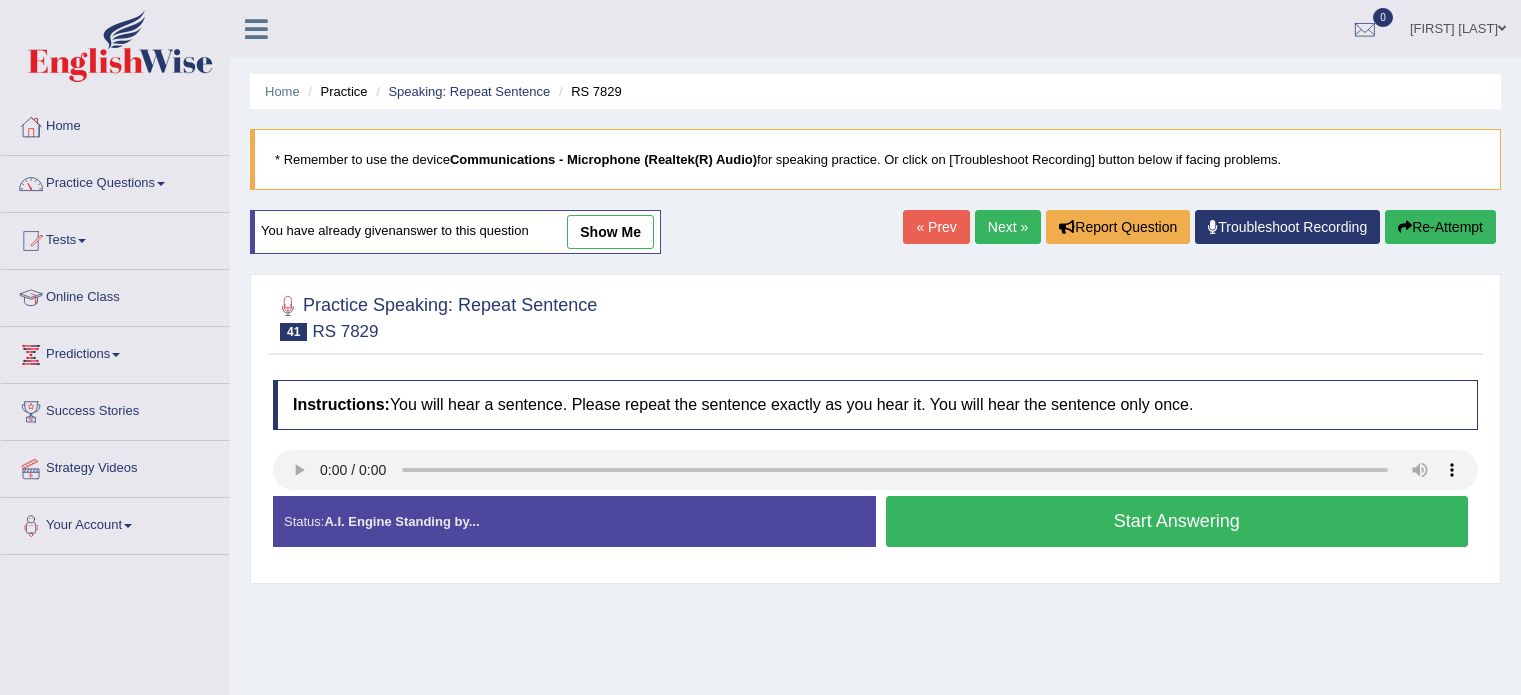 scroll, scrollTop: 0, scrollLeft: 0, axis: both 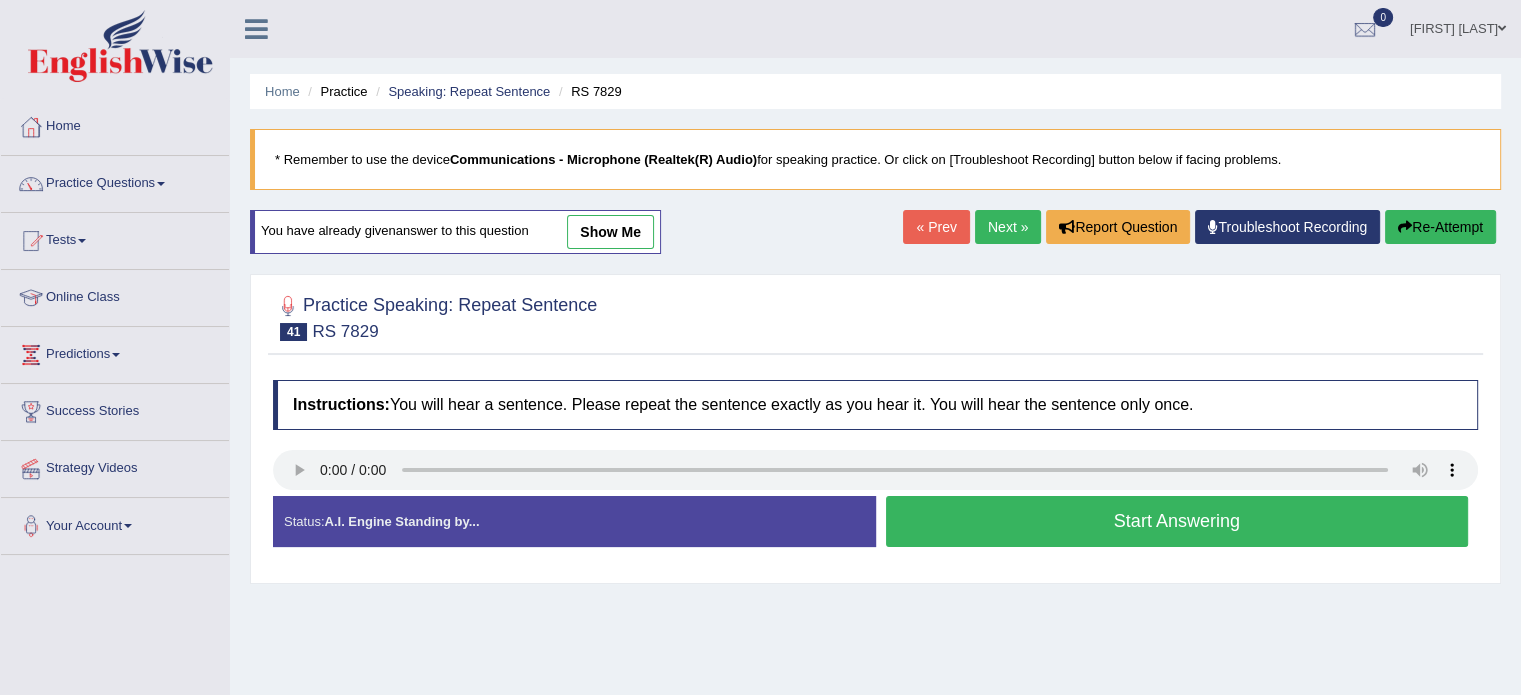 click on "Status:  A.I. Engine Standing by..." at bounding box center [574, 521] 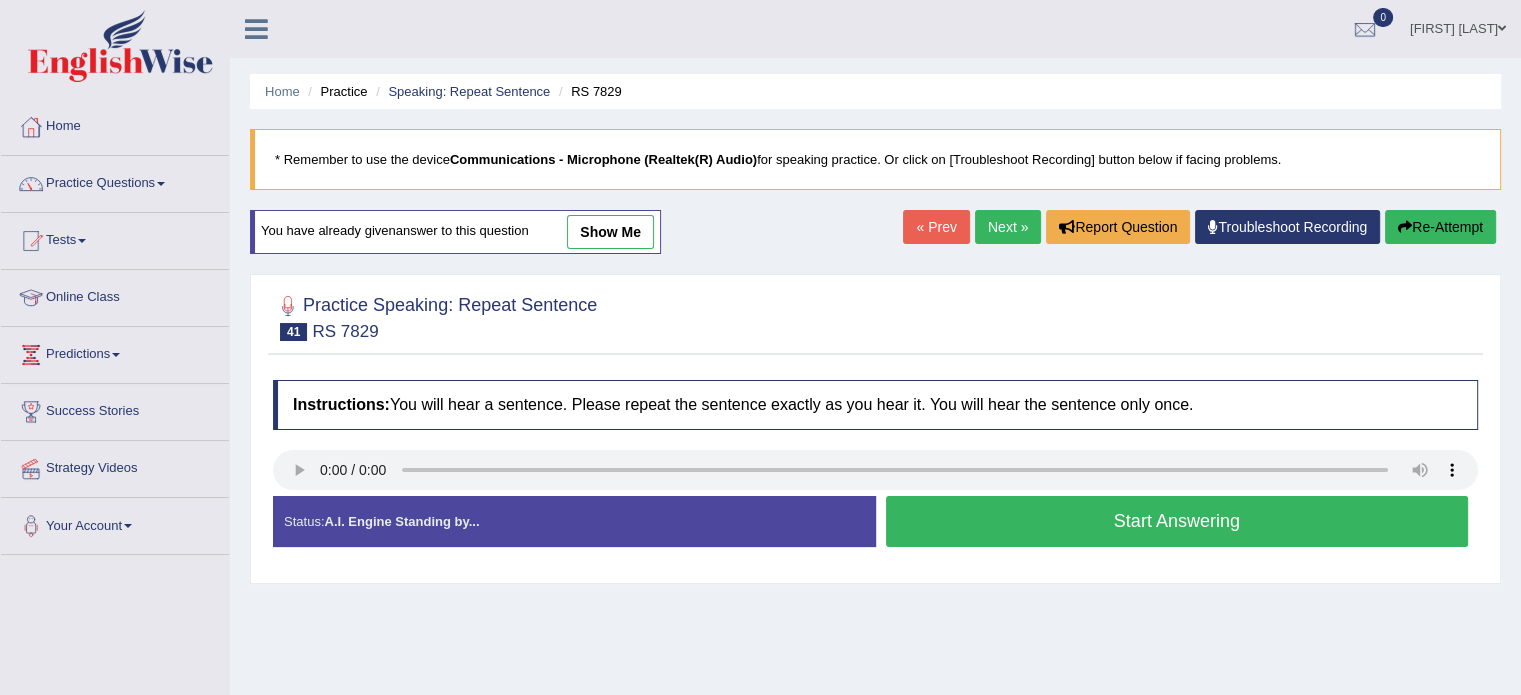 click on "Start Answering" at bounding box center (1177, 521) 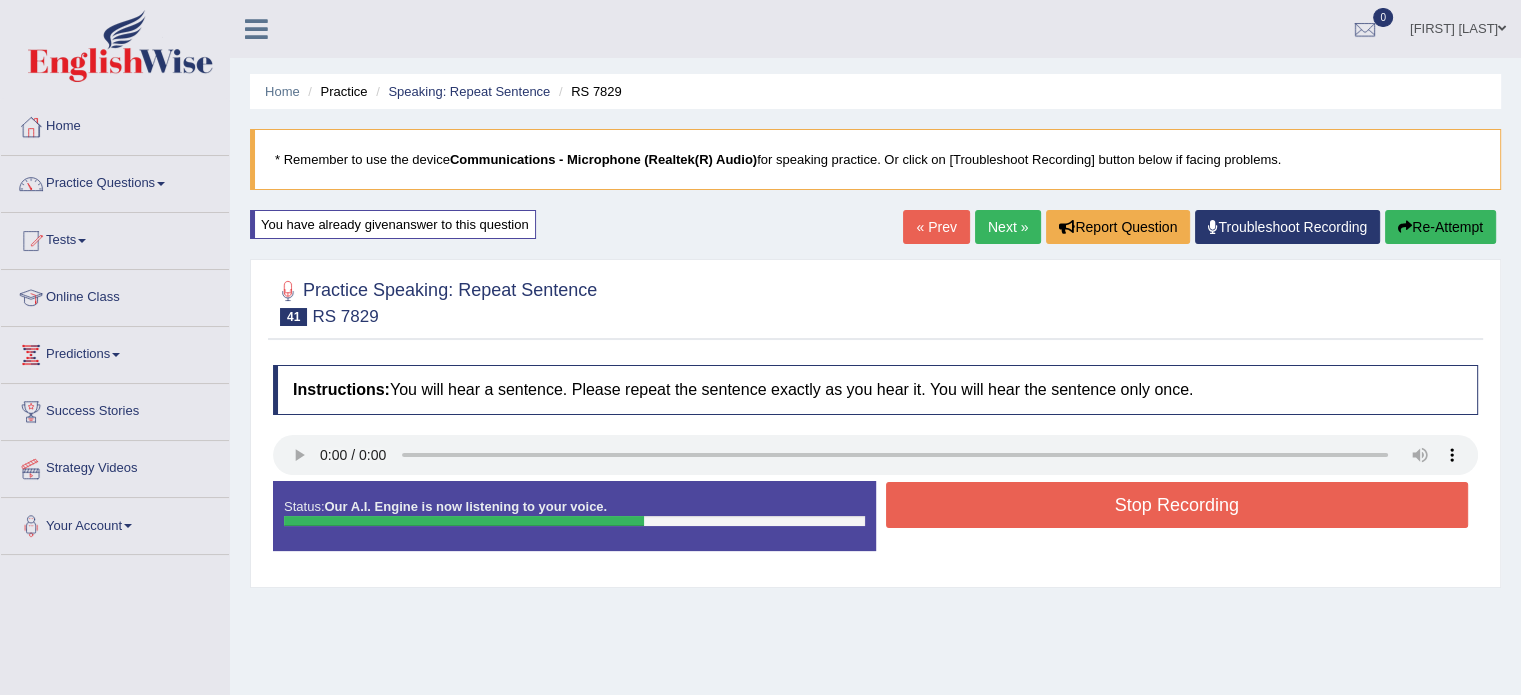 click on "Stop Recording" at bounding box center [1177, 505] 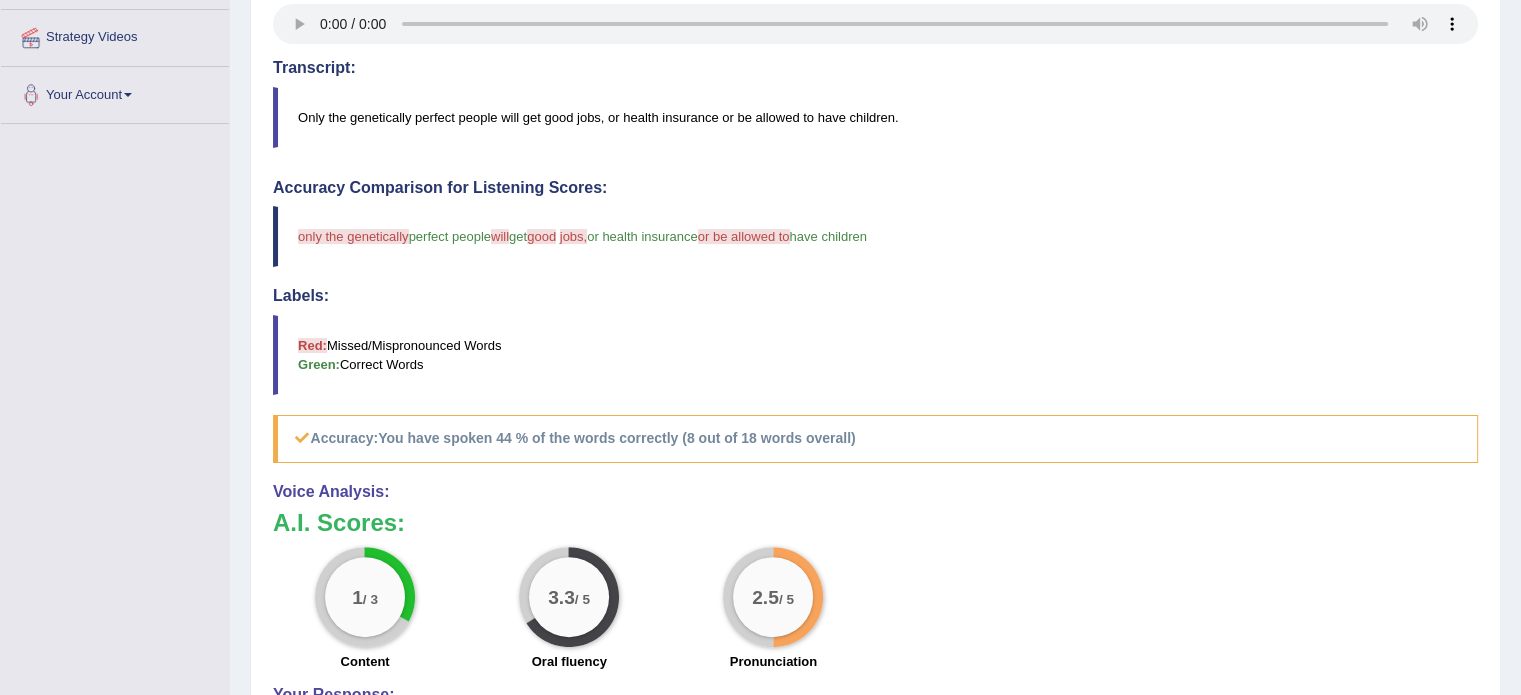 scroll, scrollTop: 0, scrollLeft: 0, axis: both 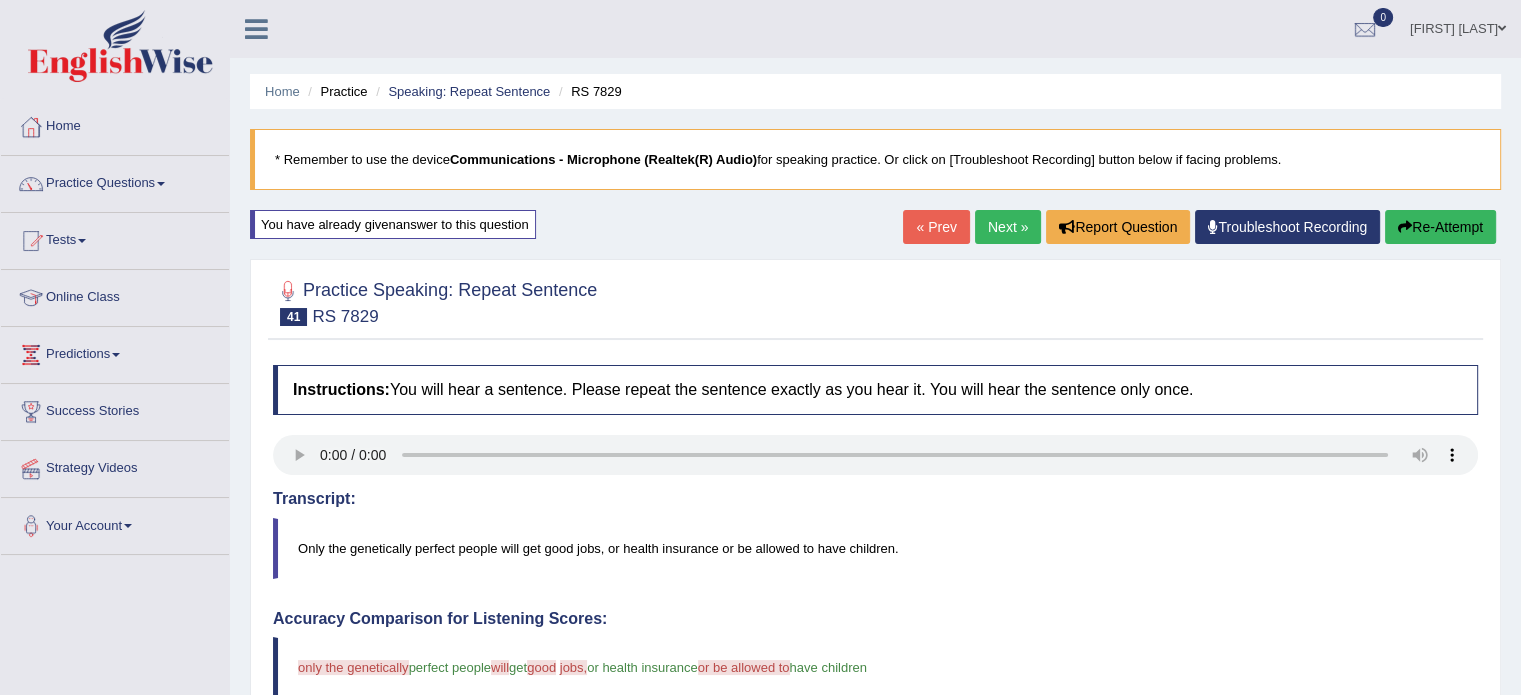 click on "Re-Attempt" at bounding box center (1440, 227) 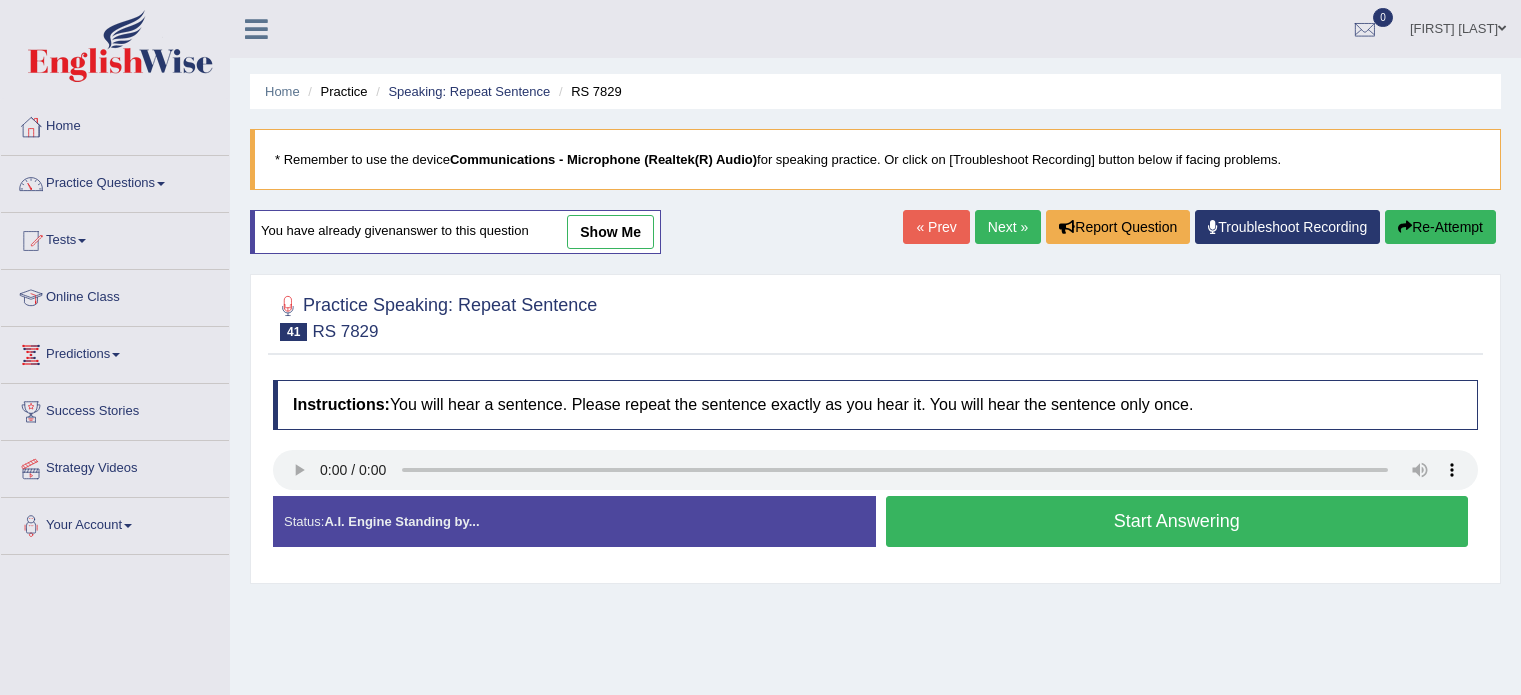 scroll, scrollTop: 0, scrollLeft: 0, axis: both 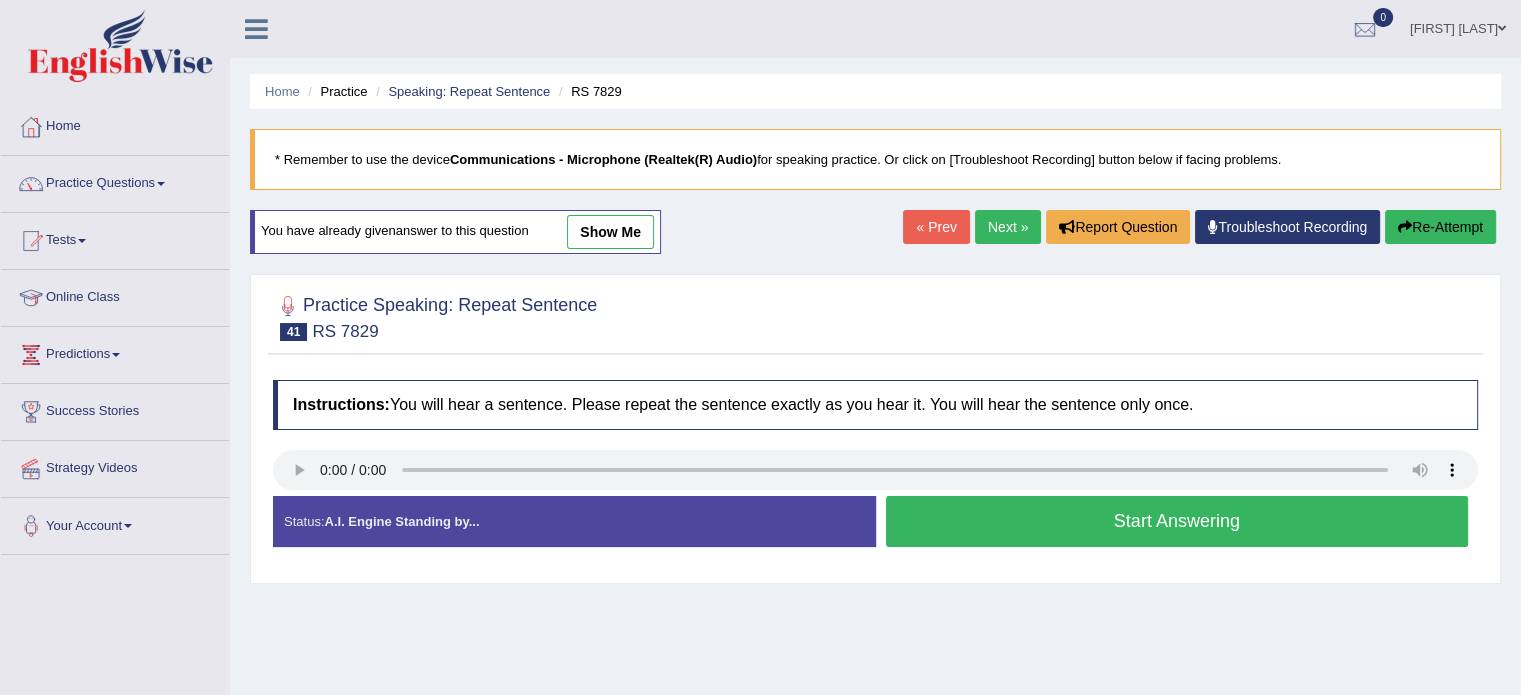 click on "Next »" at bounding box center (1008, 227) 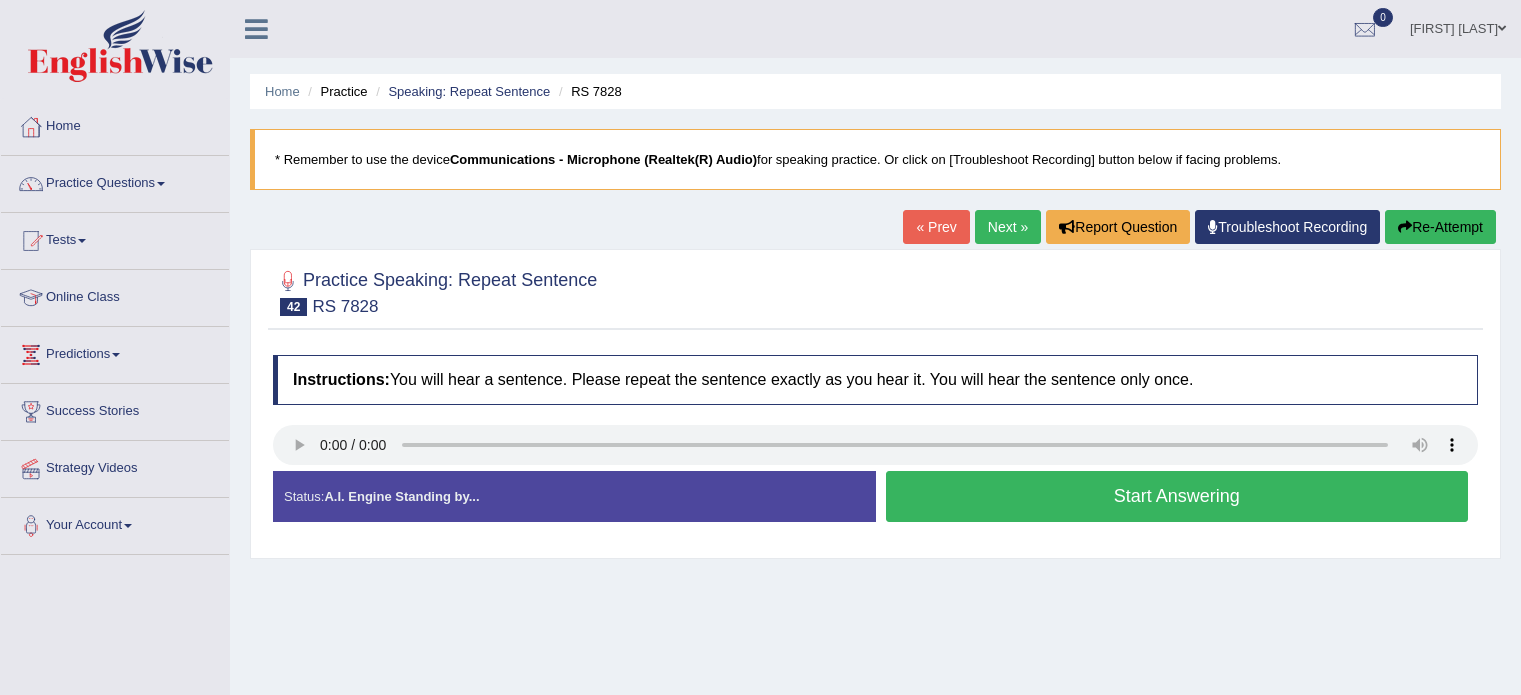 scroll, scrollTop: 0, scrollLeft: 0, axis: both 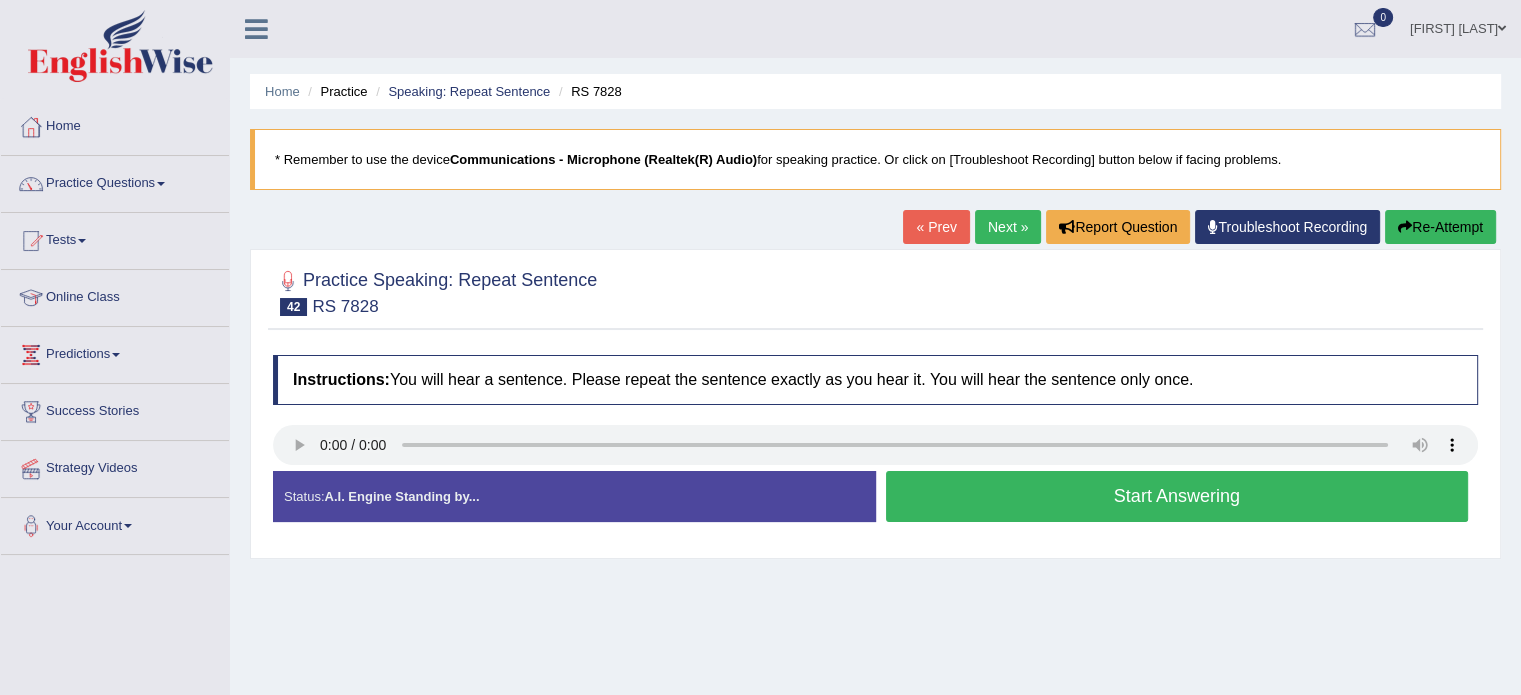 click on "« Prev" at bounding box center (936, 227) 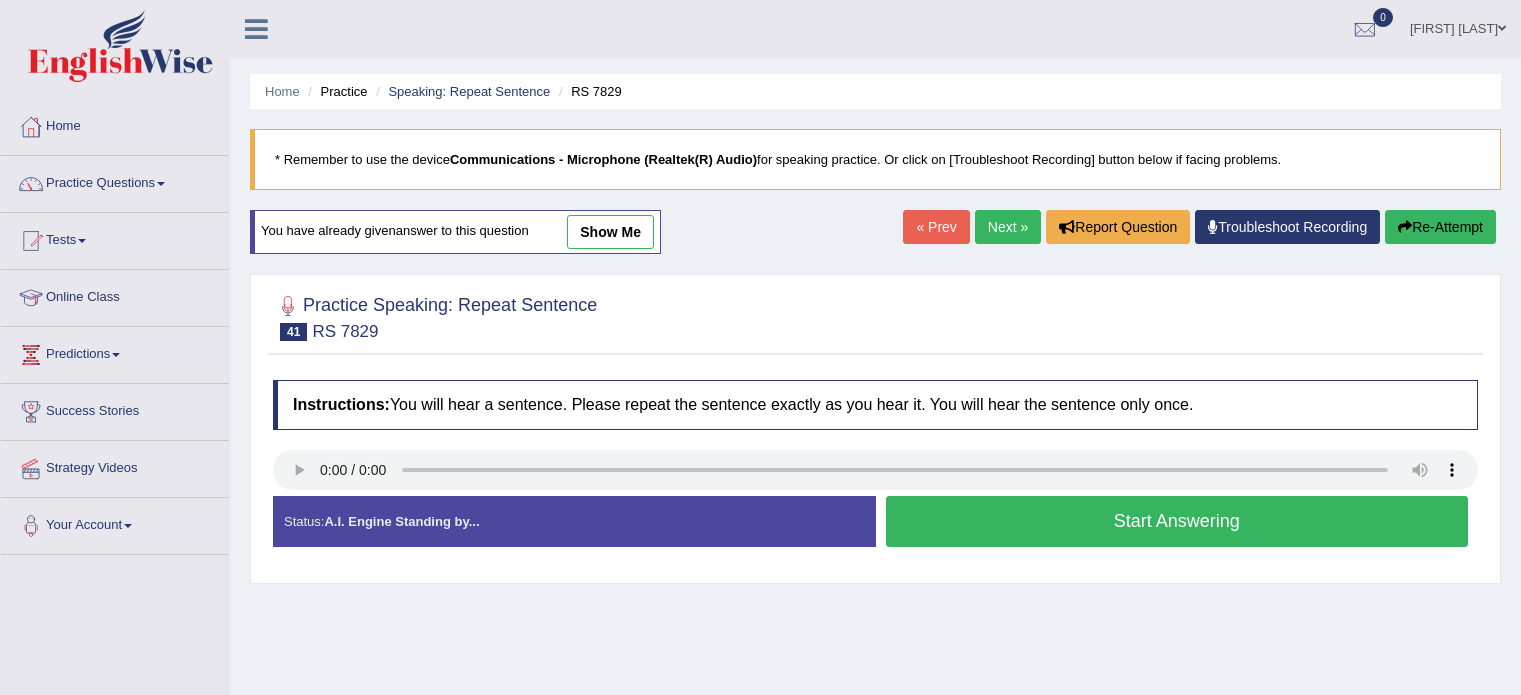 scroll, scrollTop: 0, scrollLeft: 0, axis: both 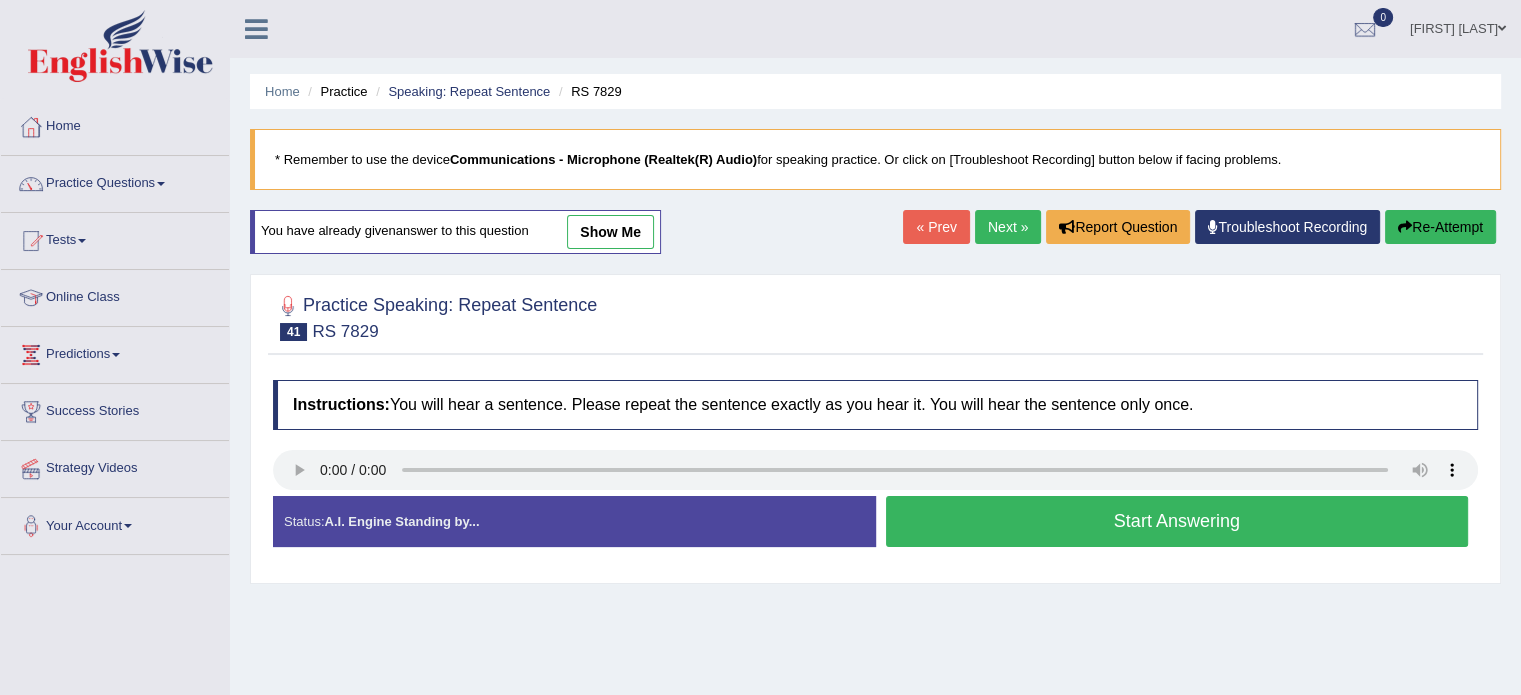 click on "Start Answering" at bounding box center [1177, 521] 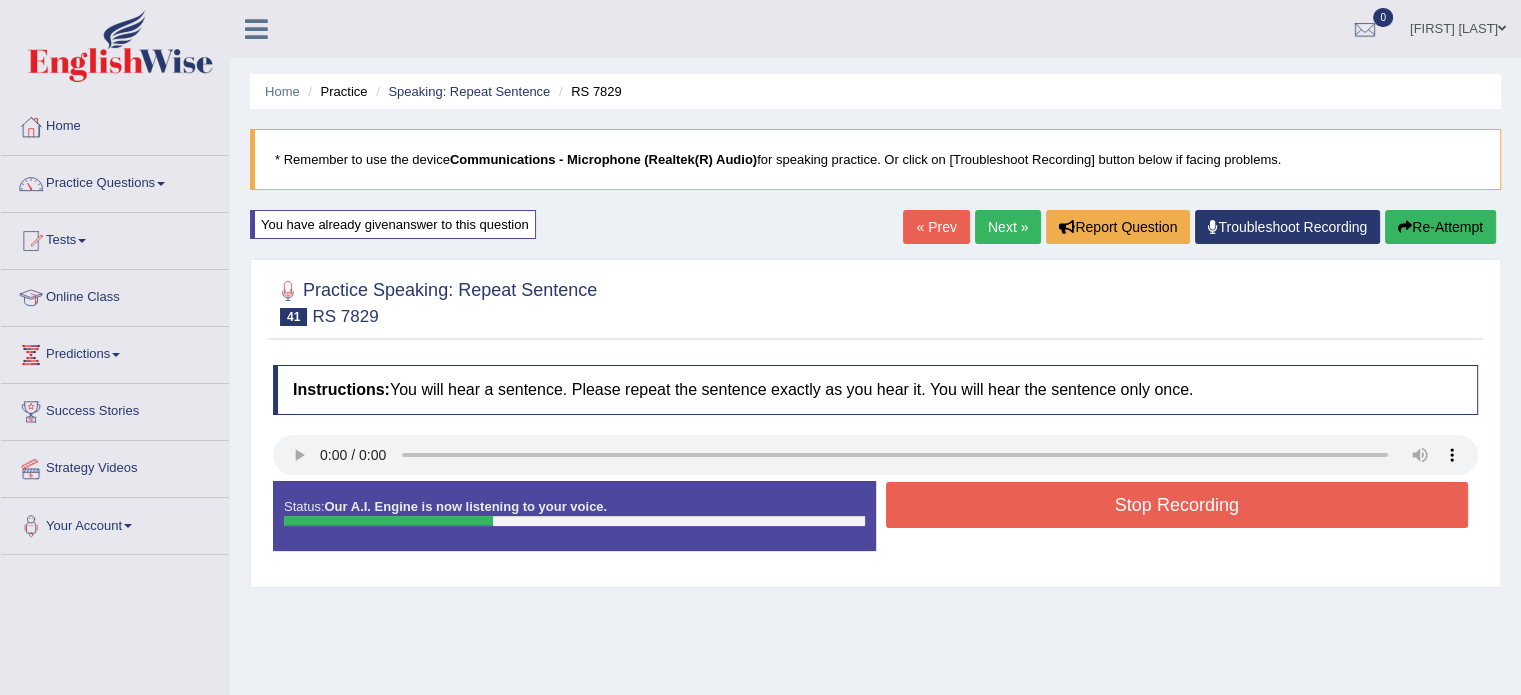 click on "Re-Attempt" at bounding box center [1440, 227] 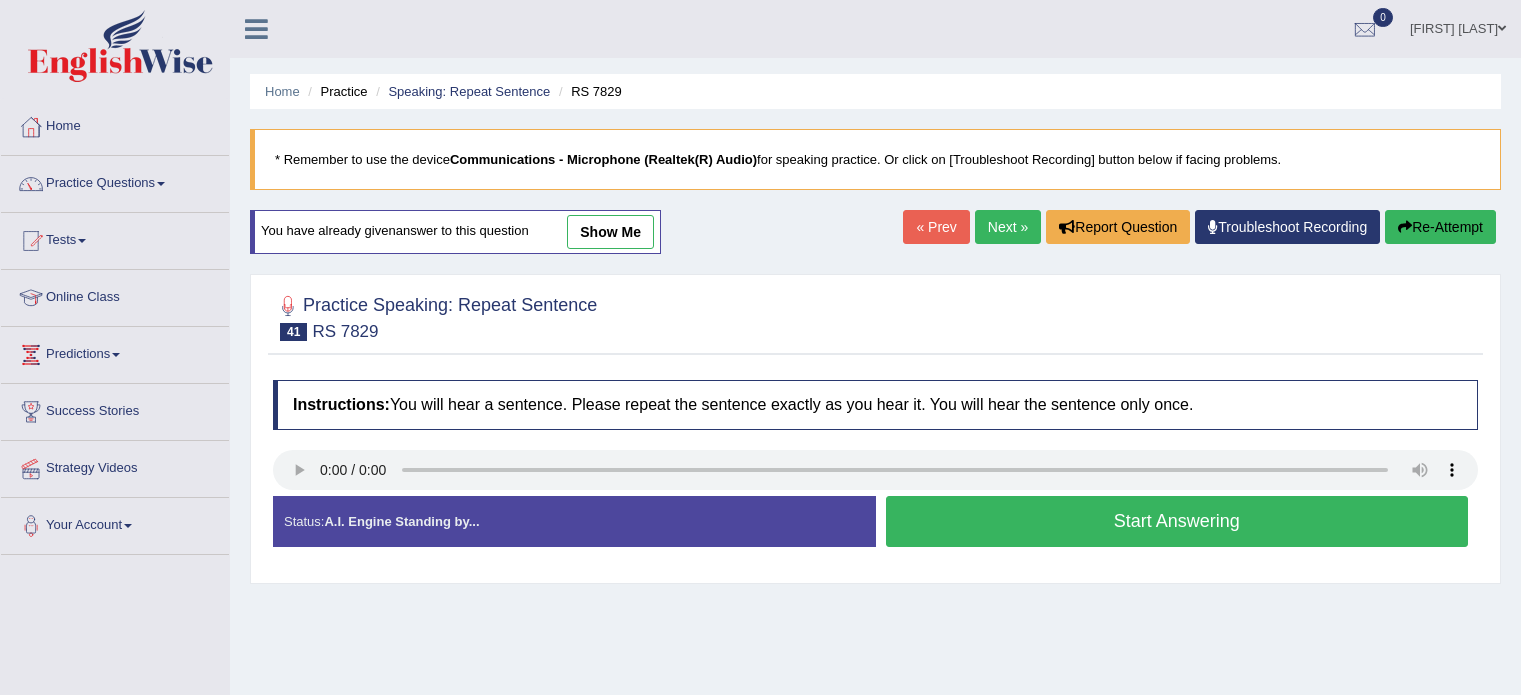 scroll, scrollTop: 0, scrollLeft: 0, axis: both 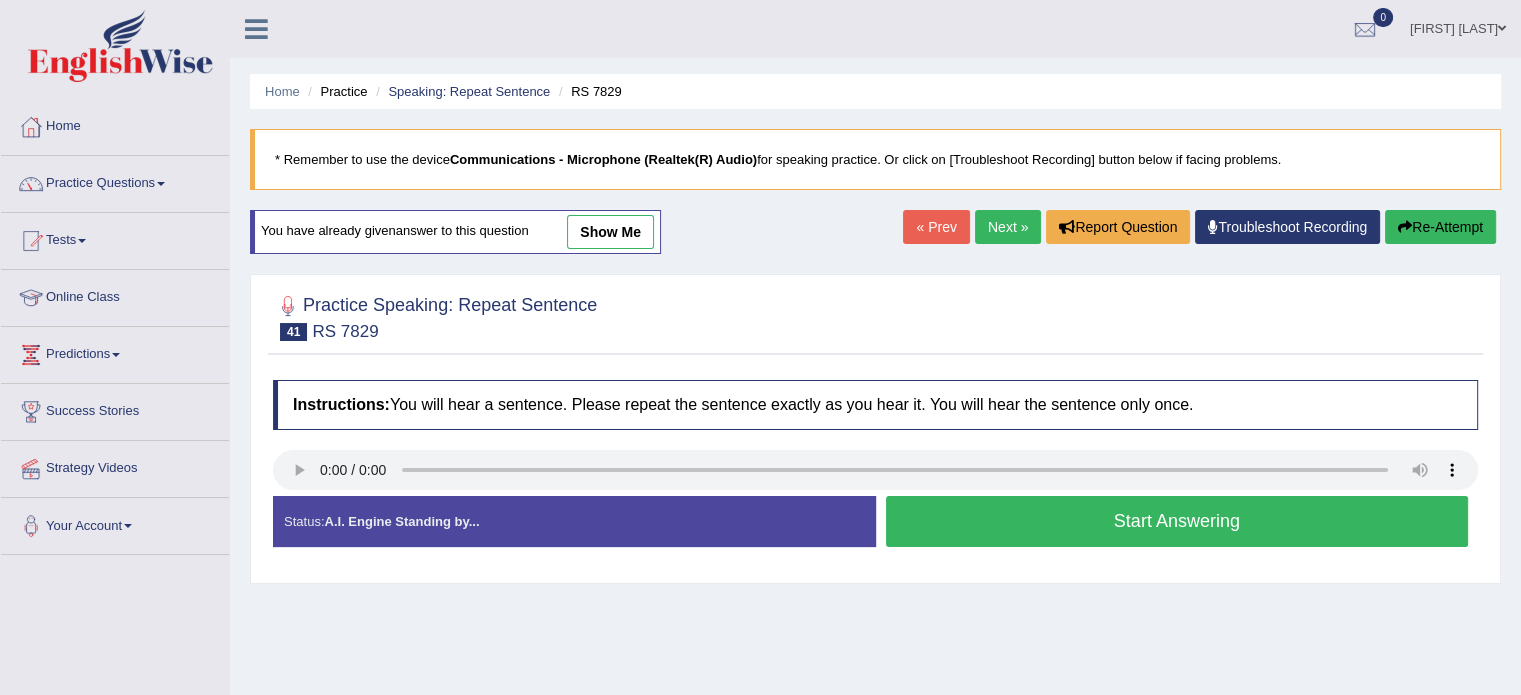 click on "Start Answering" at bounding box center (1177, 521) 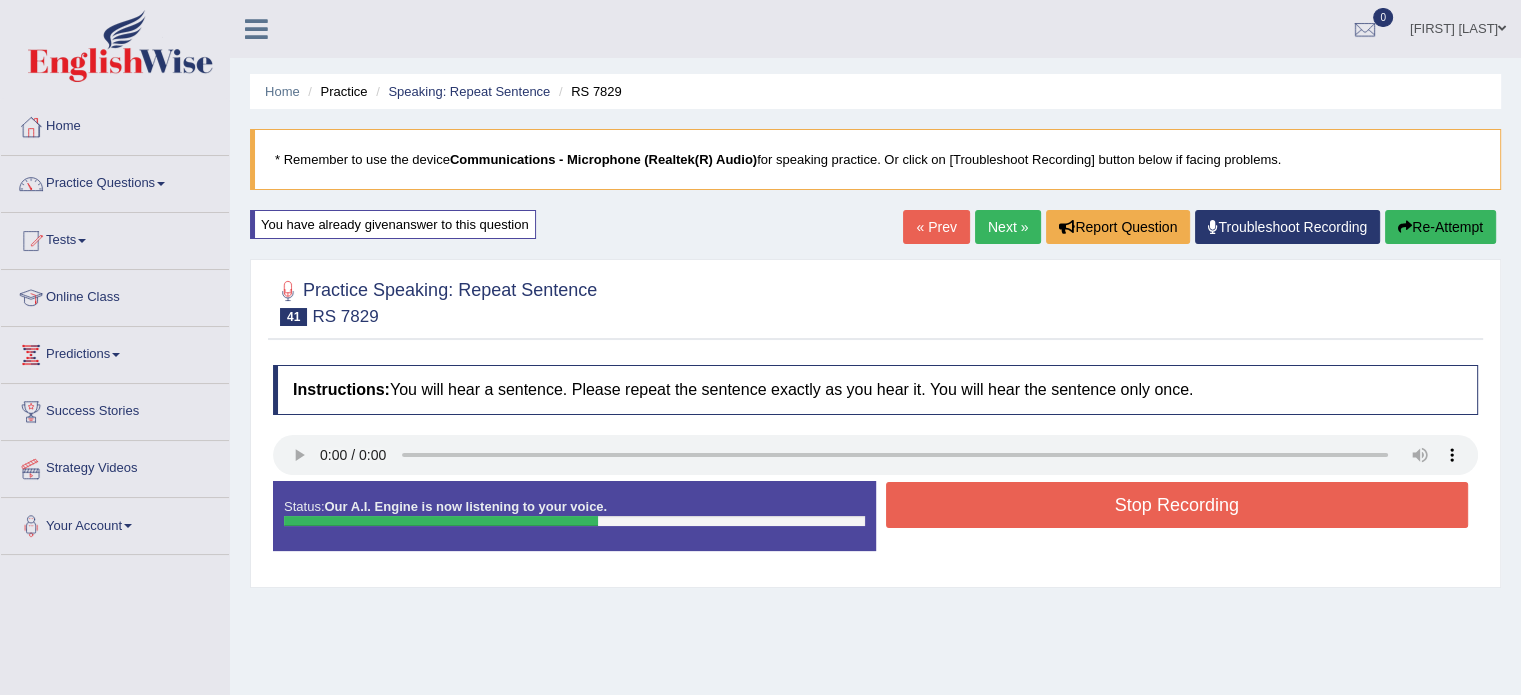 click on "Stop Recording" at bounding box center (1177, 505) 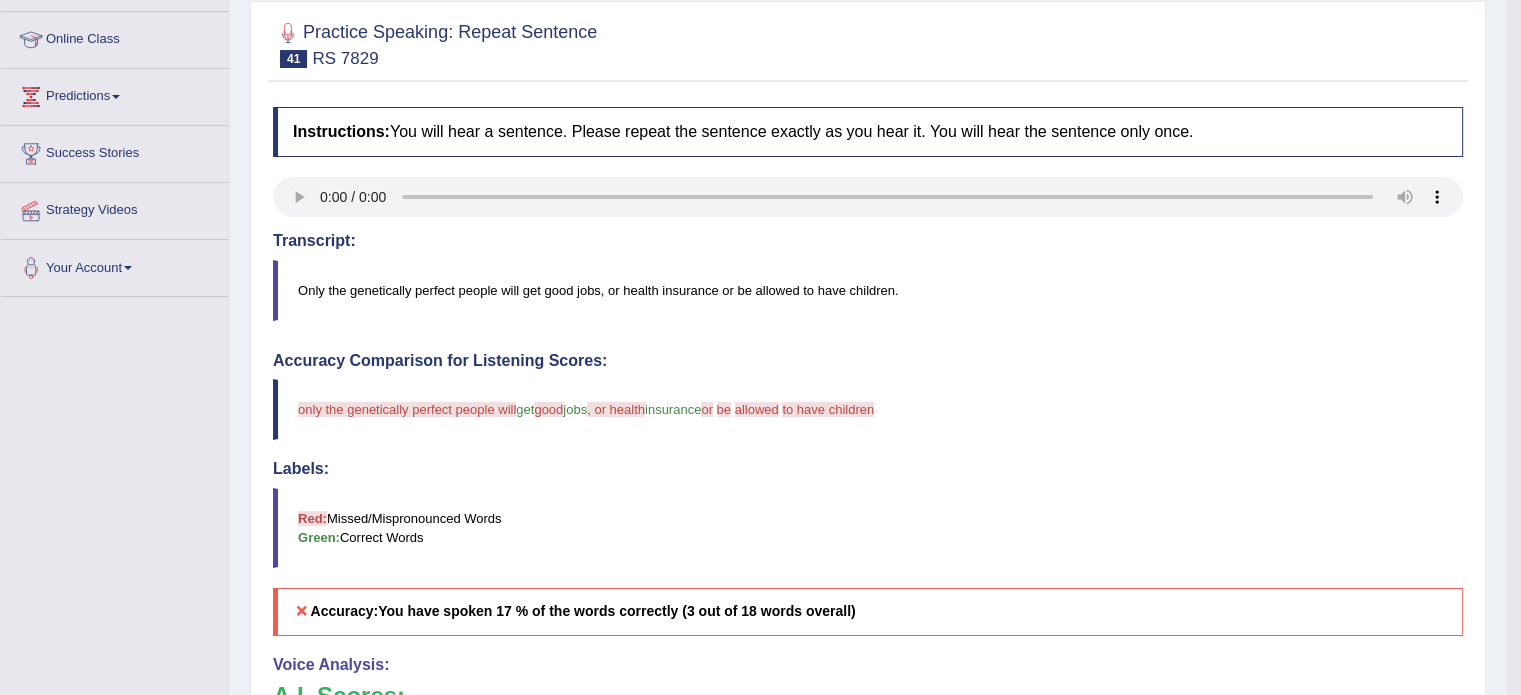scroll, scrollTop: 0, scrollLeft: 0, axis: both 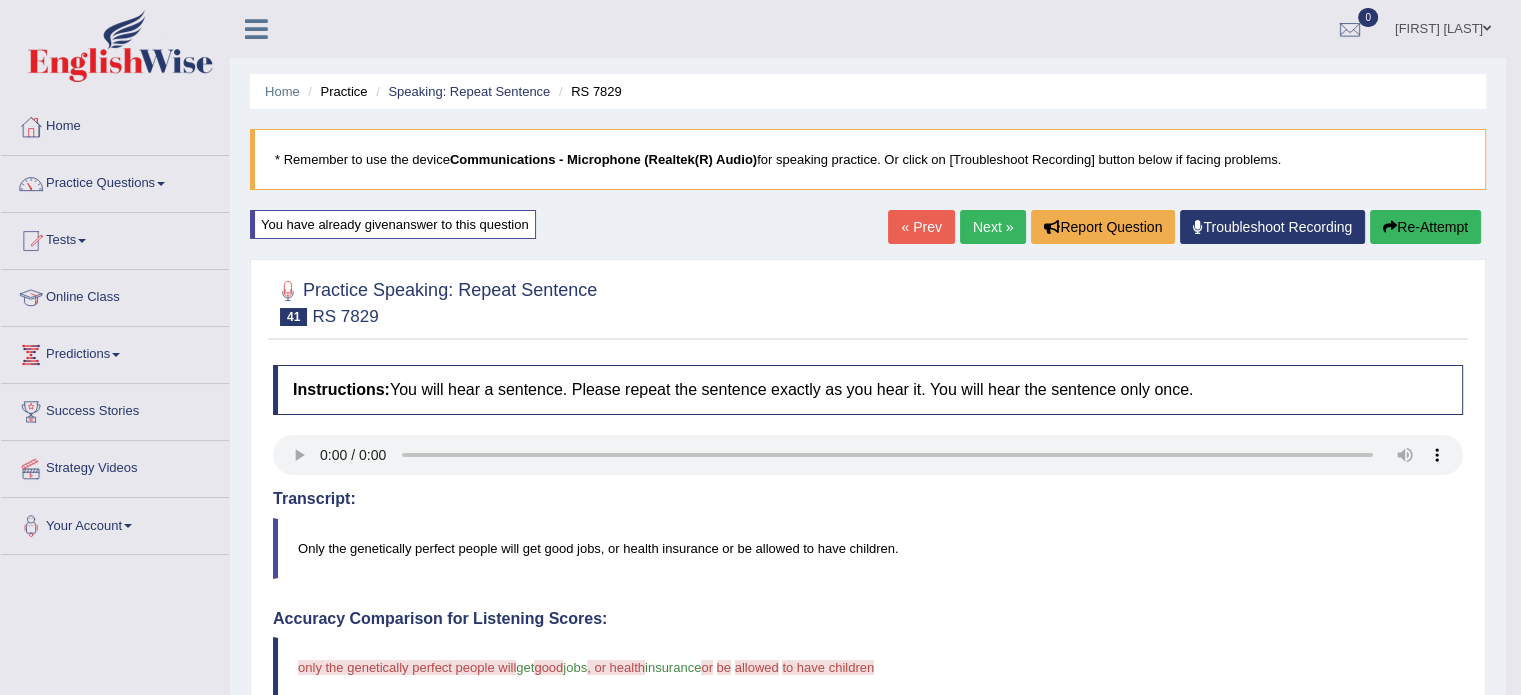 click on "Re-Attempt" at bounding box center [1425, 227] 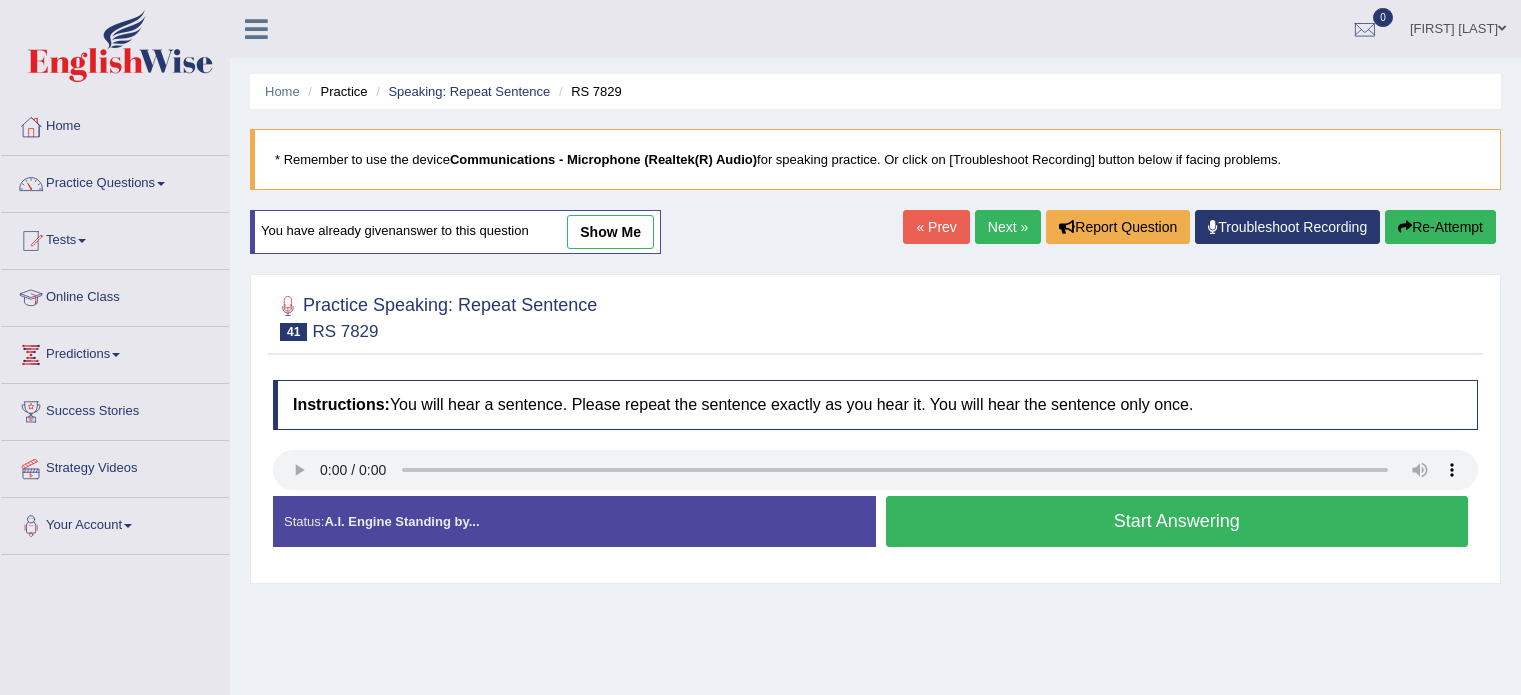 scroll, scrollTop: 0, scrollLeft: 0, axis: both 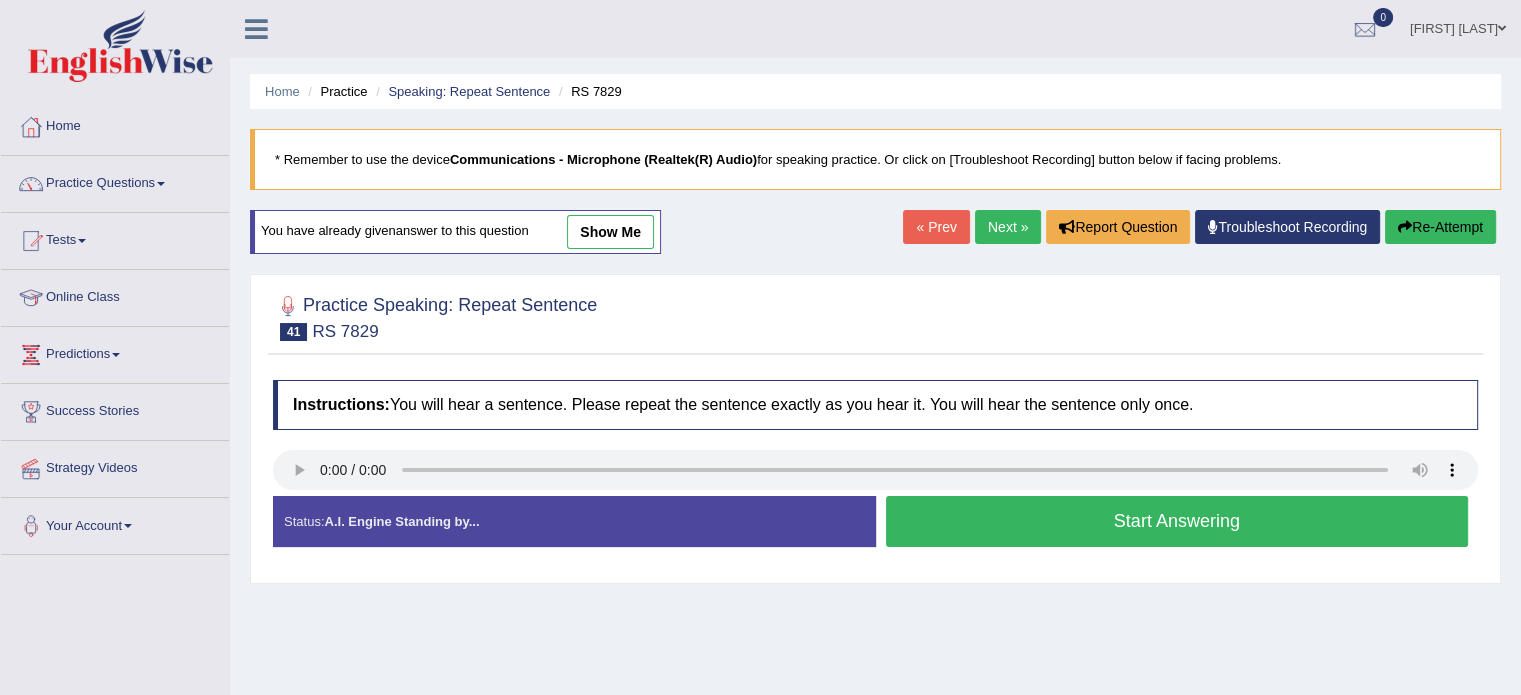 click on "Start Answering" at bounding box center [1177, 521] 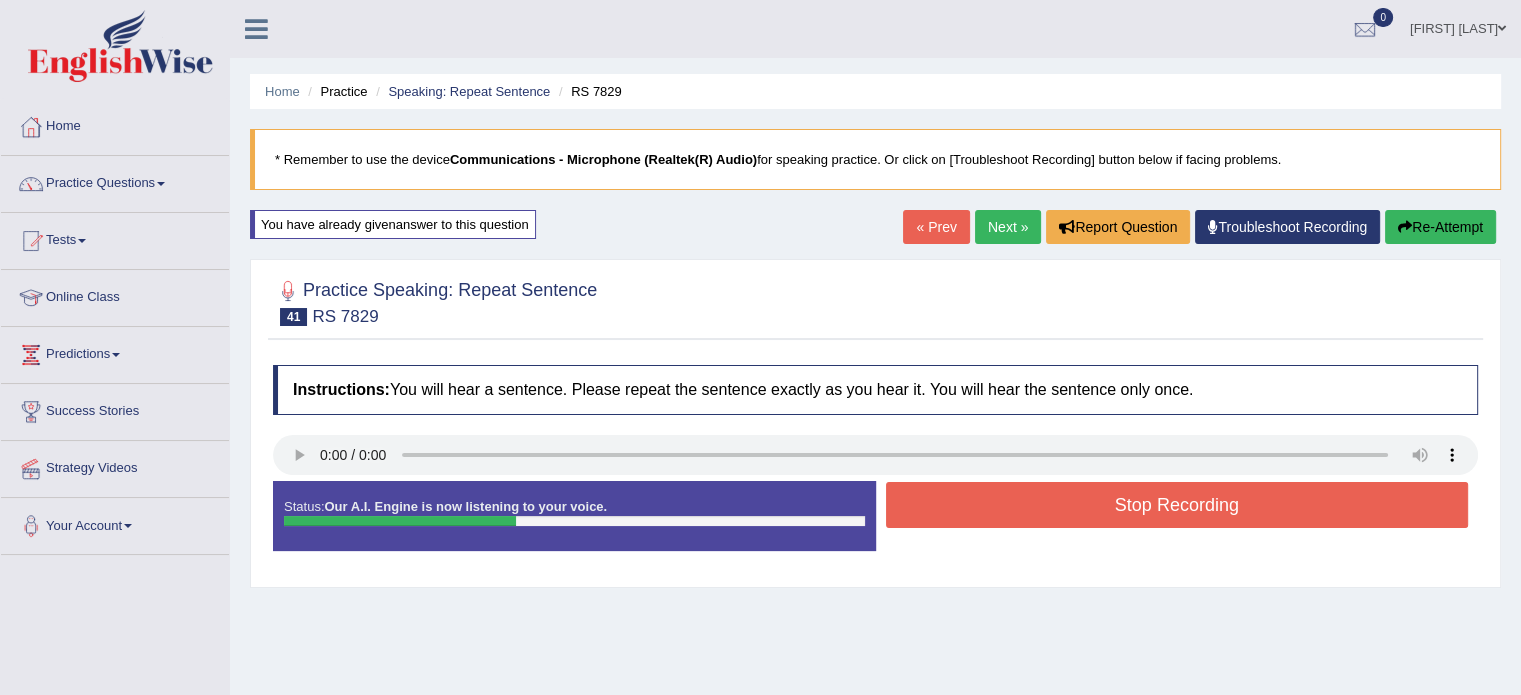 click on "Re-Attempt" at bounding box center (1440, 227) 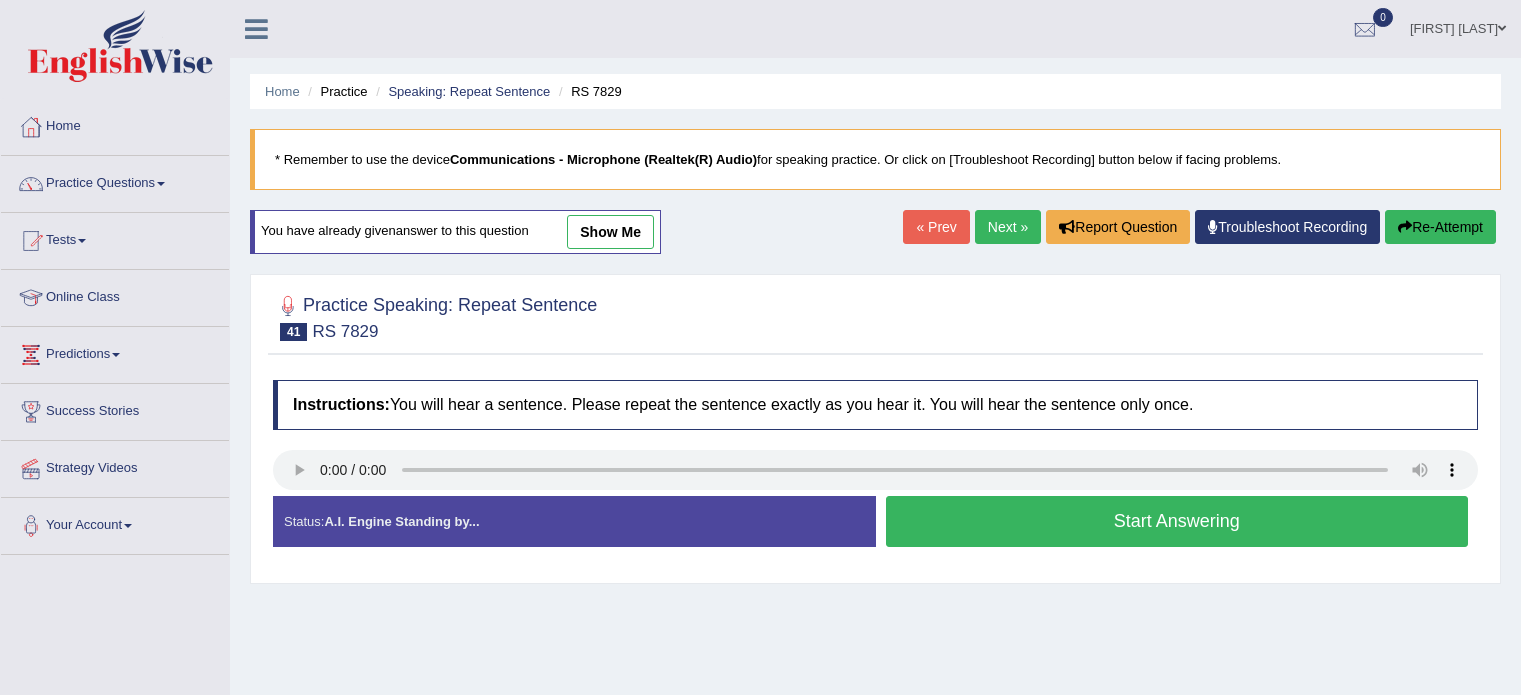 scroll, scrollTop: 0, scrollLeft: 0, axis: both 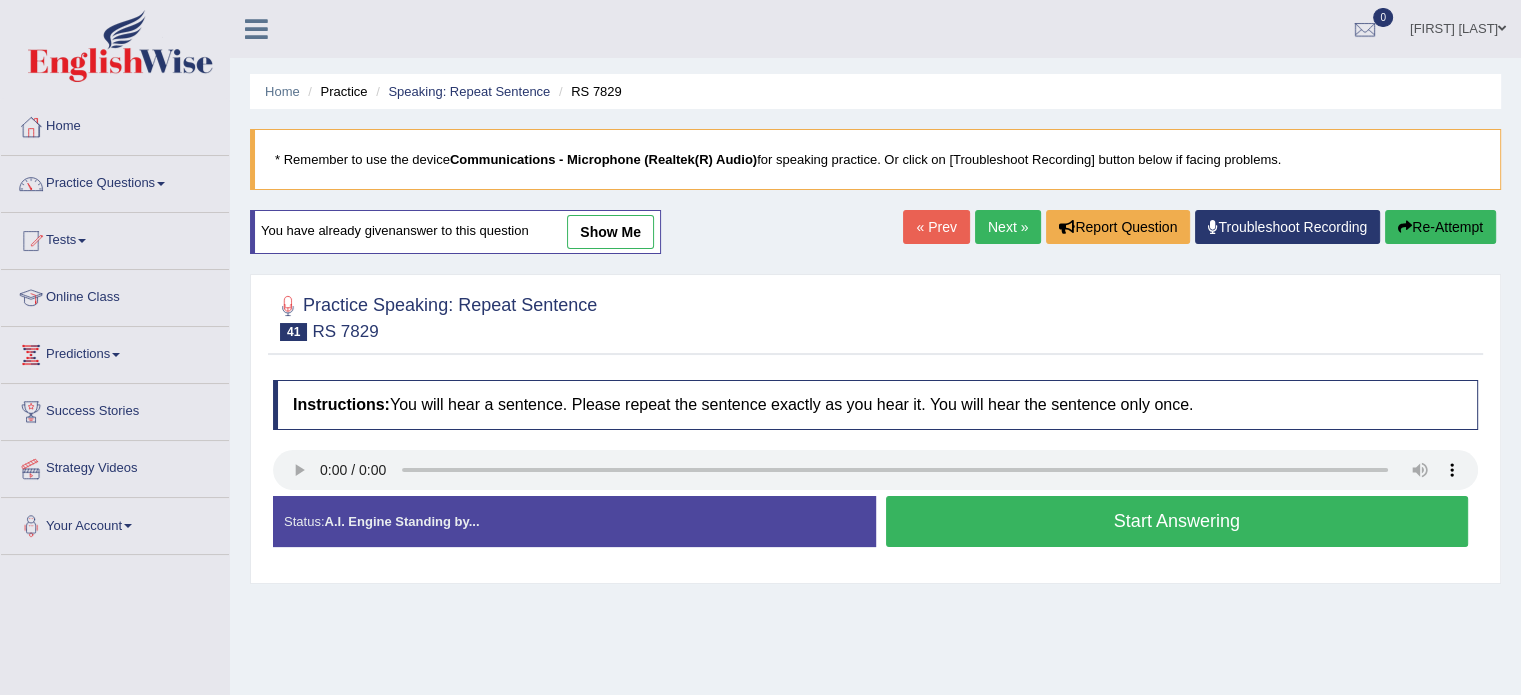 click on "Start Answering" at bounding box center [1177, 521] 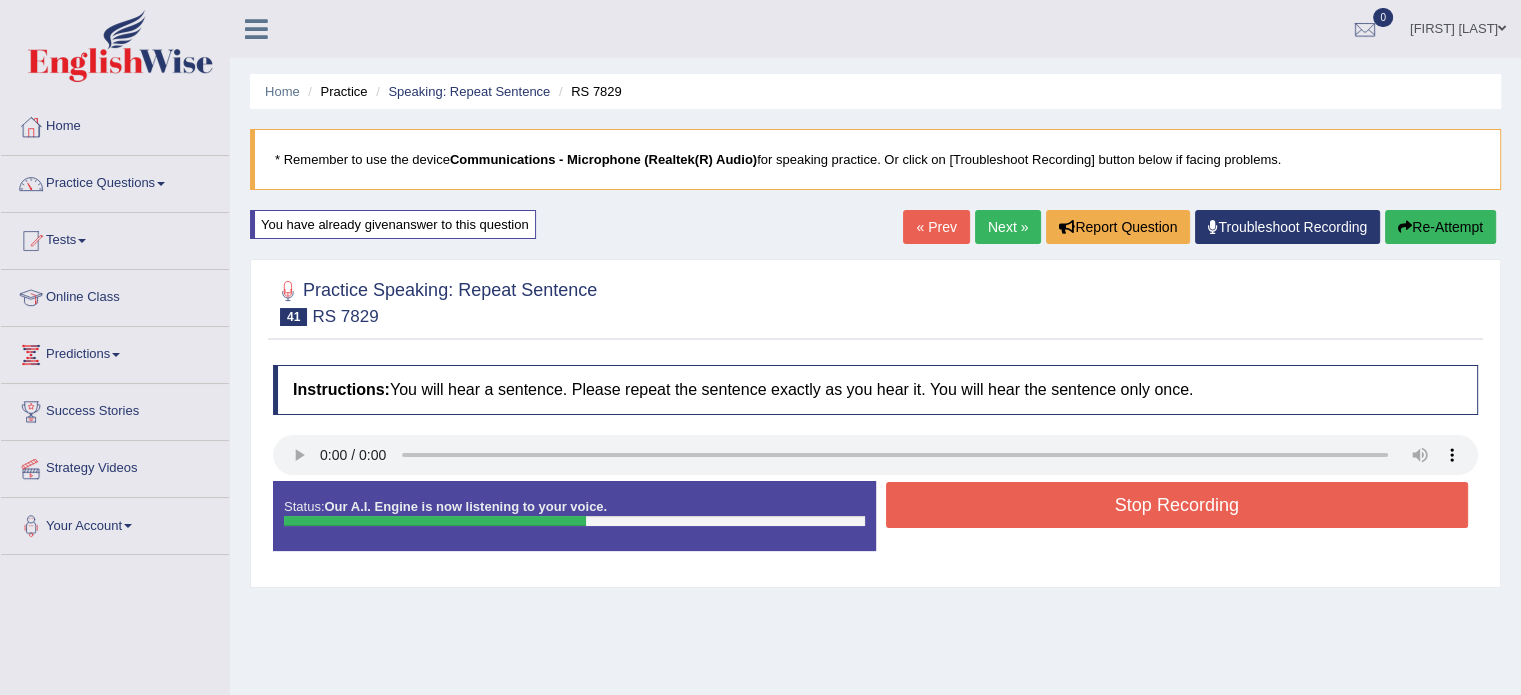 click on "Stop Recording" at bounding box center (1177, 505) 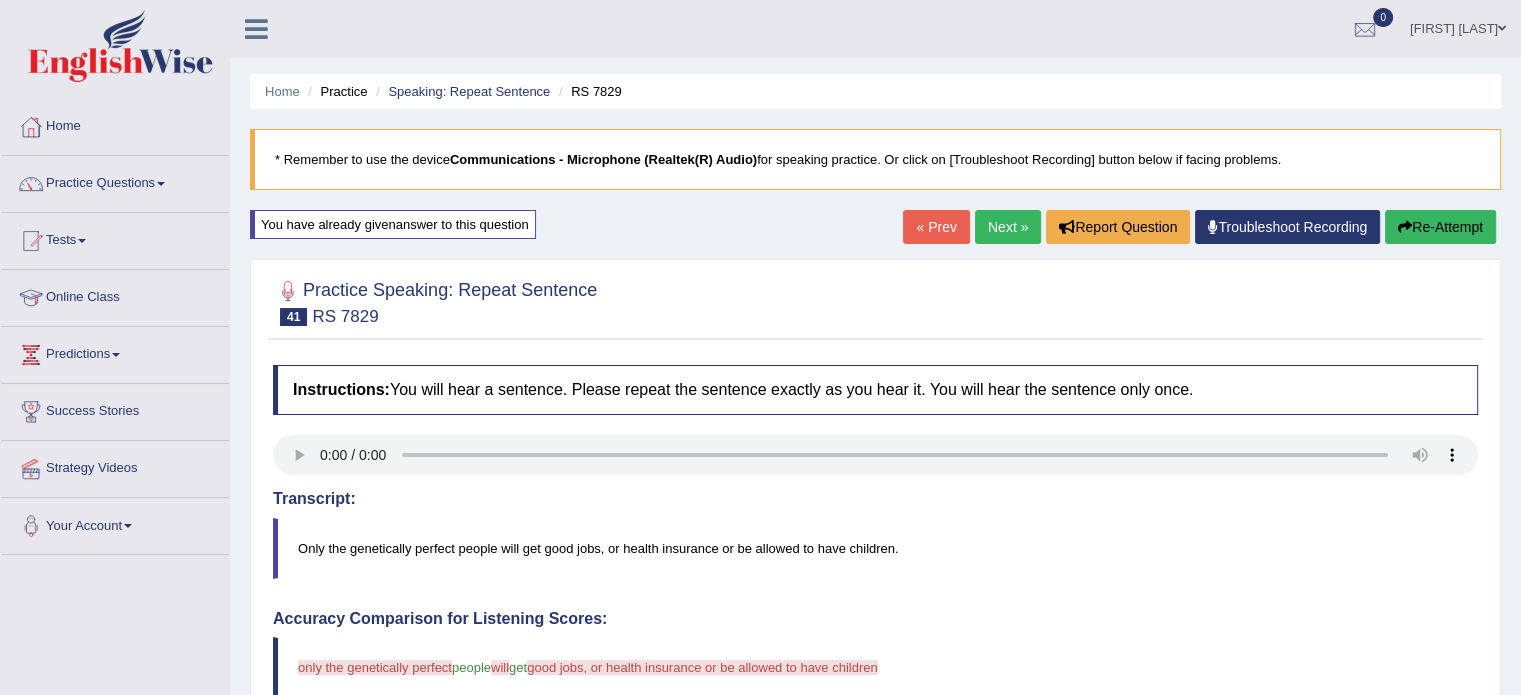 scroll, scrollTop: 664, scrollLeft: 0, axis: vertical 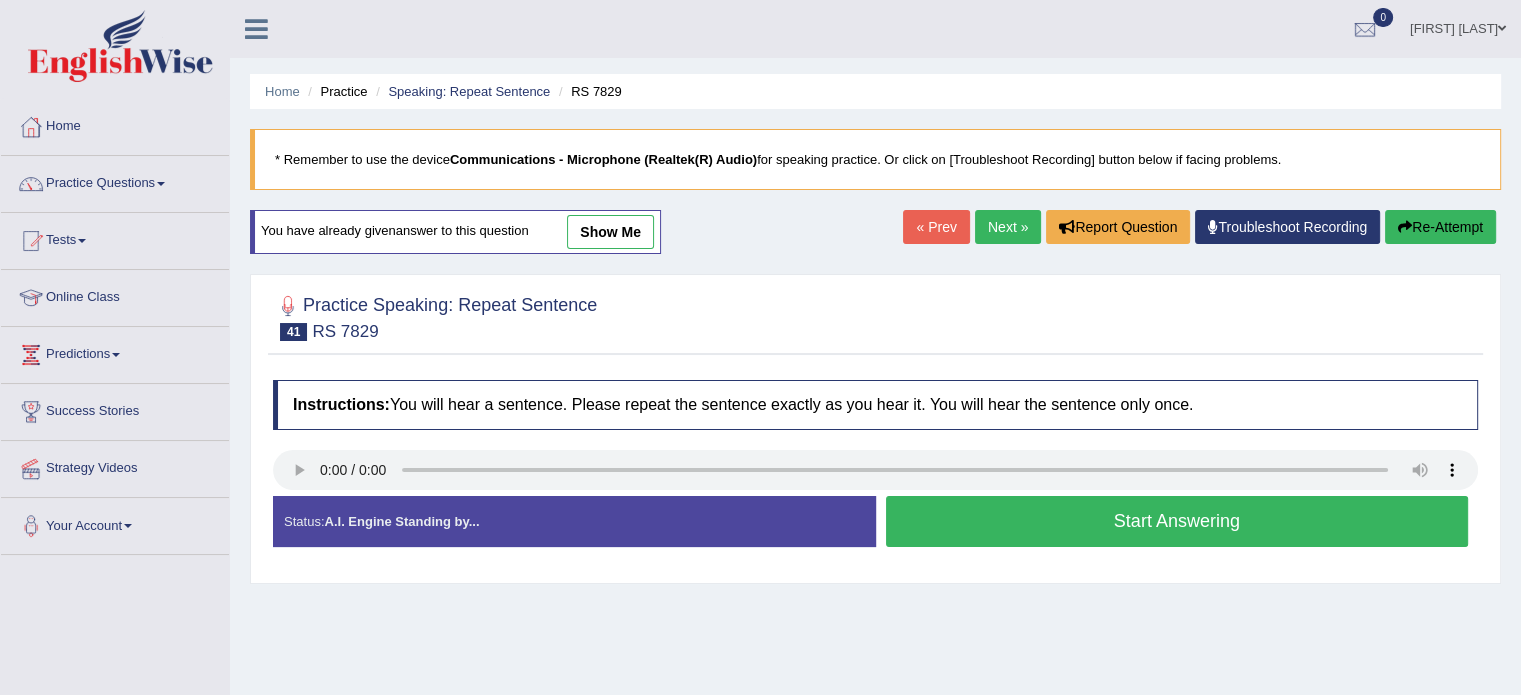 click on "Start Answering" at bounding box center [1177, 521] 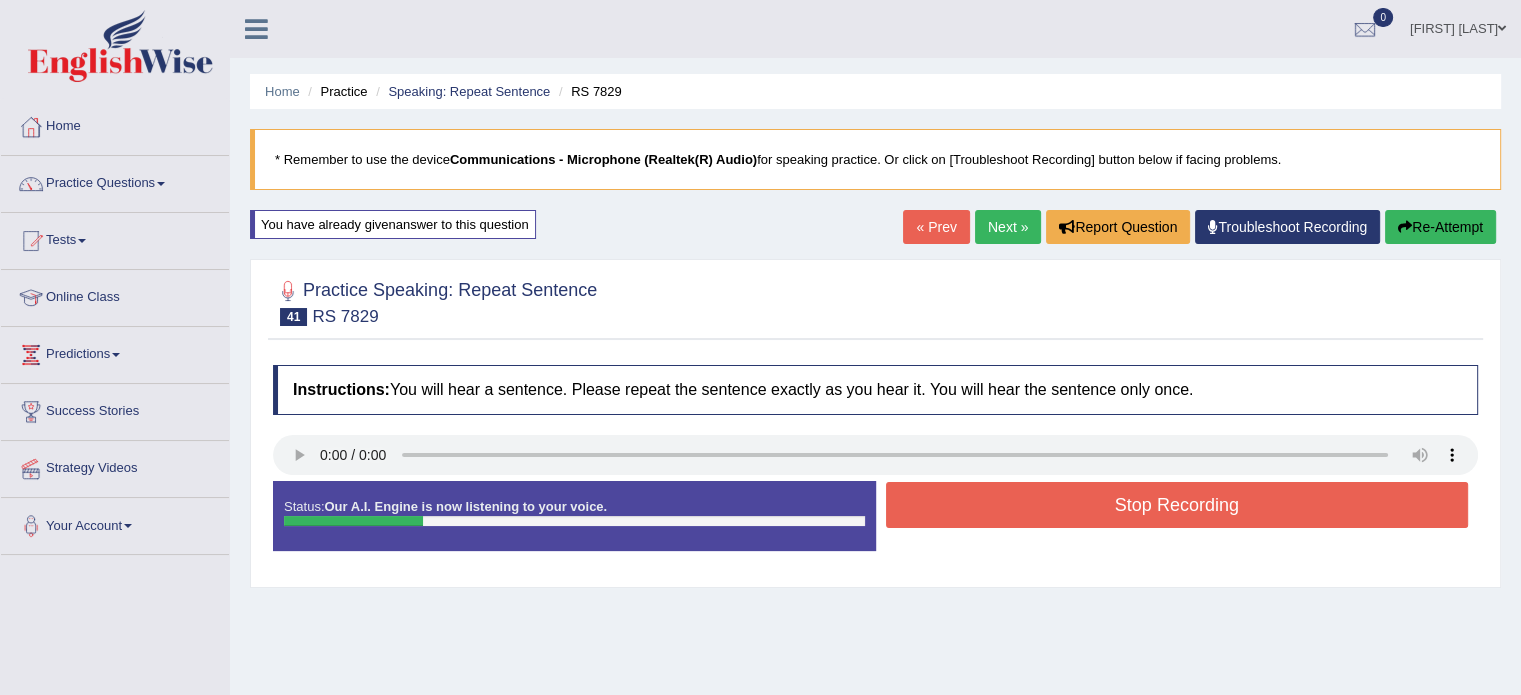 click on "Re-Attempt" at bounding box center (1440, 227) 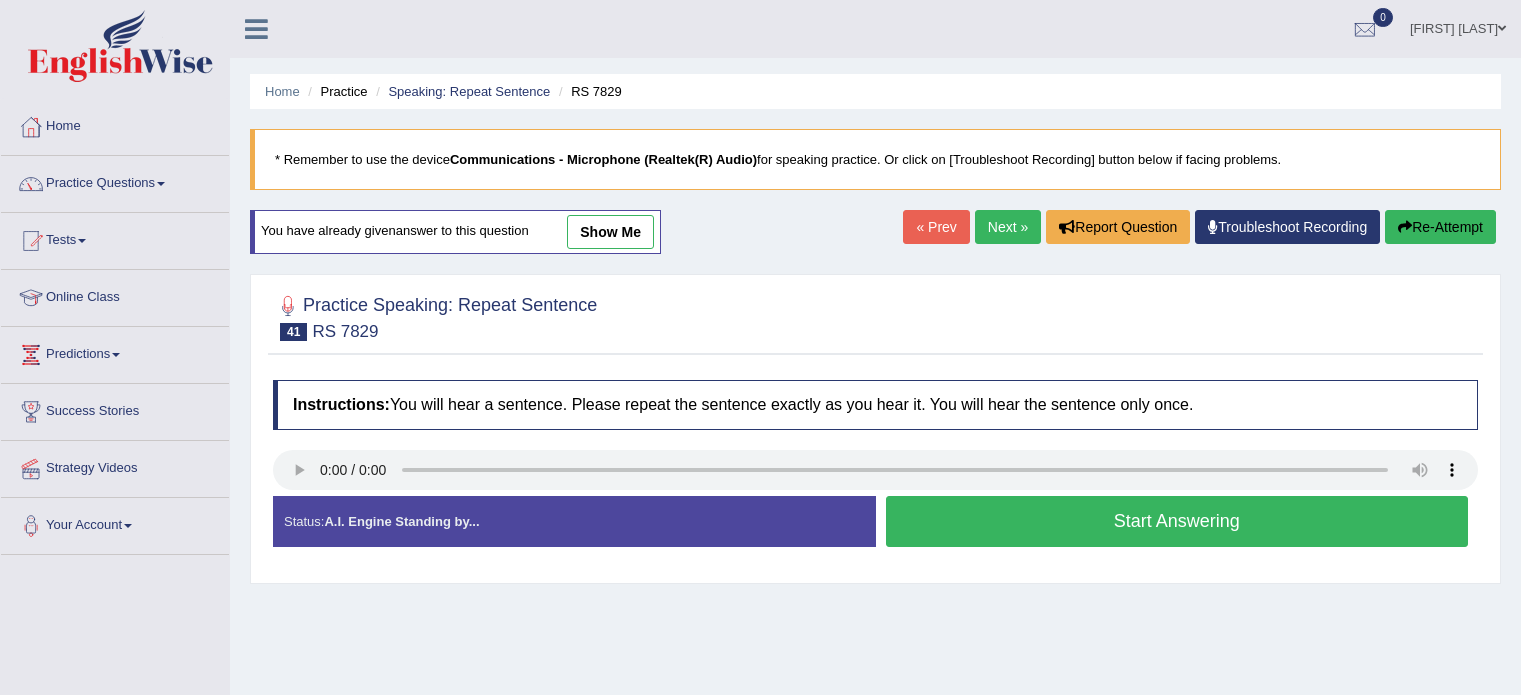 scroll, scrollTop: 0, scrollLeft: 0, axis: both 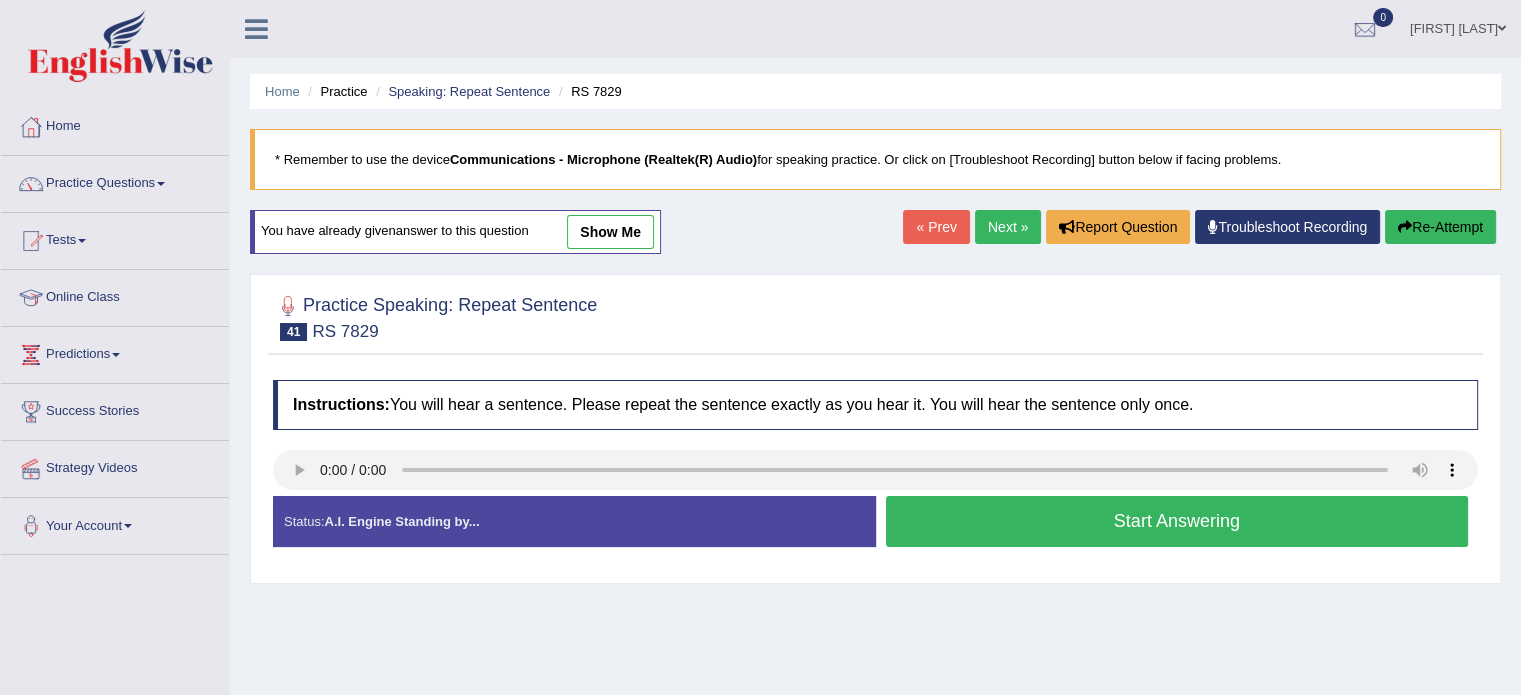 click on "Start Answering" at bounding box center (1177, 521) 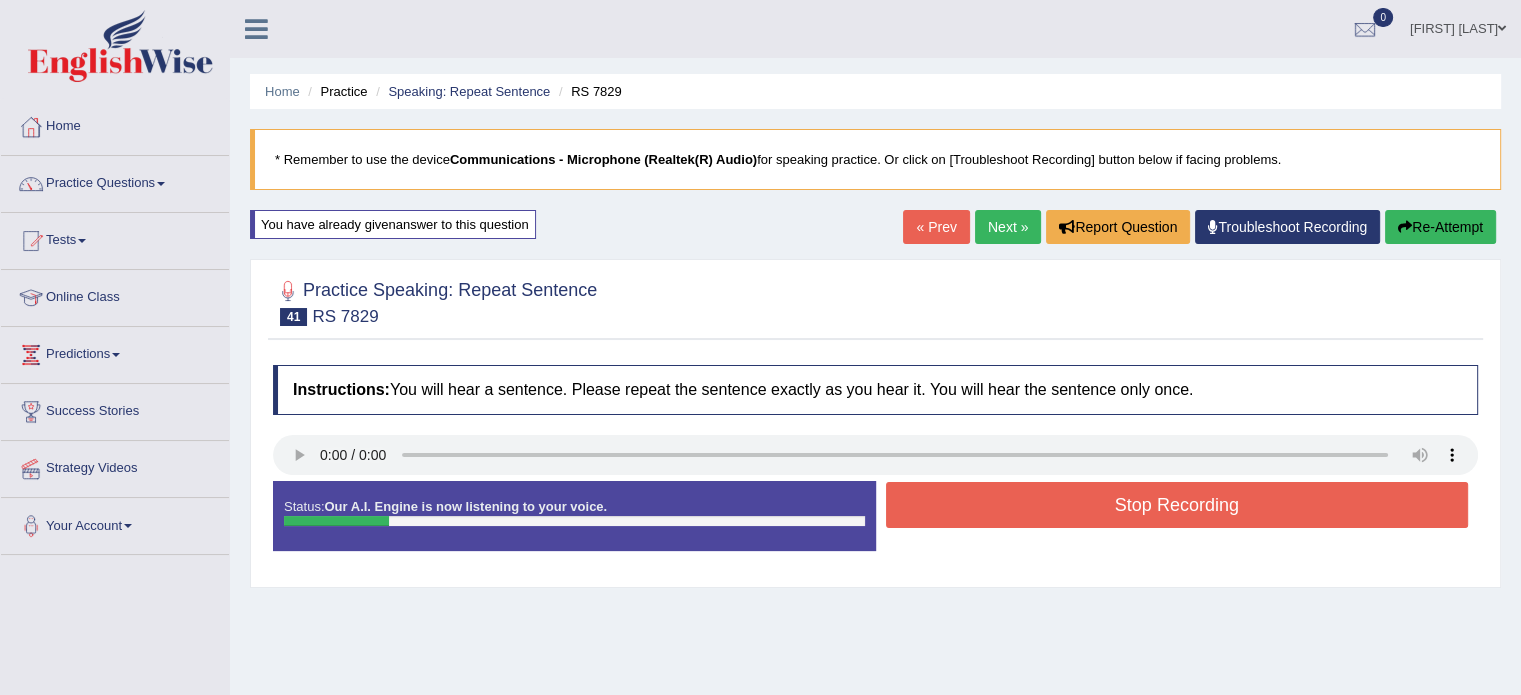 click on "Re-Attempt" at bounding box center (1440, 227) 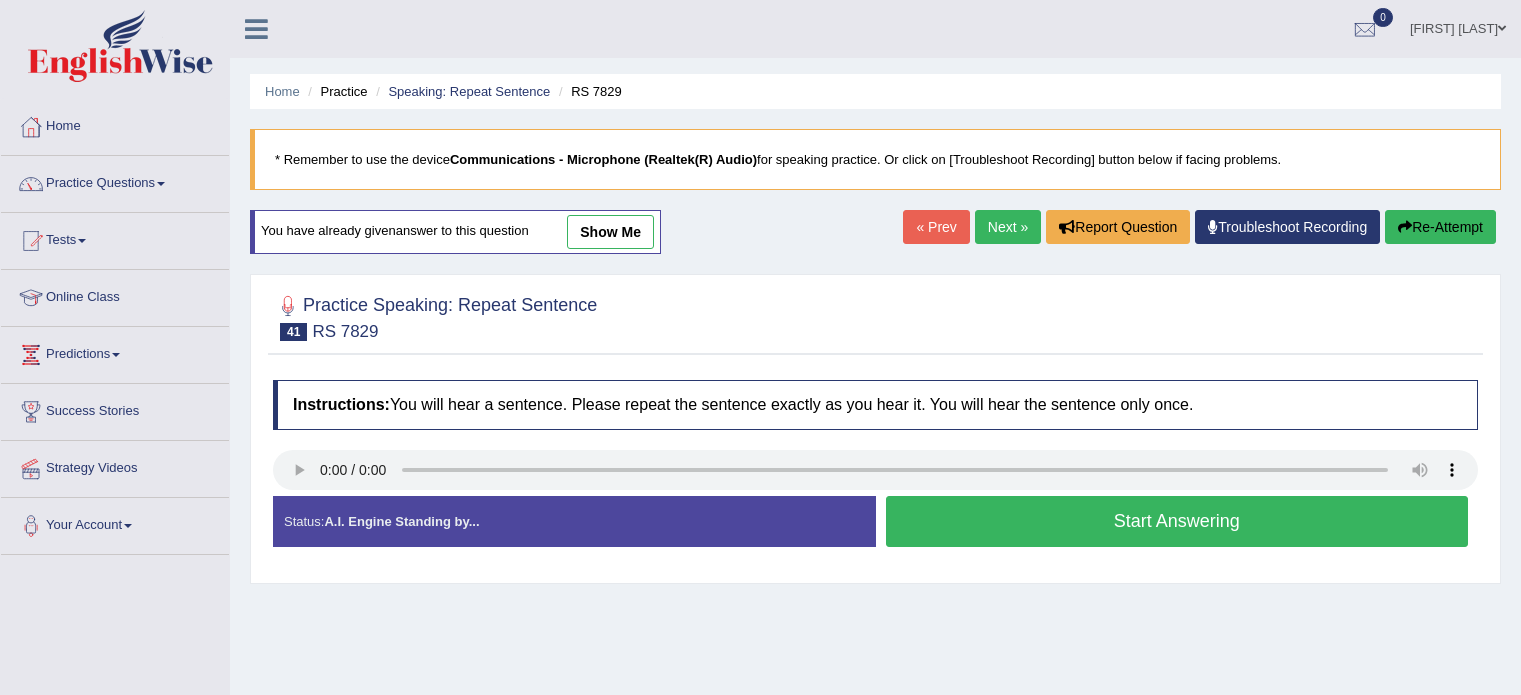 scroll, scrollTop: 0, scrollLeft: 0, axis: both 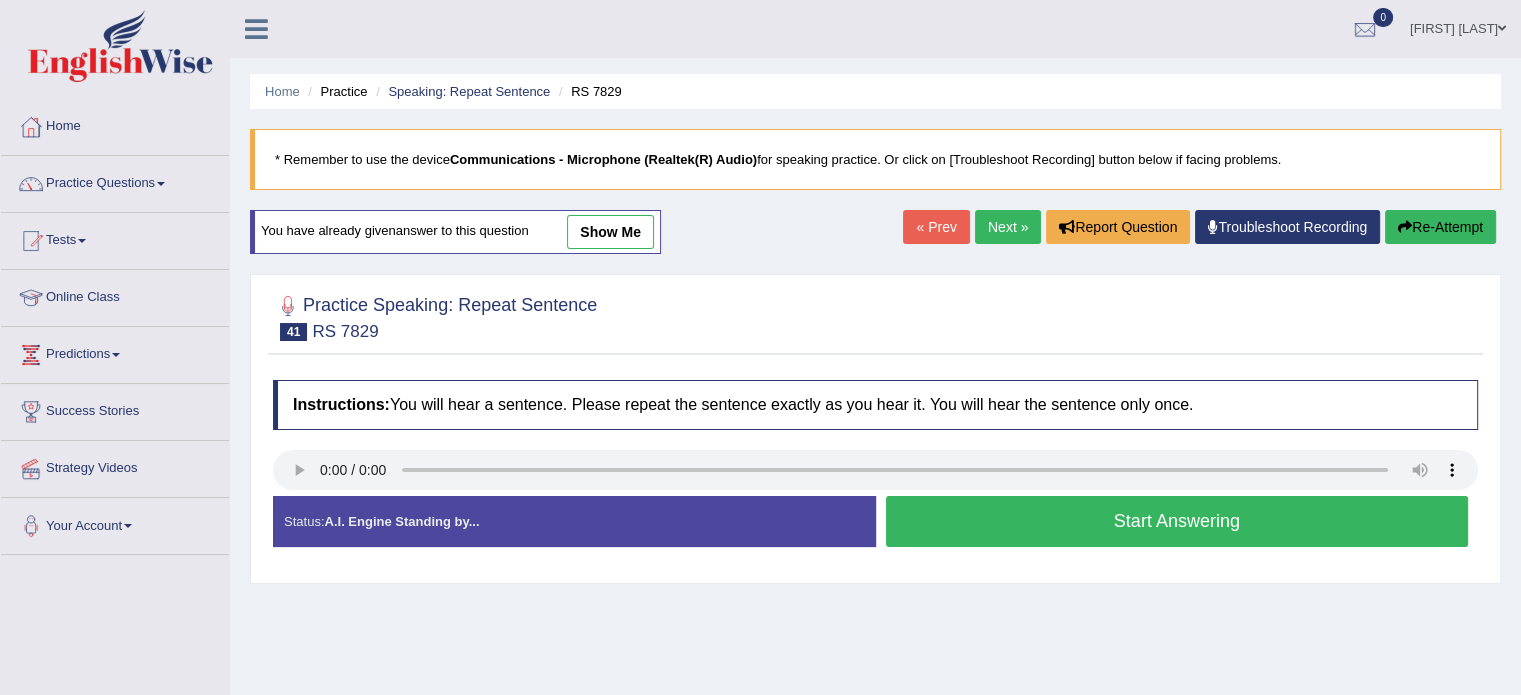 click on "Start Answering" at bounding box center [1177, 521] 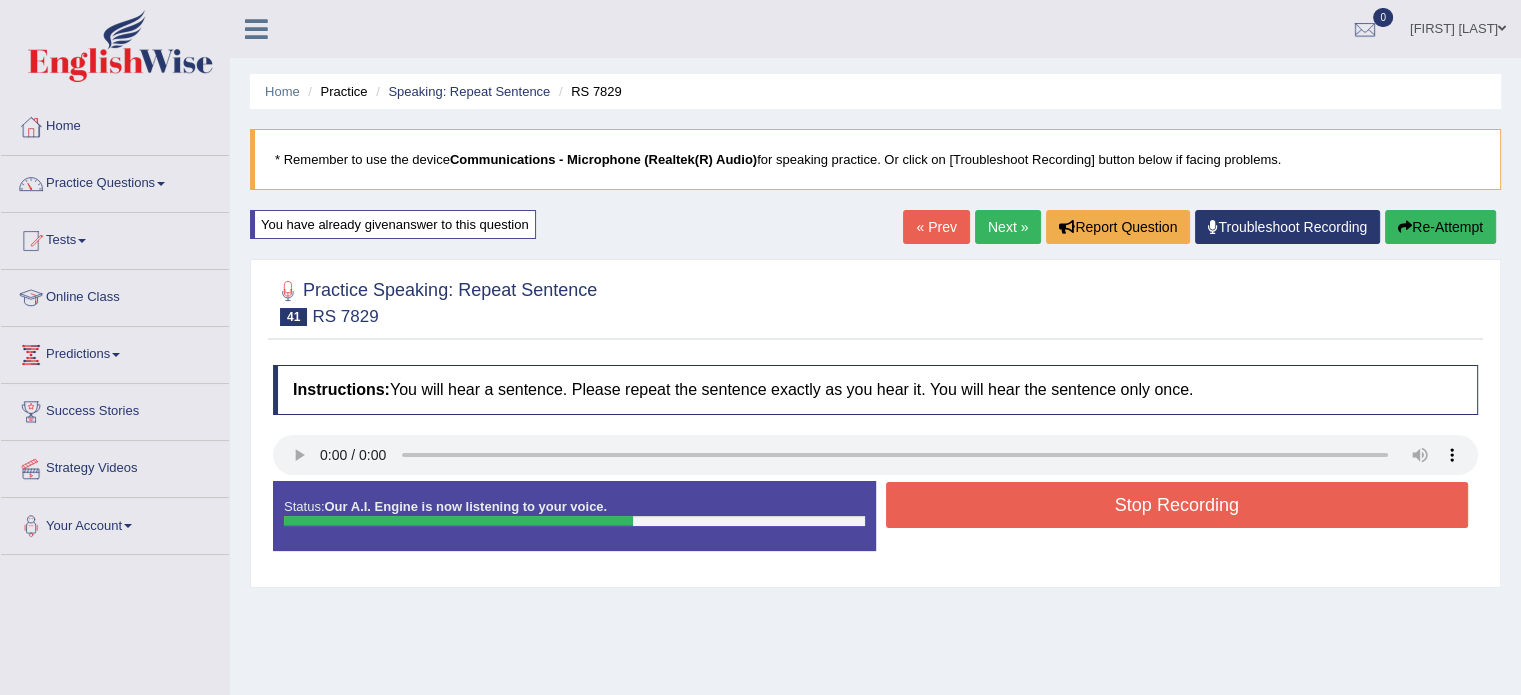 click on "Stop Recording" at bounding box center (1177, 505) 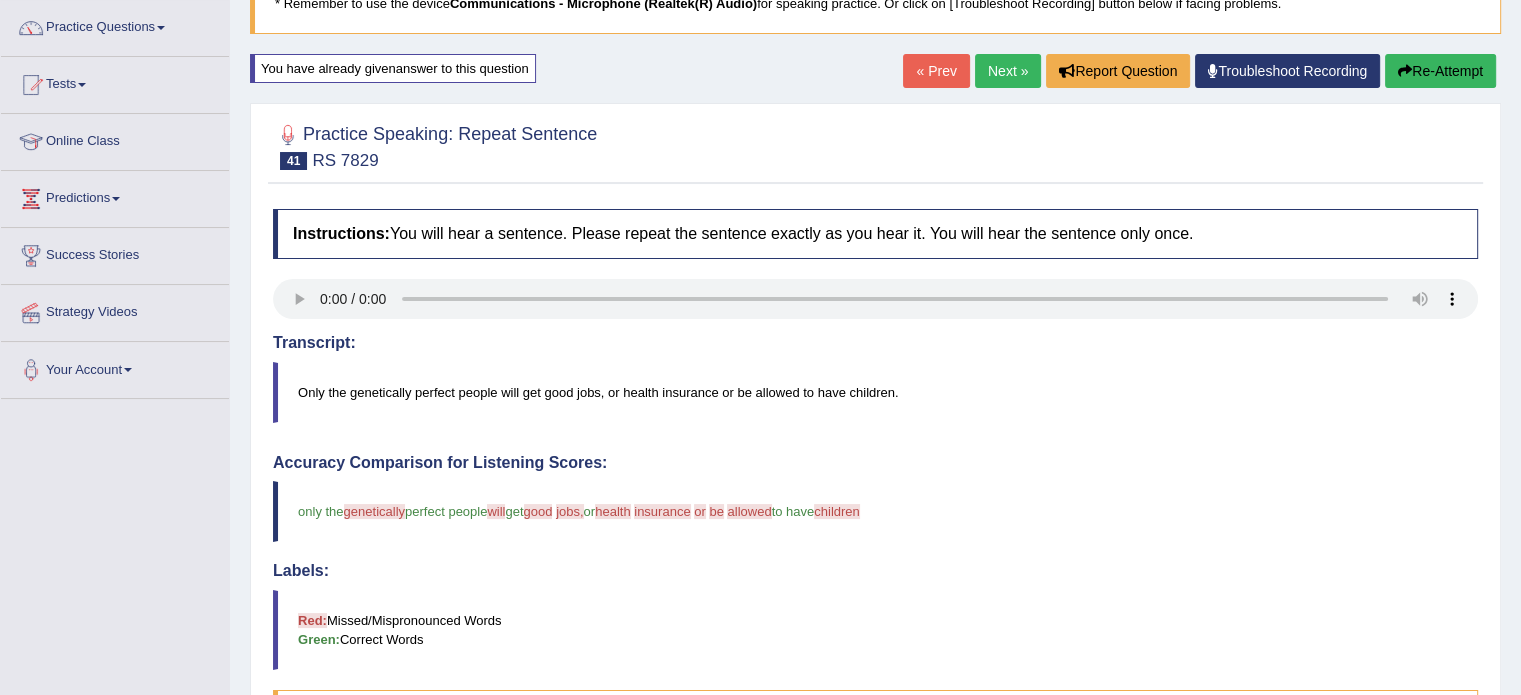 scroll, scrollTop: 0, scrollLeft: 0, axis: both 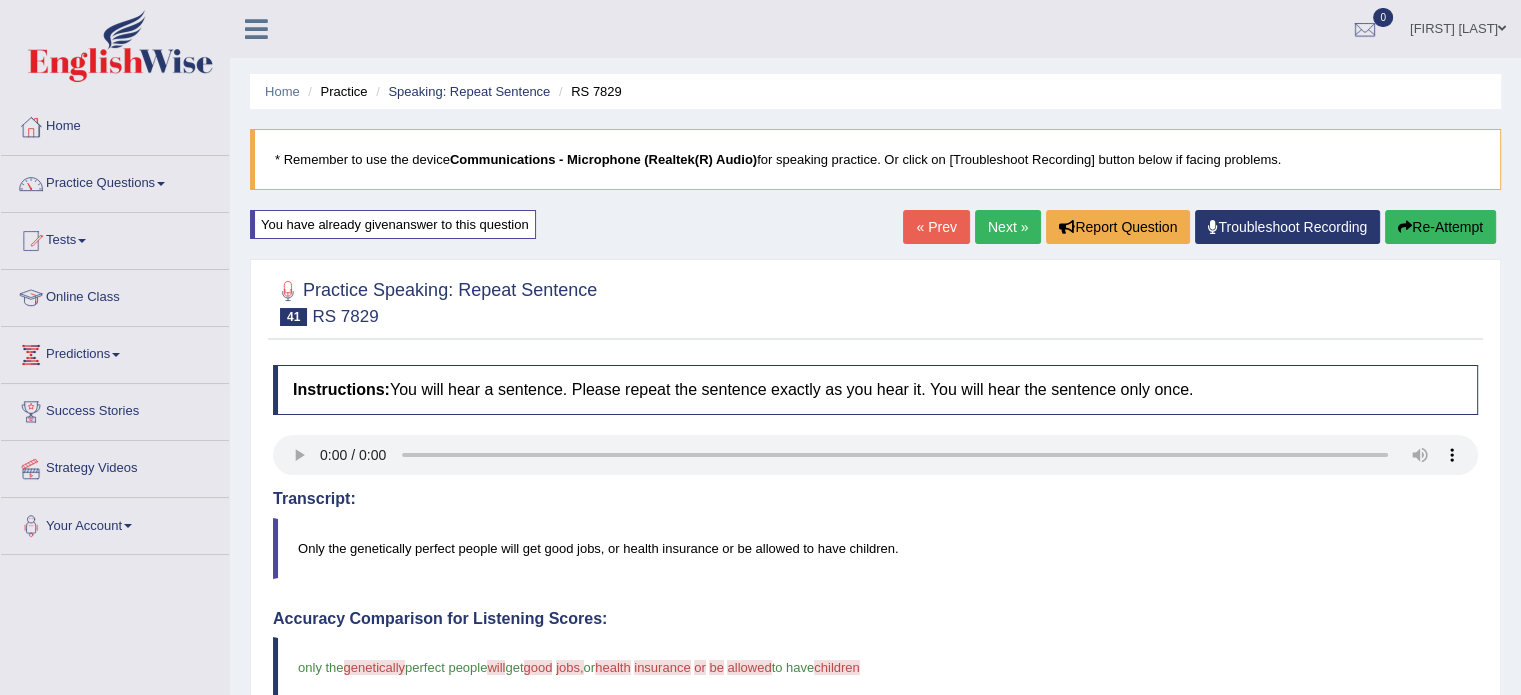 click on "Next »" at bounding box center (1008, 227) 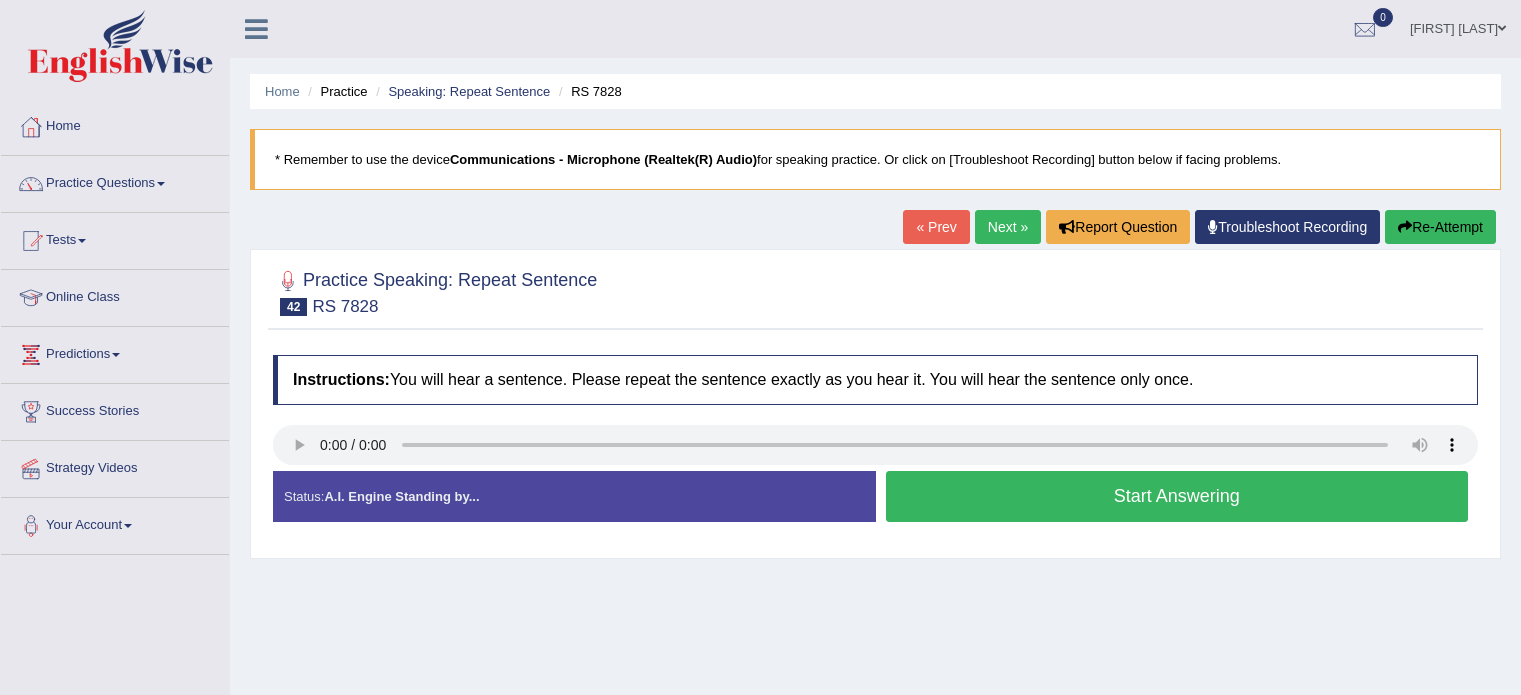 scroll, scrollTop: 0, scrollLeft: 0, axis: both 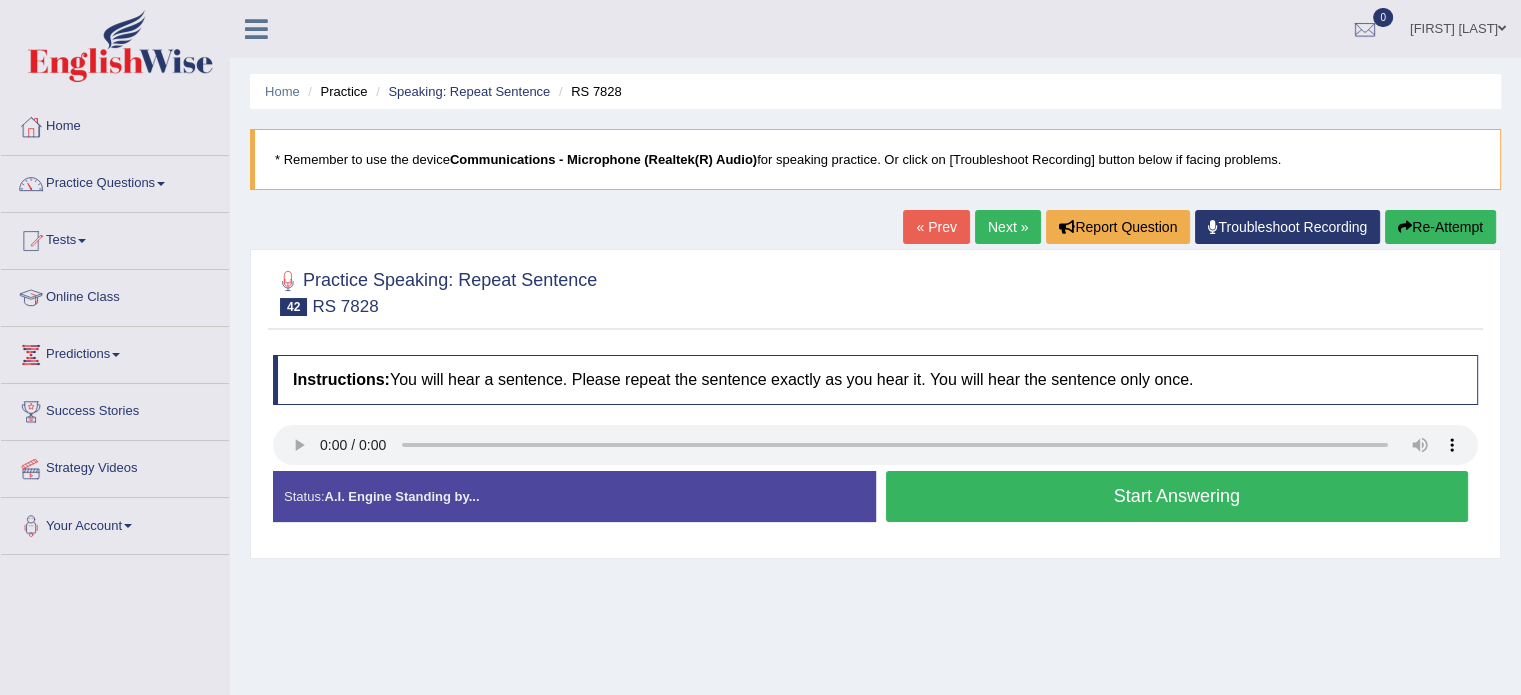 click on "Start Answering" at bounding box center [1177, 496] 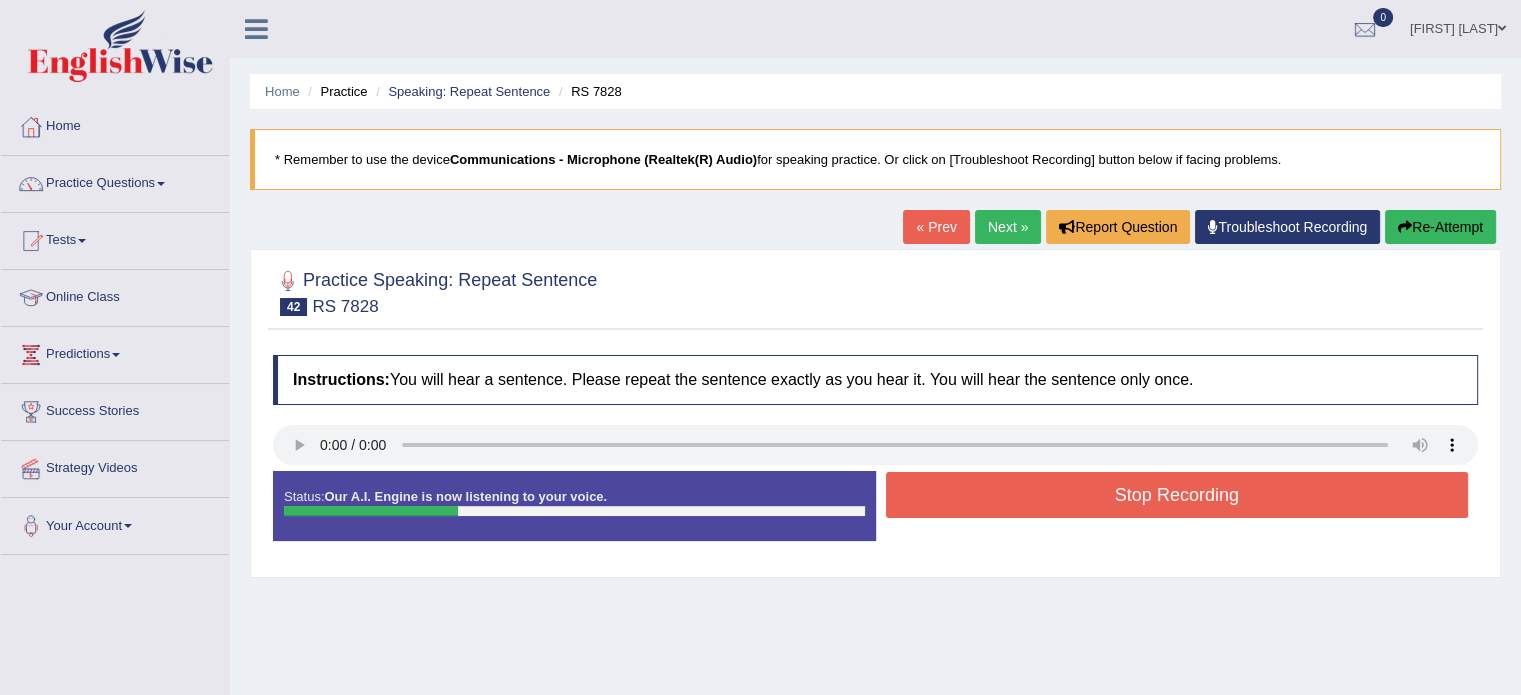 click on "Re-Attempt" at bounding box center [1440, 227] 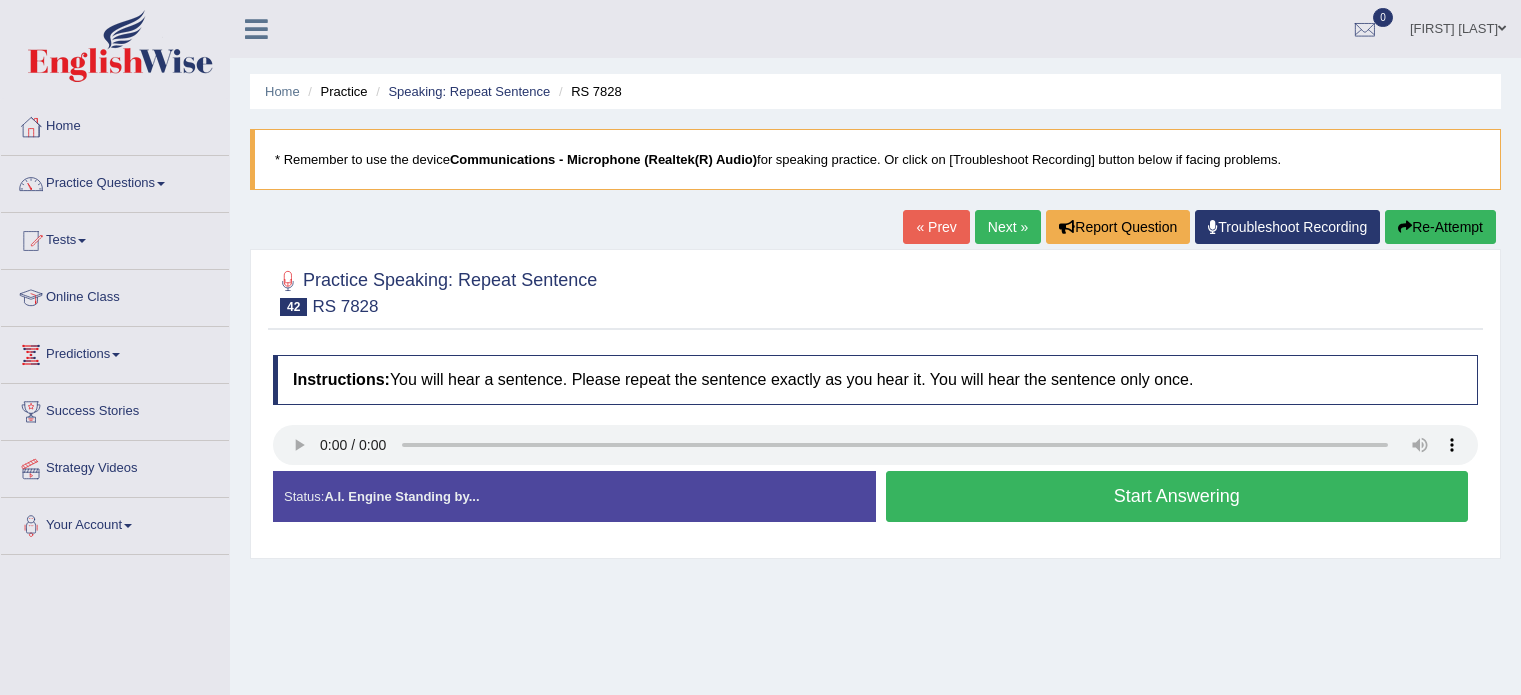 scroll, scrollTop: 0, scrollLeft: 0, axis: both 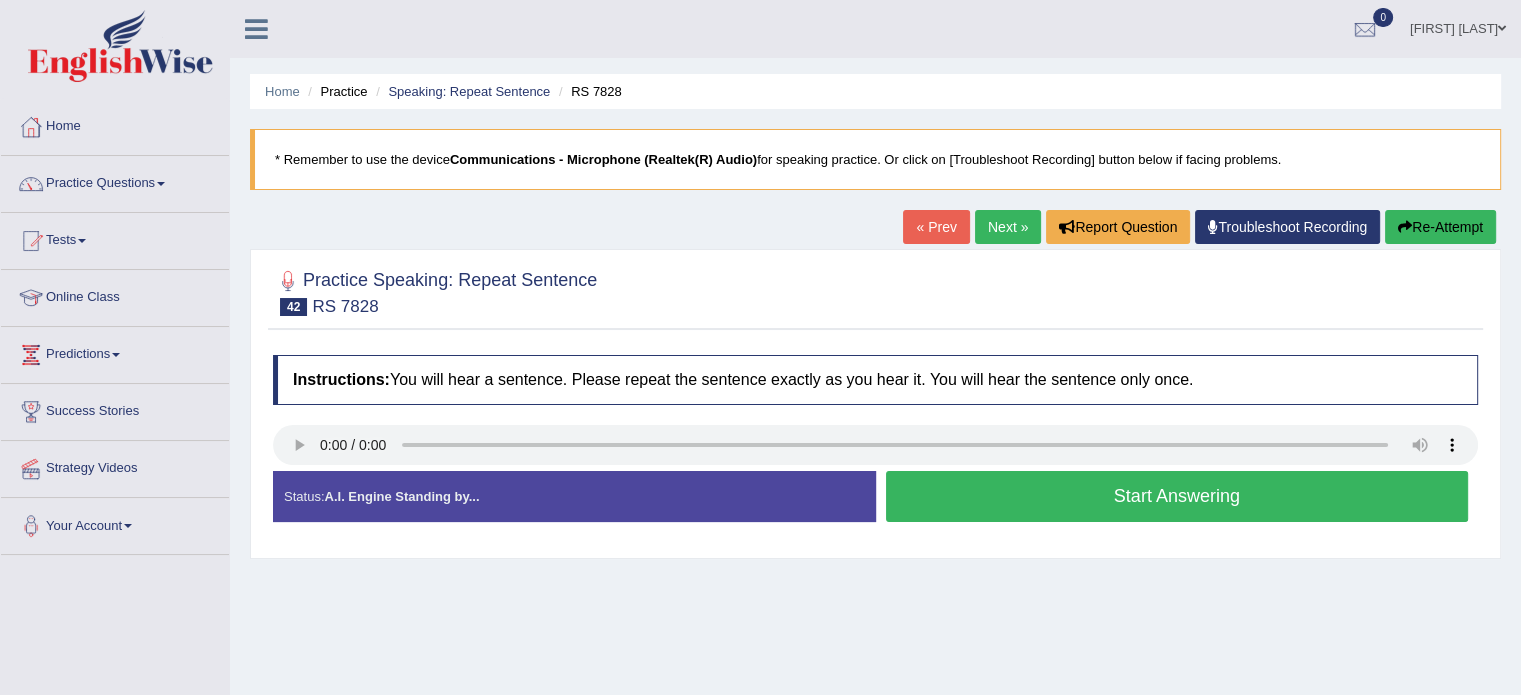click on "Start Answering" at bounding box center (1177, 496) 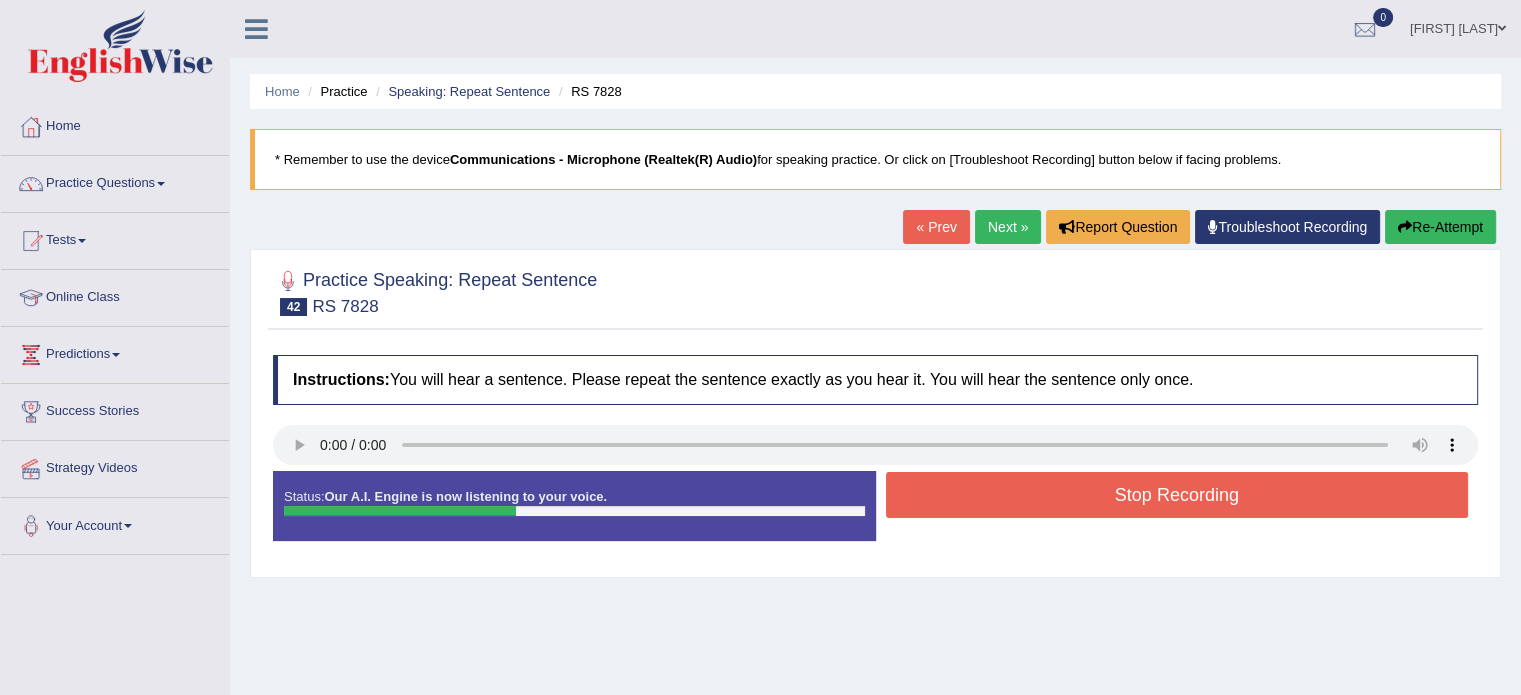 click on "Stop Recording" at bounding box center [1177, 495] 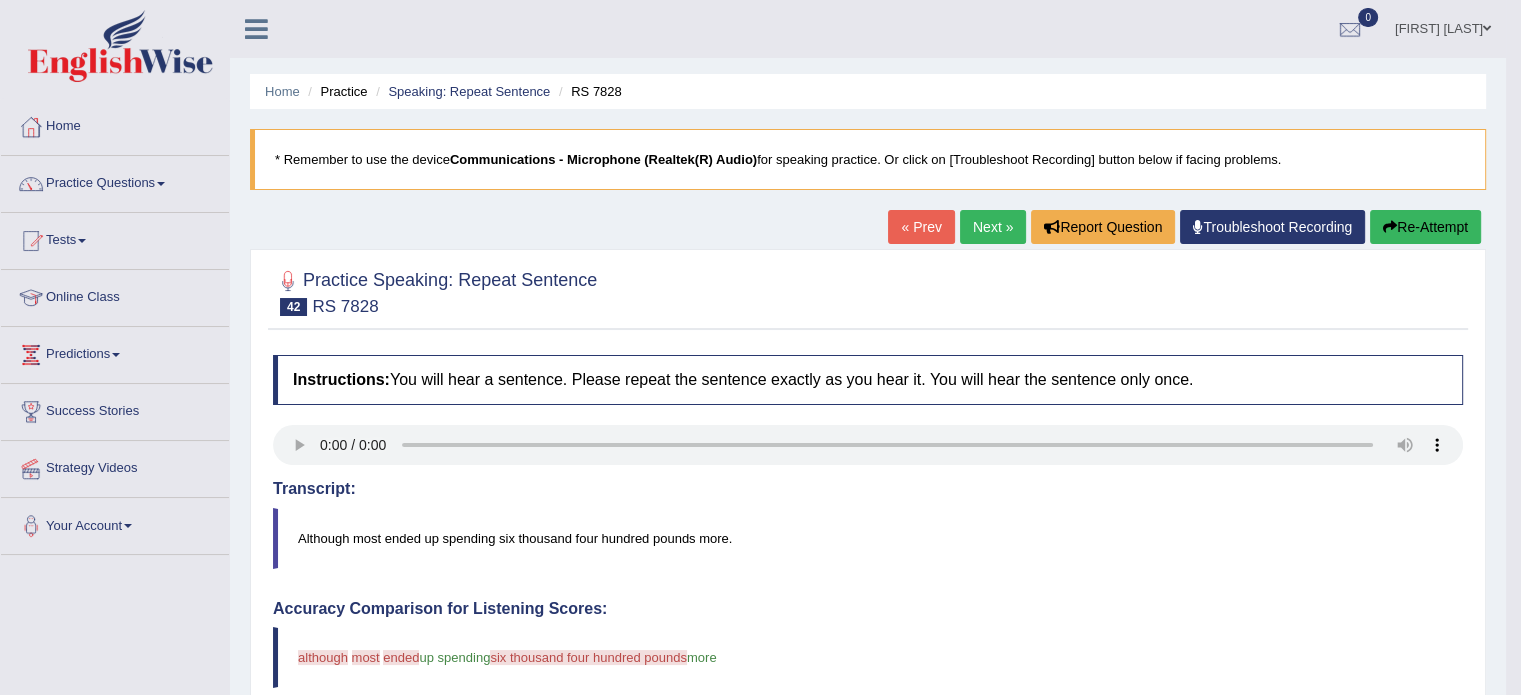 scroll, scrollTop: 653, scrollLeft: 0, axis: vertical 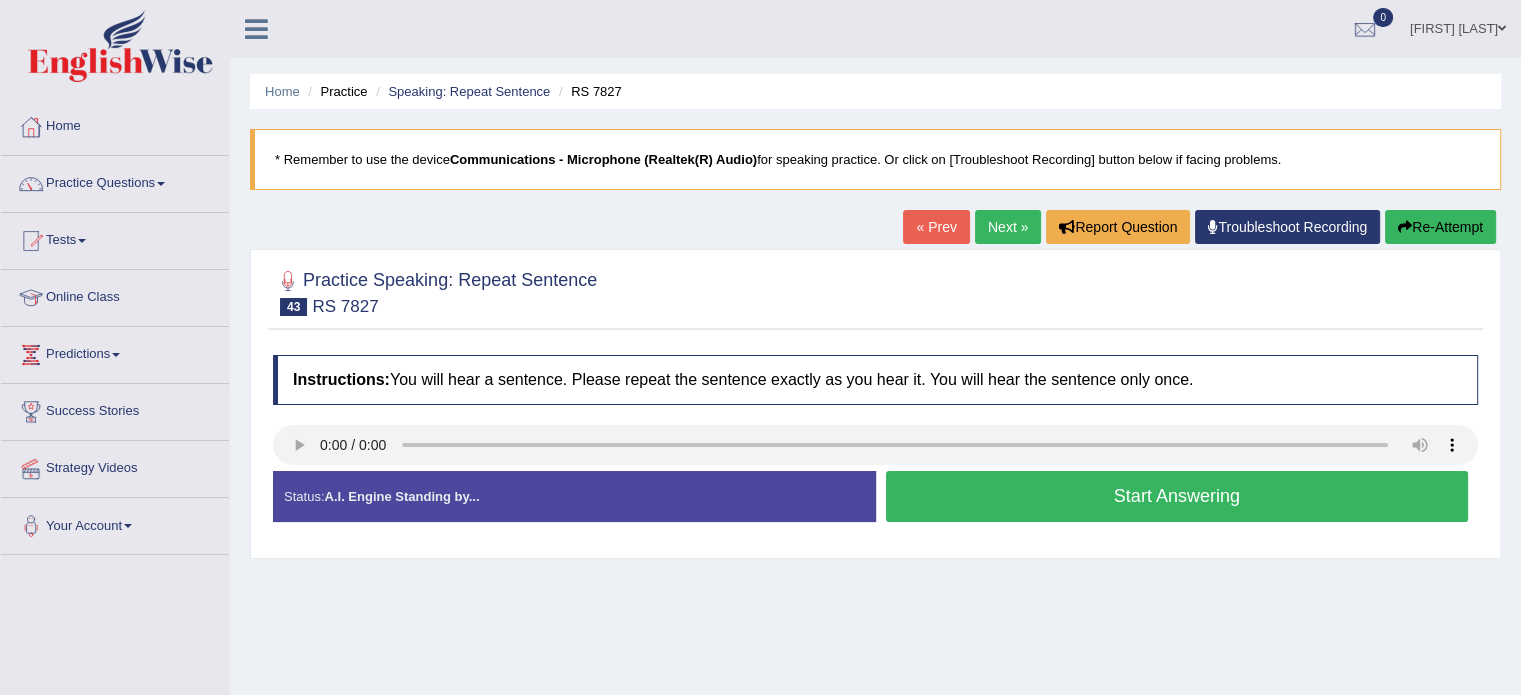 click on "Start Answering" at bounding box center (1177, 496) 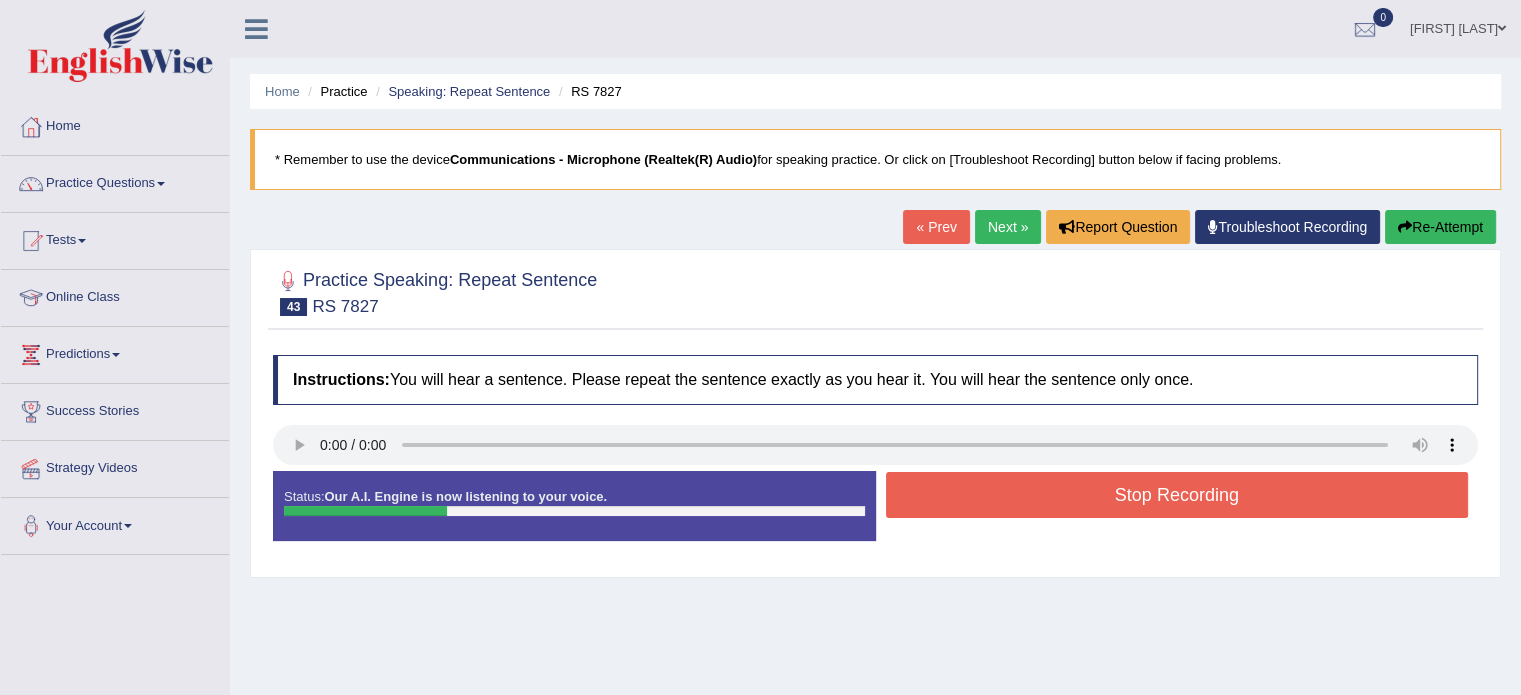click on "Stop Recording" at bounding box center (1177, 495) 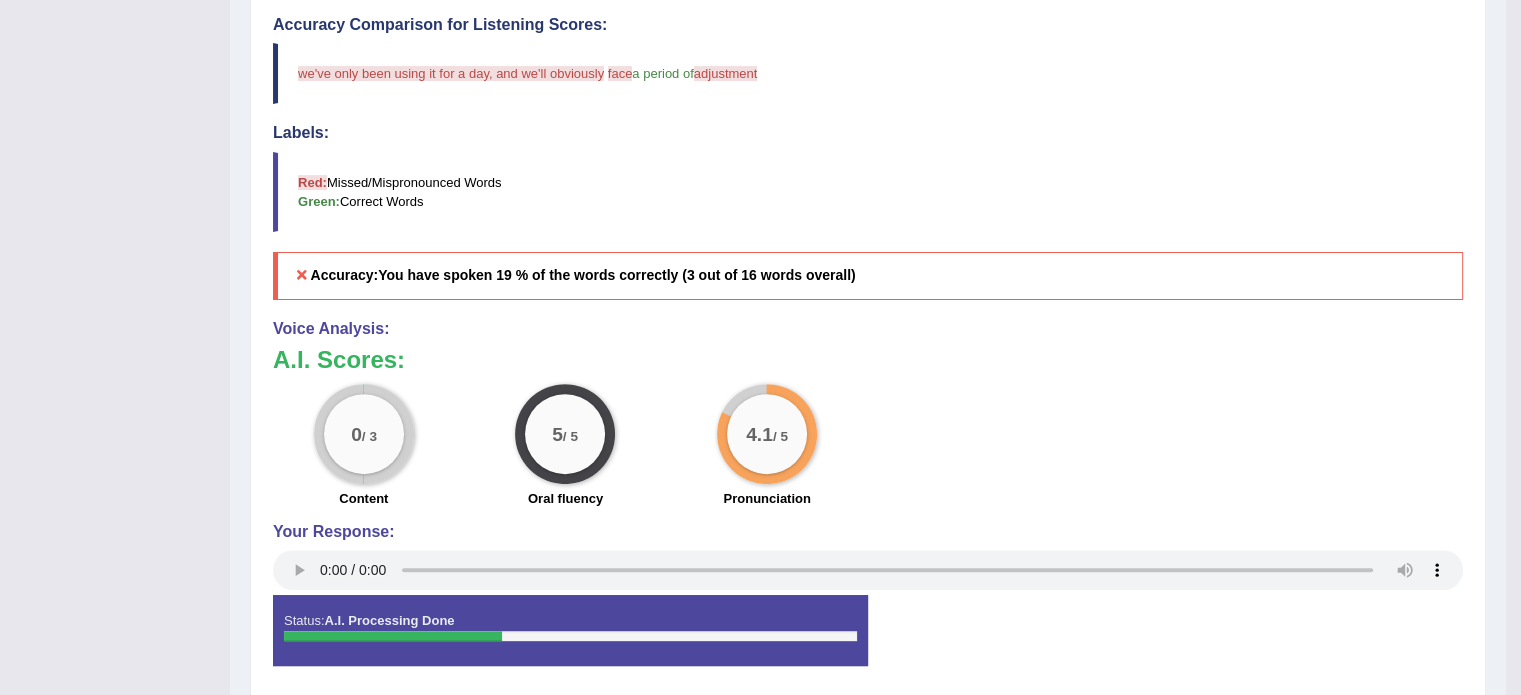 scroll, scrollTop: 653, scrollLeft: 0, axis: vertical 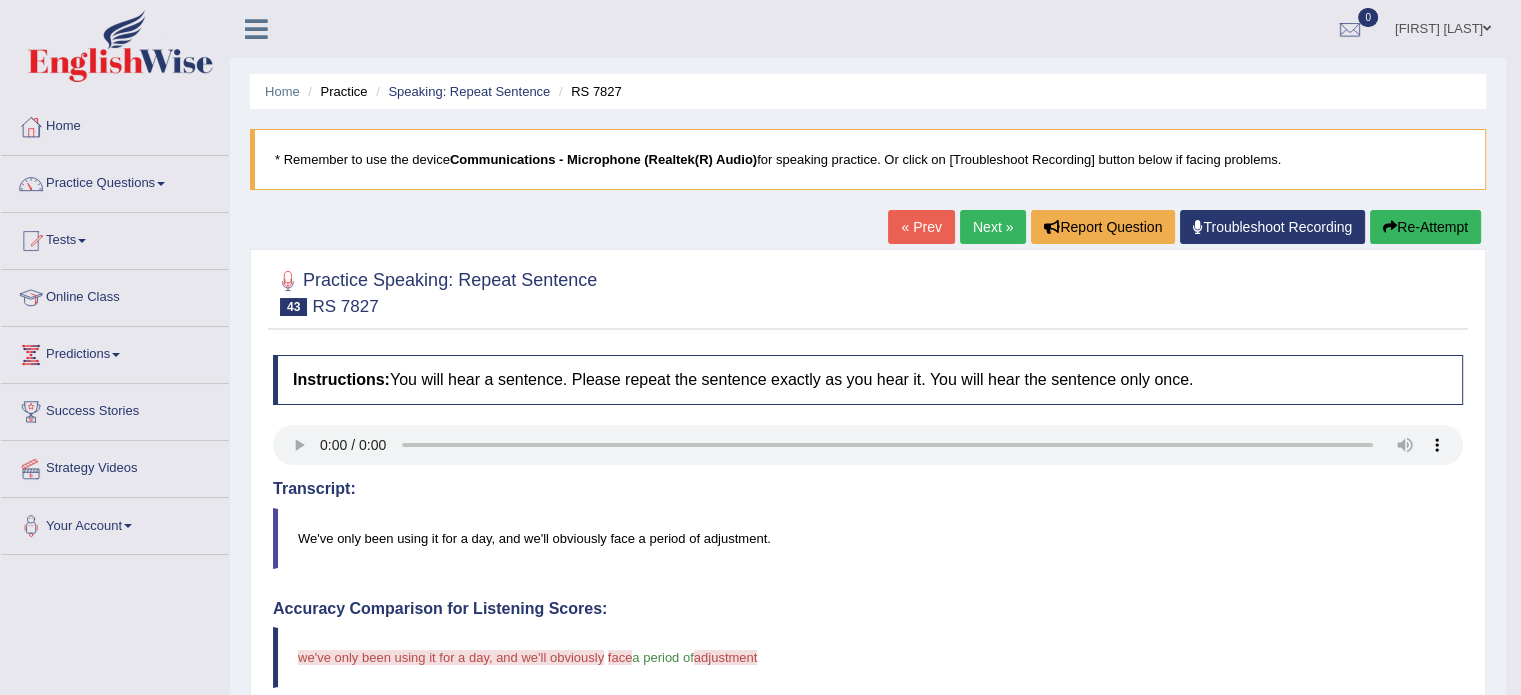 click on "Next »" at bounding box center (993, 227) 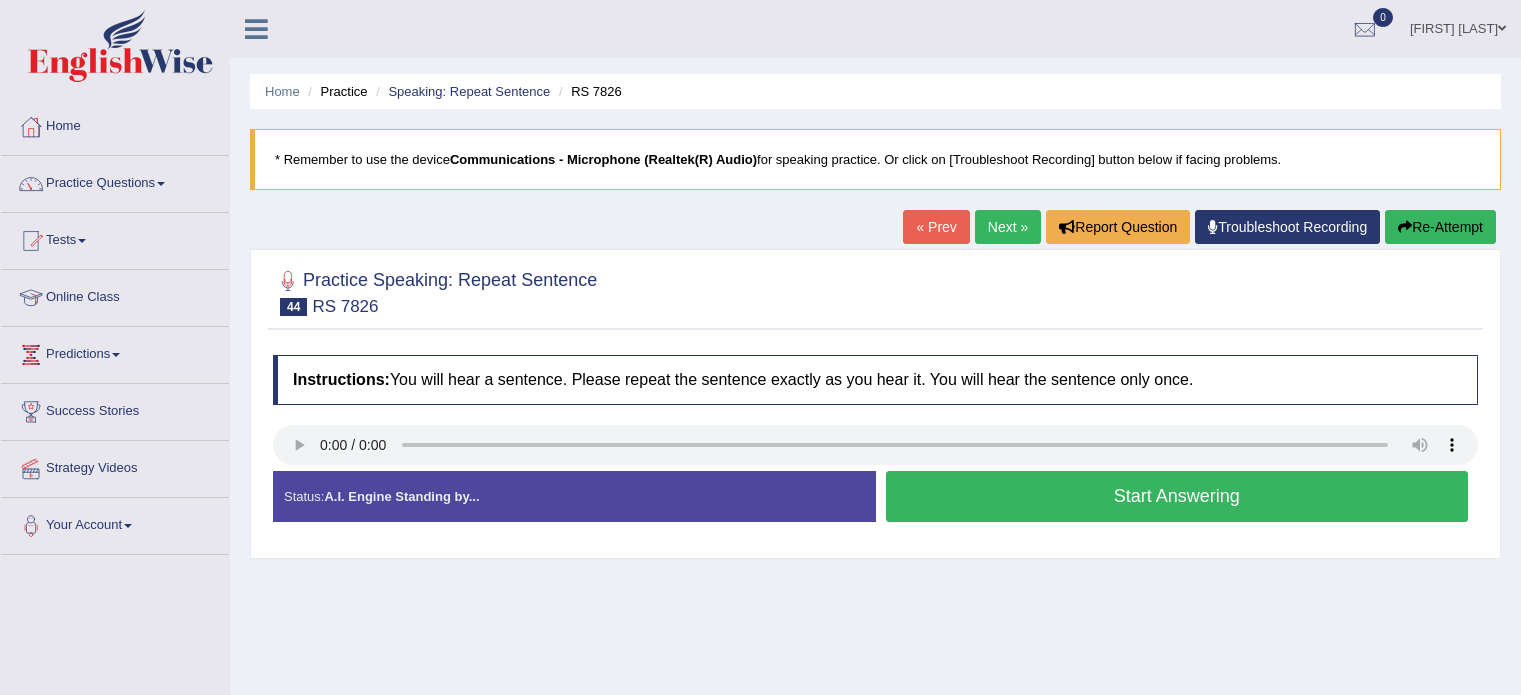 scroll, scrollTop: 0, scrollLeft: 0, axis: both 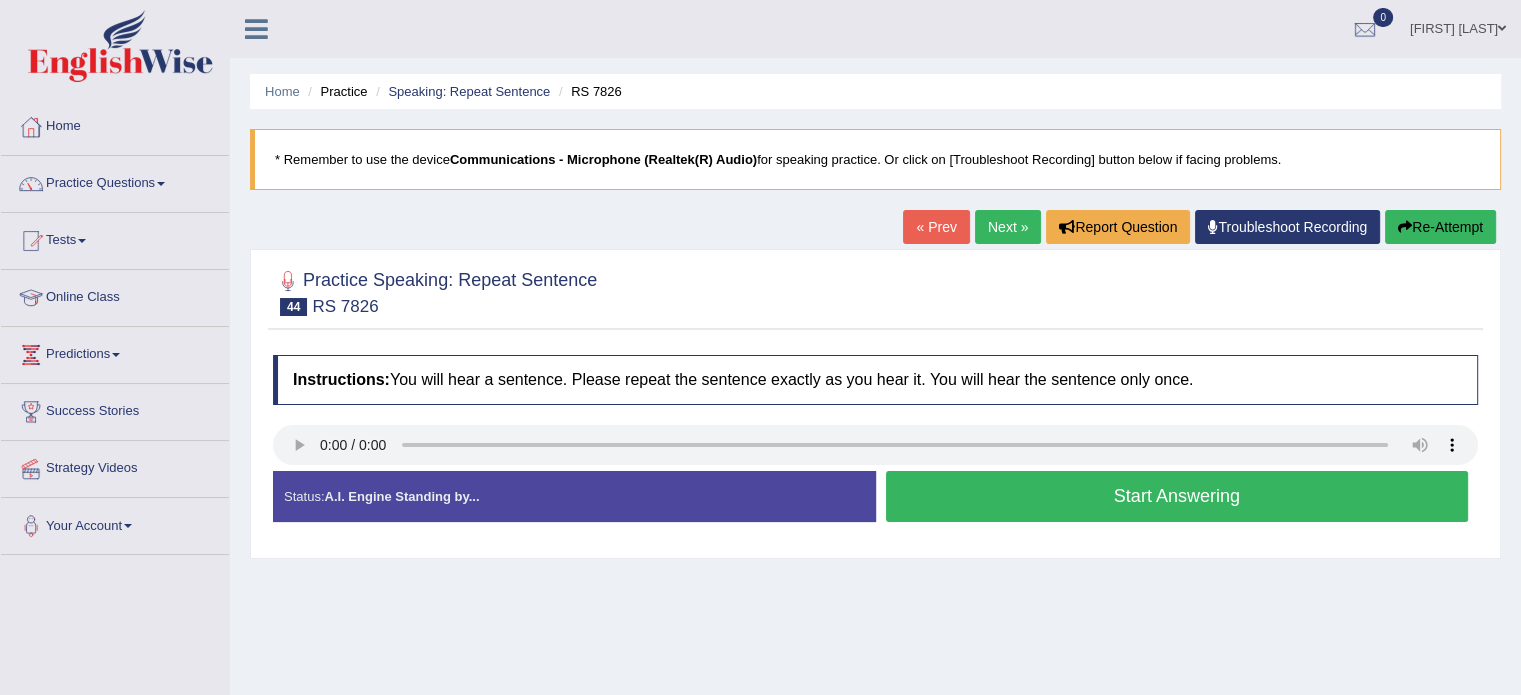 click on "Start Answering" at bounding box center (1177, 496) 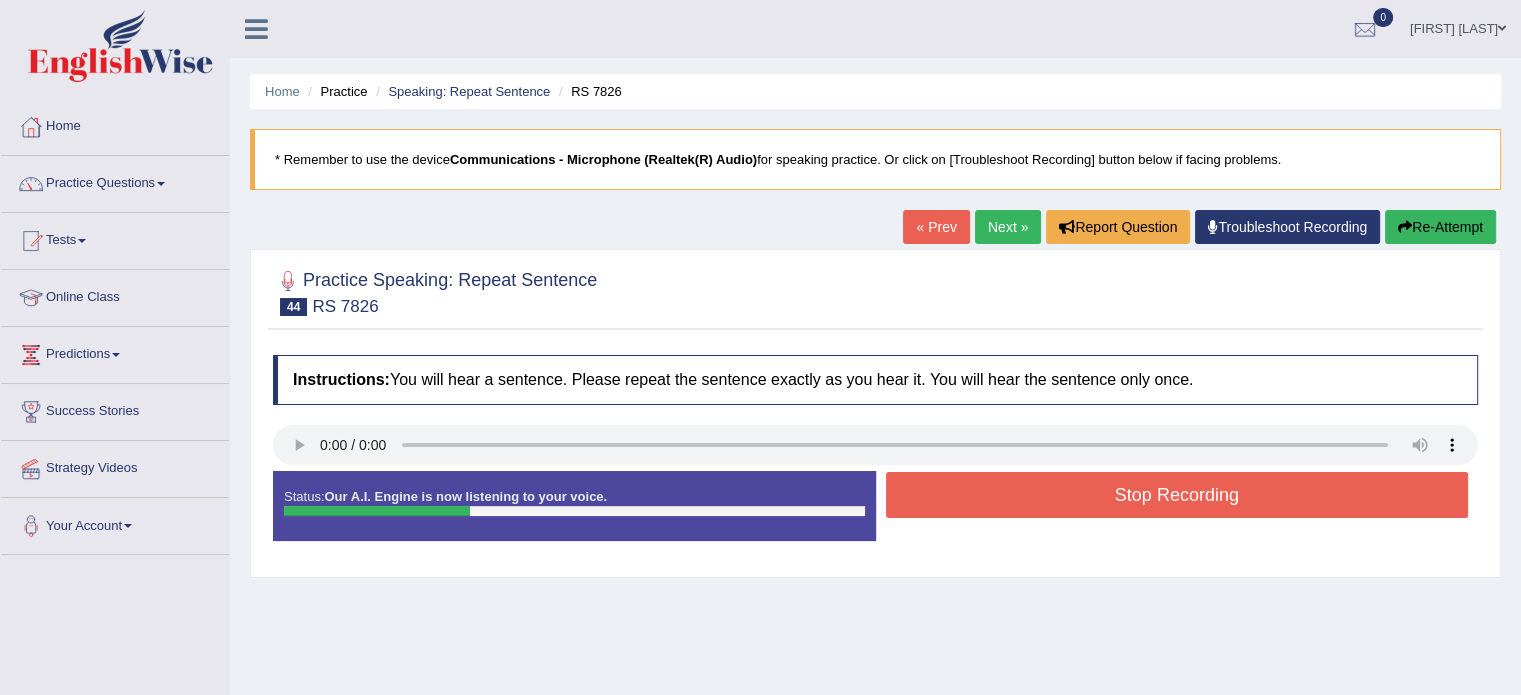 click on "Stop Recording" at bounding box center (1177, 495) 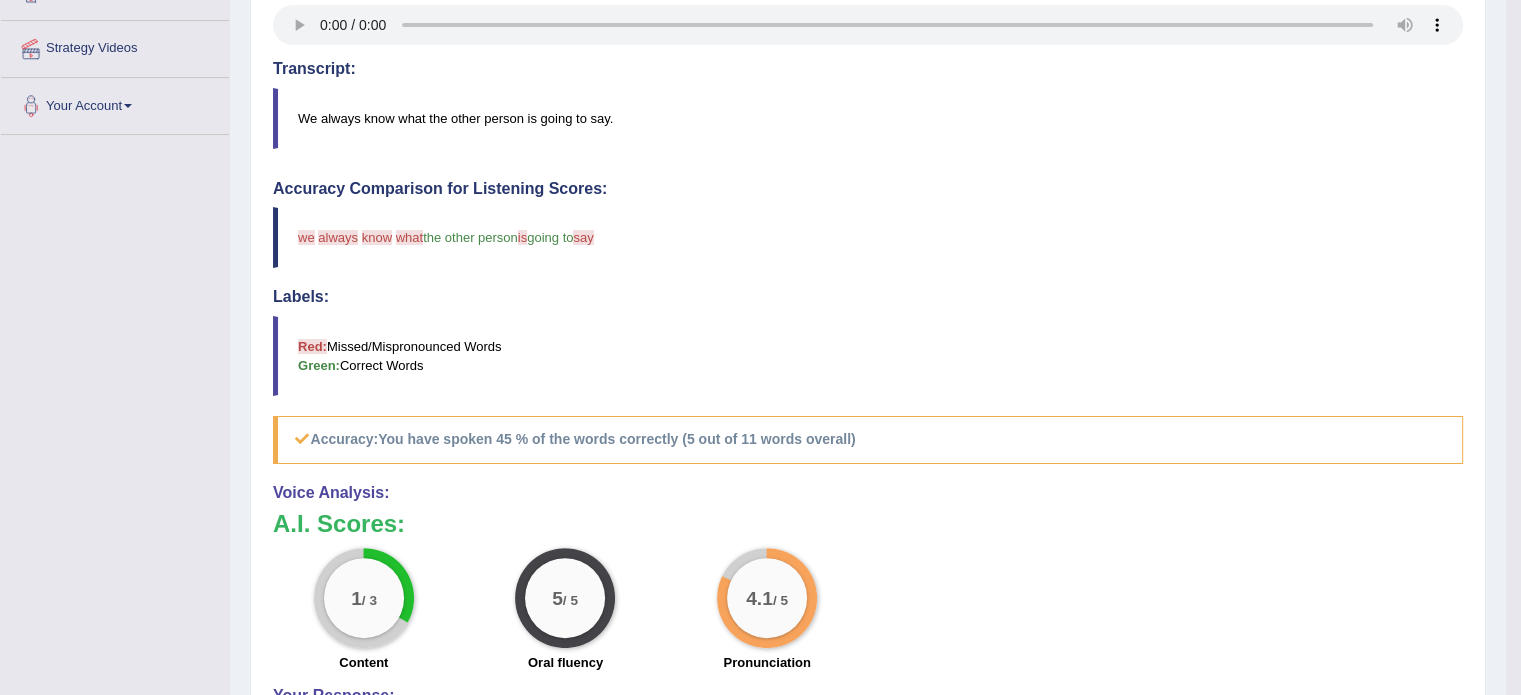 scroll, scrollTop: 653, scrollLeft: 0, axis: vertical 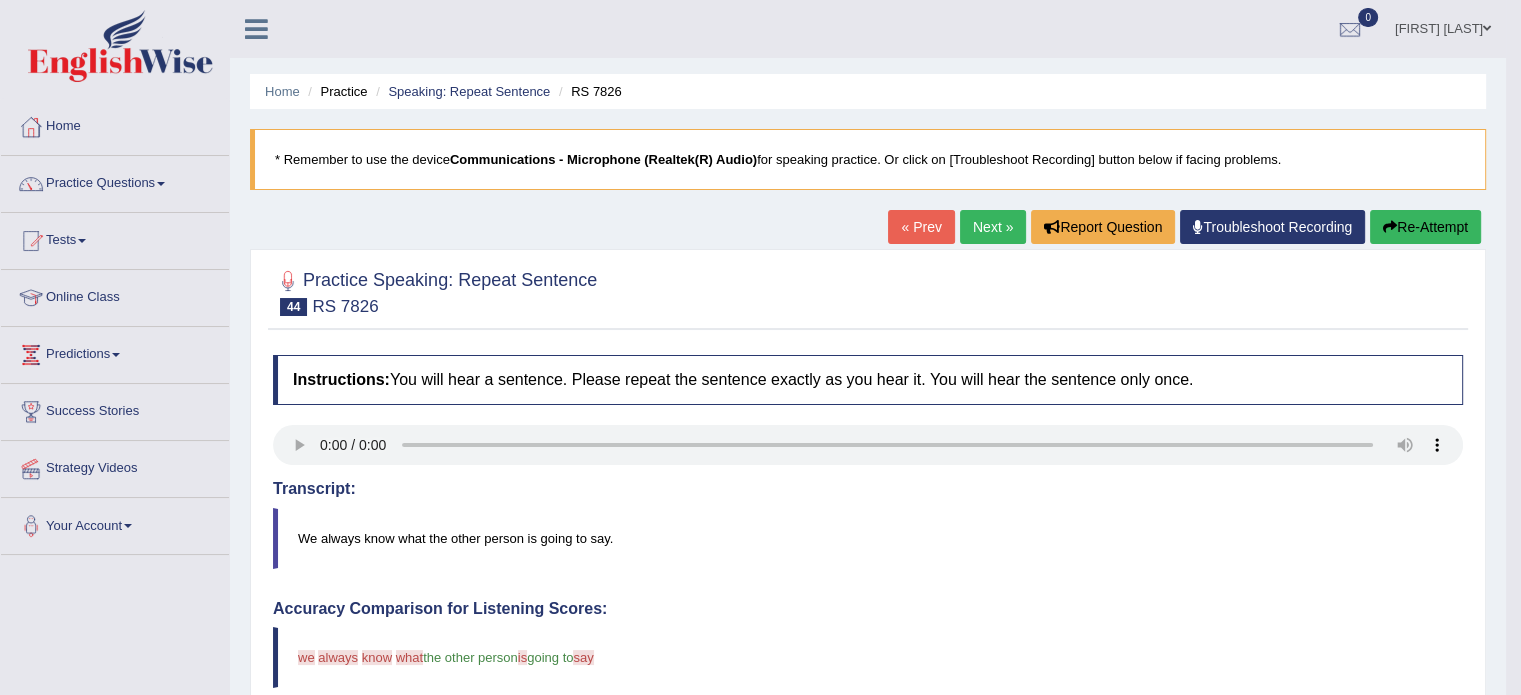 click on "Re-Attempt" at bounding box center (1425, 227) 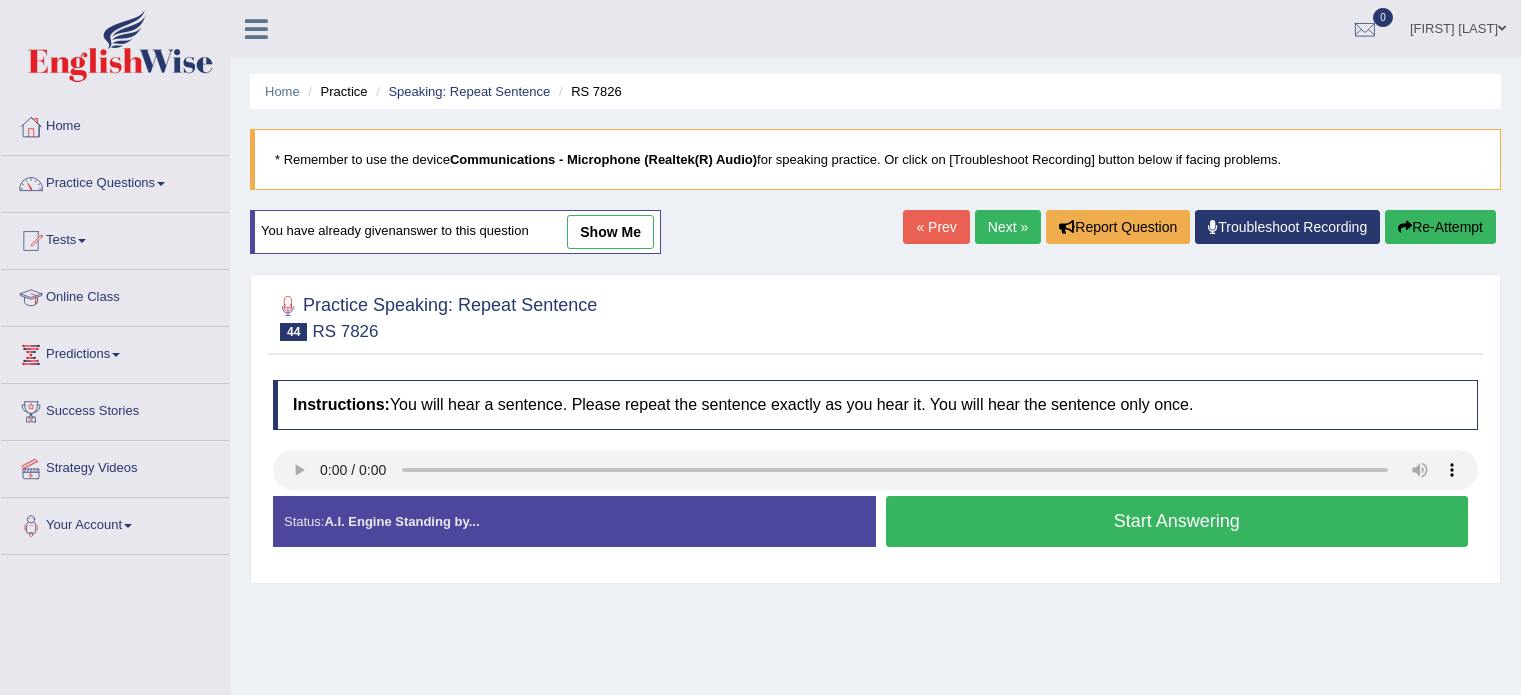 scroll, scrollTop: 0, scrollLeft: 0, axis: both 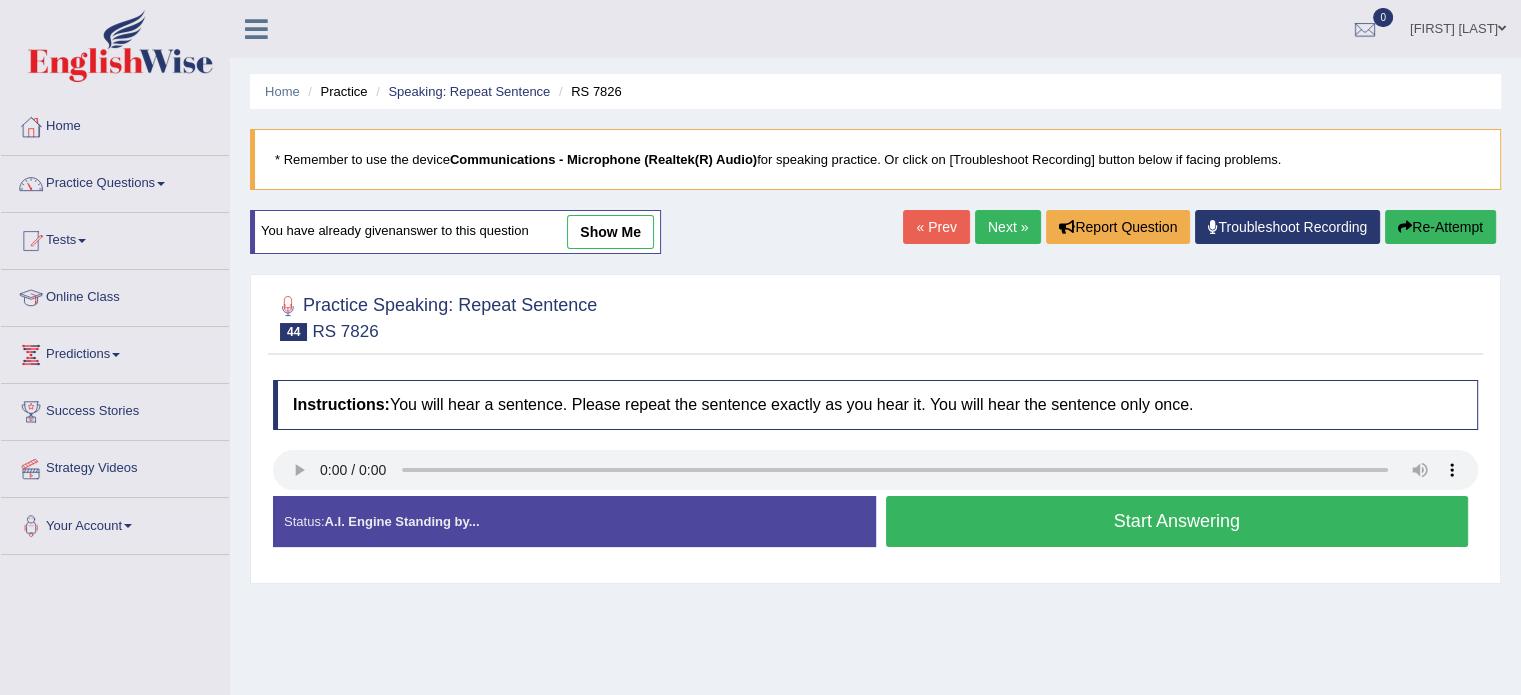 click on "Start Answering" at bounding box center [1177, 521] 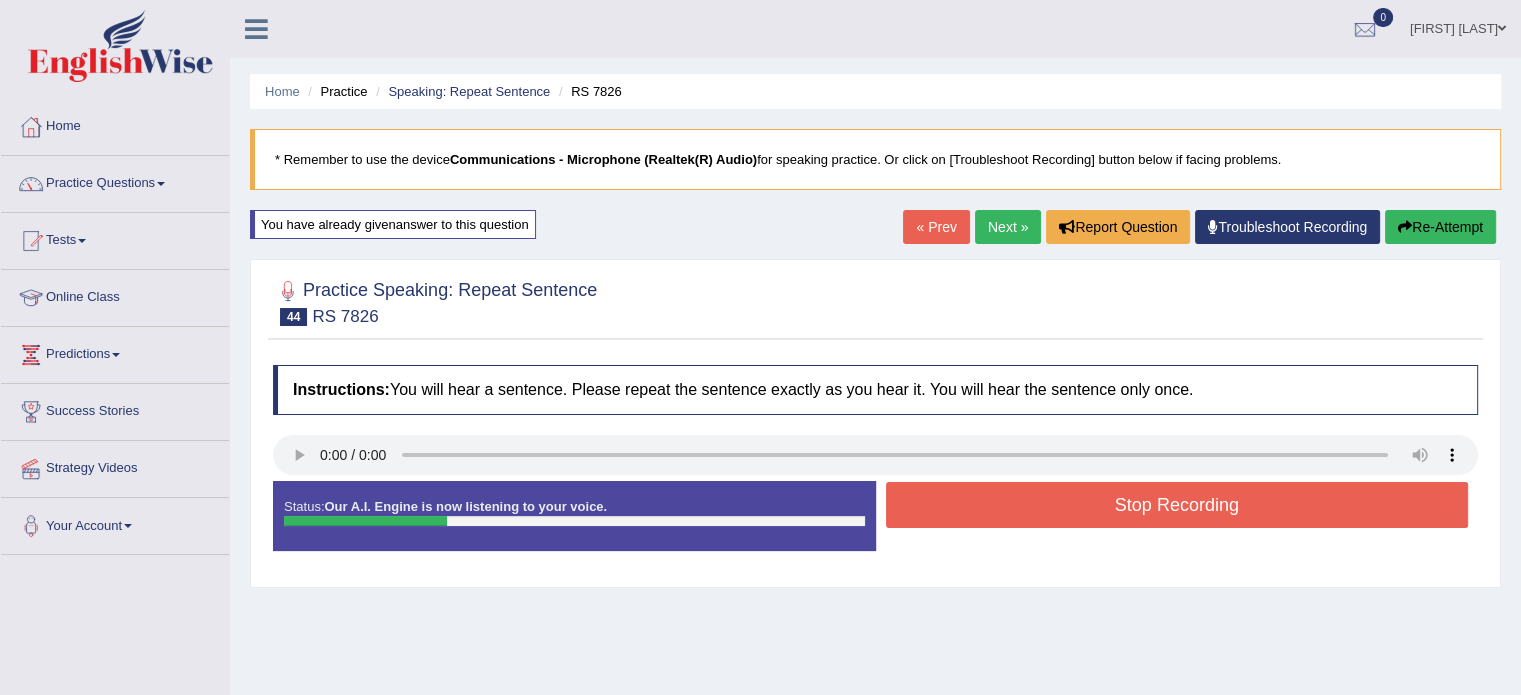 click on "Stop Recording" at bounding box center (1177, 505) 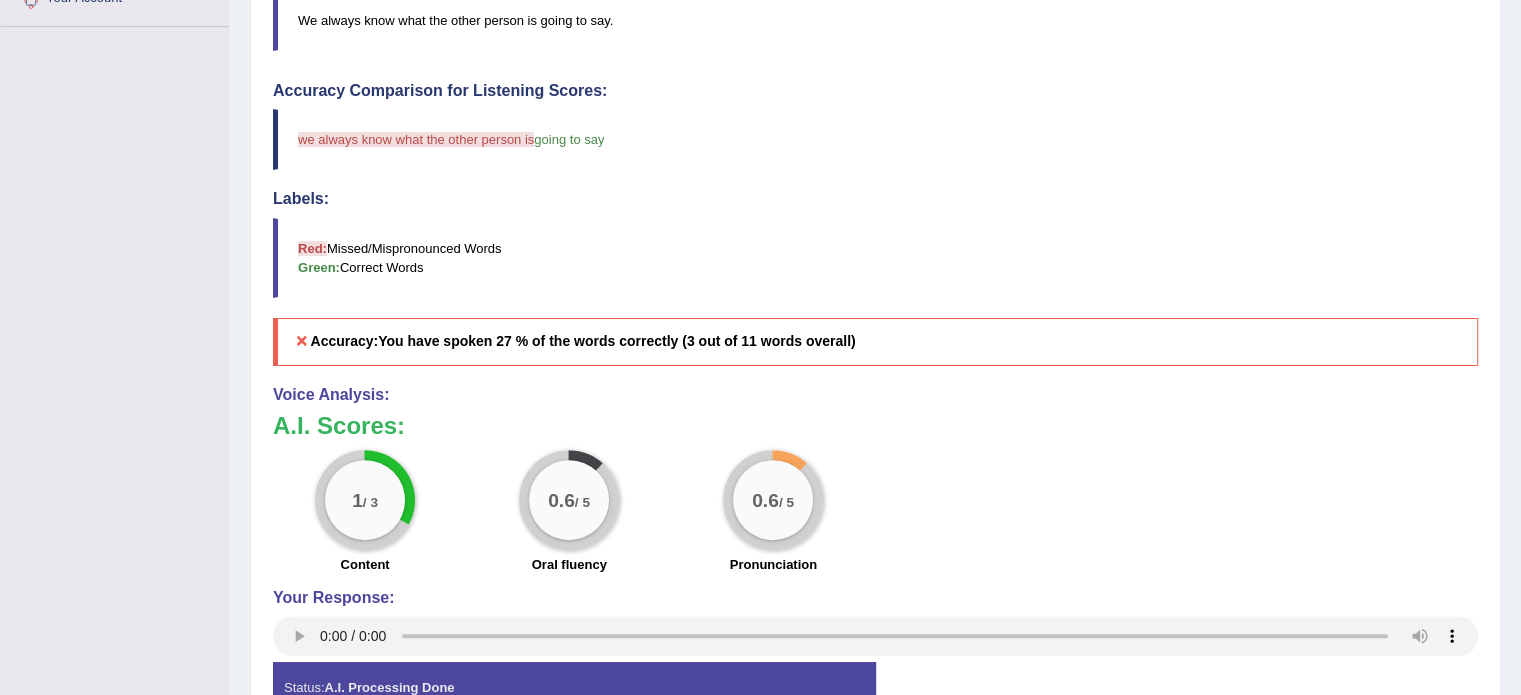scroll, scrollTop: 664, scrollLeft: 0, axis: vertical 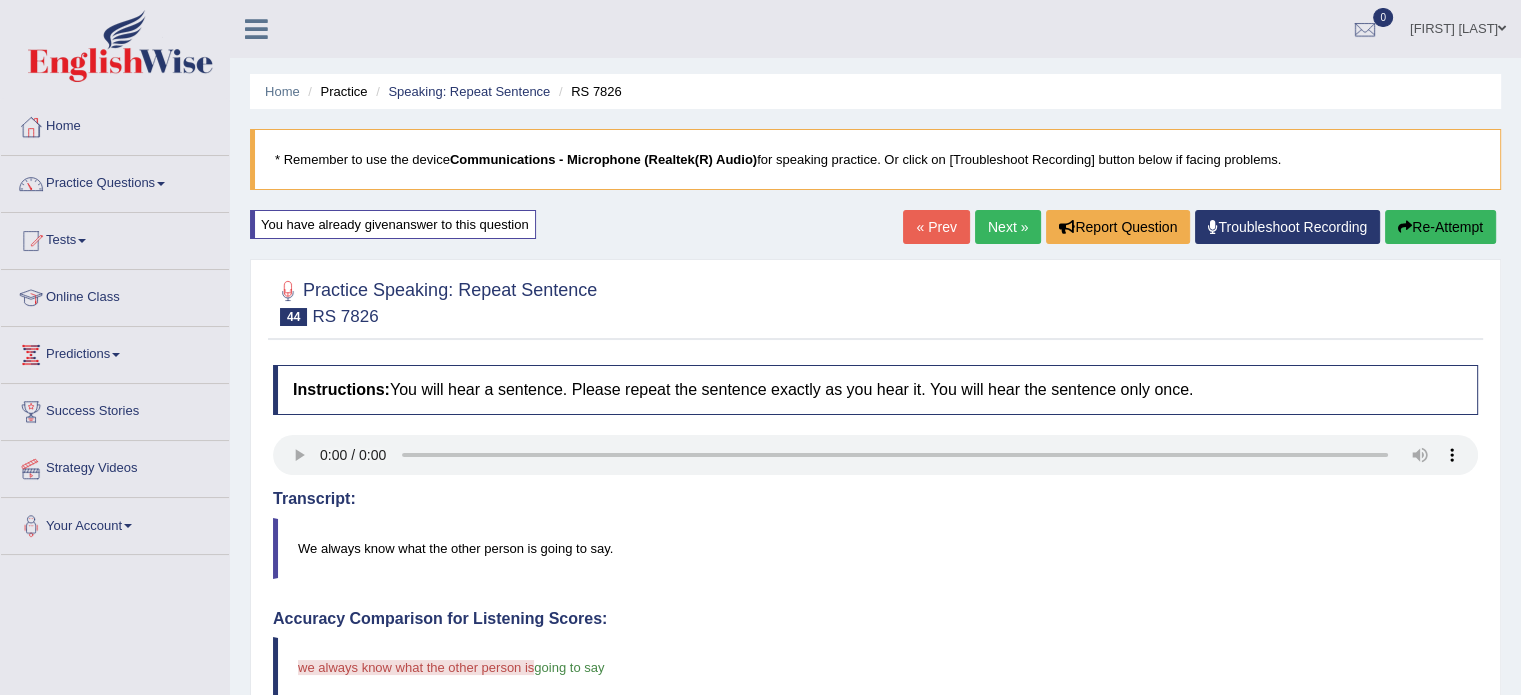 click on "Re-Attempt" at bounding box center (1440, 227) 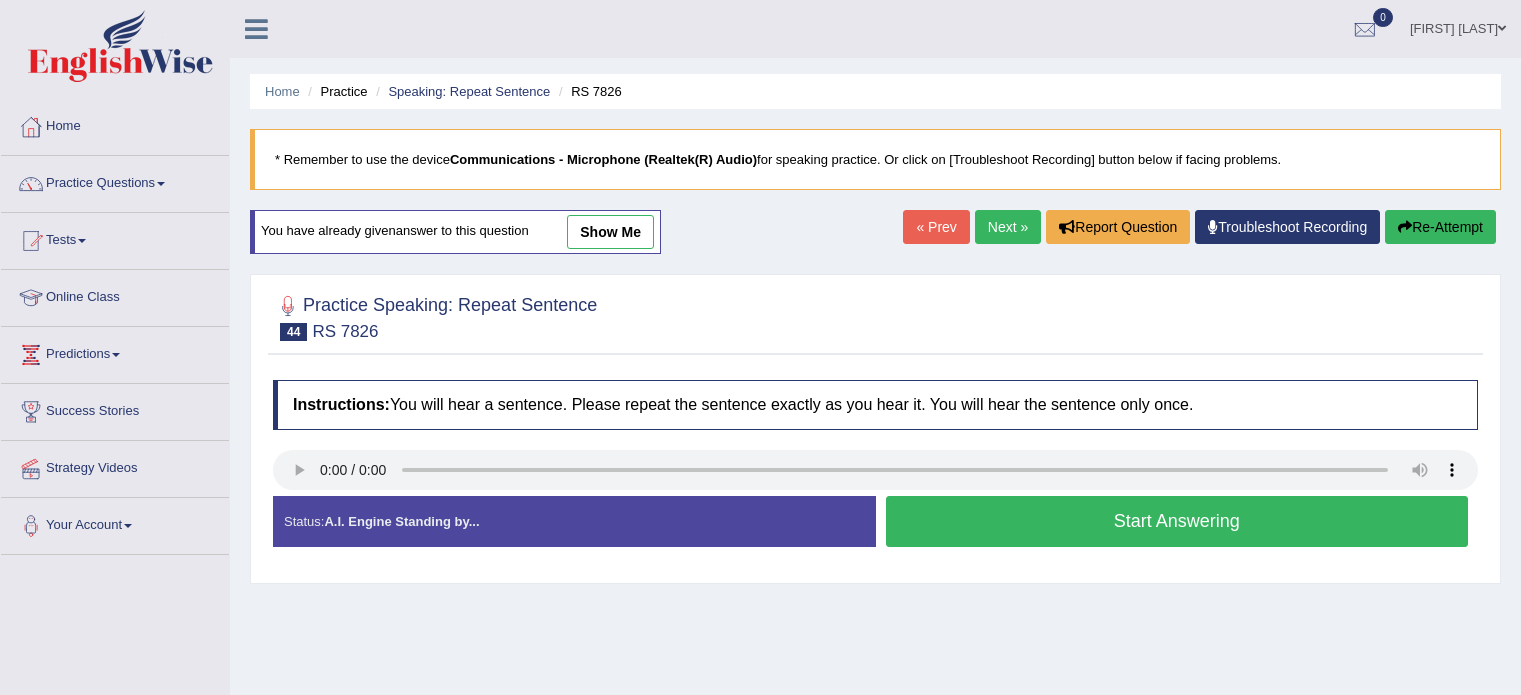 scroll, scrollTop: 0, scrollLeft: 0, axis: both 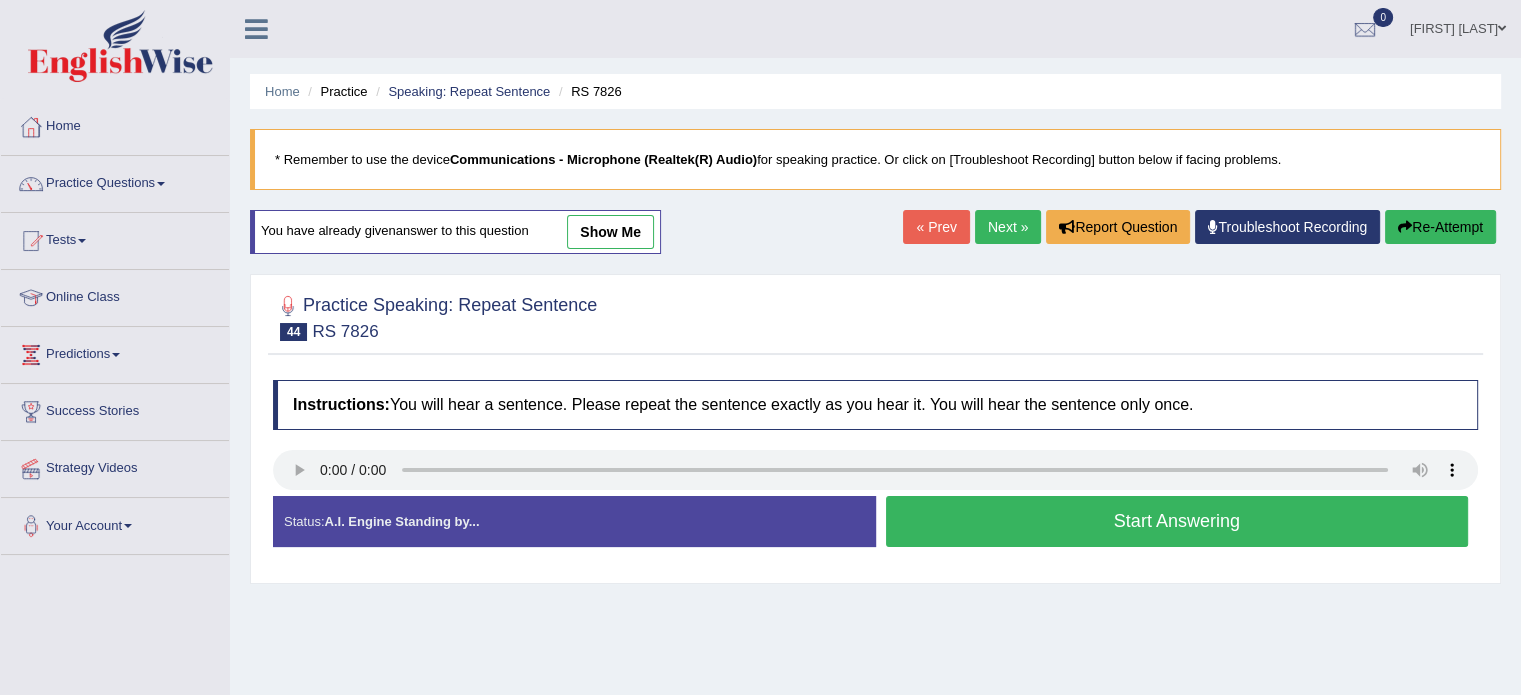 click on "Start Answering" at bounding box center [1177, 521] 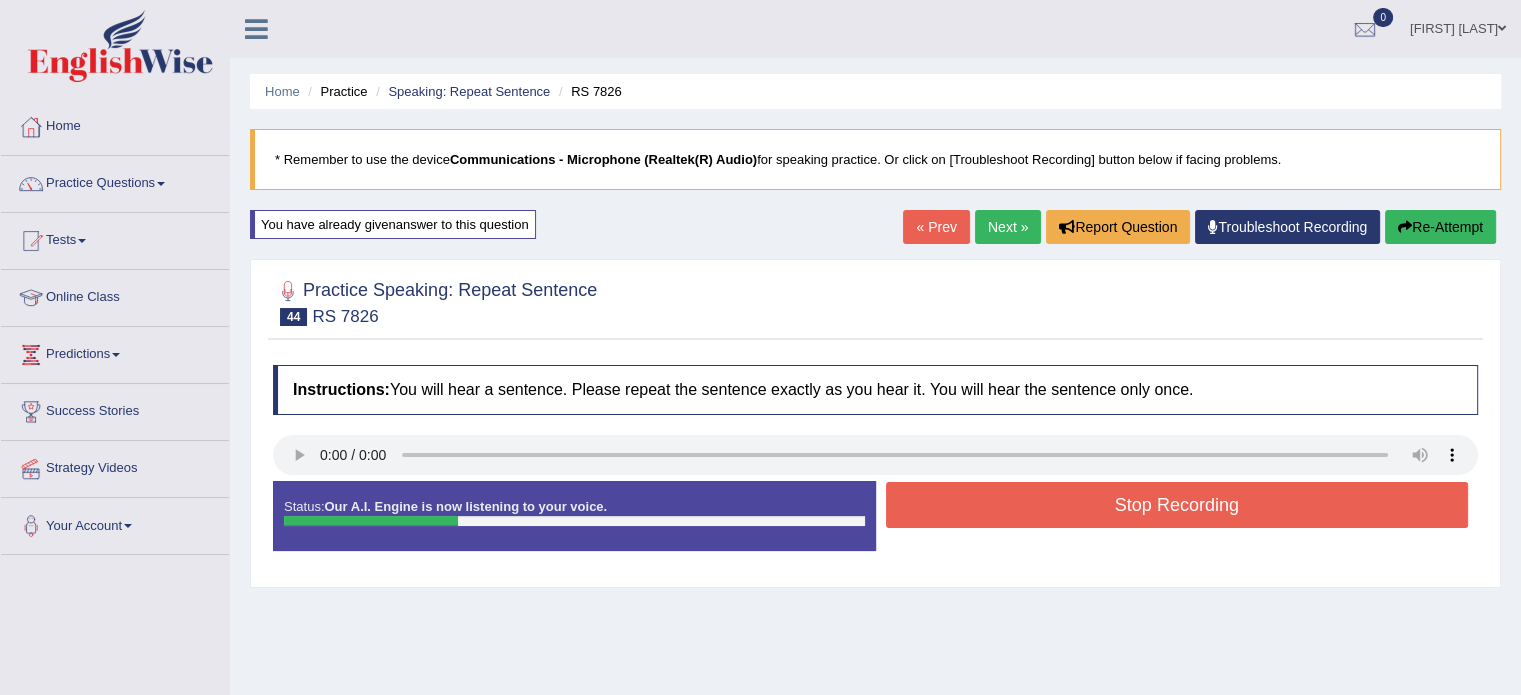 click on "Stop Recording" at bounding box center [1177, 505] 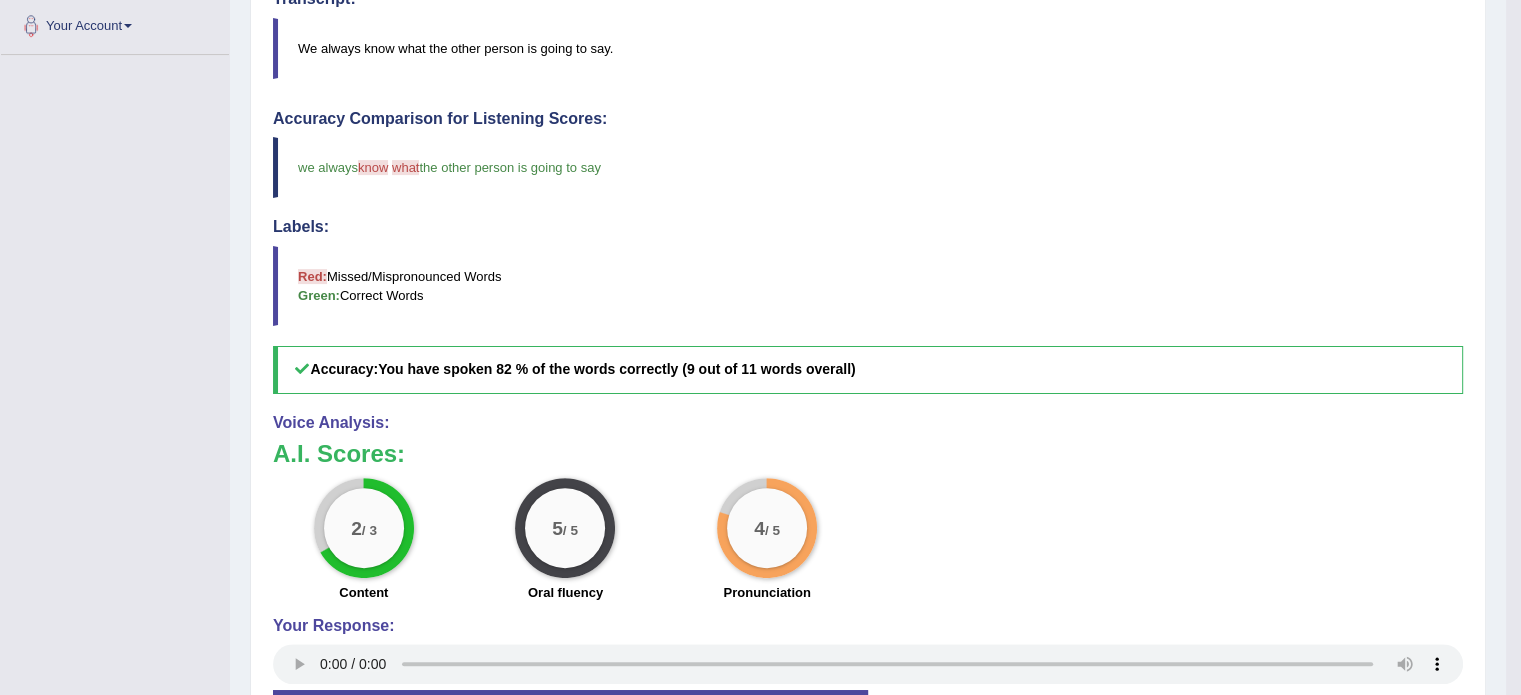 scroll, scrollTop: 664, scrollLeft: 0, axis: vertical 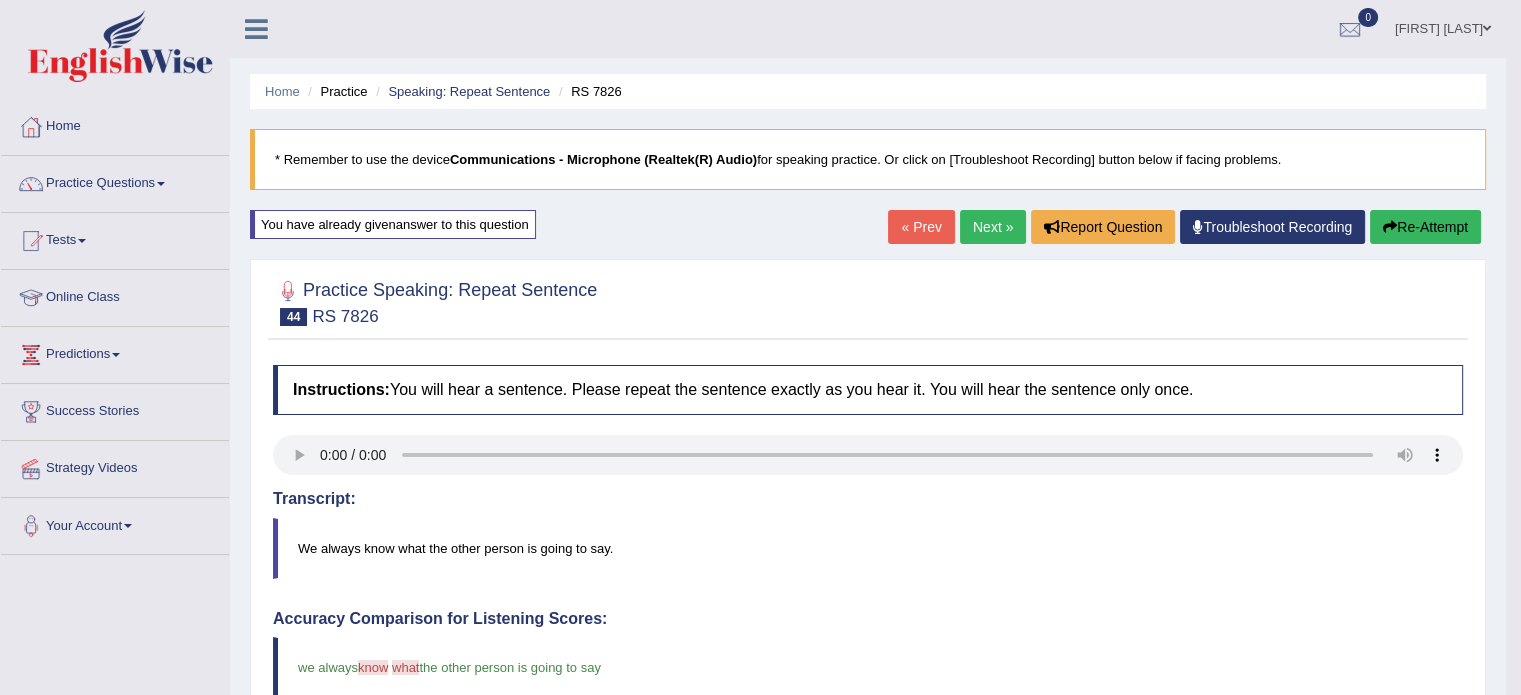 click on "Next »" at bounding box center (993, 227) 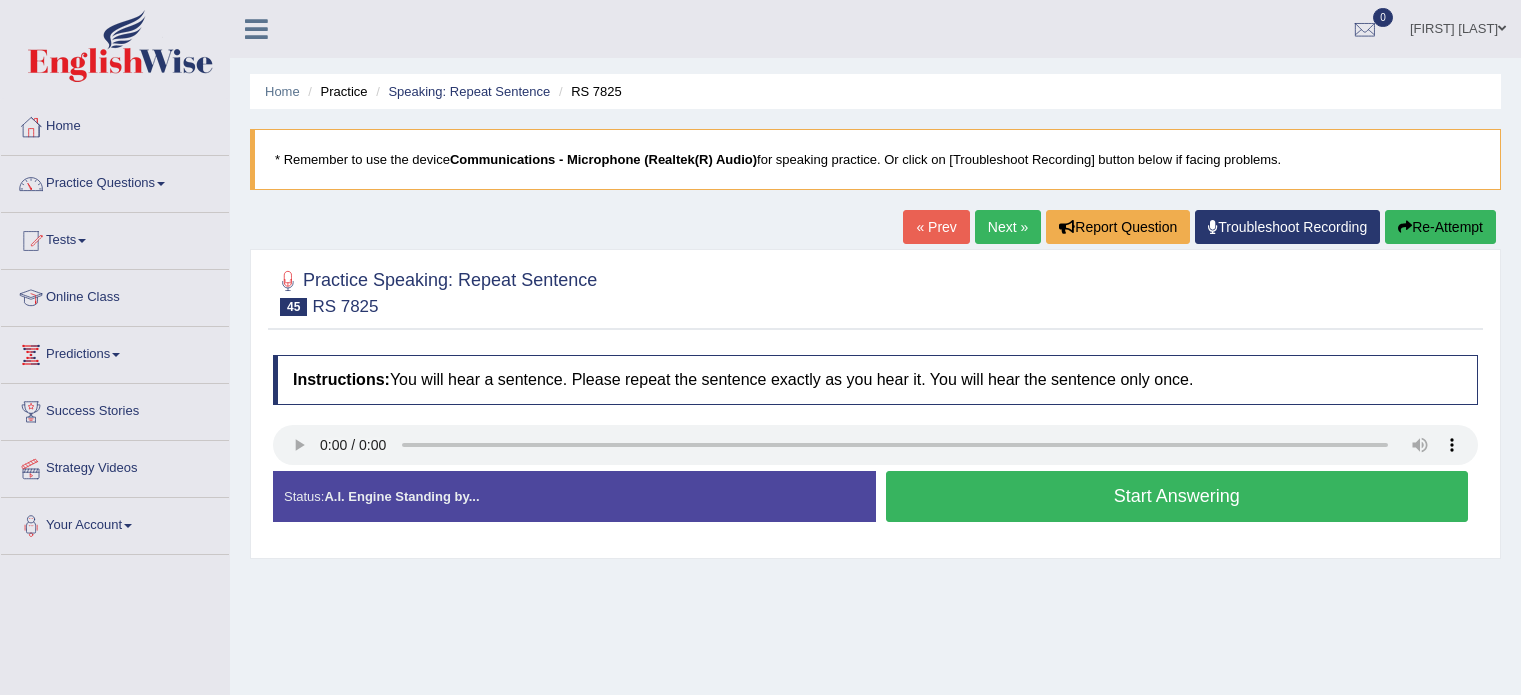 scroll, scrollTop: 0, scrollLeft: 0, axis: both 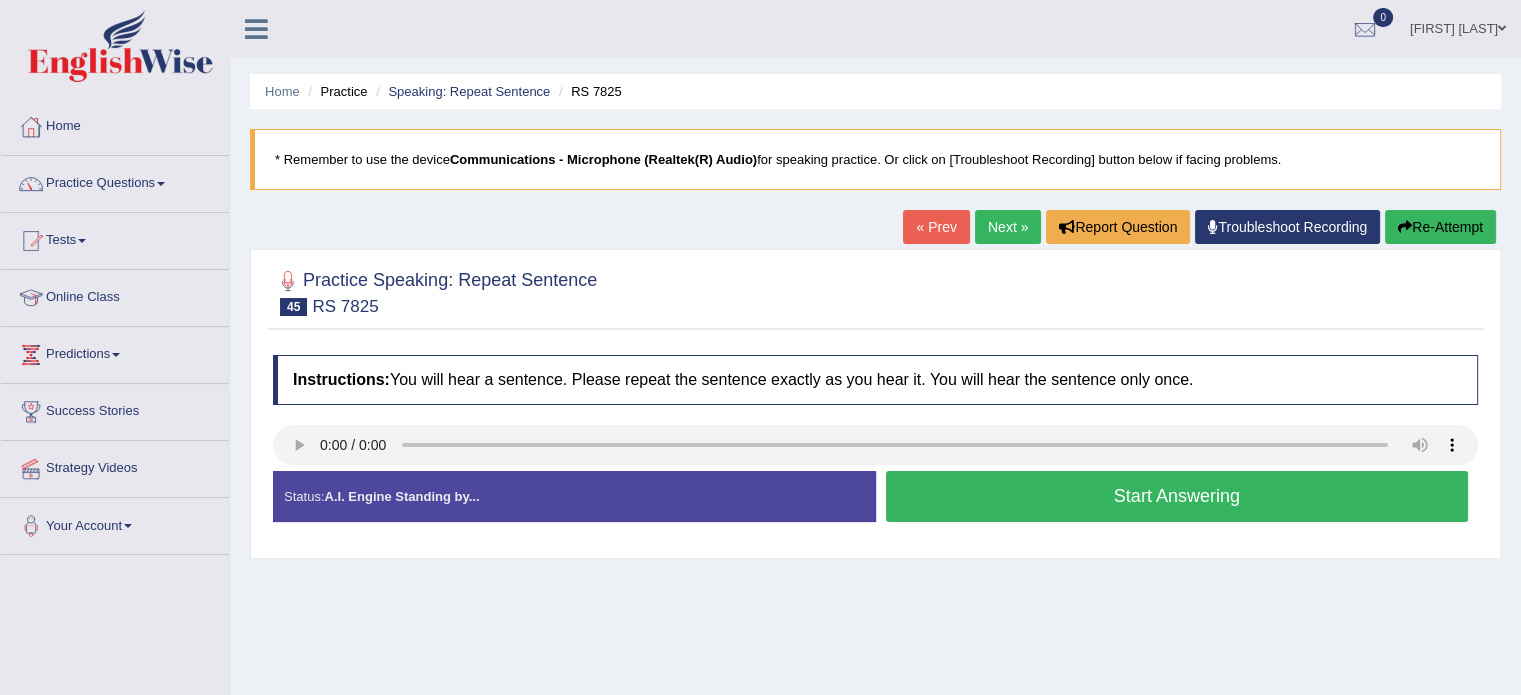 click on "Start Answering" at bounding box center [1177, 496] 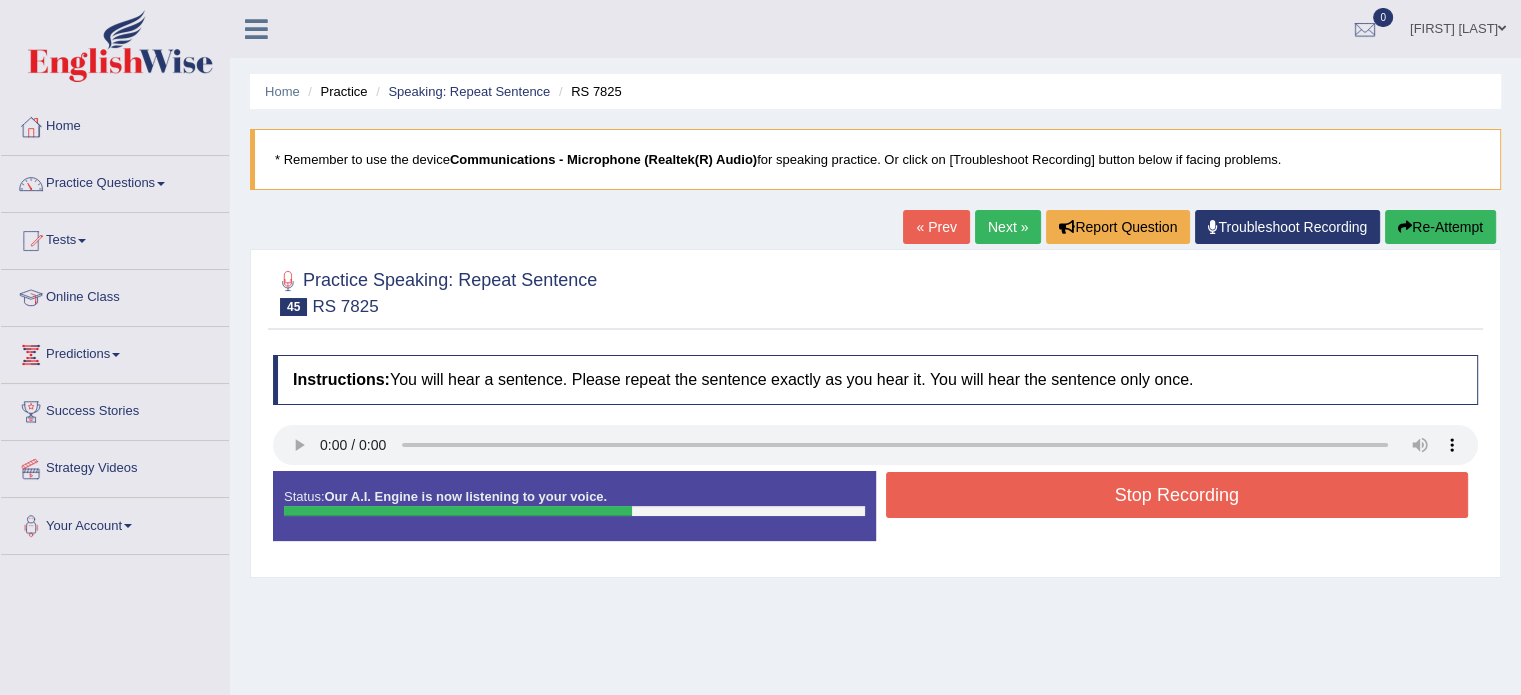 click on "Stop Recording" at bounding box center (1177, 495) 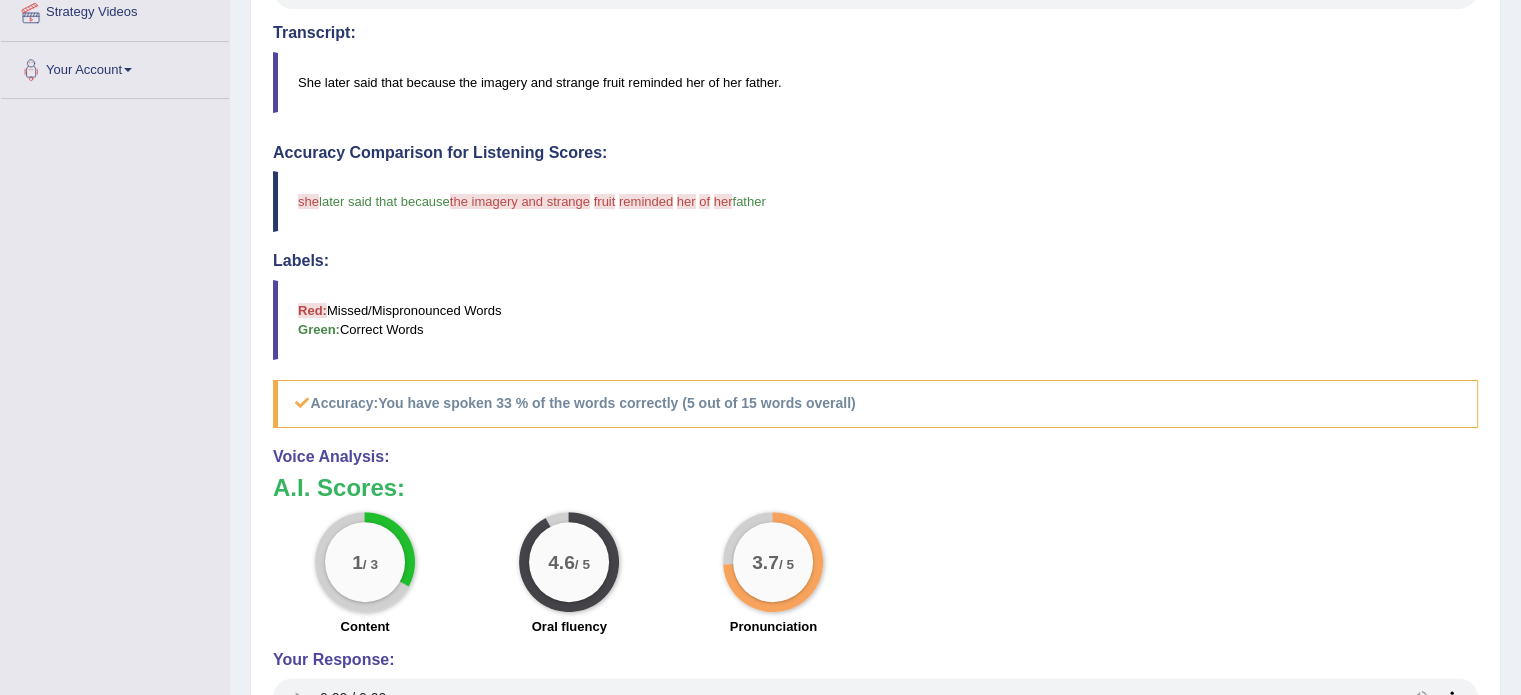 scroll, scrollTop: 0, scrollLeft: 0, axis: both 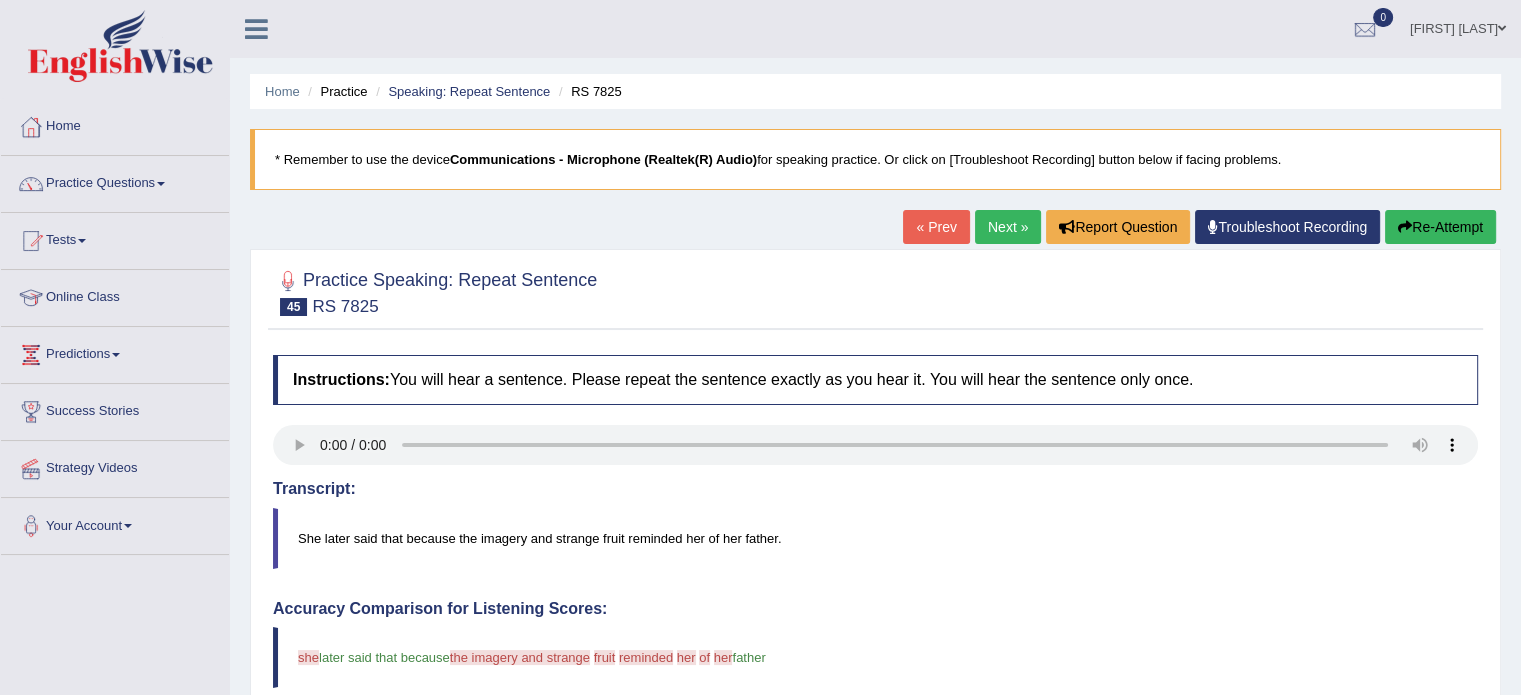 click on "Re-Attempt" at bounding box center (1440, 227) 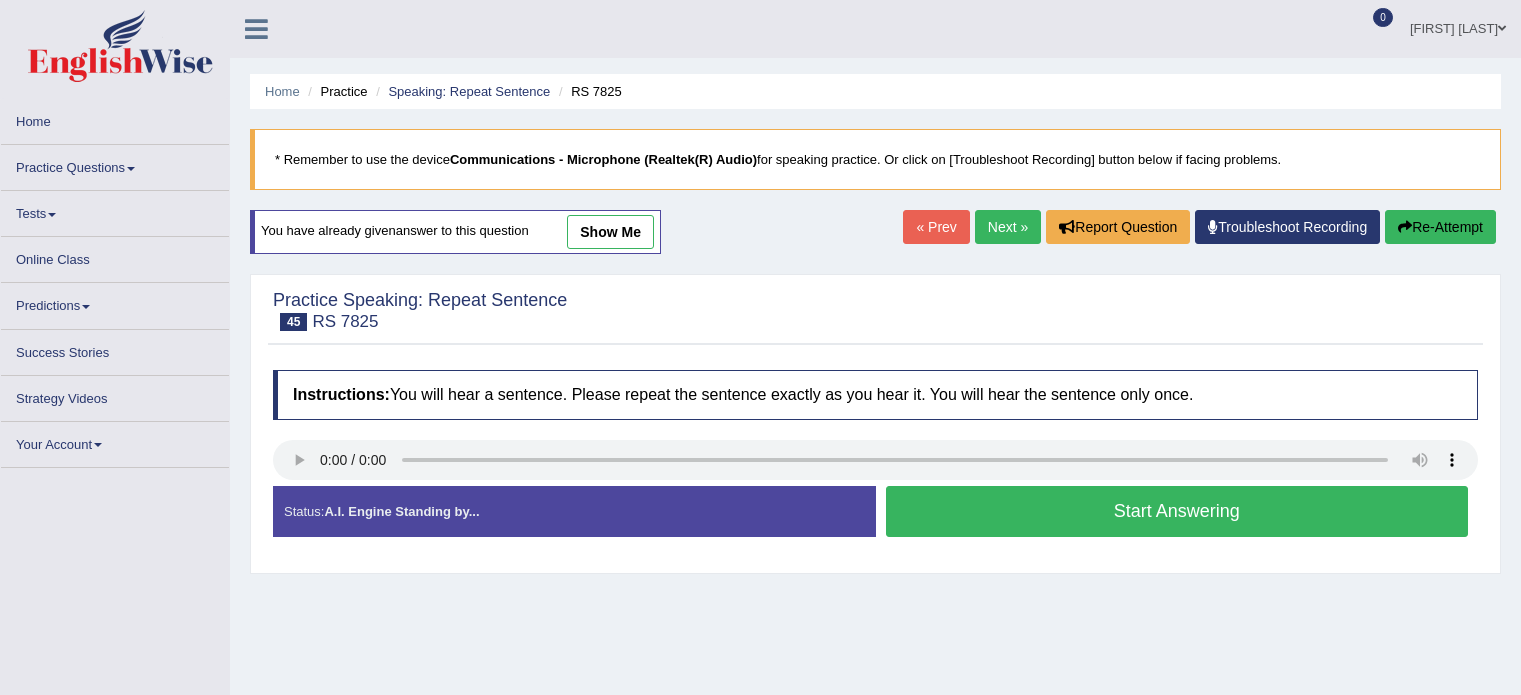 scroll, scrollTop: 0, scrollLeft: 0, axis: both 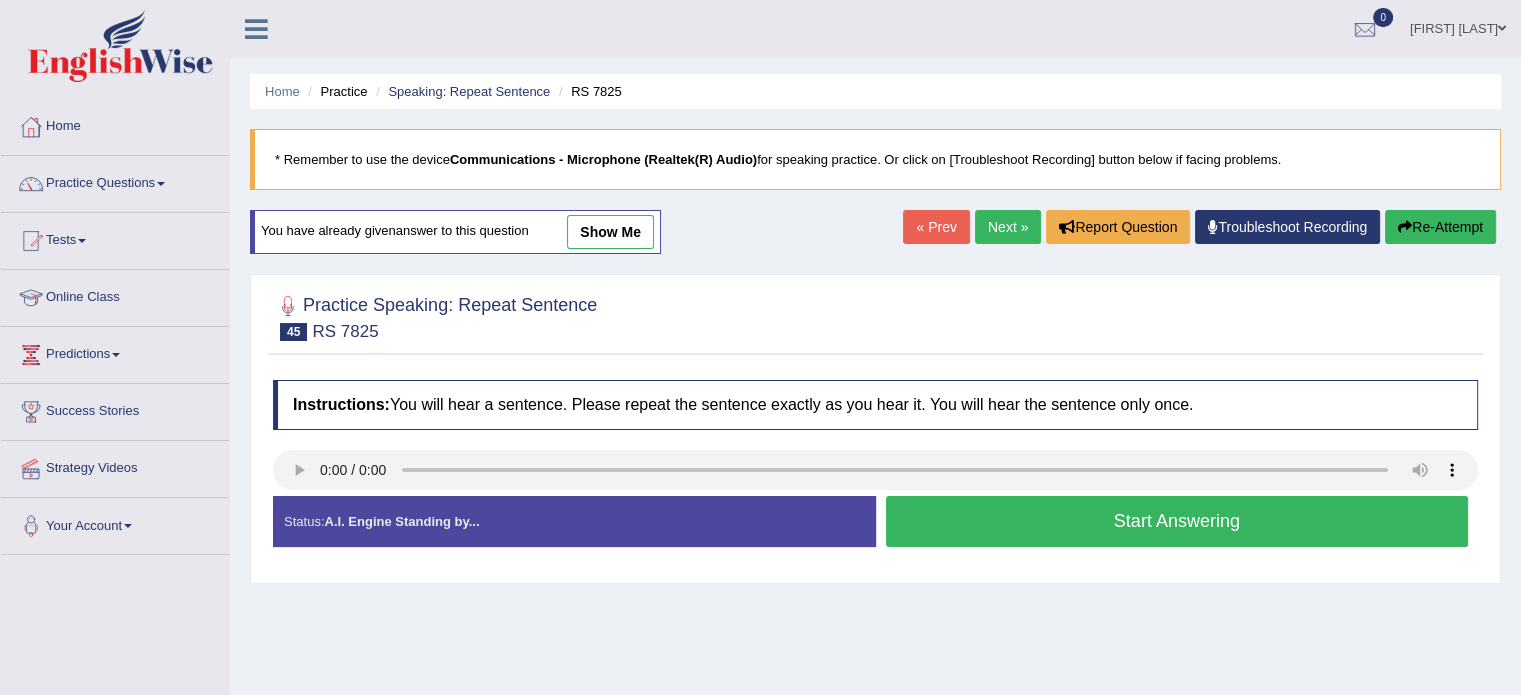 click on "Start Answering" at bounding box center (1177, 521) 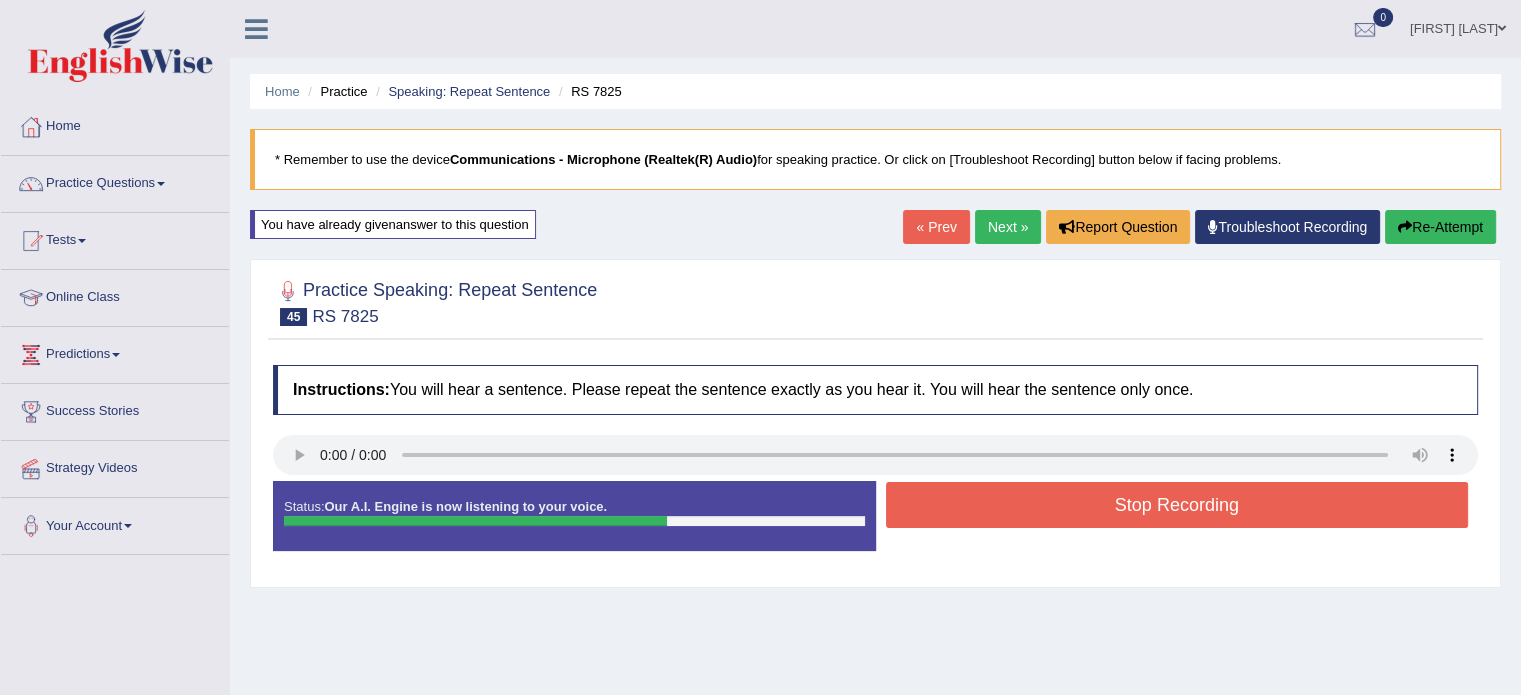 click on "Stop Recording" at bounding box center (1177, 507) 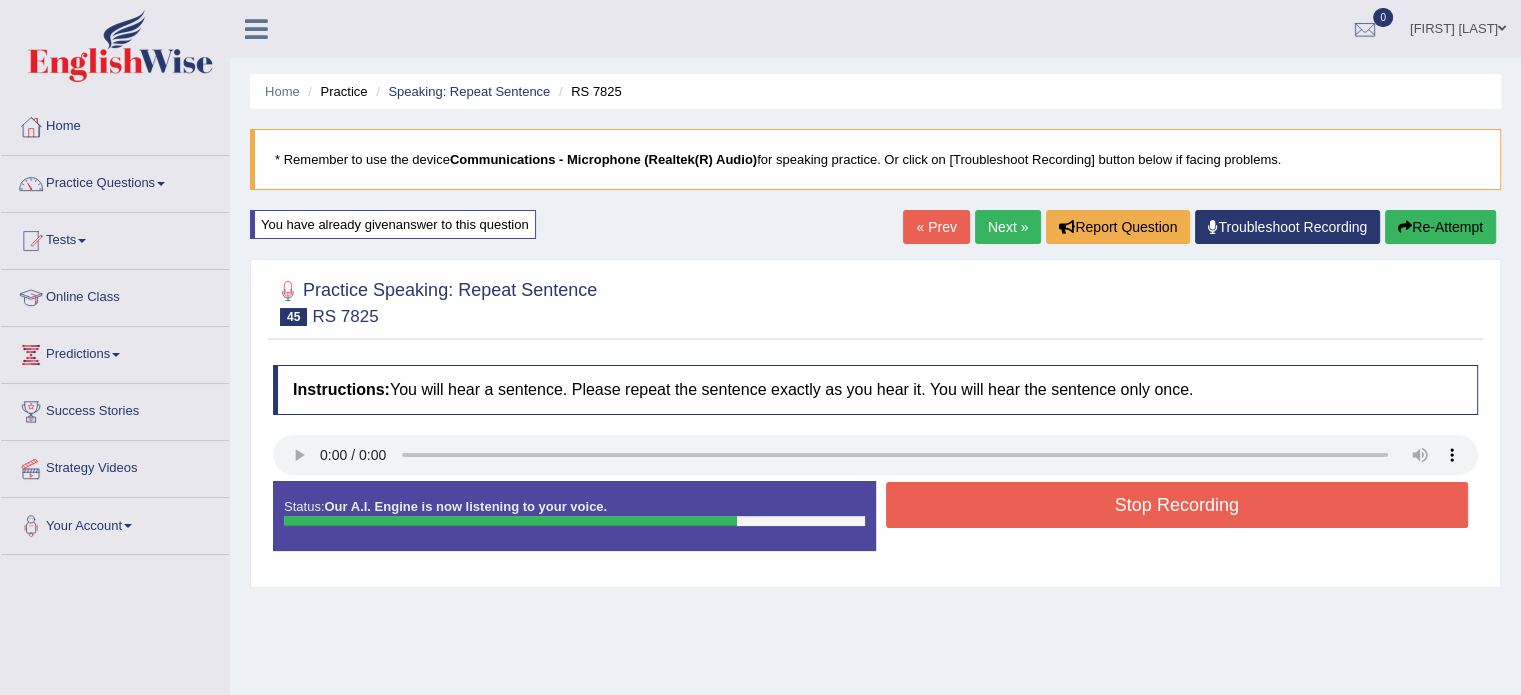 click on "Stop Recording" at bounding box center [1177, 505] 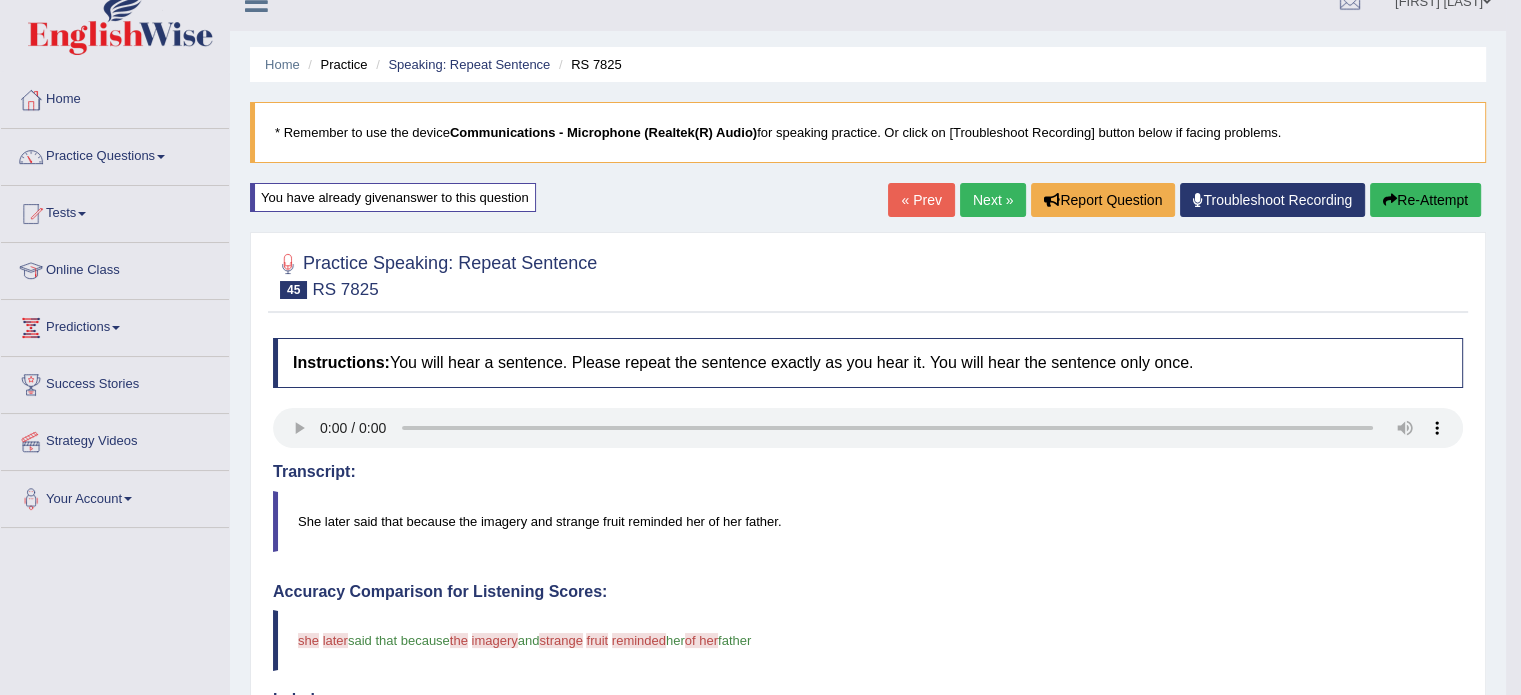 scroll, scrollTop: 0, scrollLeft: 0, axis: both 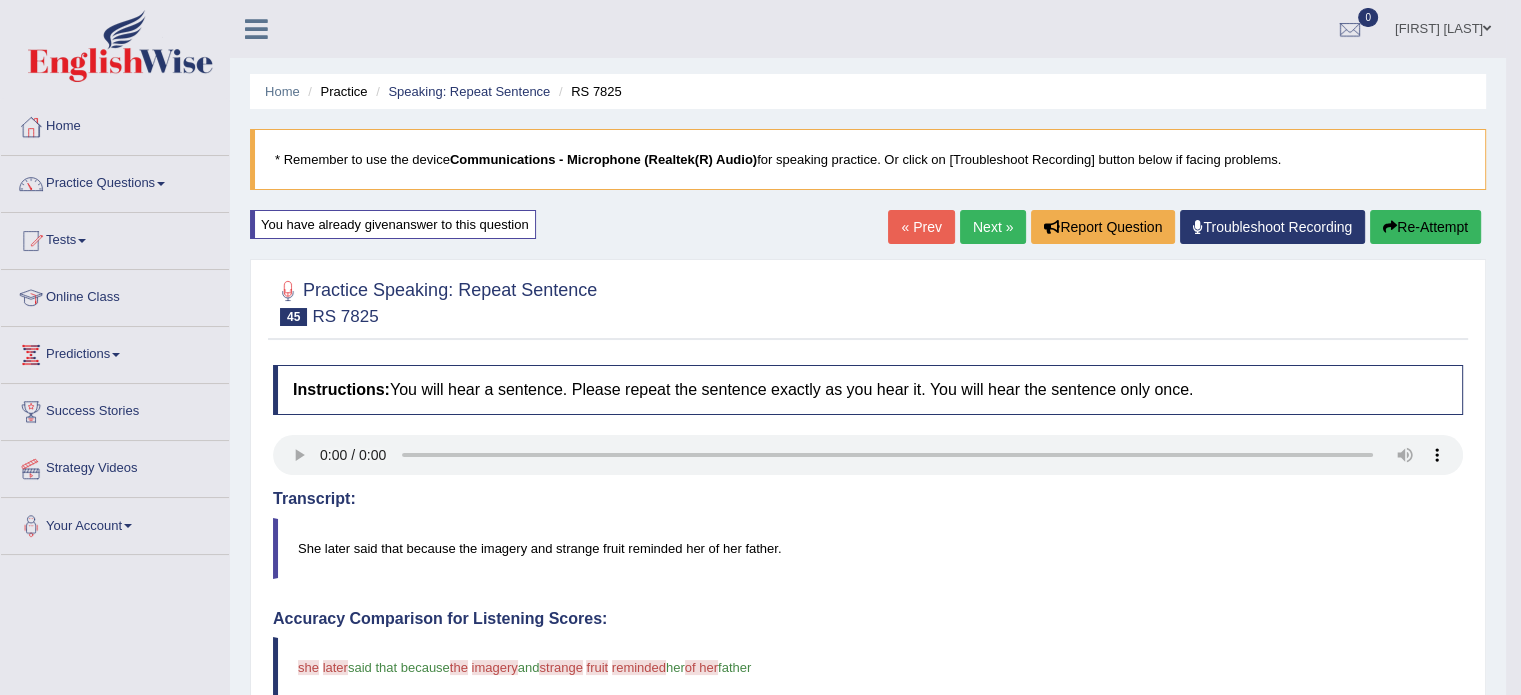 click on "Re-Attempt" at bounding box center [1425, 227] 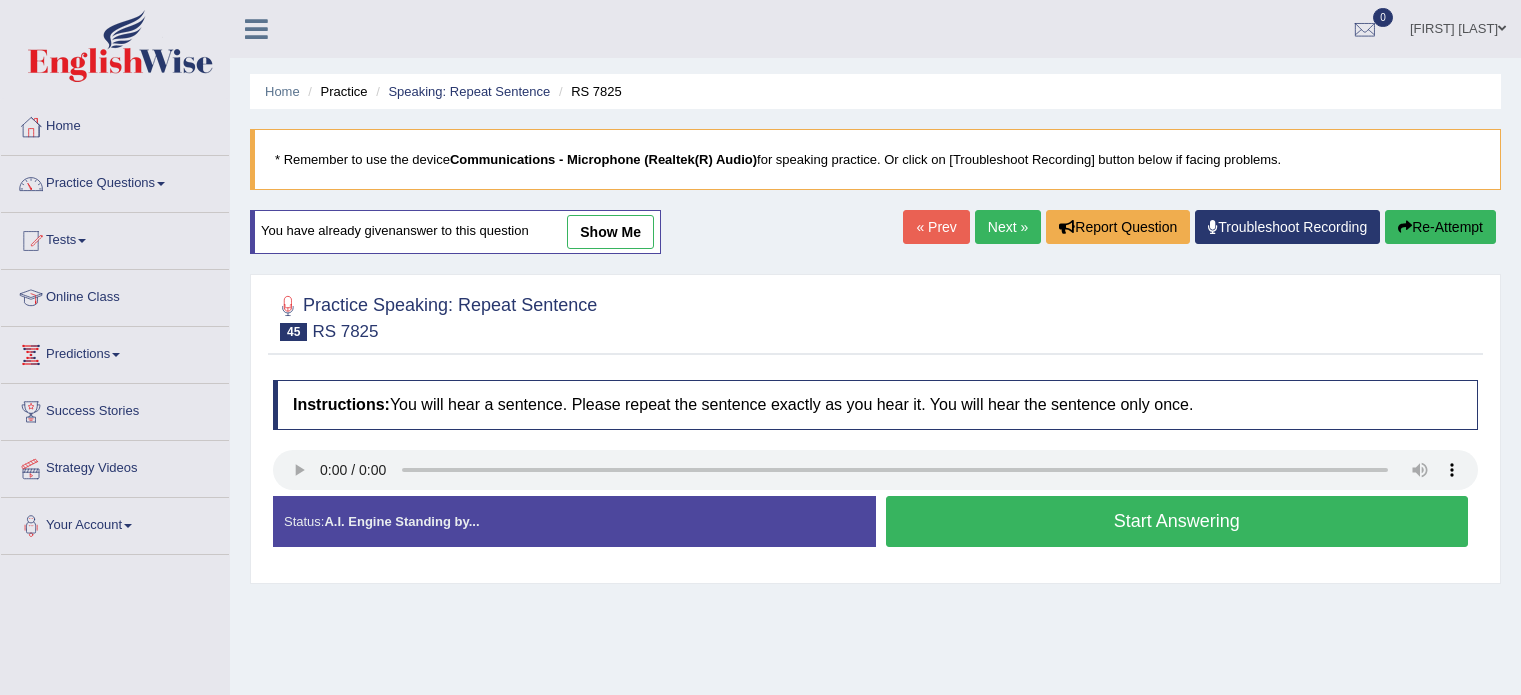scroll, scrollTop: 0, scrollLeft: 0, axis: both 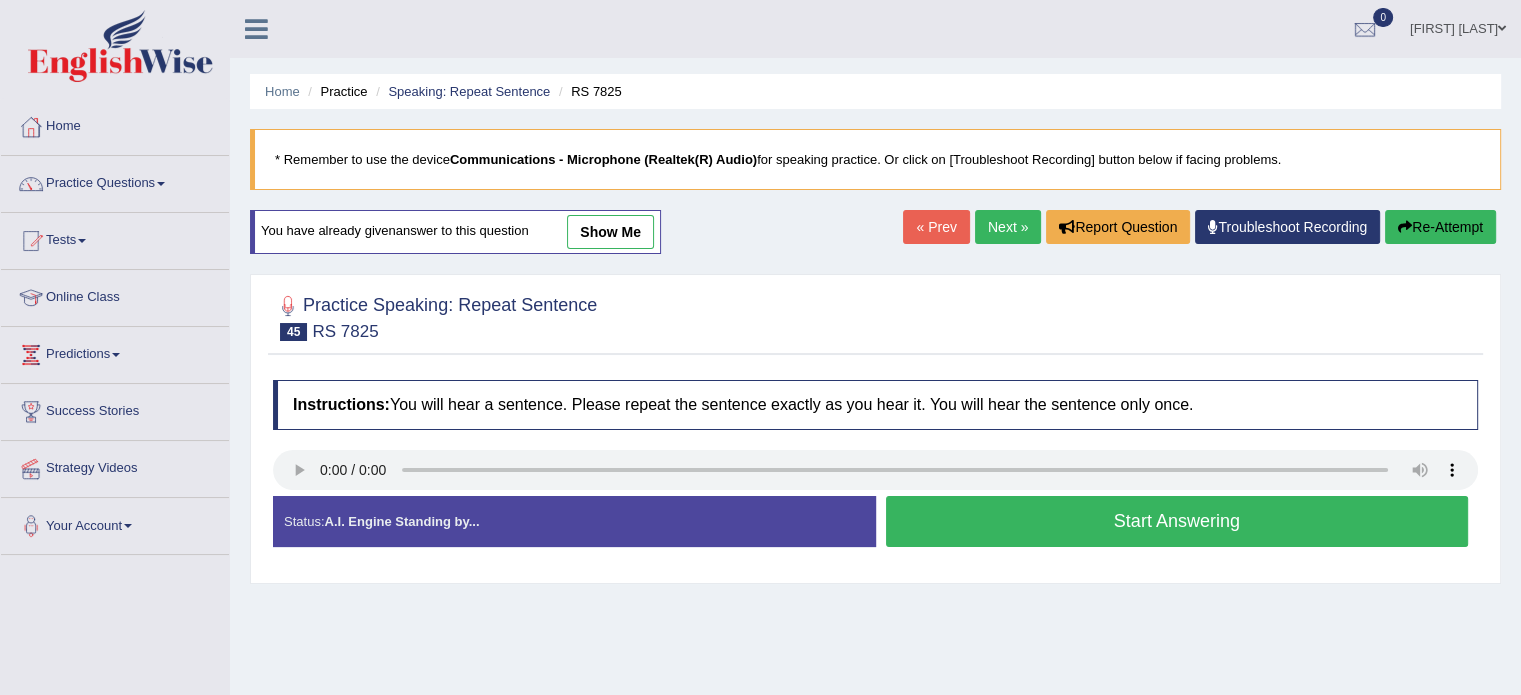 click on "Start Answering" at bounding box center [1177, 521] 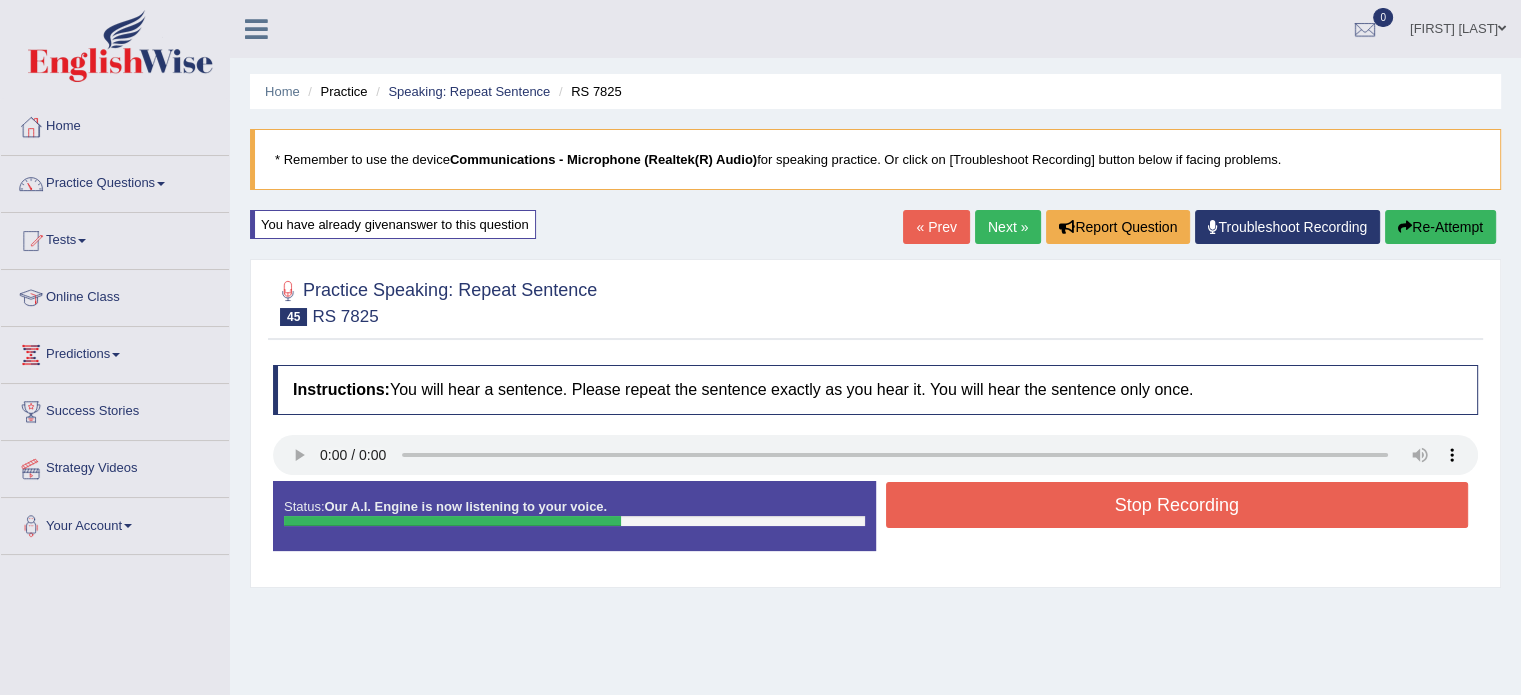 click on "Stop Recording" at bounding box center [1177, 505] 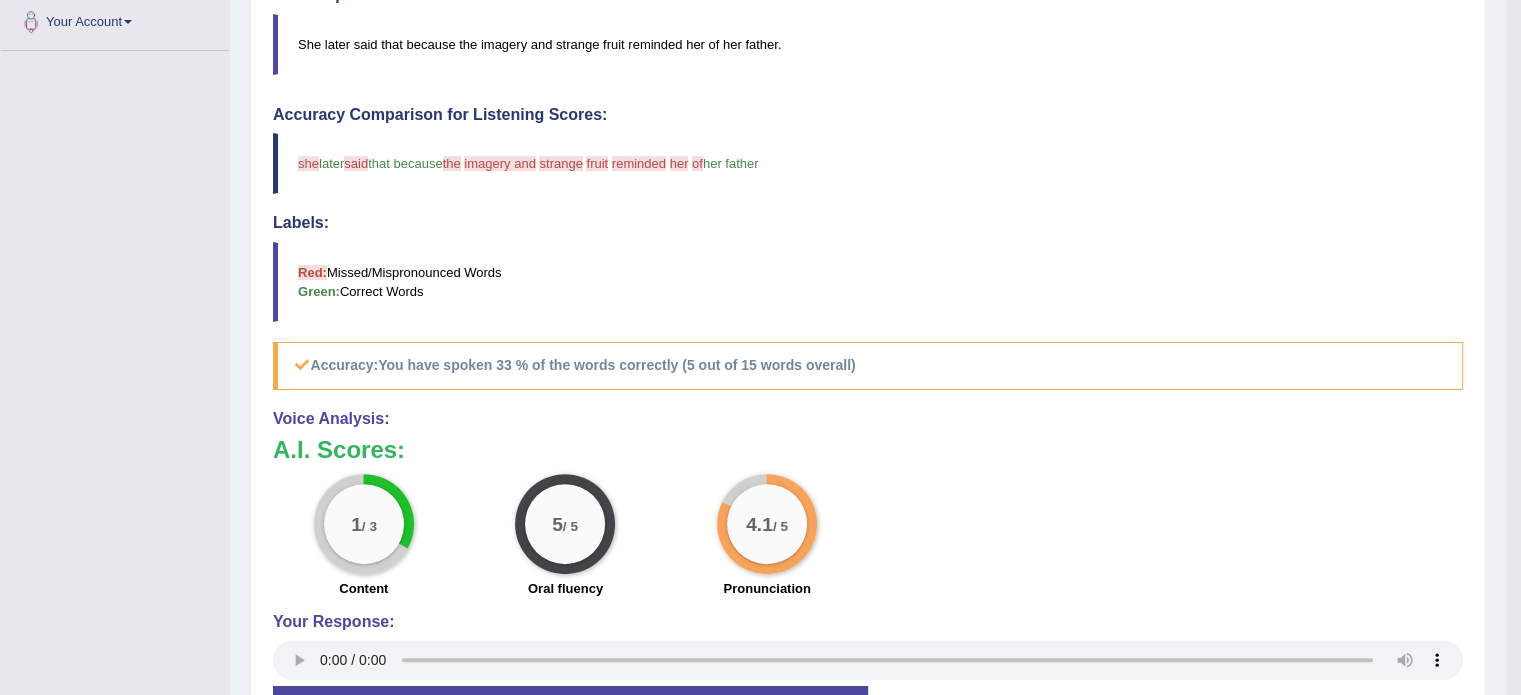 scroll, scrollTop: 0, scrollLeft: 0, axis: both 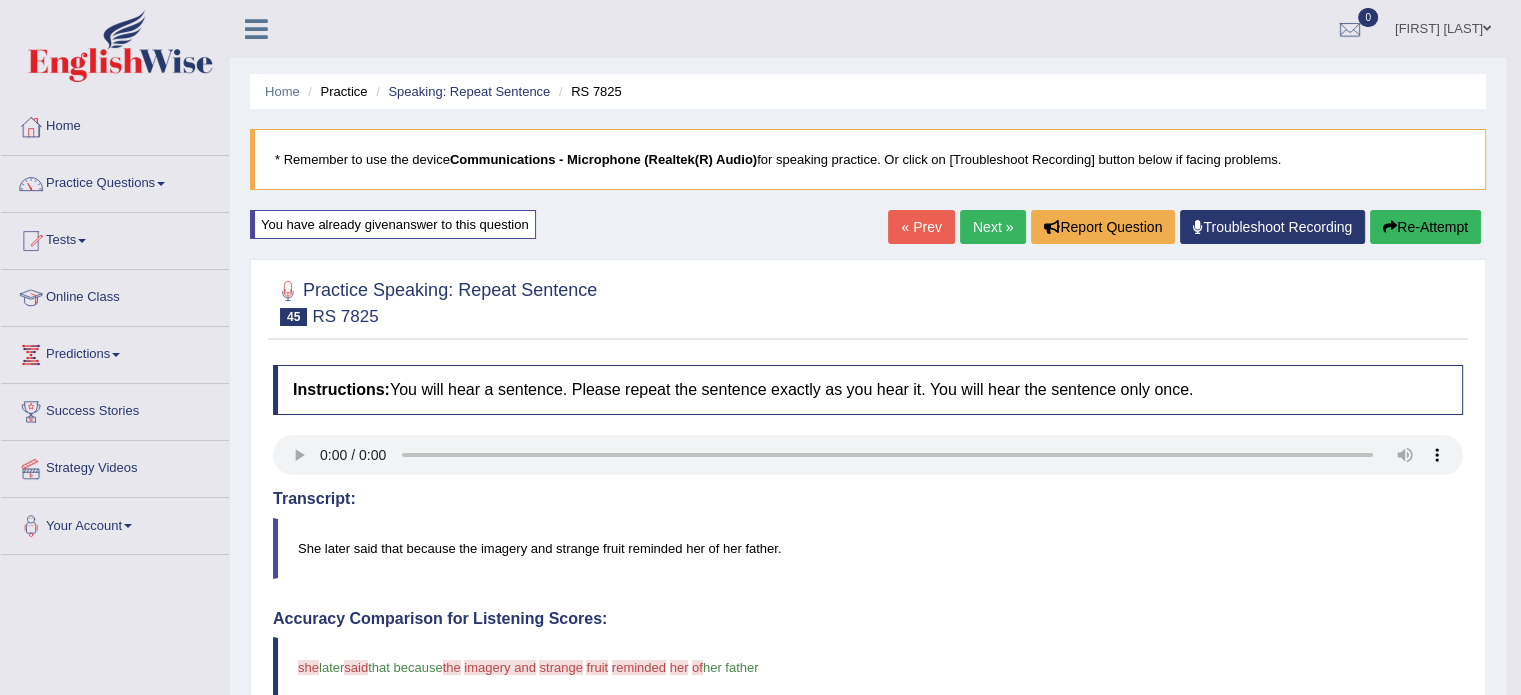 click on "Next »" at bounding box center [993, 227] 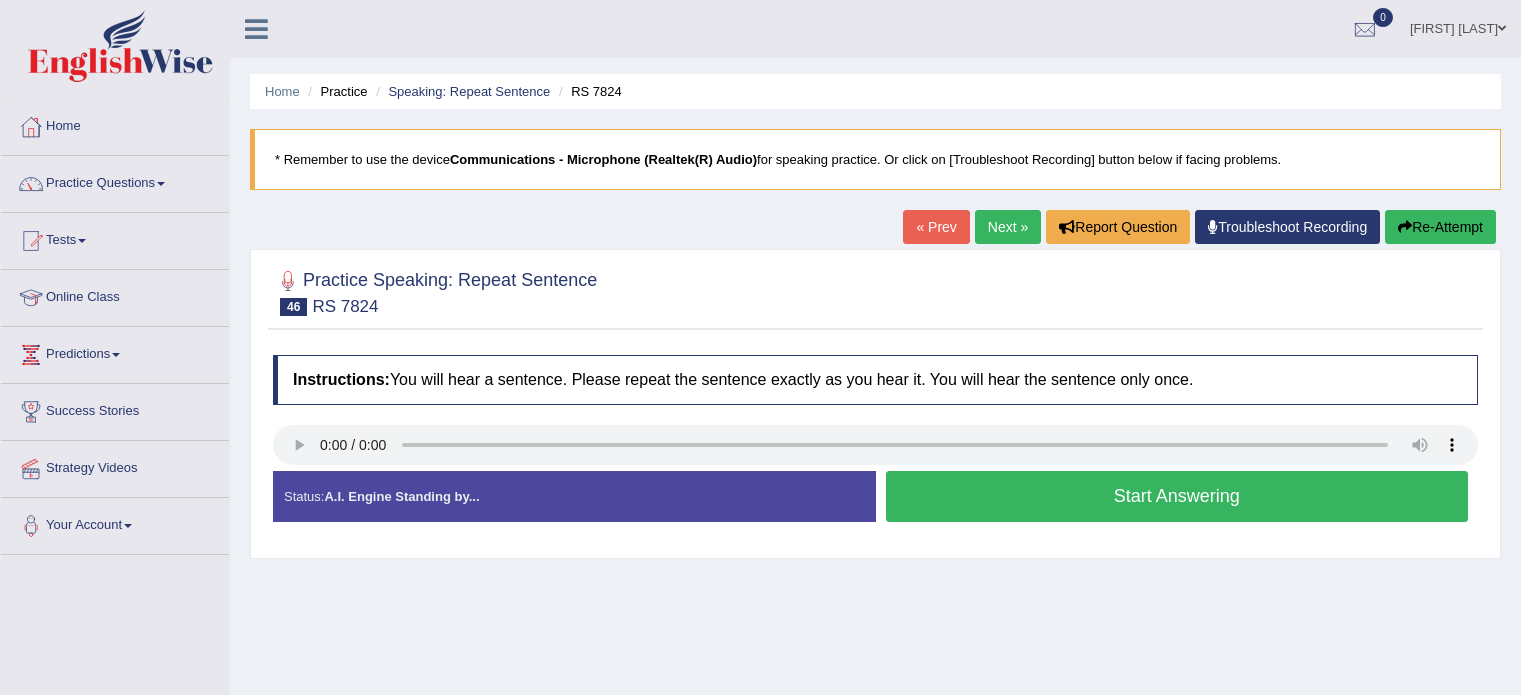 scroll, scrollTop: 0, scrollLeft: 0, axis: both 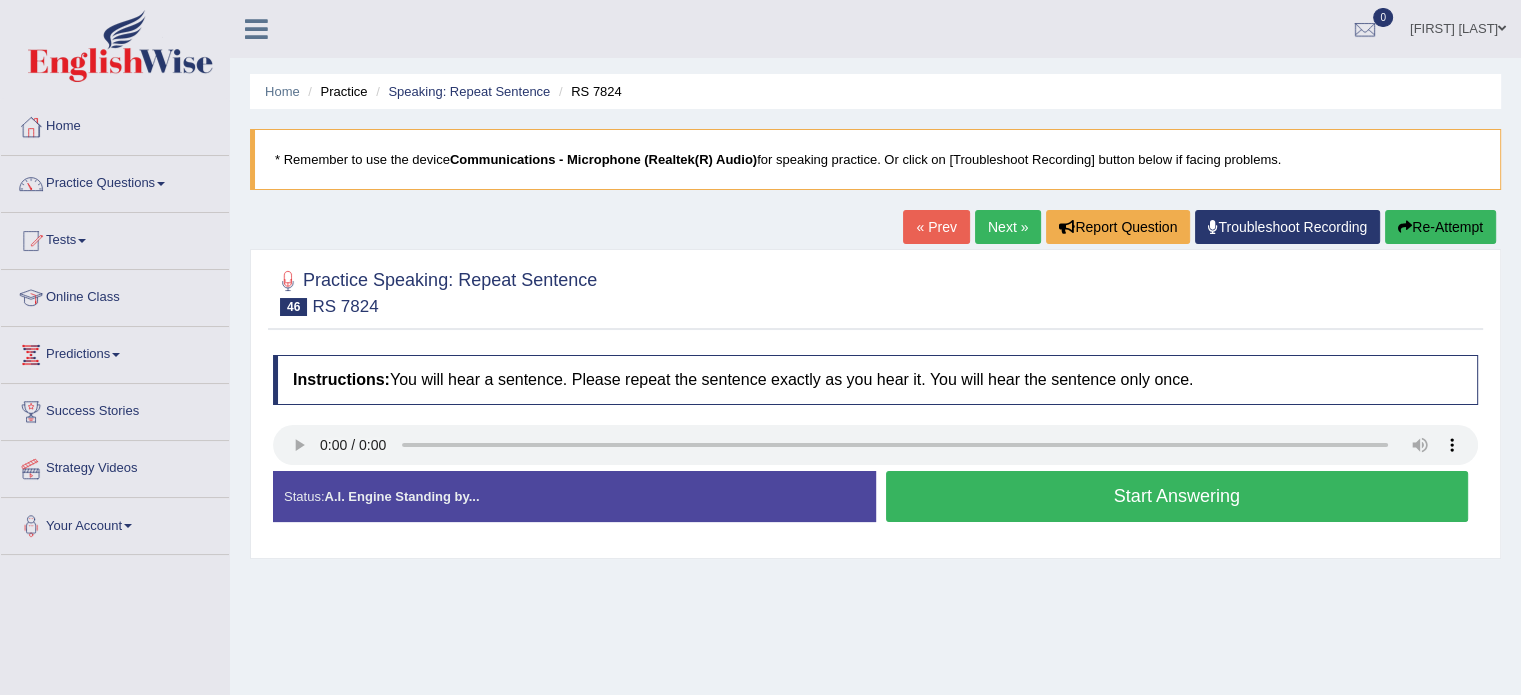 click on "Start Answering" at bounding box center (1177, 496) 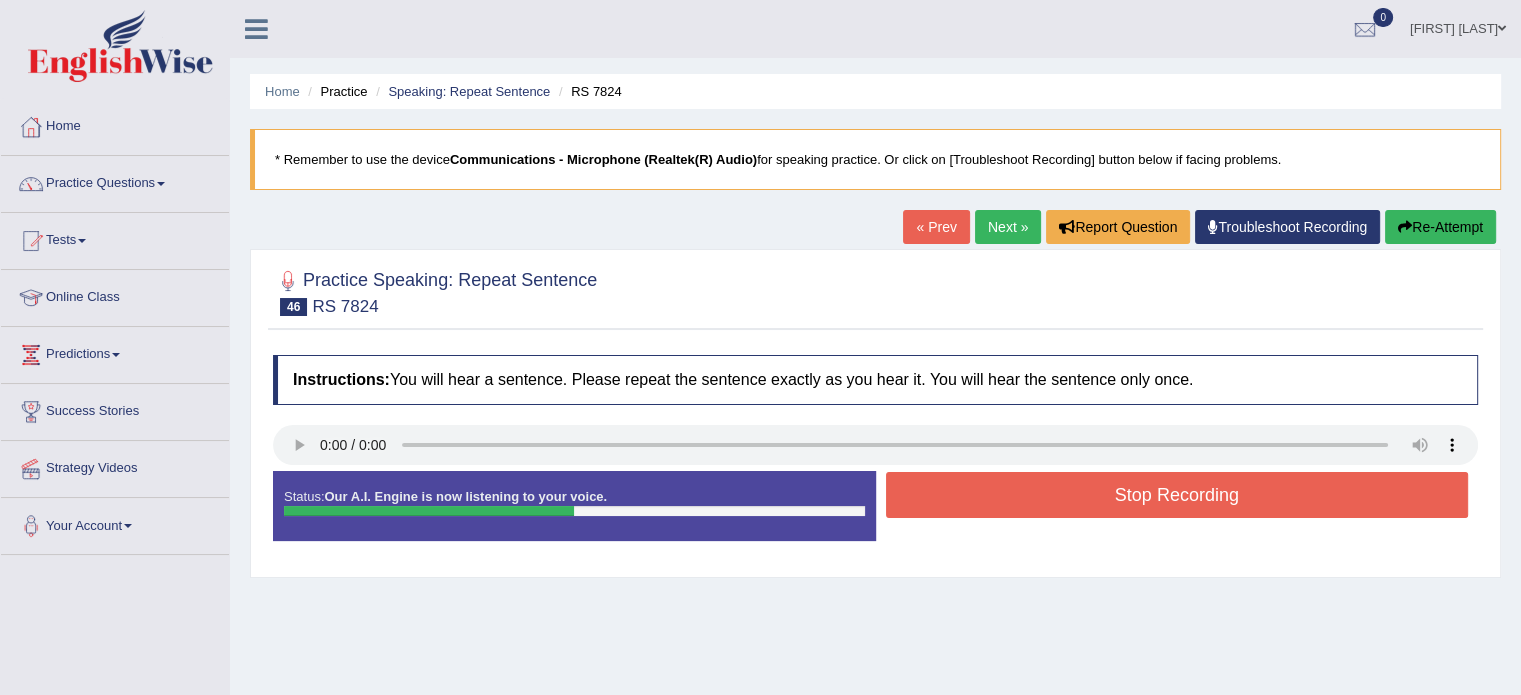 click on "Stop Recording" at bounding box center (1177, 495) 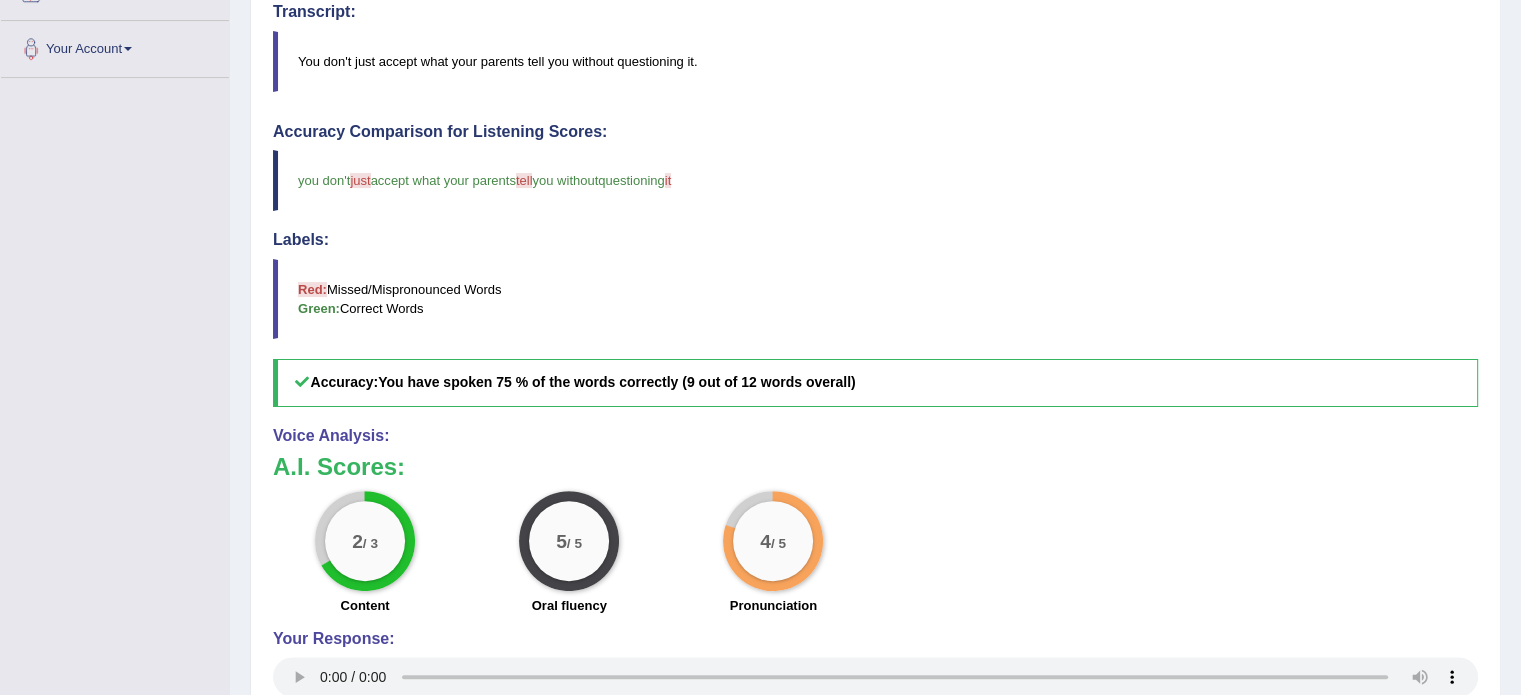 scroll, scrollTop: 653, scrollLeft: 0, axis: vertical 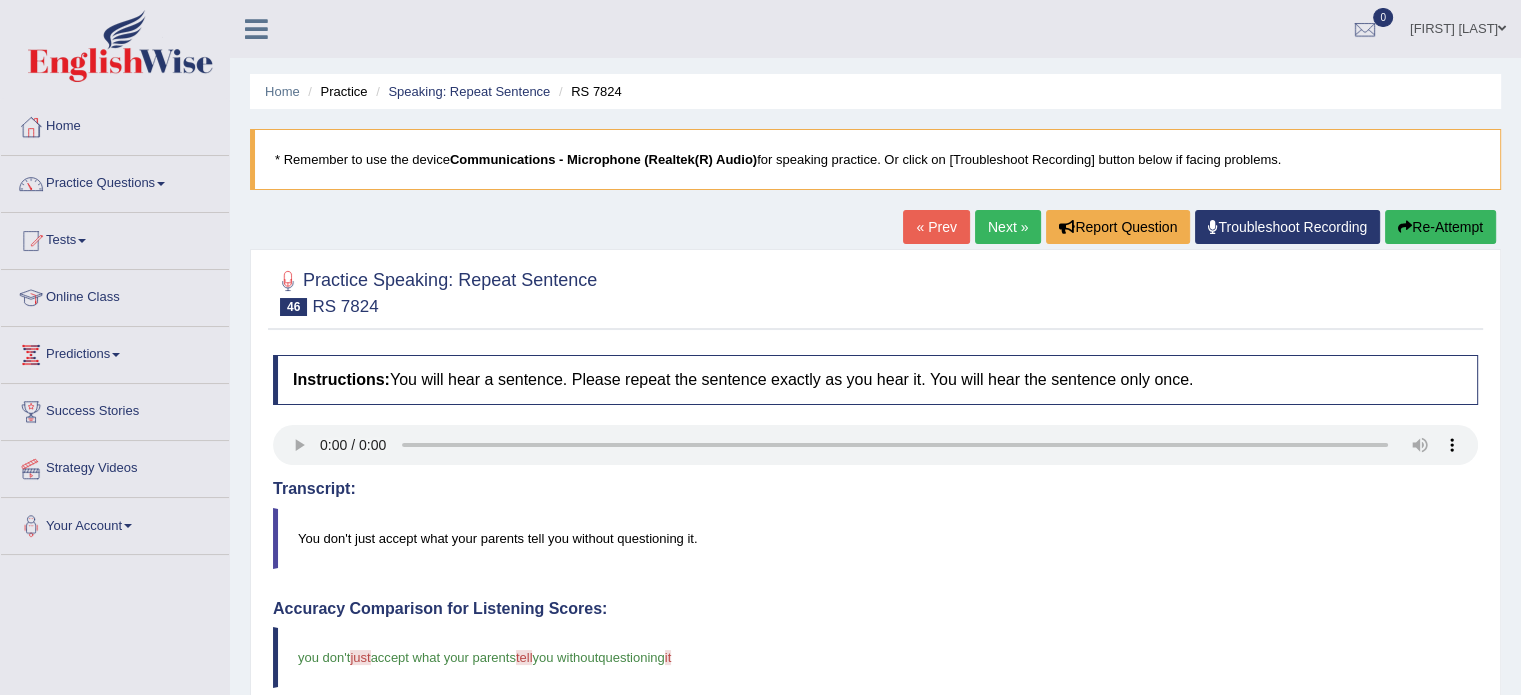 click on "Next »" at bounding box center [1008, 227] 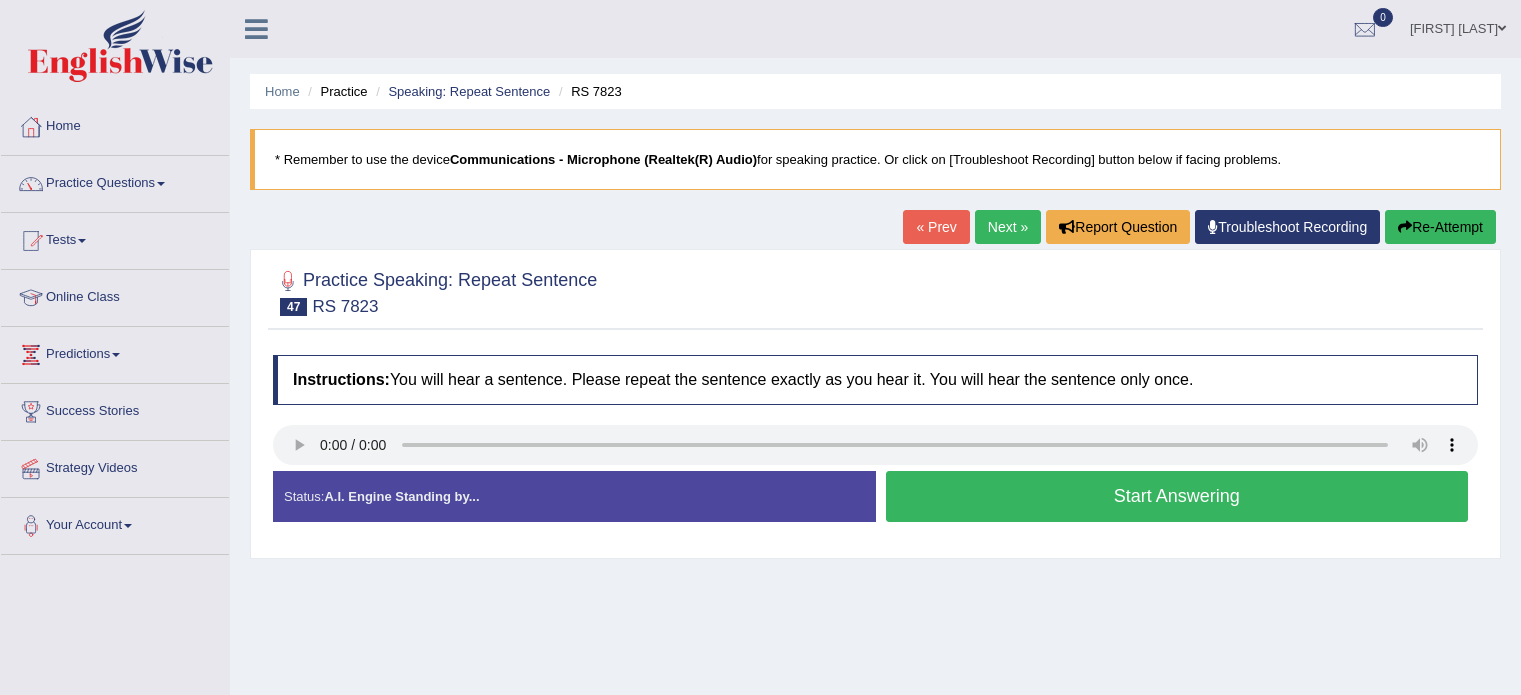 scroll, scrollTop: 0, scrollLeft: 0, axis: both 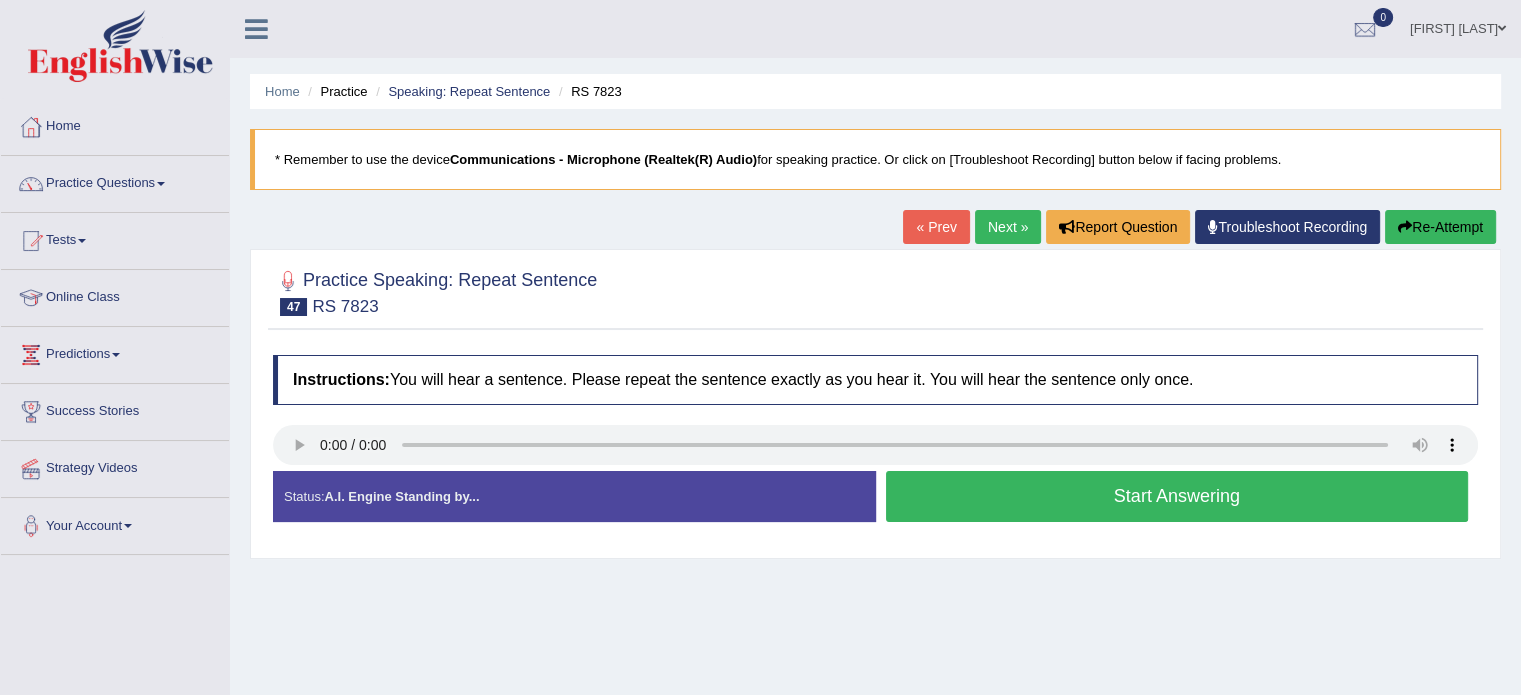 click on "Start Answering" at bounding box center (1177, 496) 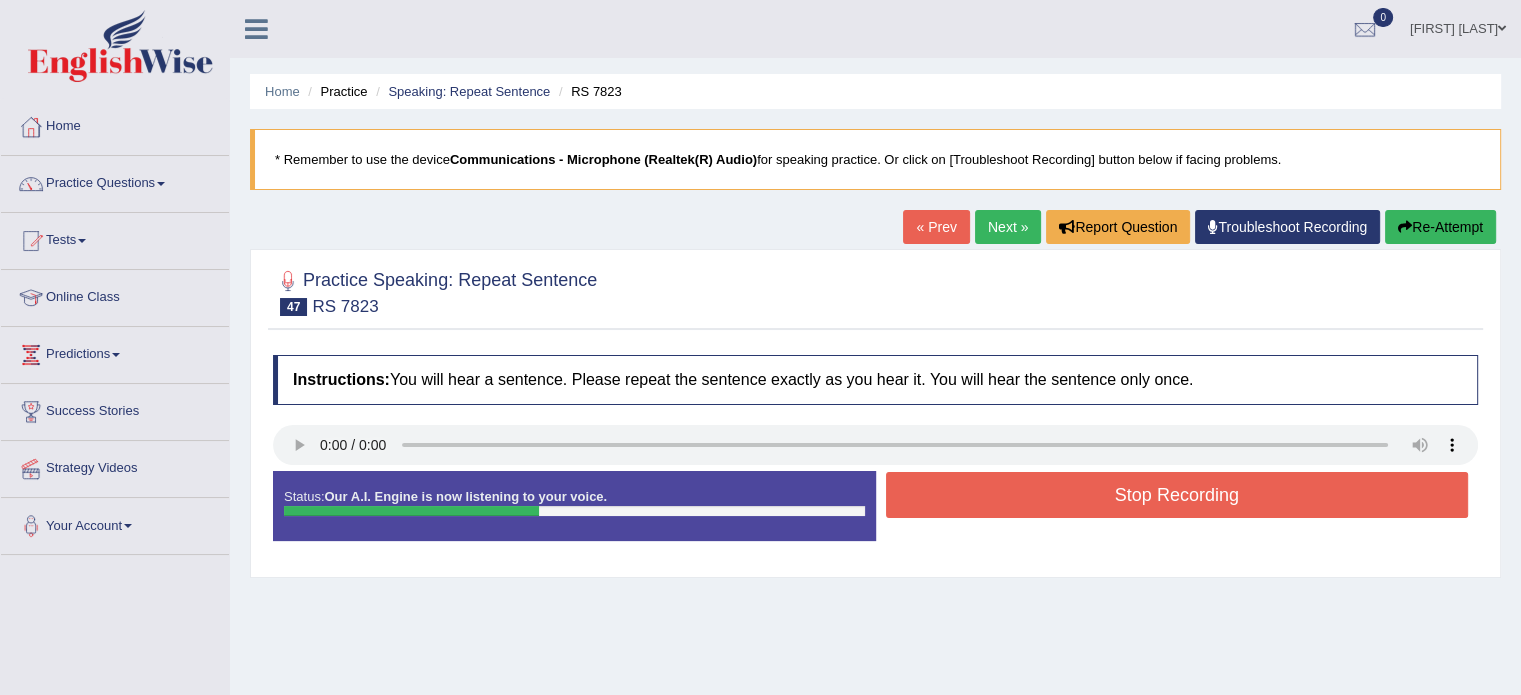 click on "Stop Recording" at bounding box center (1177, 495) 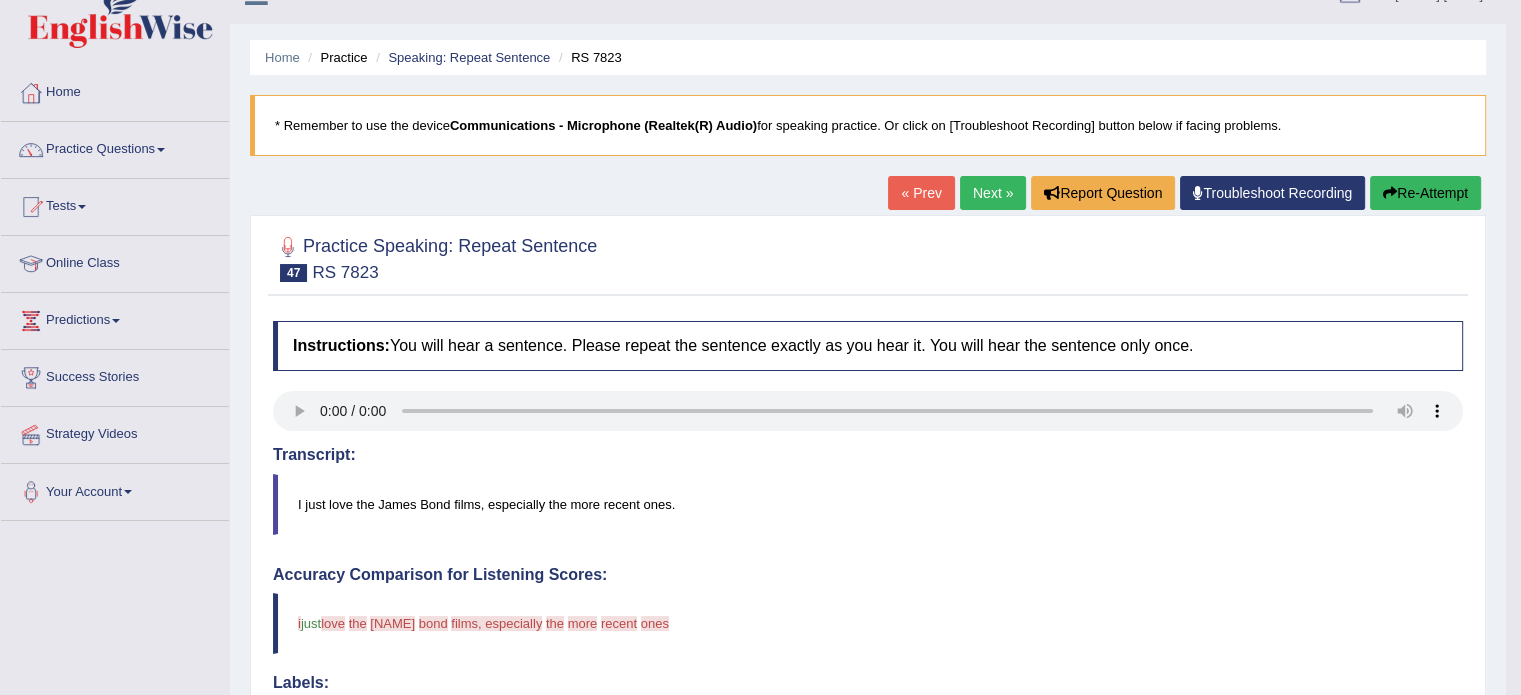 scroll, scrollTop: 0, scrollLeft: 0, axis: both 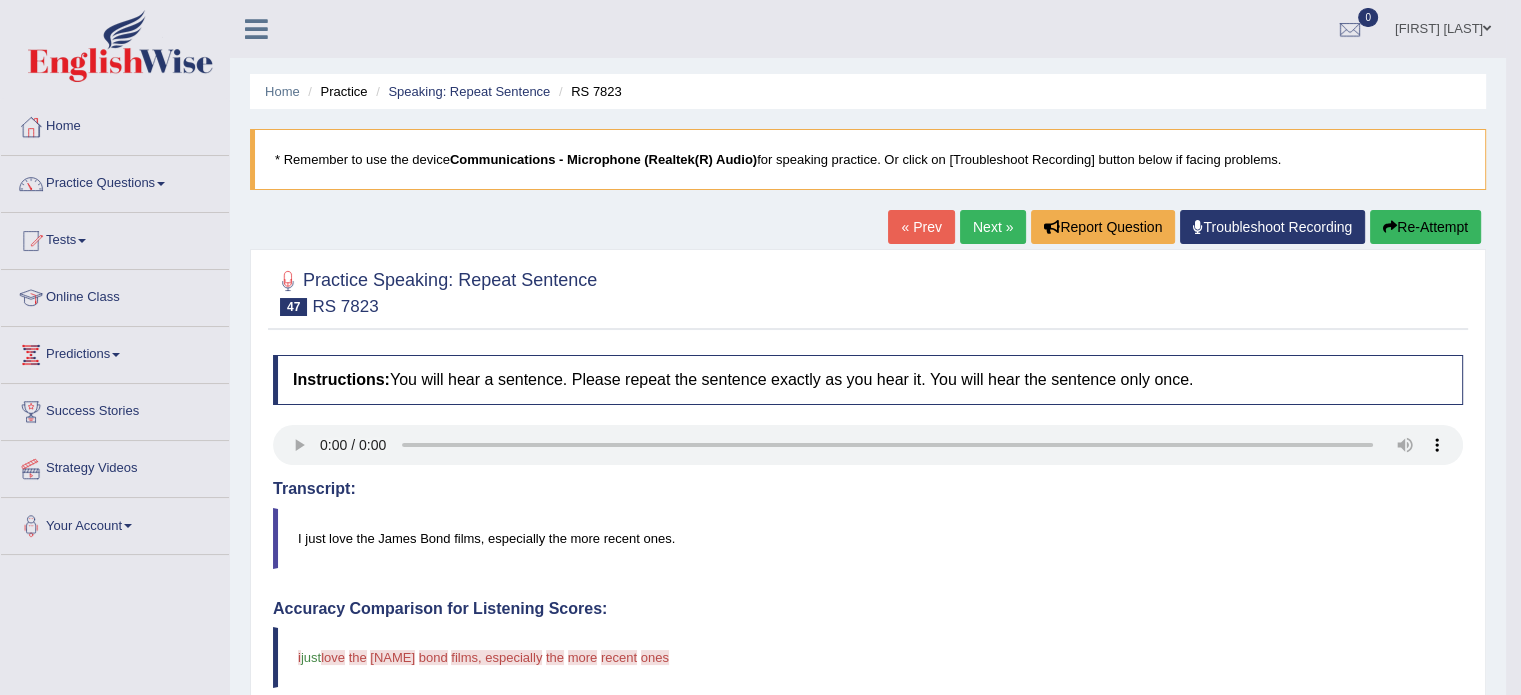 click on "« Prev" at bounding box center [921, 227] 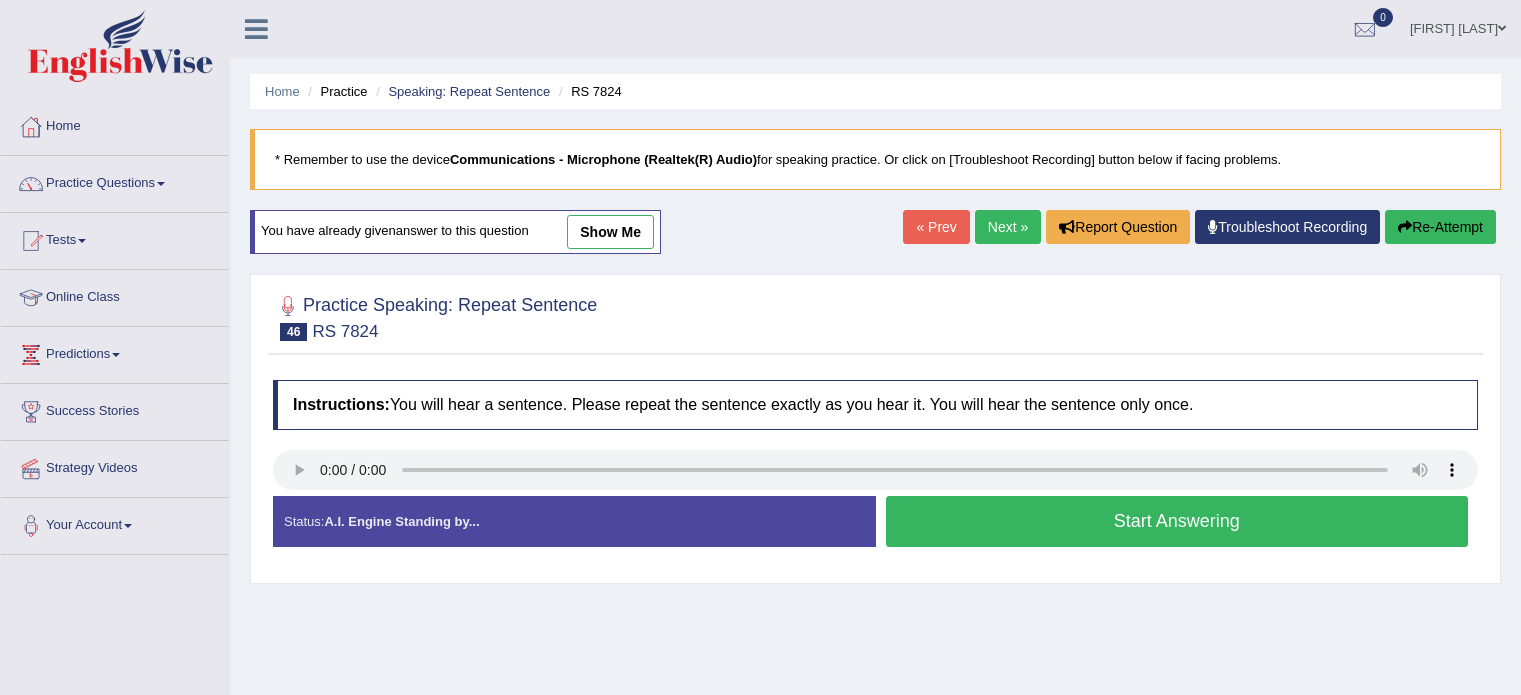 scroll, scrollTop: 0, scrollLeft: 0, axis: both 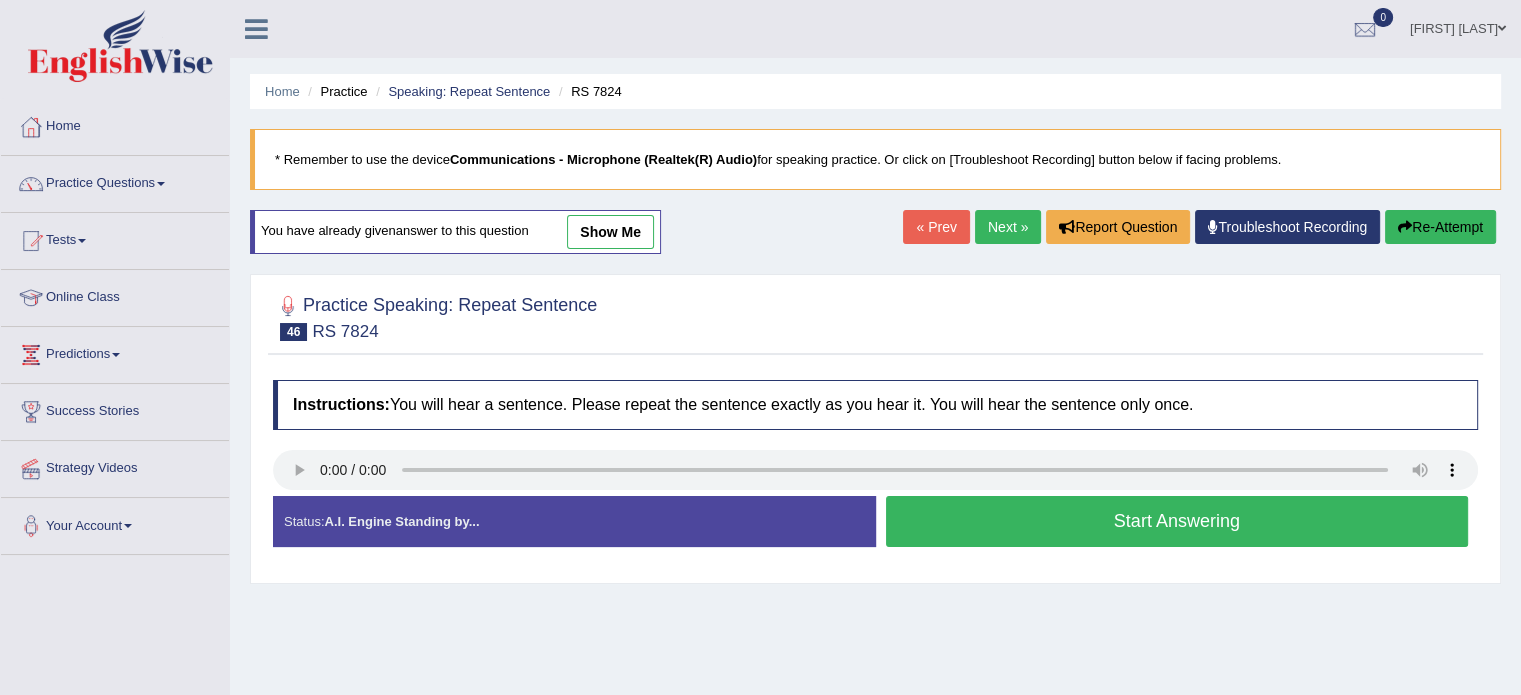 click on "Start Answering" at bounding box center [1177, 521] 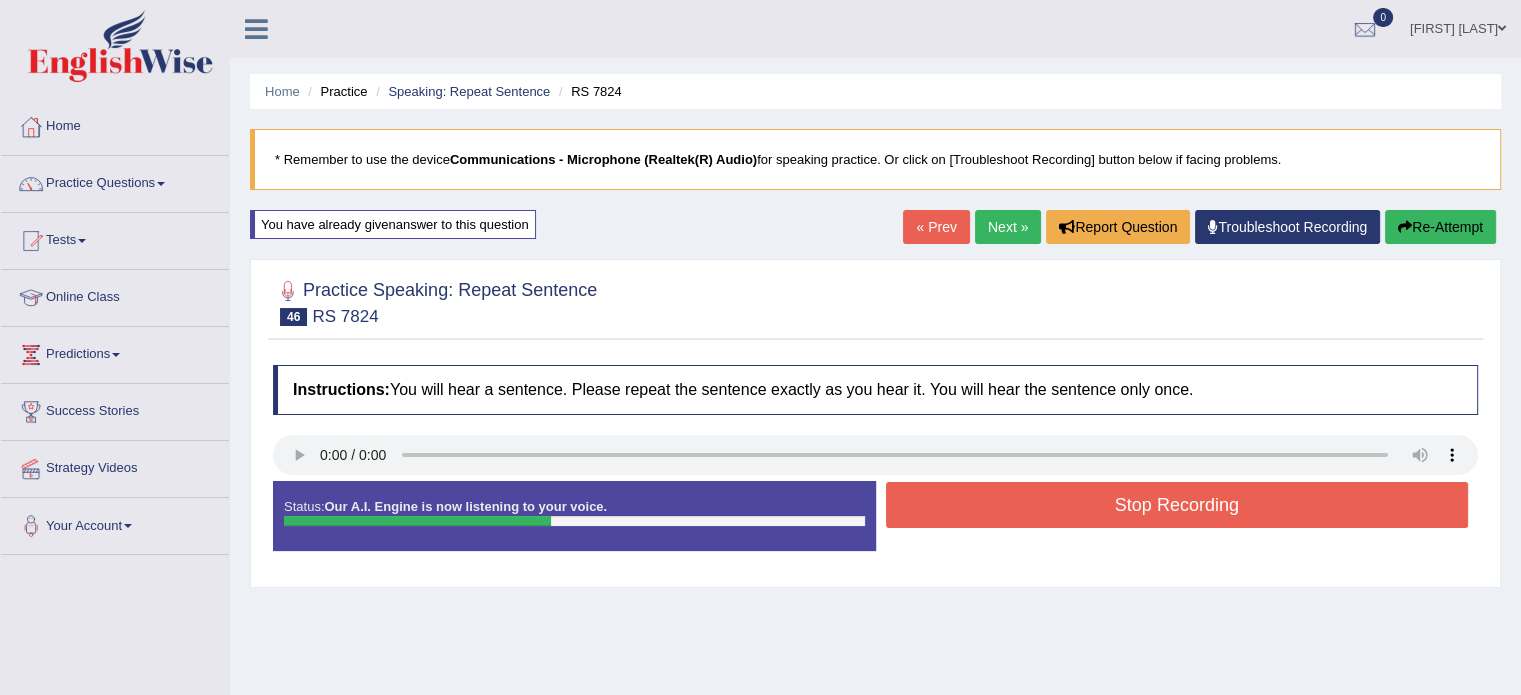 click on "Stop Recording" at bounding box center [1177, 505] 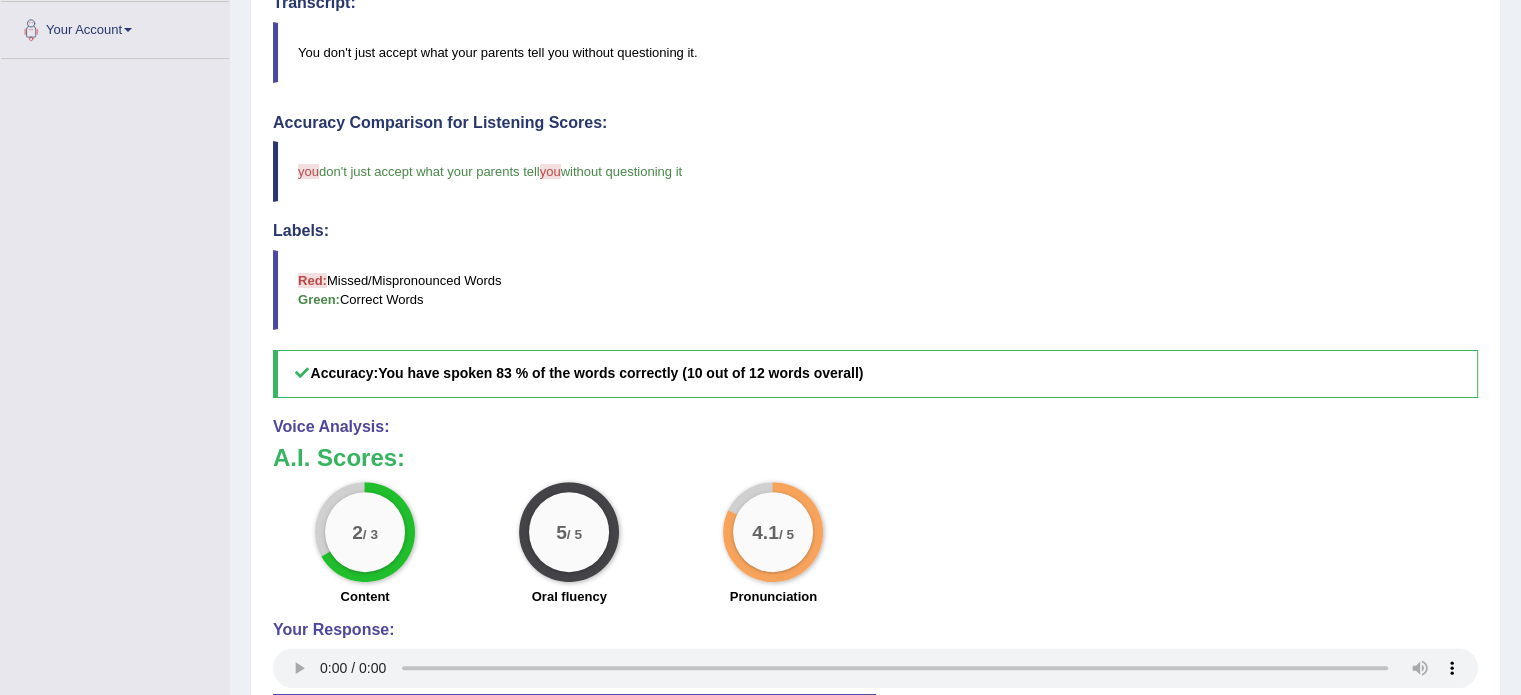 scroll, scrollTop: 496, scrollLeft: 0, axis: vertical 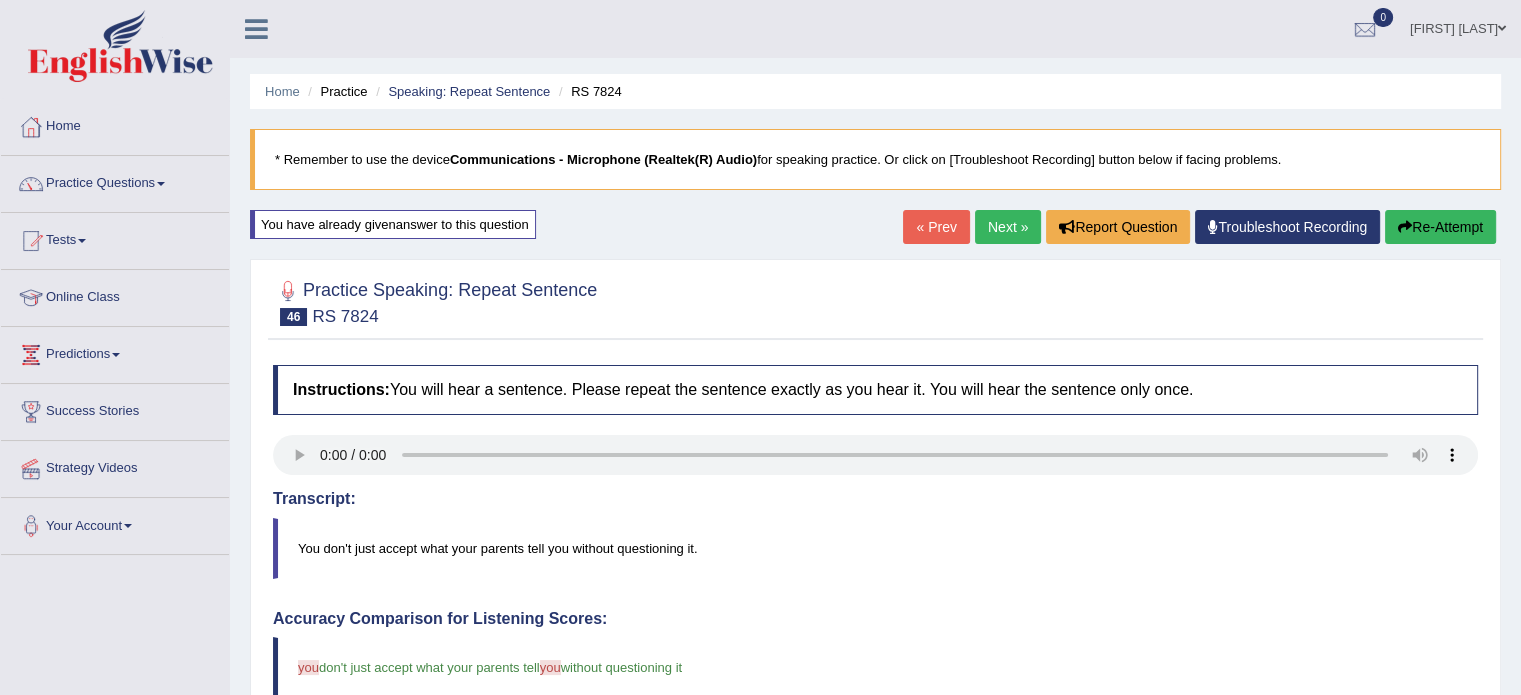 click on "Next »" at bounding box center [1008, 227] 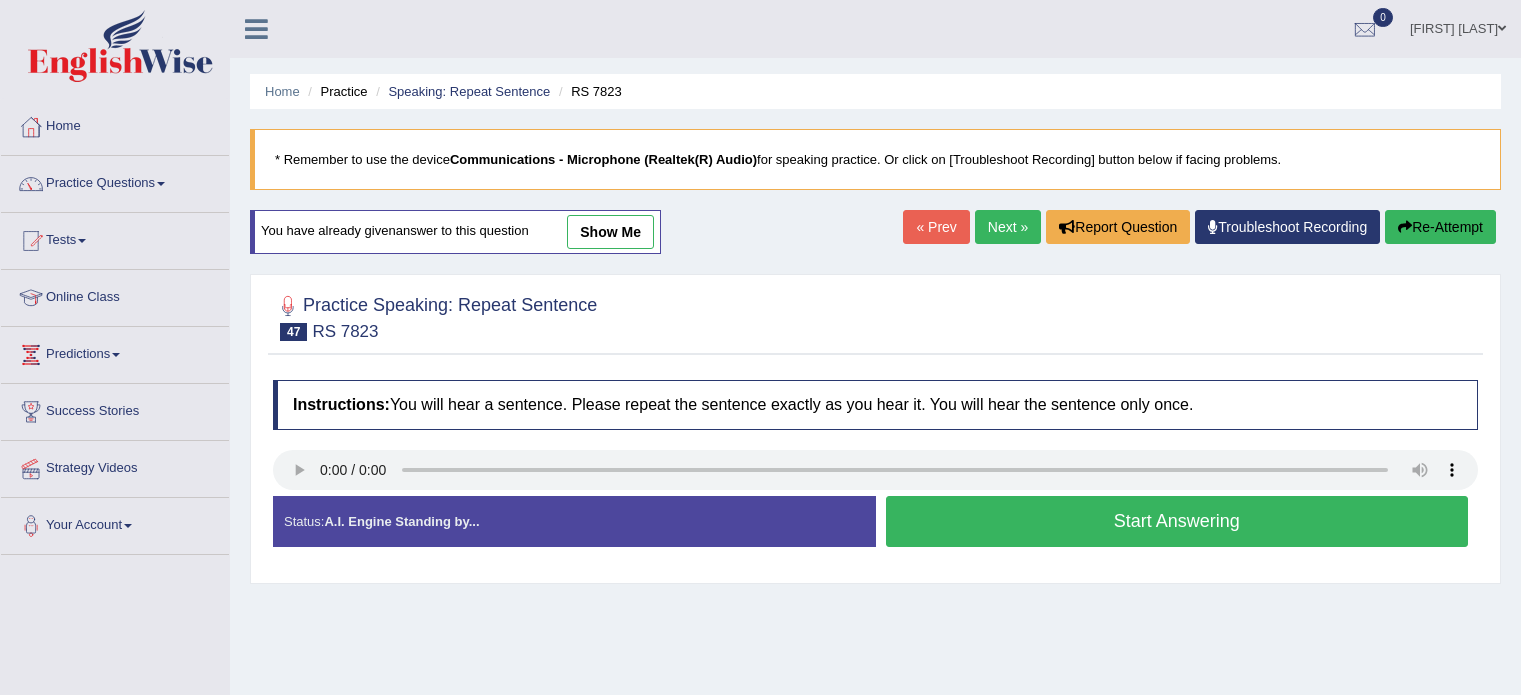 scroll, scrollTop: 0, scrollLeft: 0, axis: both 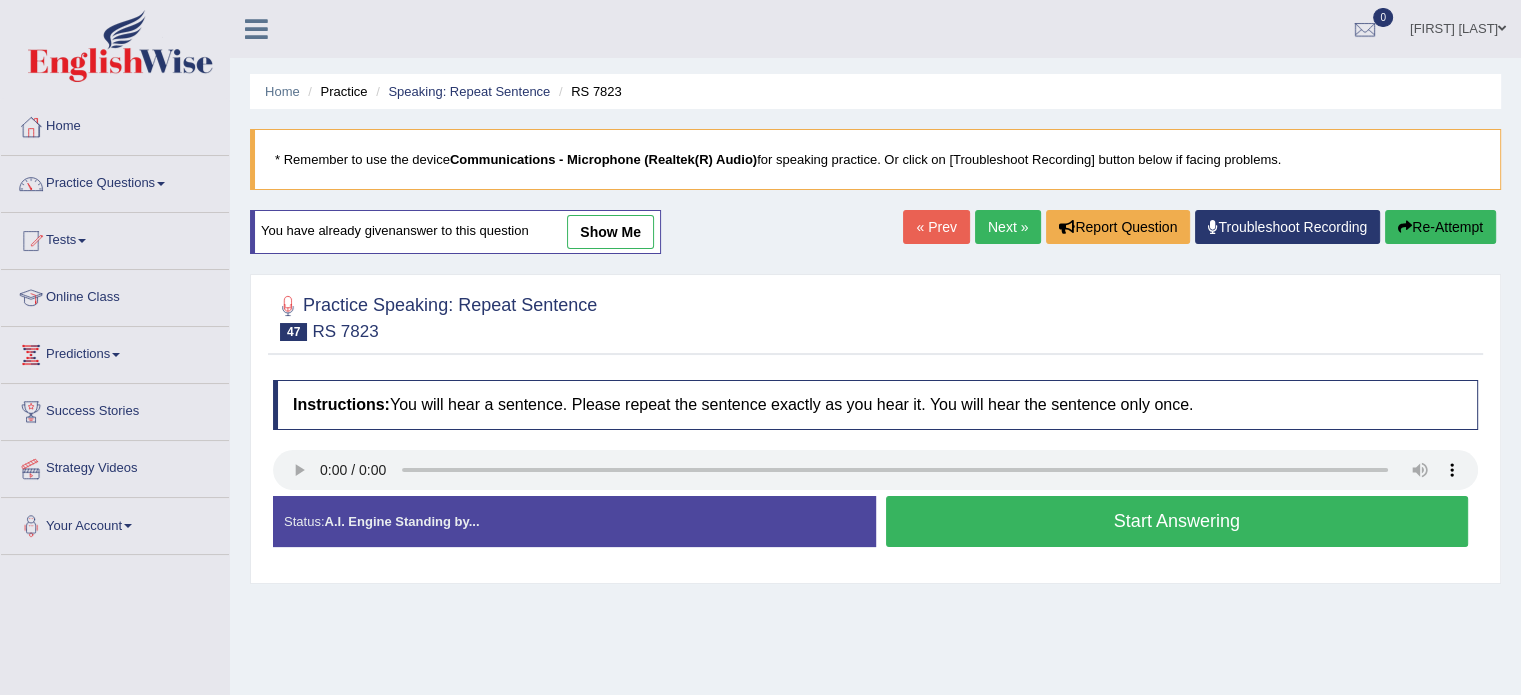 click on "Start Answering" at bounding box center (1177, 521) 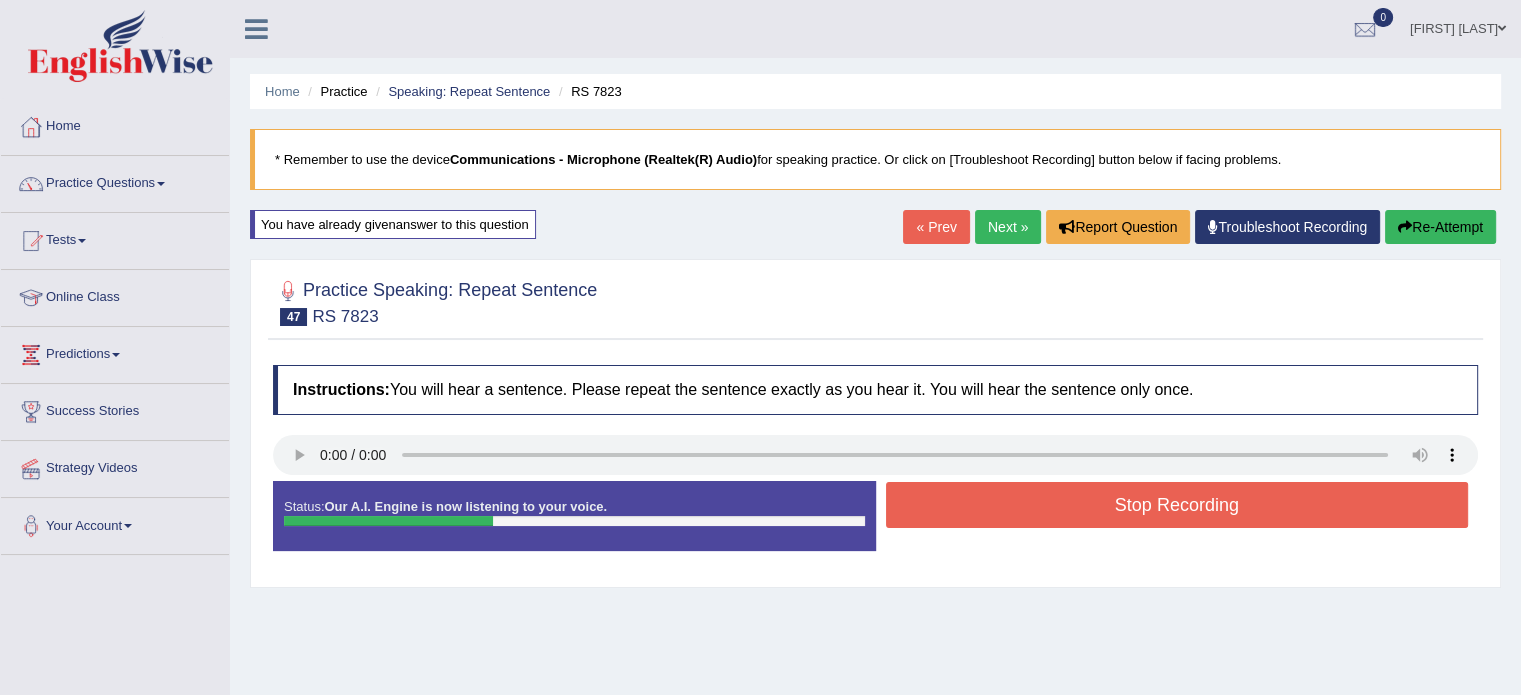 click on "Stop Recording" at bounding box center [1177, 505] 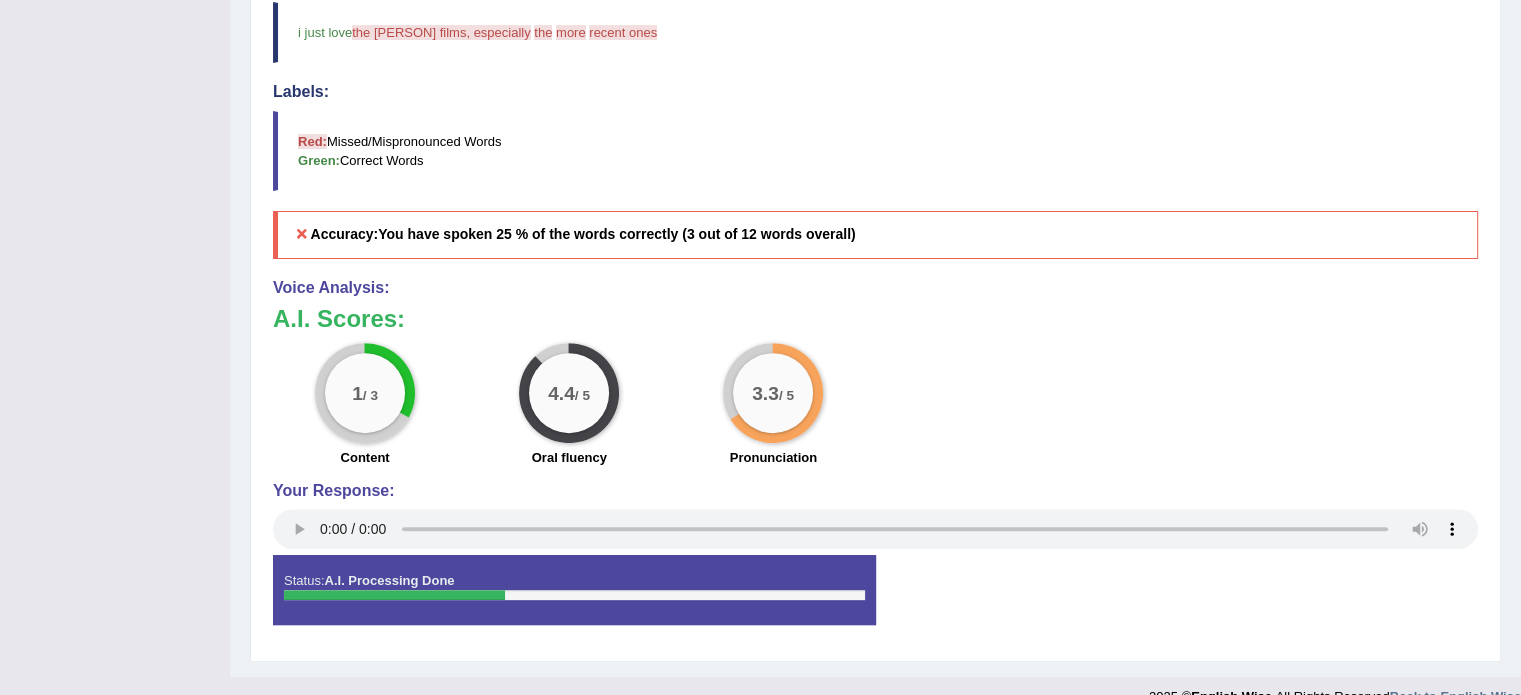 scroll, scrollTop: 0, scrollLeft: 0, axis: both 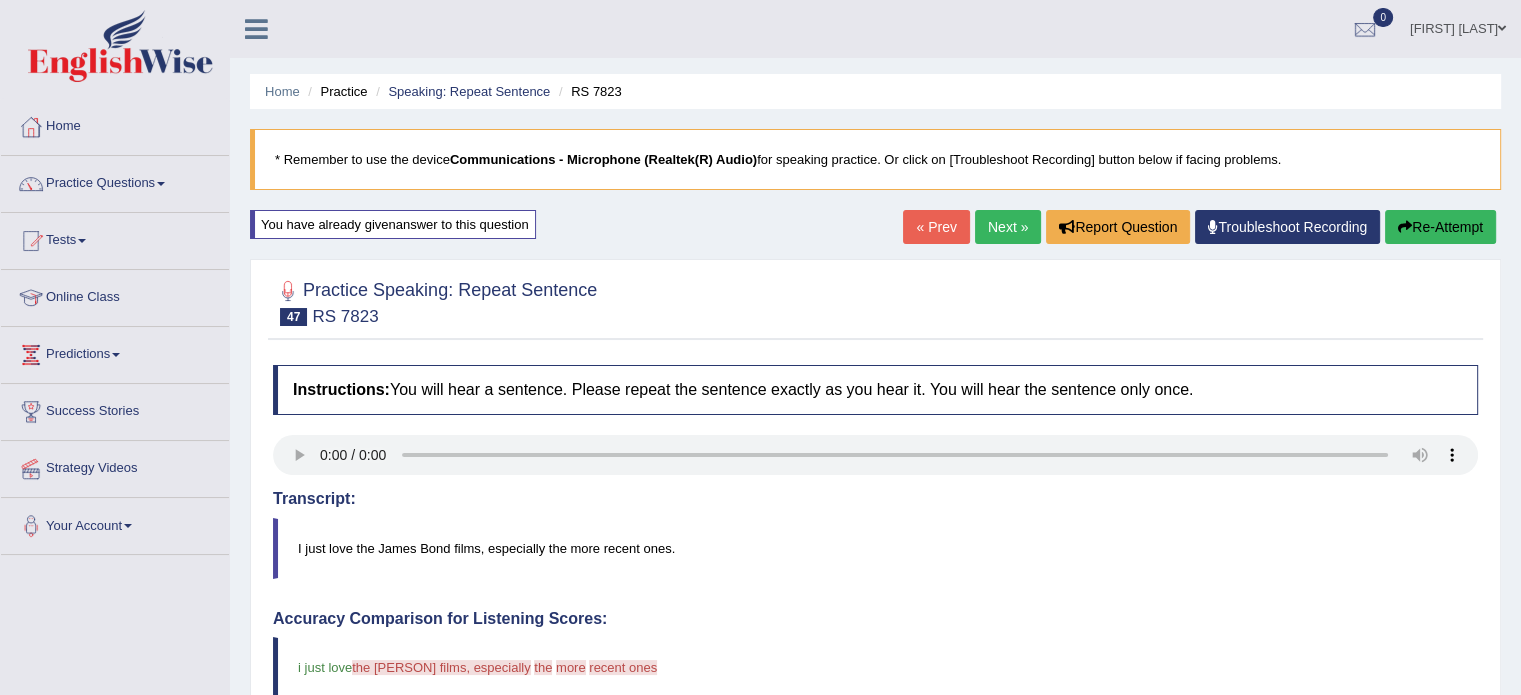 click on "Re-Attempt" at bounding box center (1440, 227) 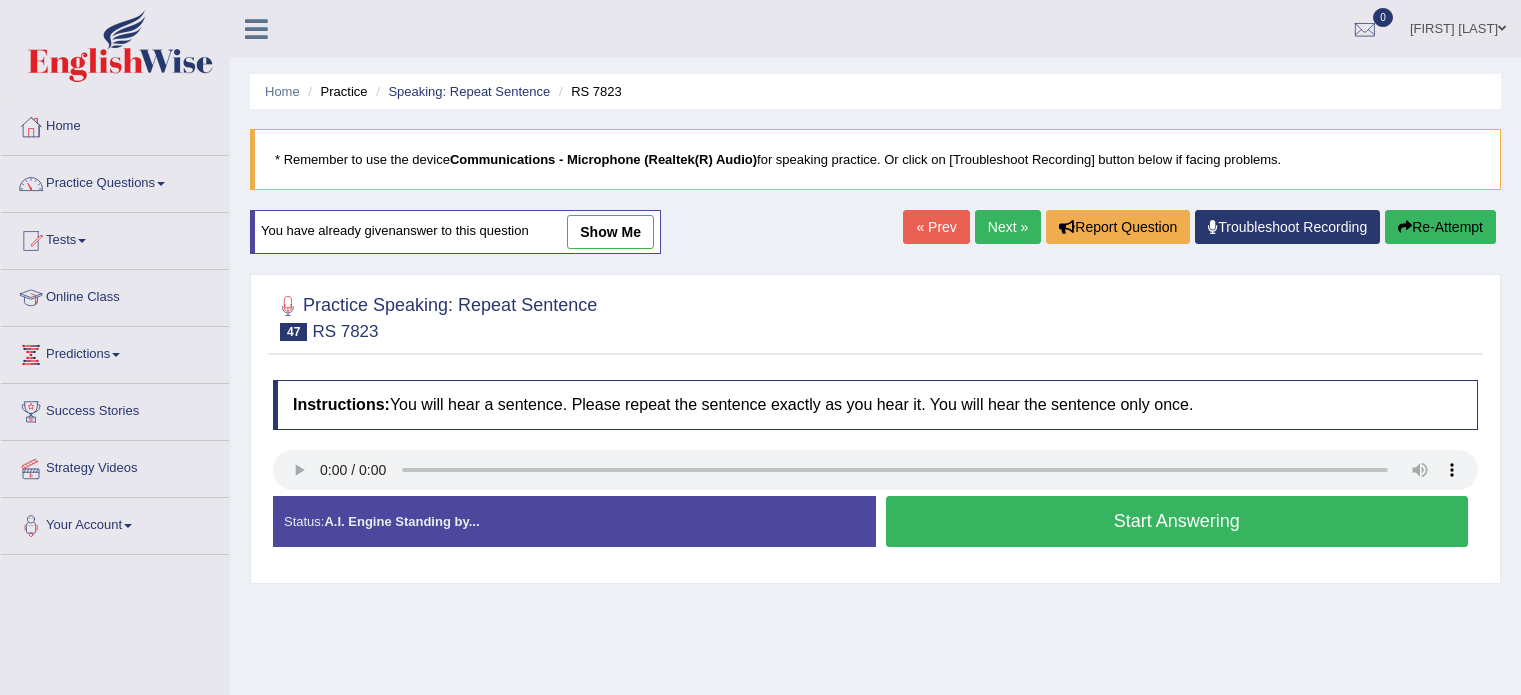 scroll, scrollTop: 0, scrollLeft: 0, axis: both 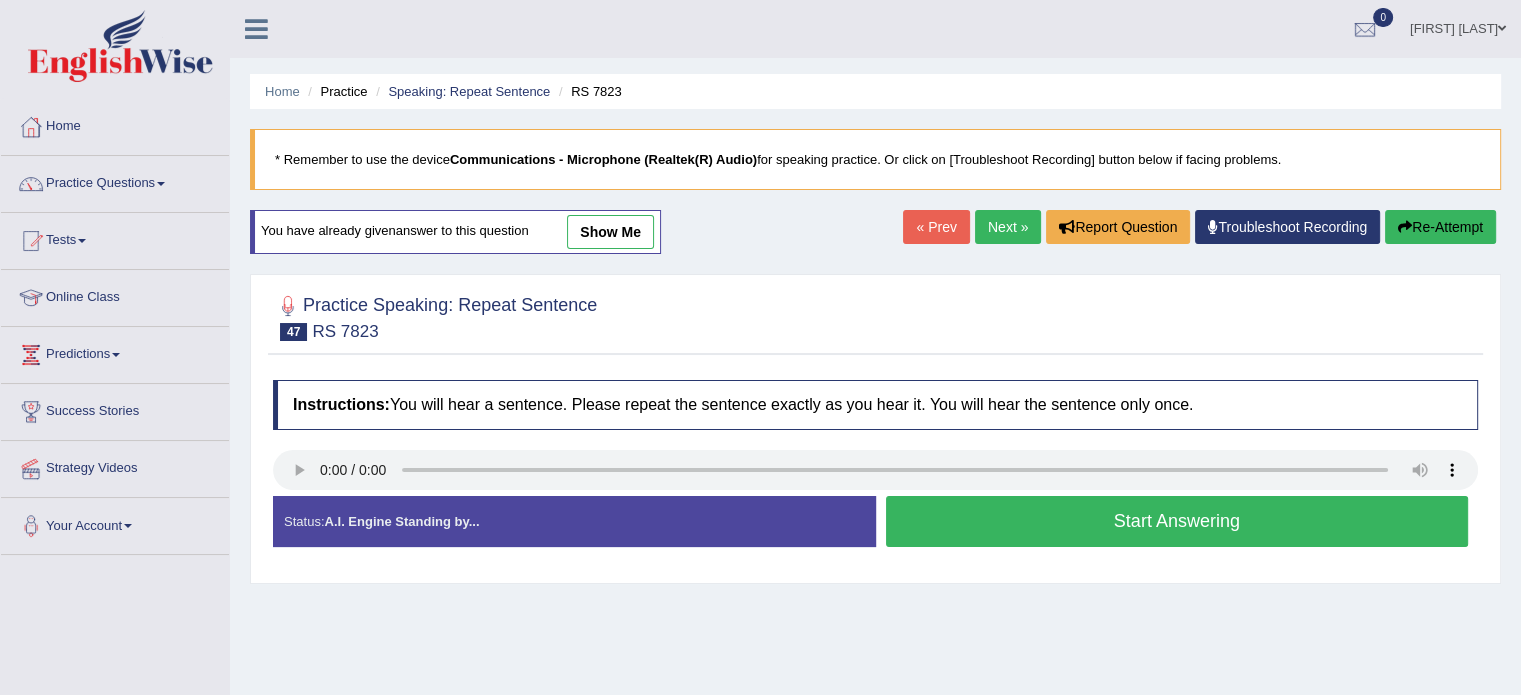 click on "Start Answering" at bounding box center (1177, 521) 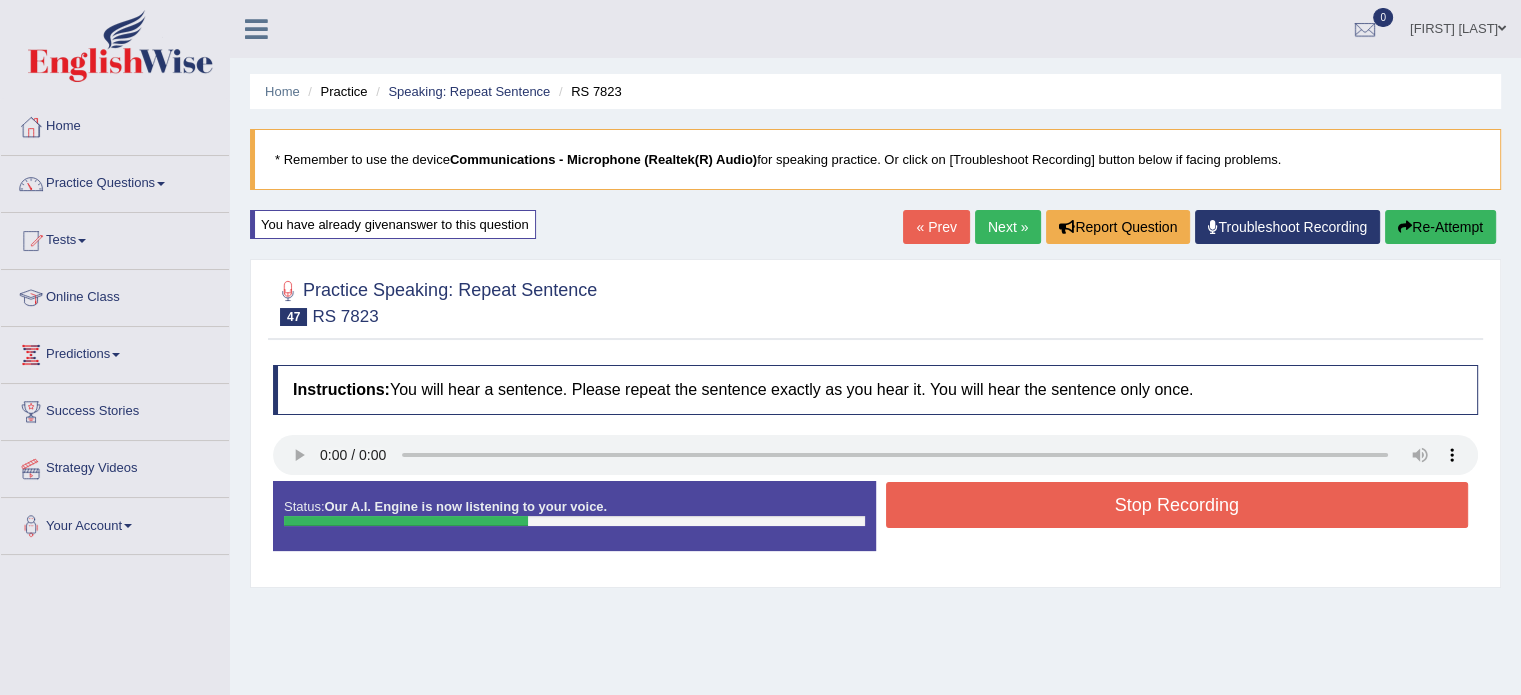 click on "Stop Recording" at bounding box center (1177, 505) 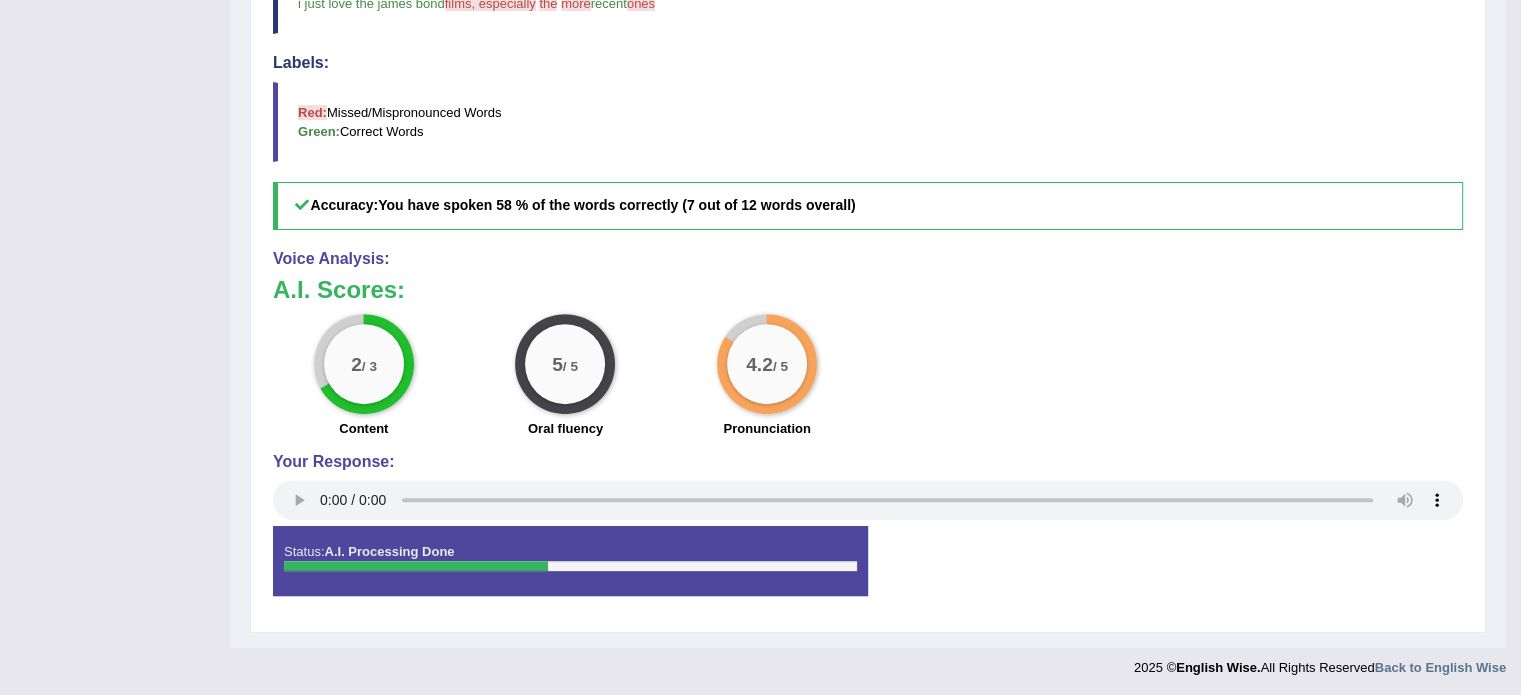 scroll, scrollTop: 0, scrollLeft: 0, axis: both 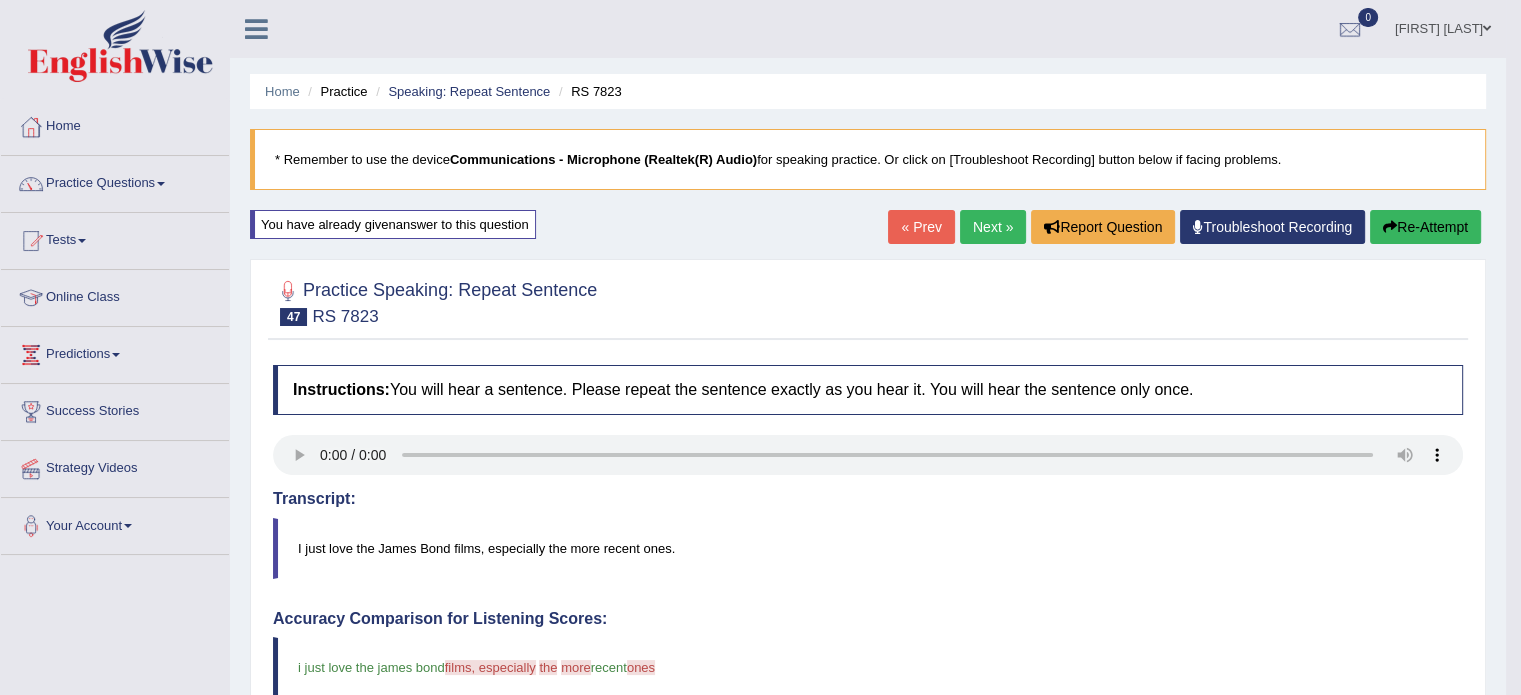 click on "Next »" at bounding box center [993, 227] 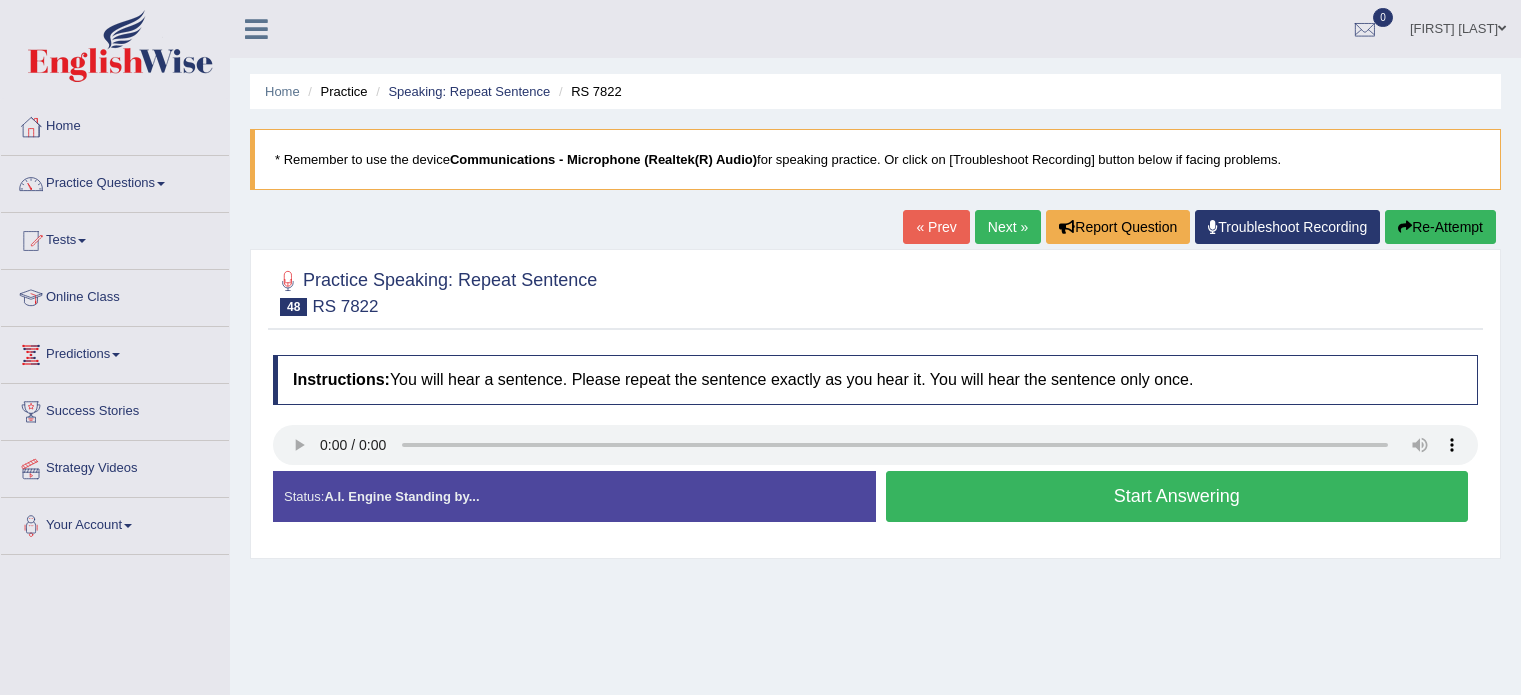 scroll, scrollTop: 0, scrollLeft: 0, axis: both 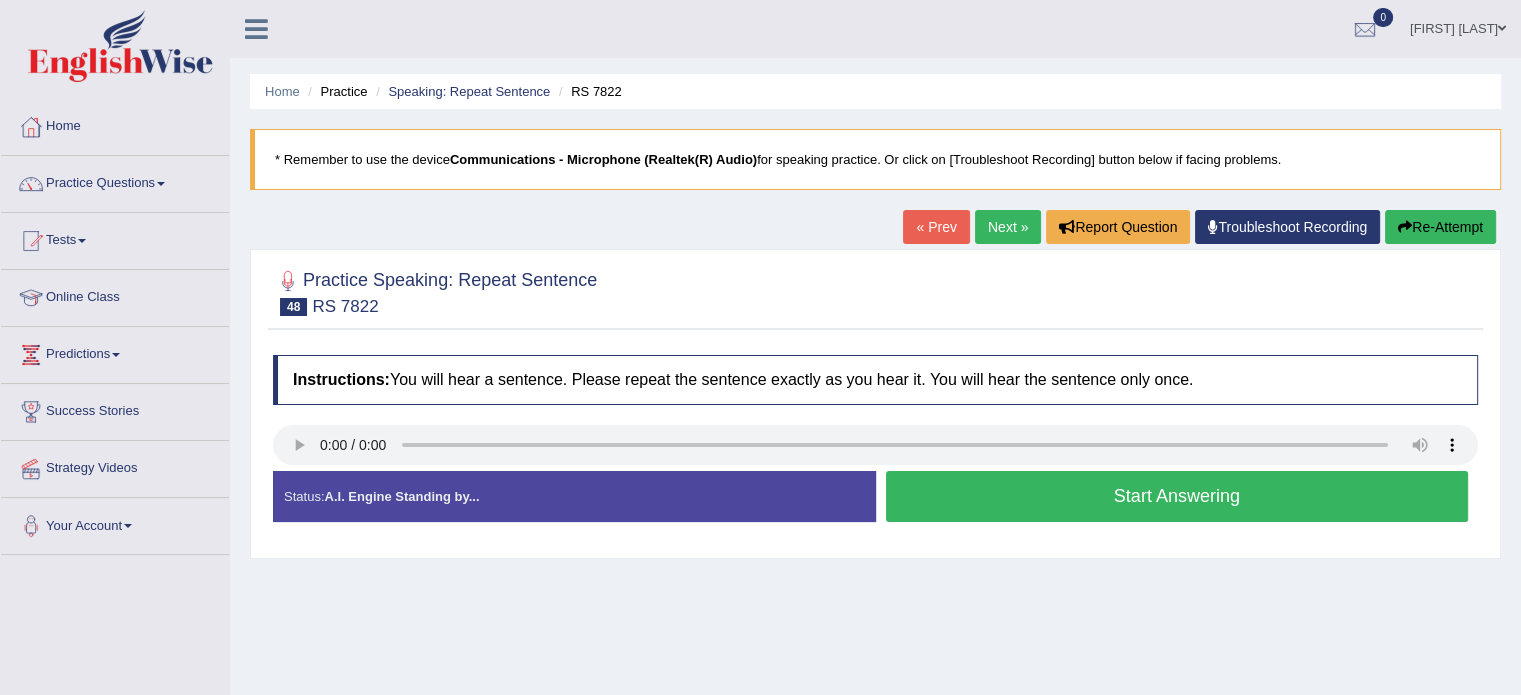 click on "Start Answering" at bounding box center (1177, 496) 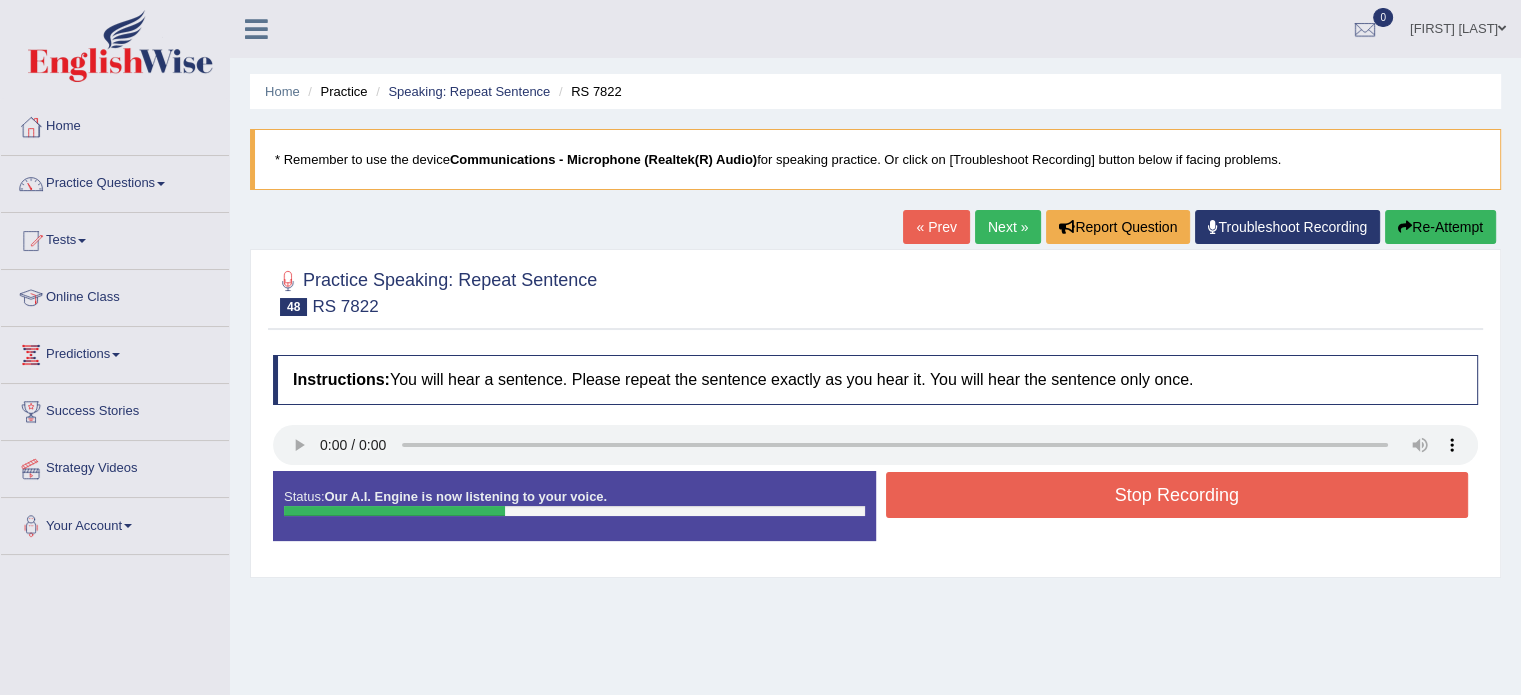 click on "Stop Recording" at bounding box center [1177, 495] 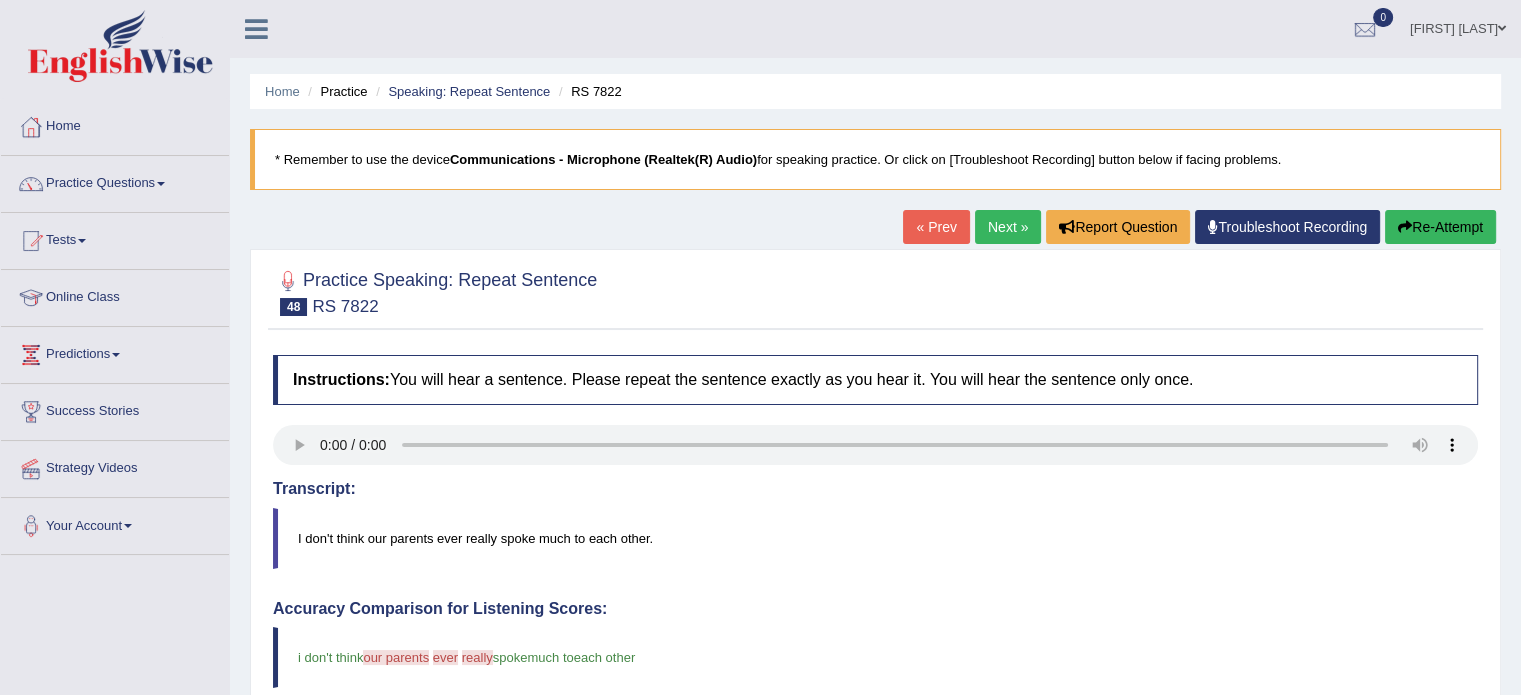 scroll, scrollTop: 653, scrollLeft: 0, axis: vertical 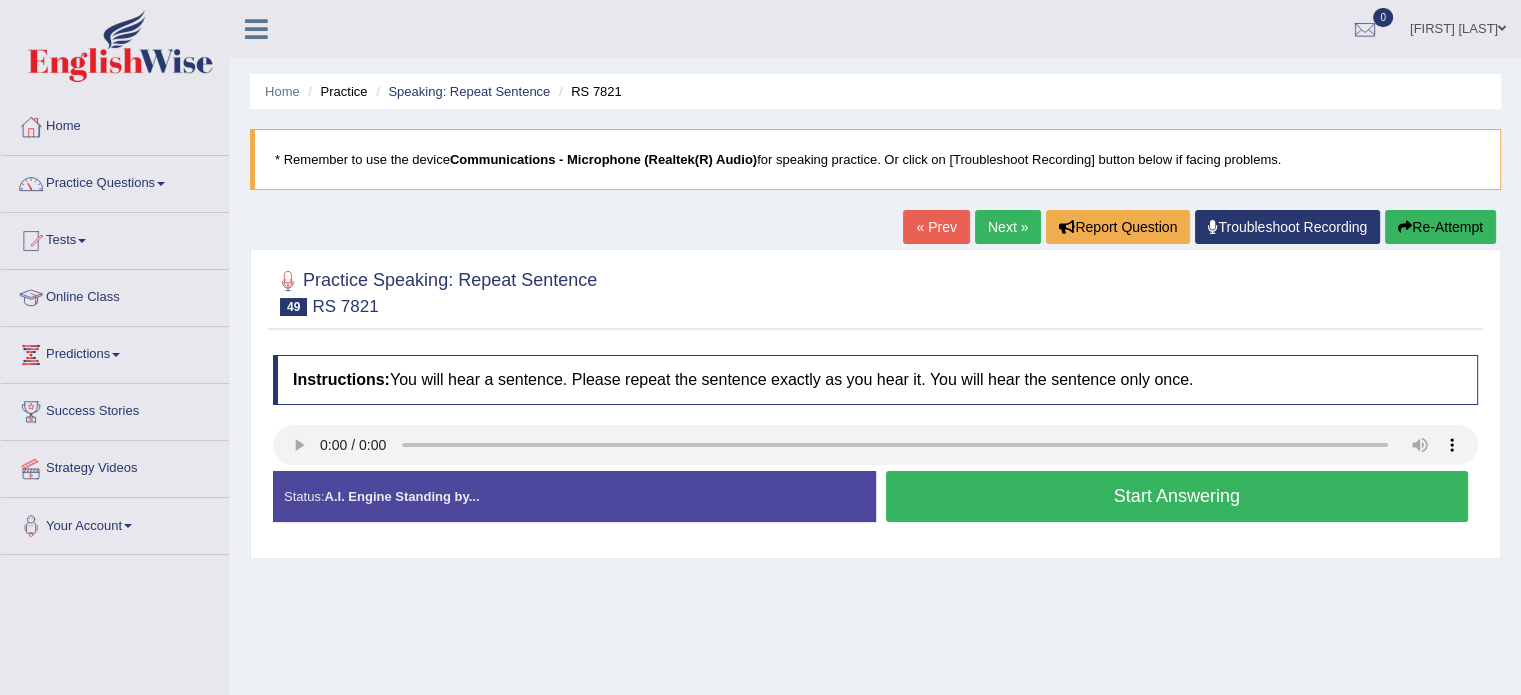 click on "Start Answering" at bounding box center (1177, 496) 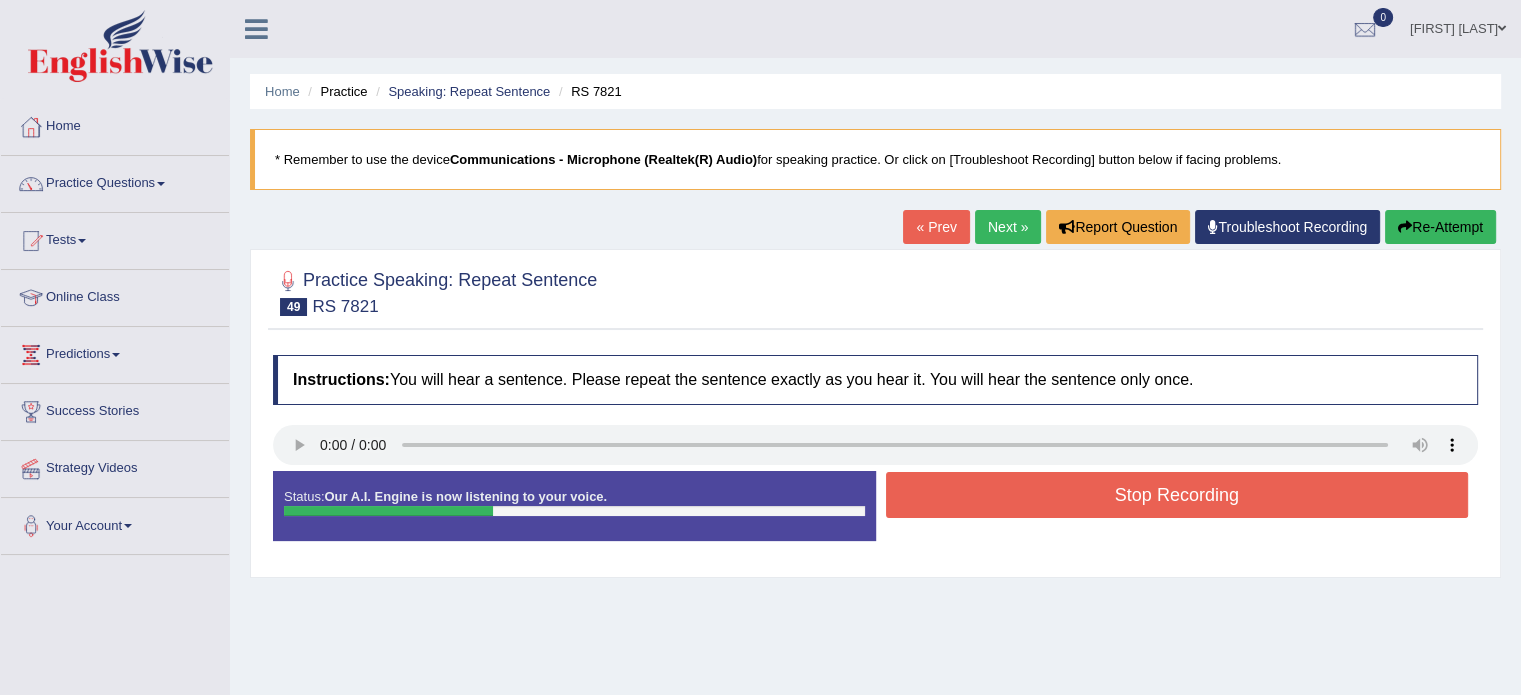 click on "Stop Recording" at bounding box center (1177, 495) 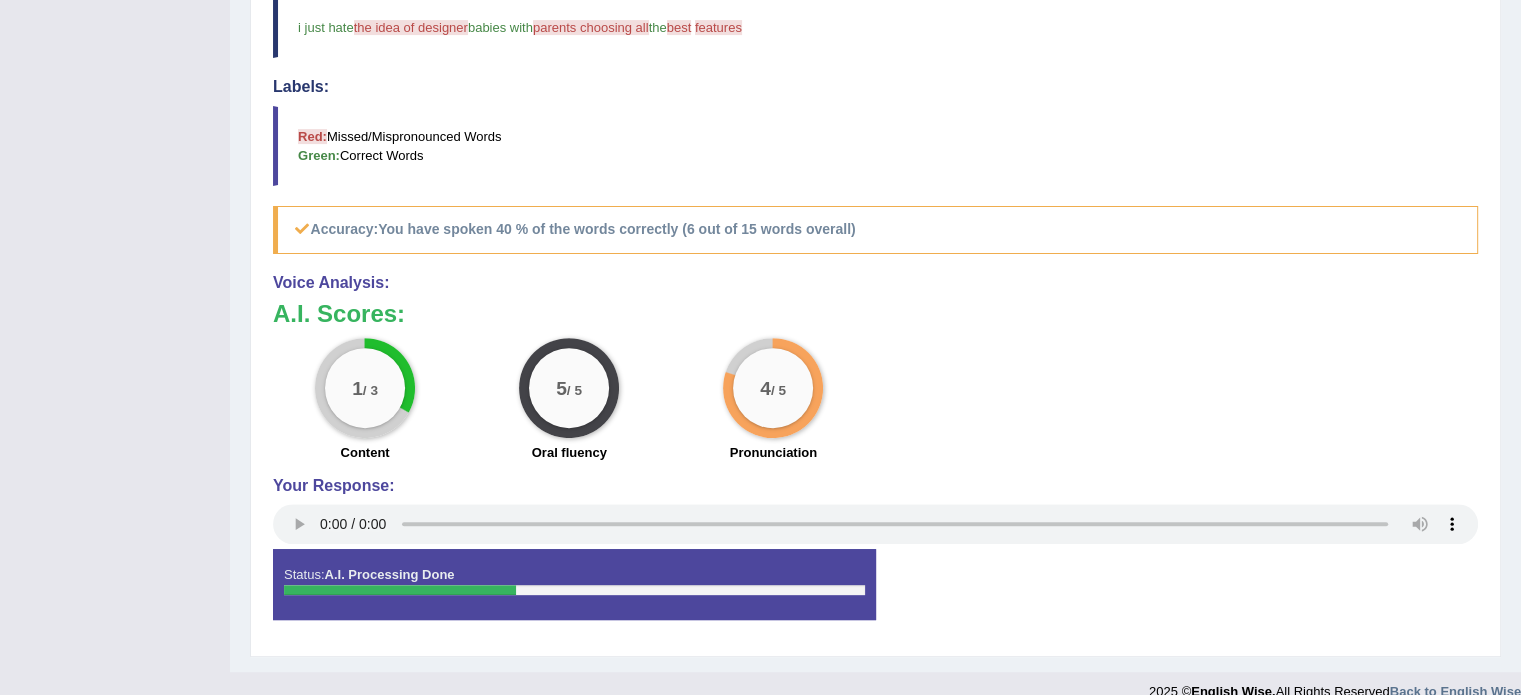 scroll, scrollTop: 653, scrollLeft: 0, axis: vertical 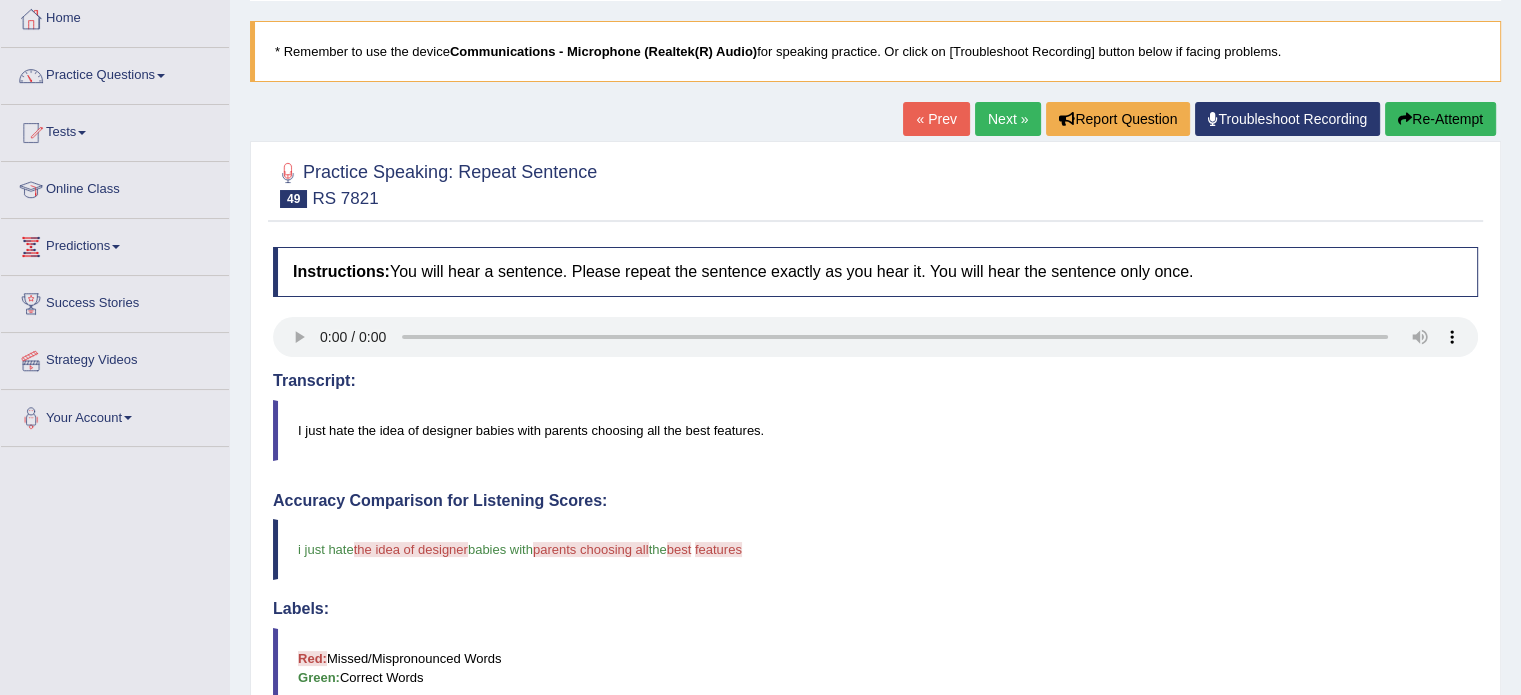 click at bounding box center (1405, 119) 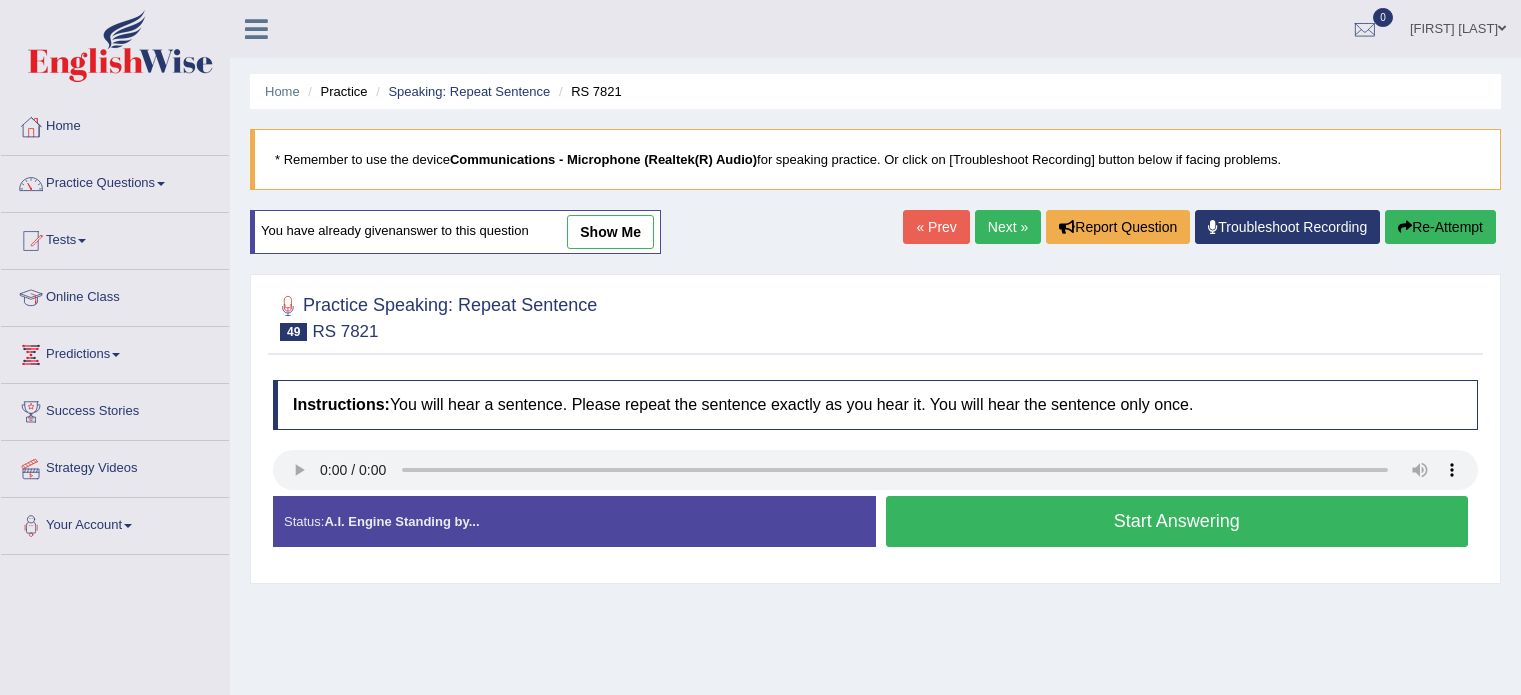 scroll, scrollTop: 108, scrollLeft: 0, axis: vertical 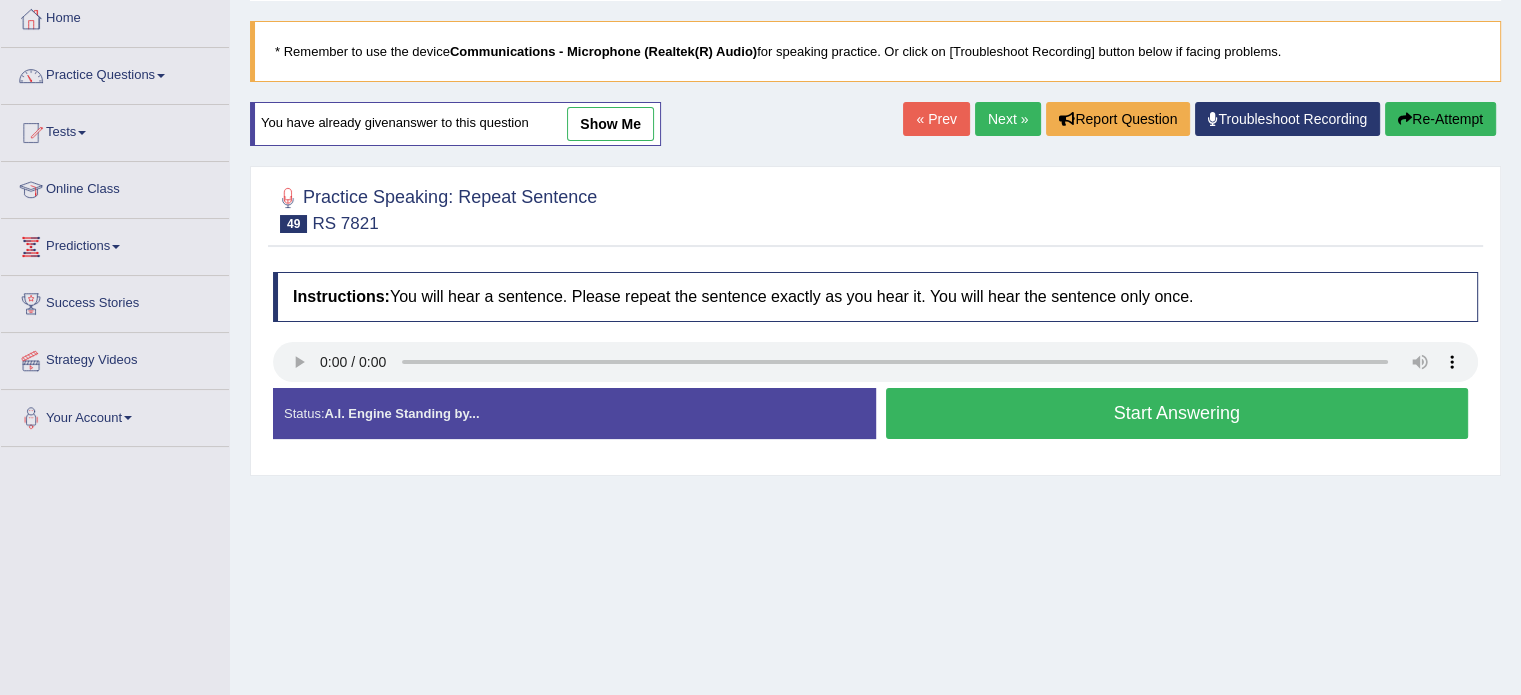 click on "Start Answering" at bounding box center (1177, 413) 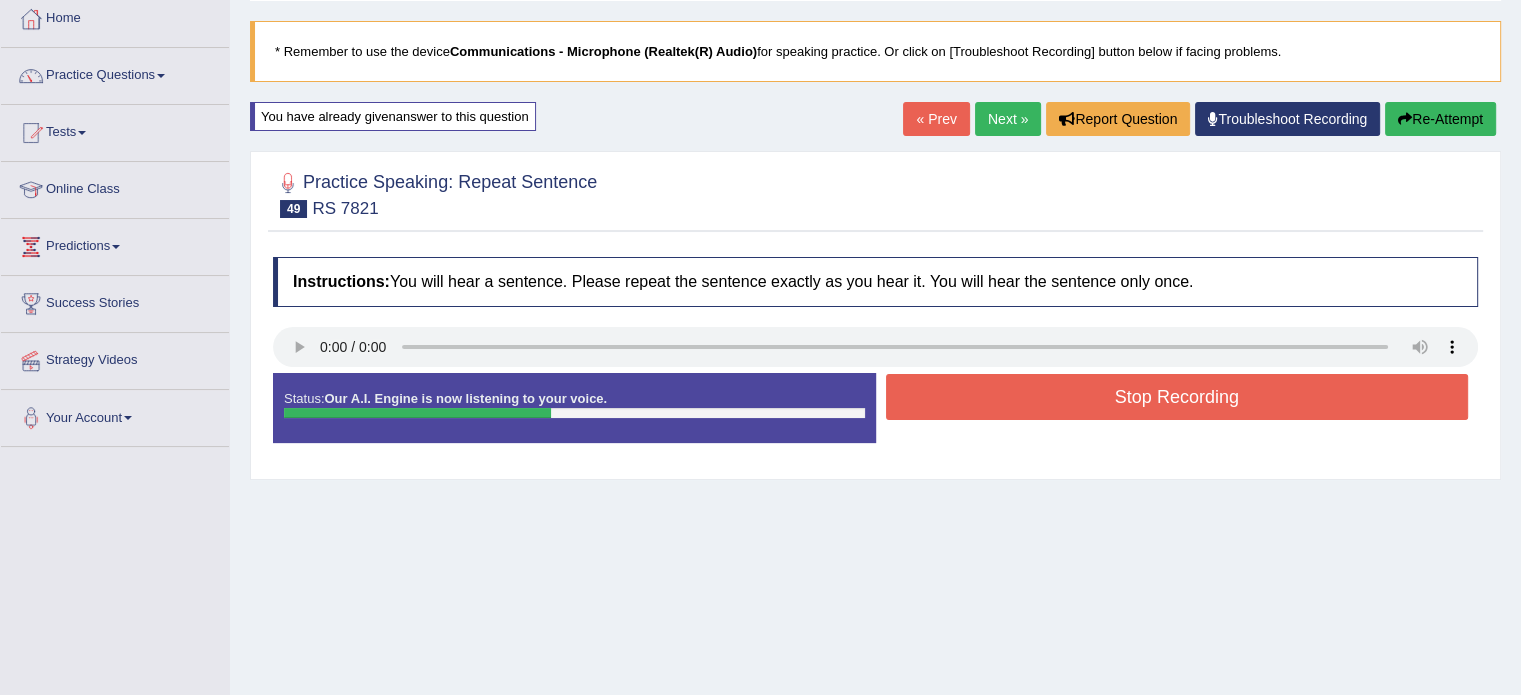 click on "Stop Recording" at bounding box center (1177, 397) 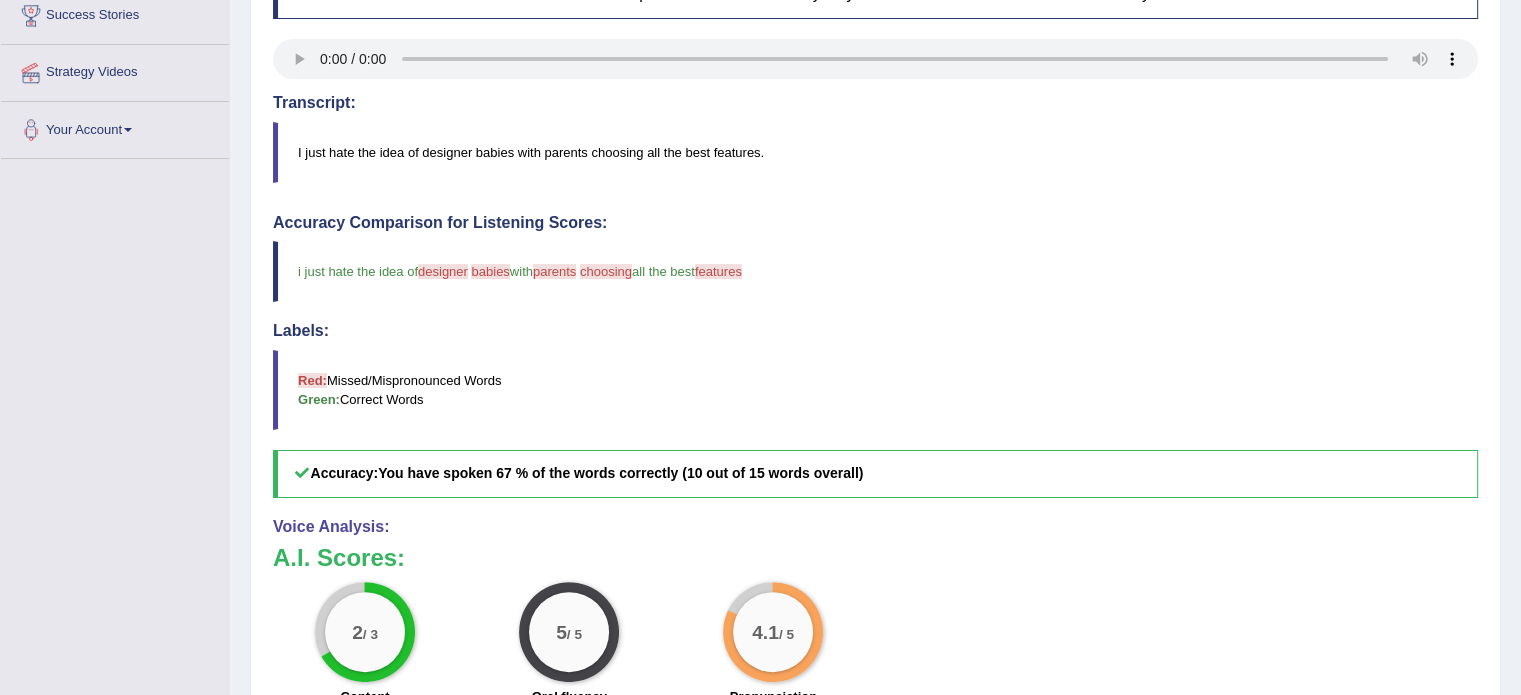 scroll, scrollTop: 664, scrollLeft: 0, axis: vertical 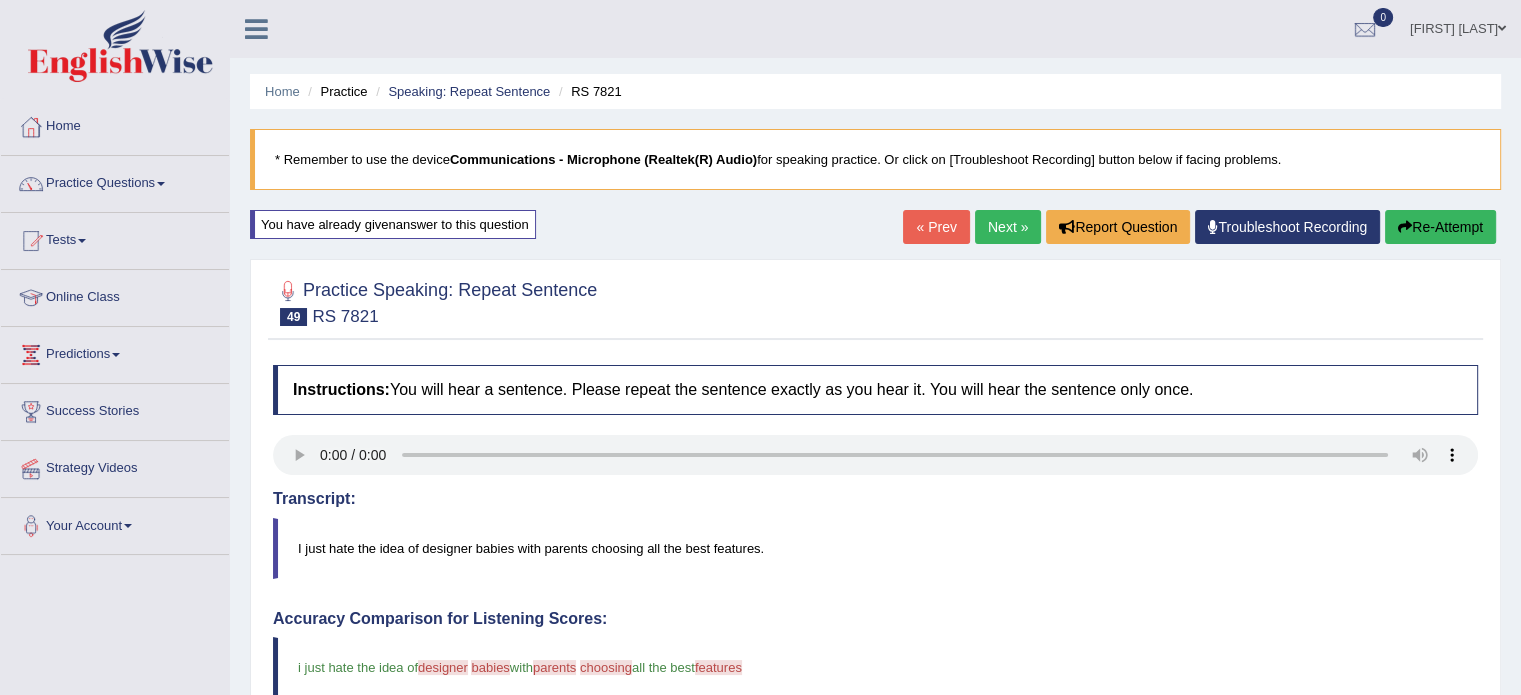 click on "Next »" at bounding box center [1008, 227] 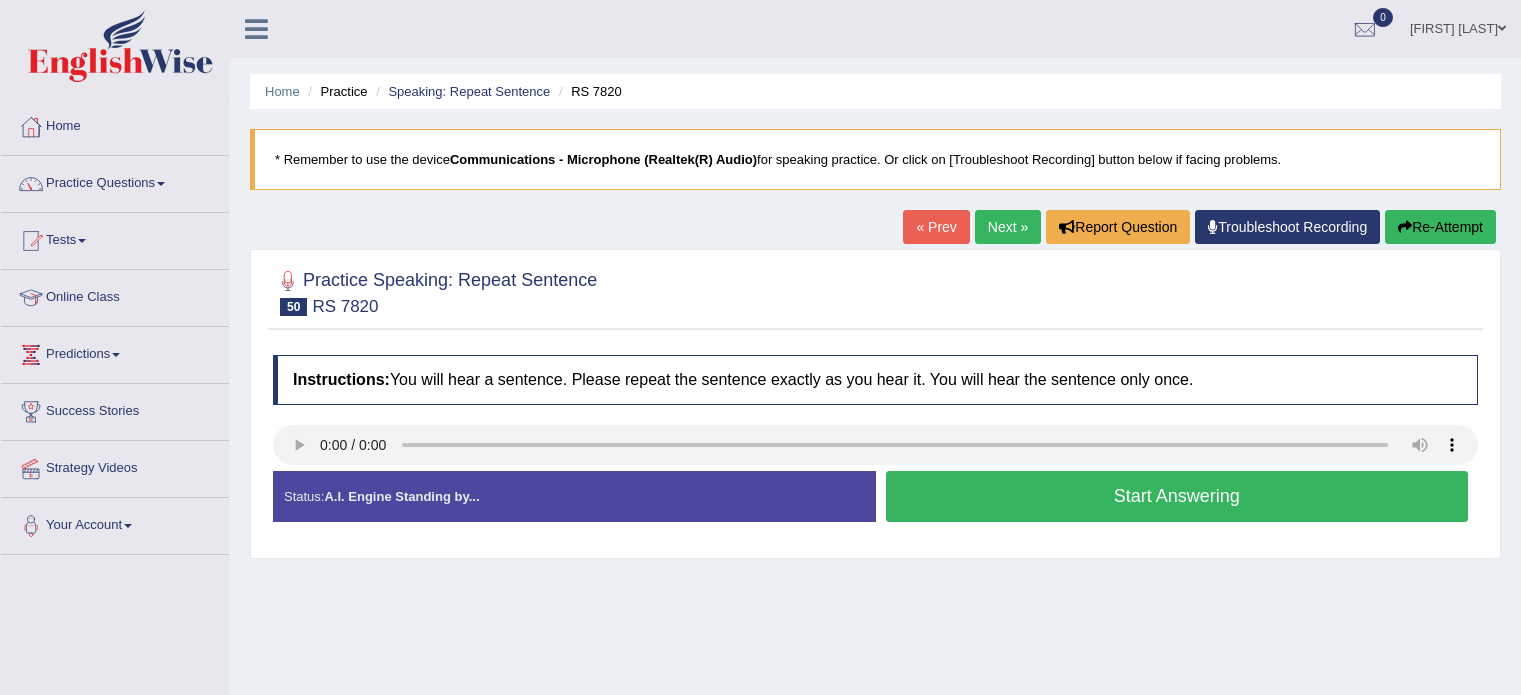 scroll, scrollTop: 0, scrollLeft: 0, axis: both 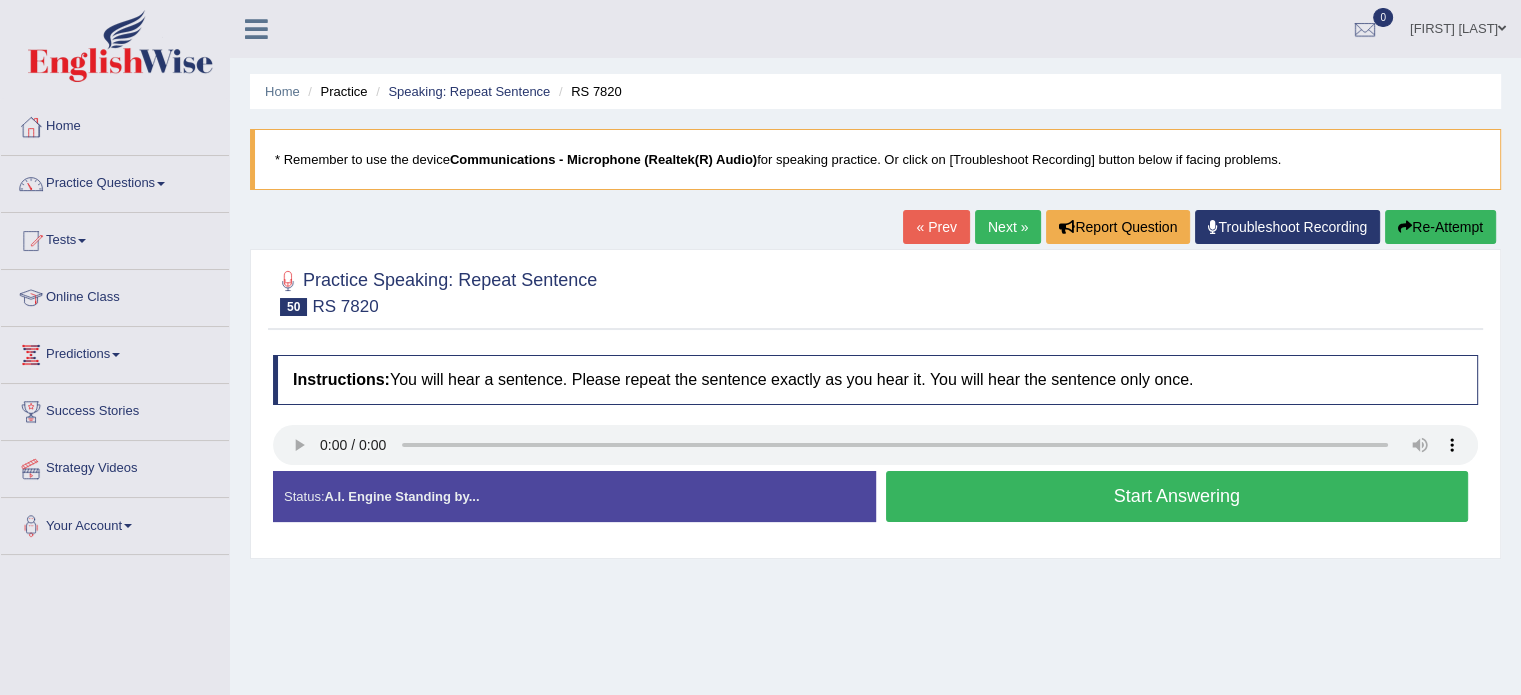 click on "Start Answering" at bounding box center (1177, 496) 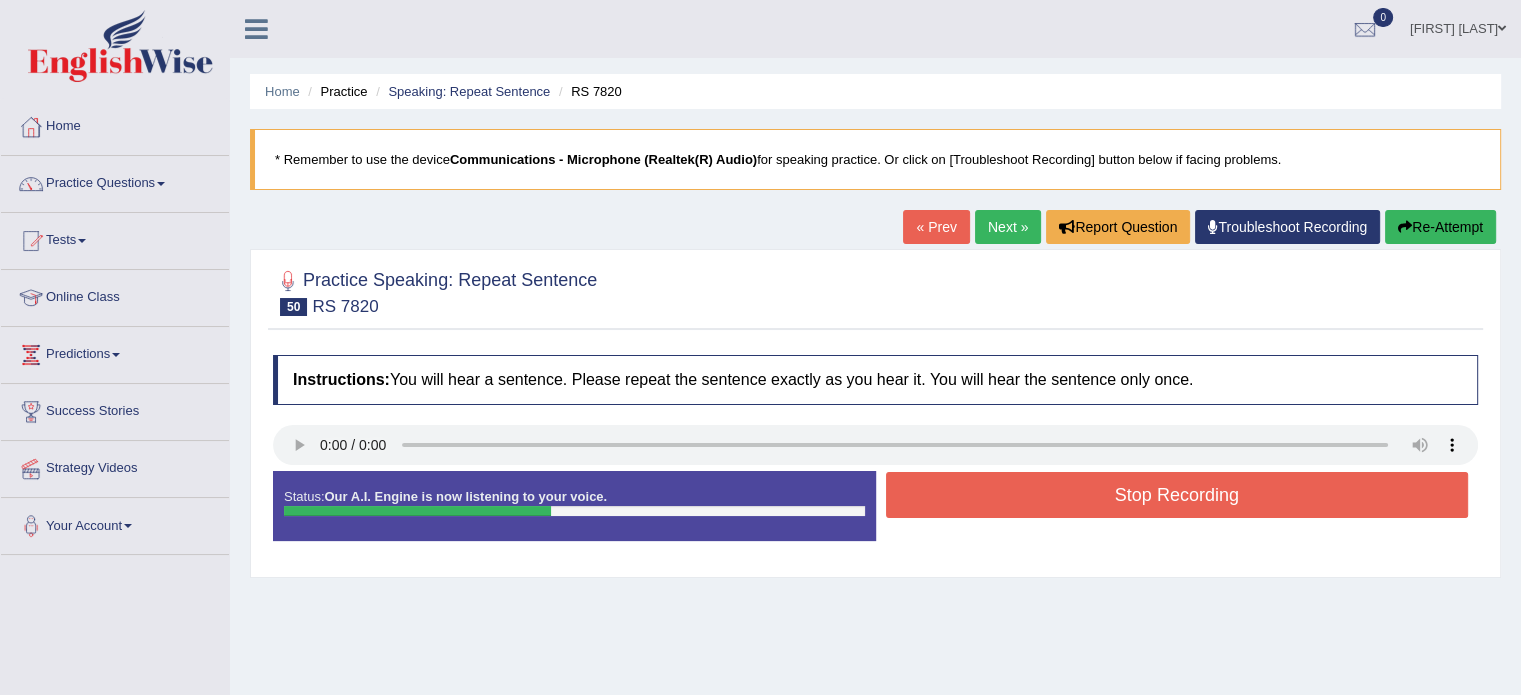 click on "Re-Attempt" at bounding box center [1440, 227] 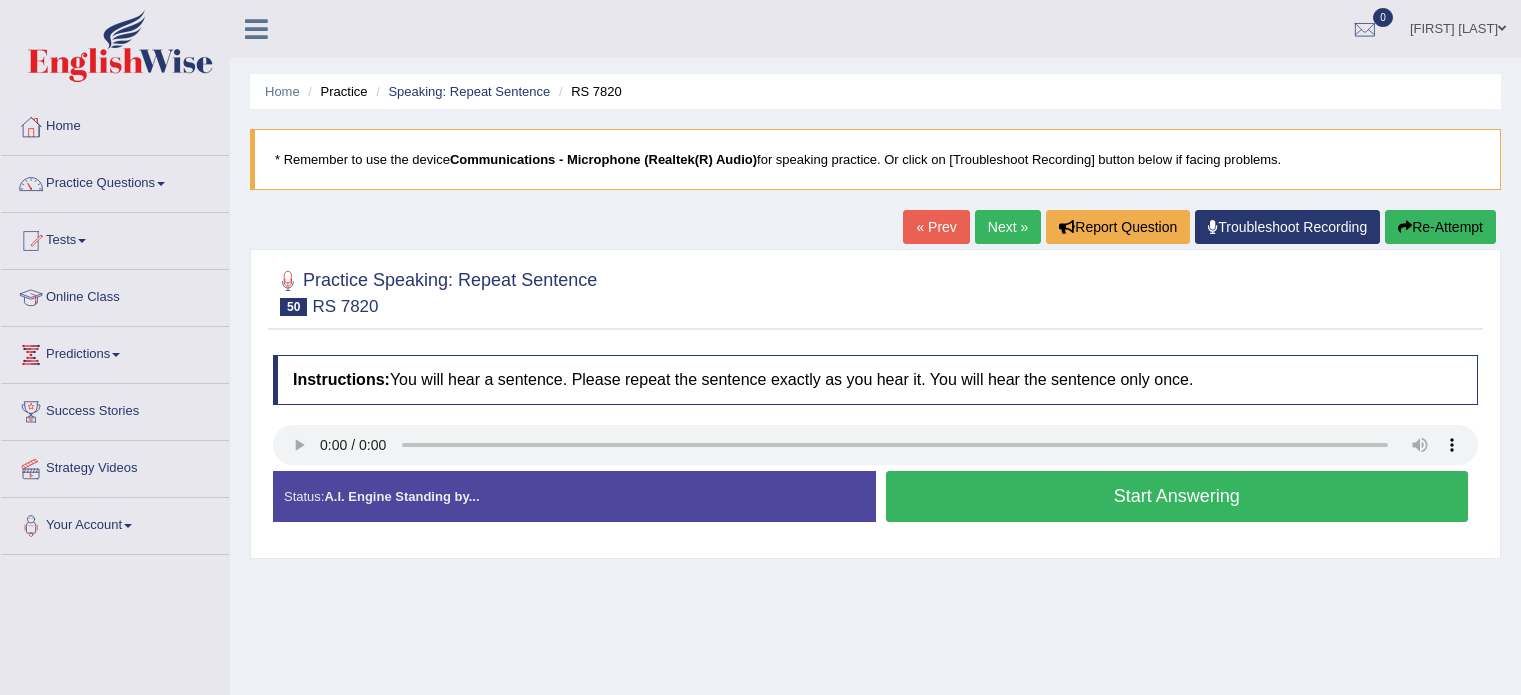 scroll, scrollTop: 0, scrollLeft: 0, axis: both 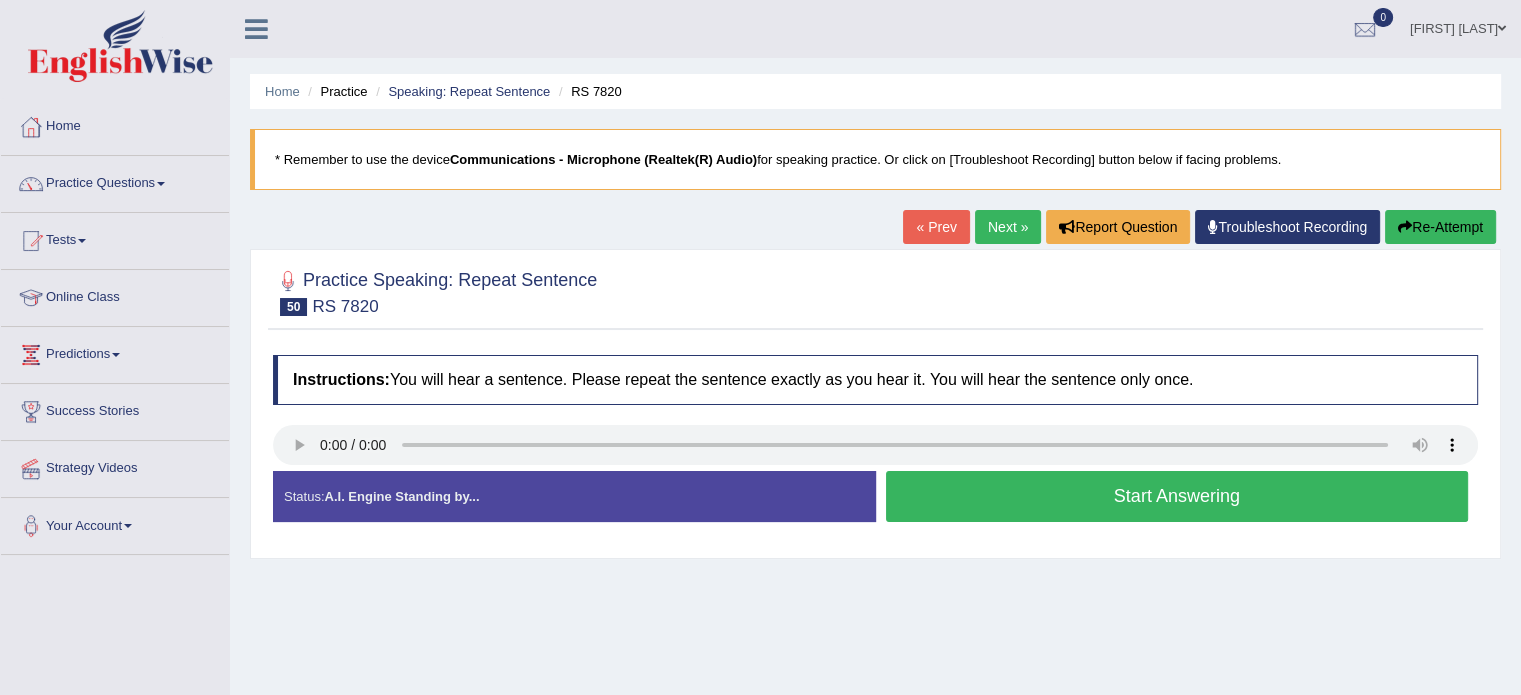 click on "Start Answering" at bounding box center (1177, 496) 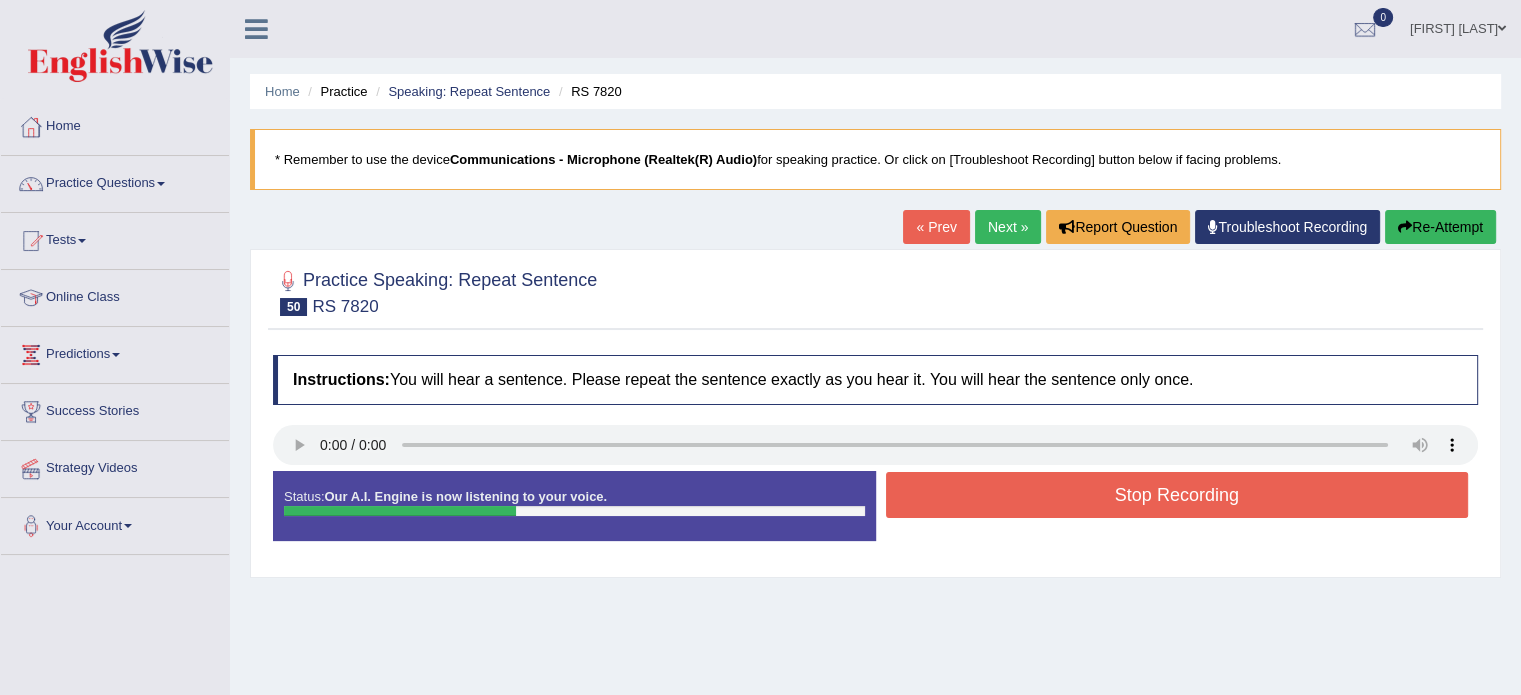 click on "Re-Attempt" at bounding box center [1440, 227] 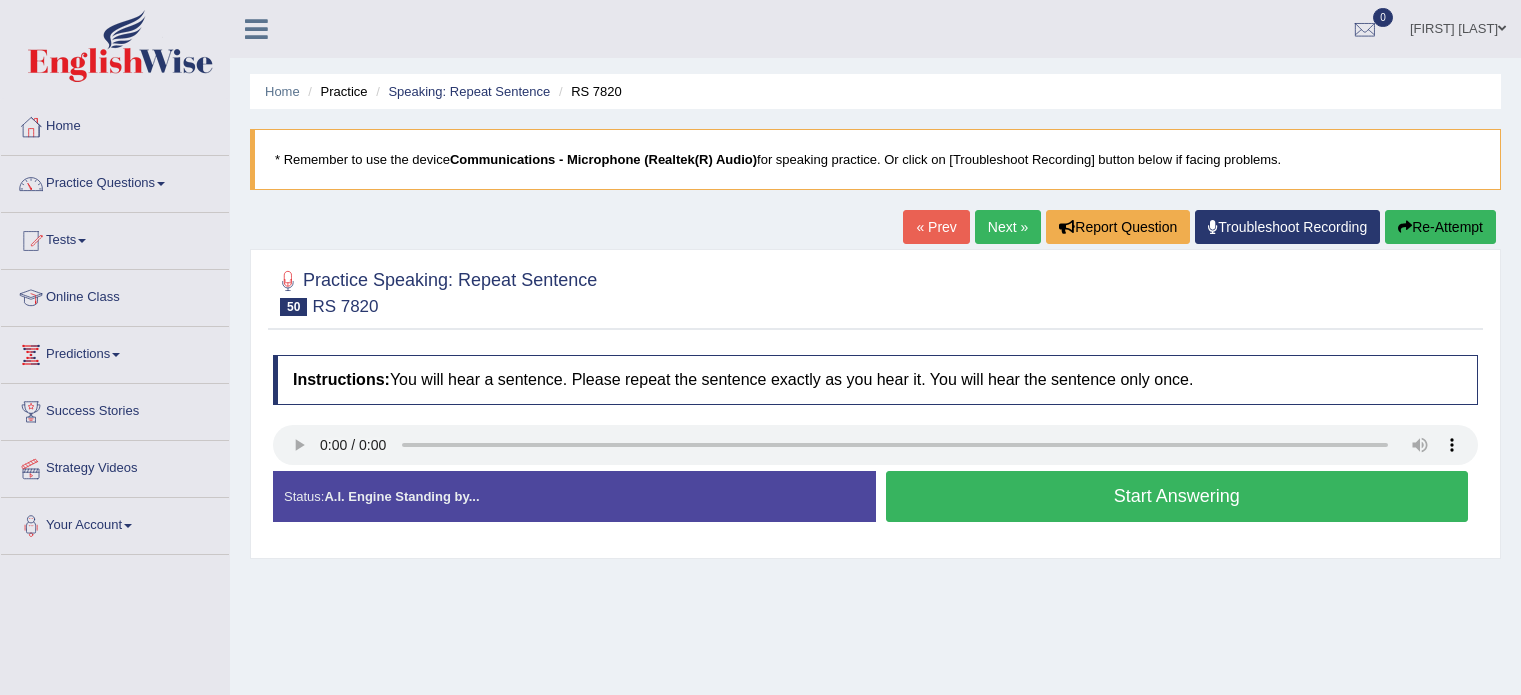 scroll, scrollTop: 0, scrollLeft: 0, axis: both 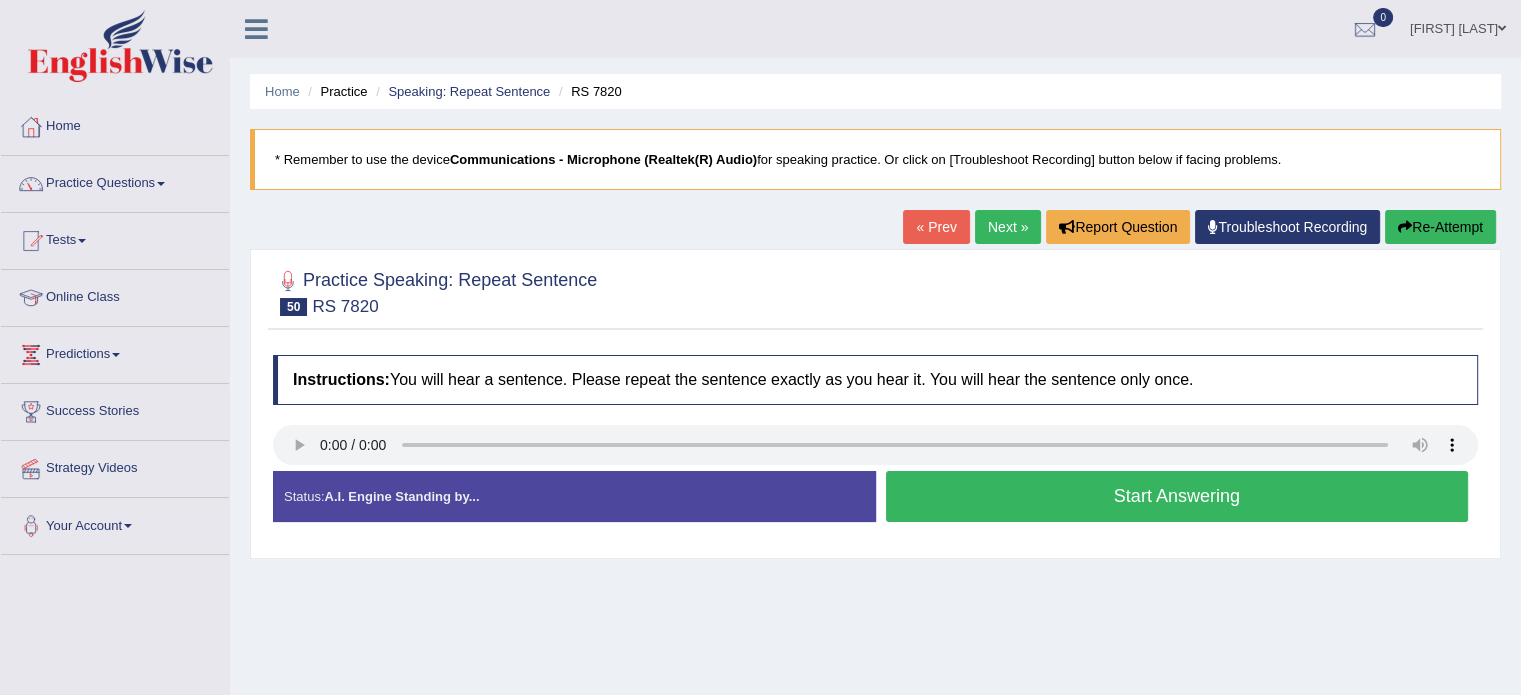 click on "Start Answering" at bounding box center [1177, 496] 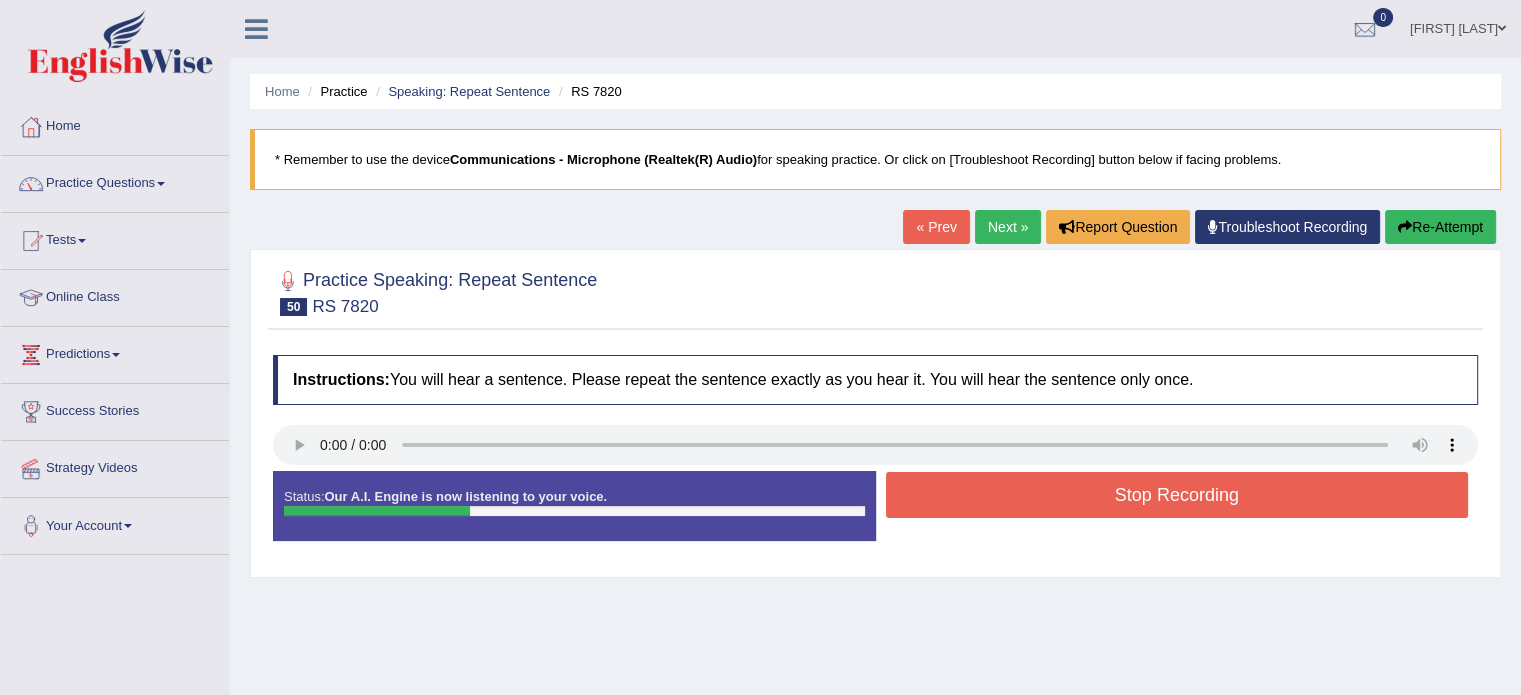 click on "Re-Attempt" at bounding box center (1440, 227) 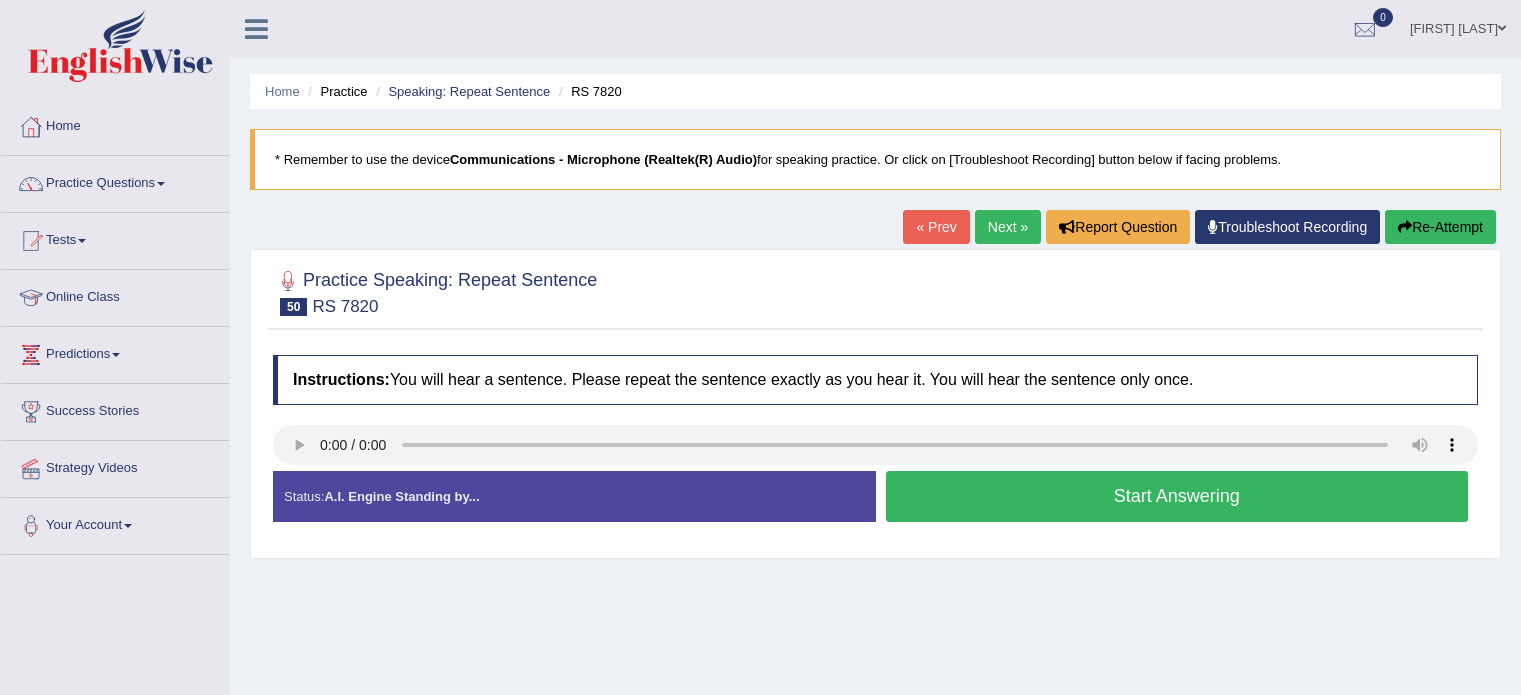scroll, scrollTop: 0, scrollLeft: 0, axis: both 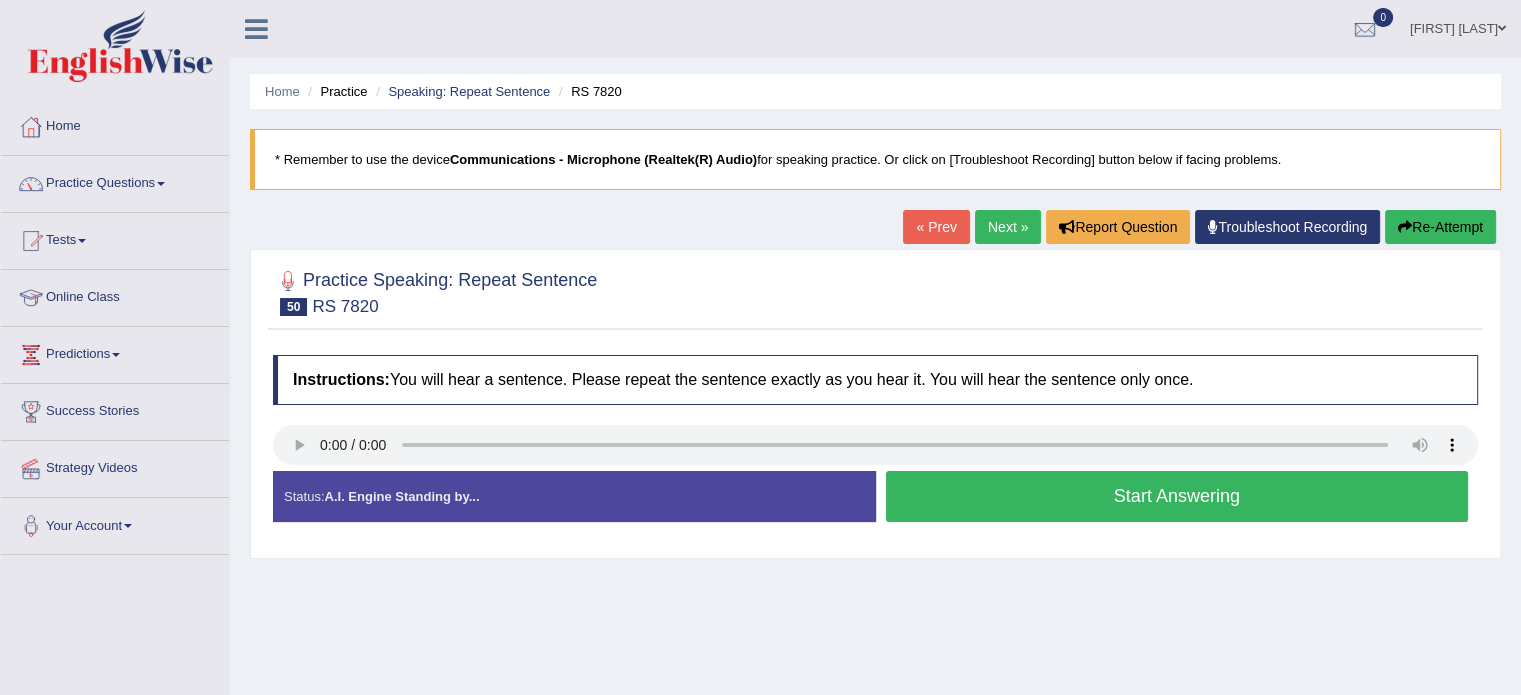 click on "Start Answering" at bounding box center (1177, 496) 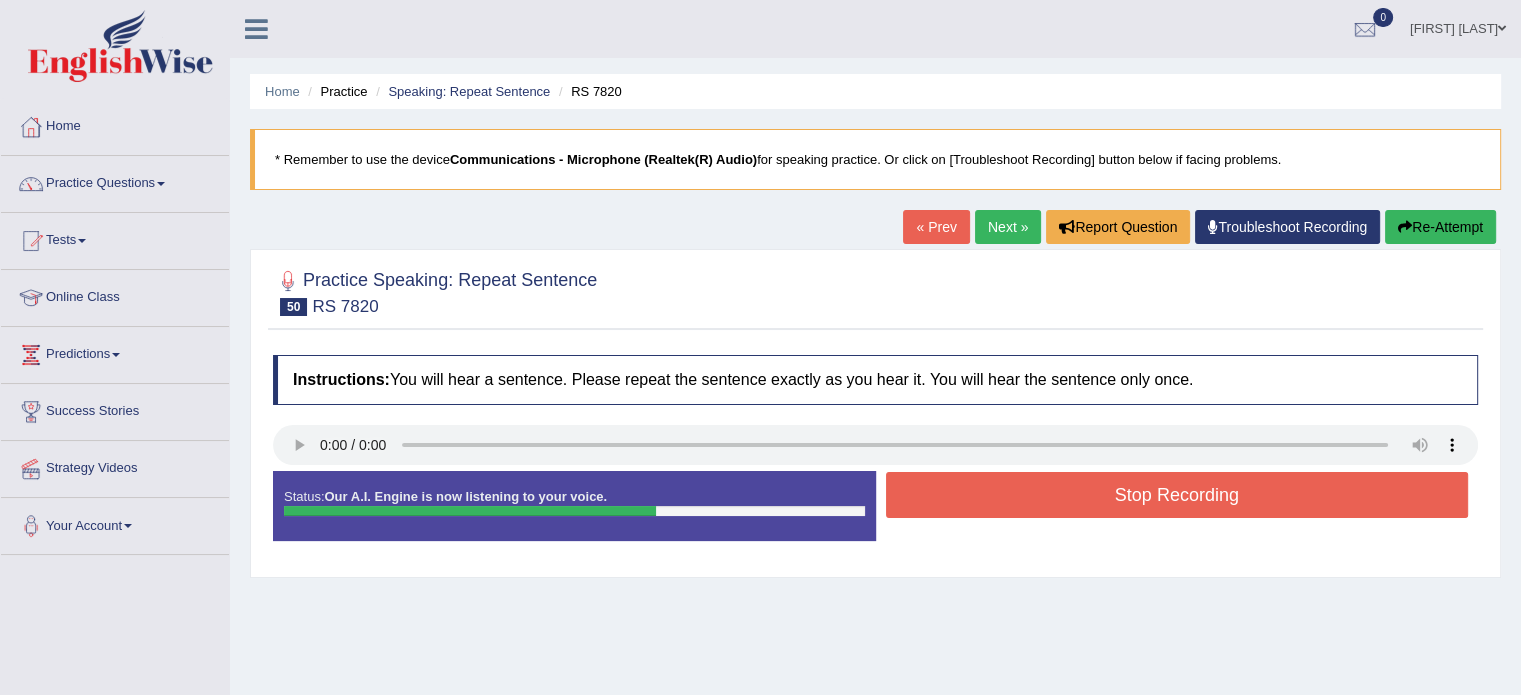 click on "Stop Recording" at bounding box center (1177, 495) 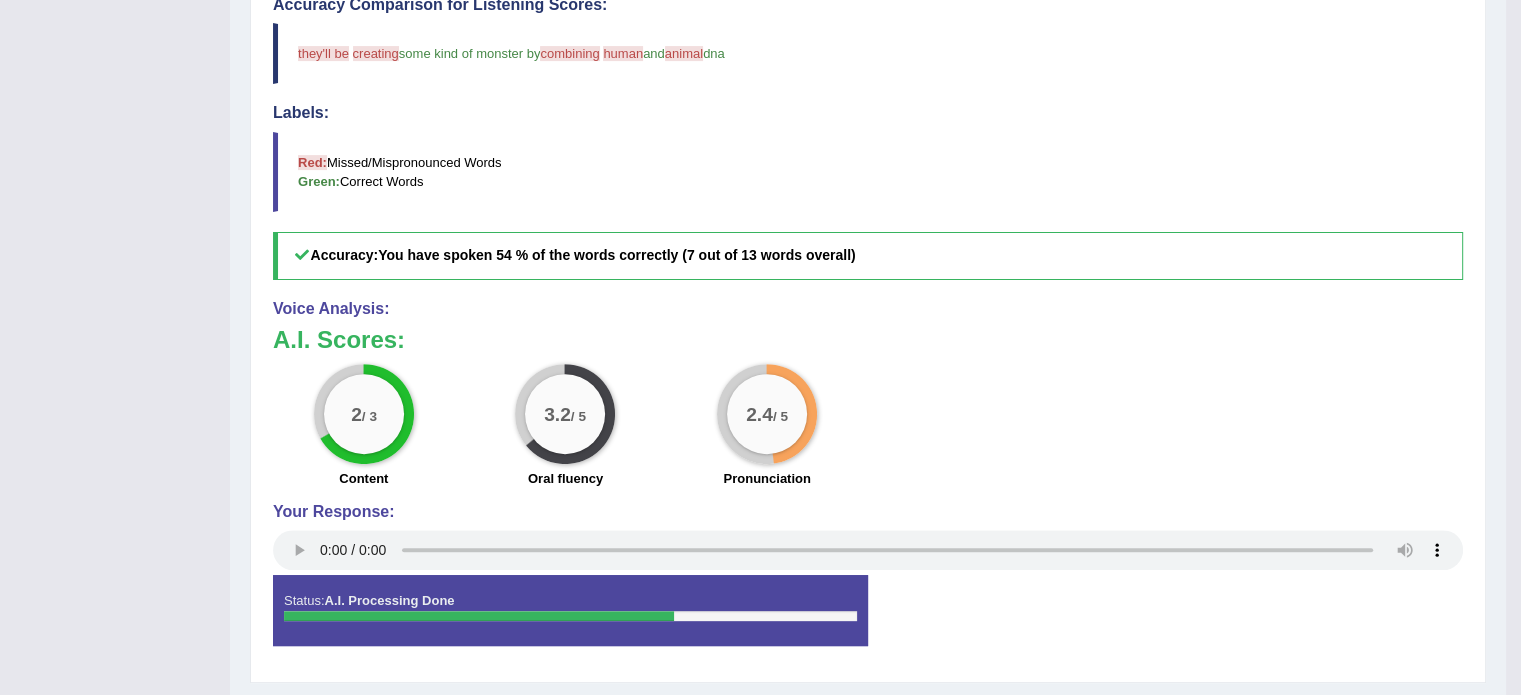 scroll, scrollTop: 653, scrollLeft: 0, axis: vertical 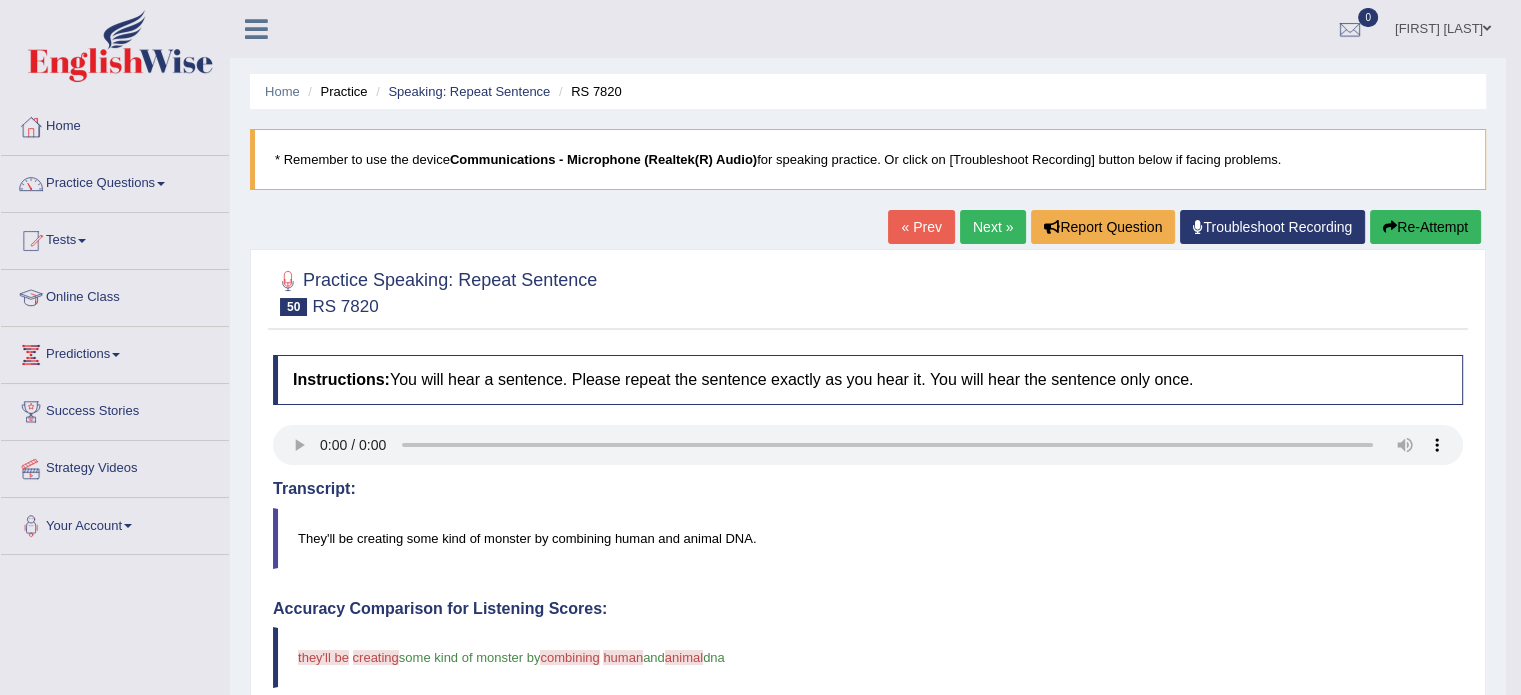 click on "Re-Attempt" at bounding box center [1425, 227] 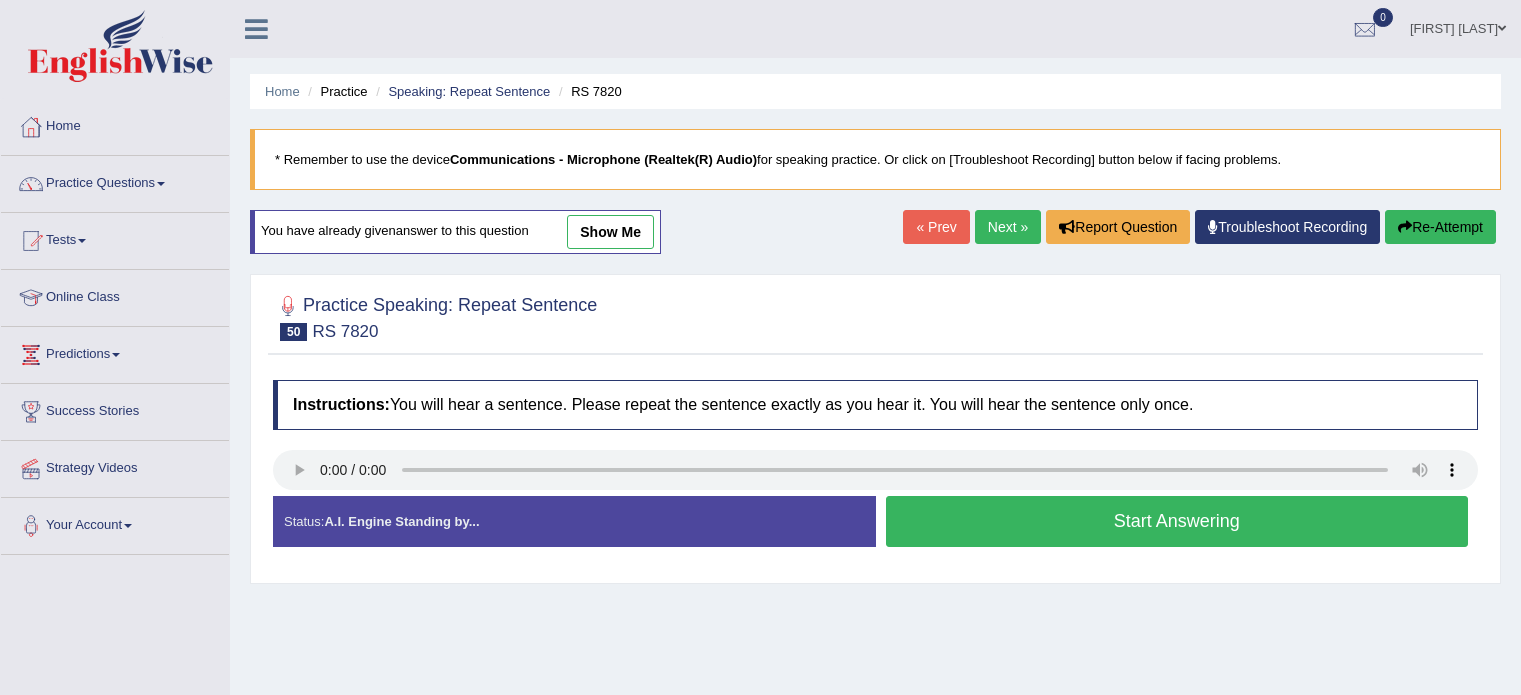 scroll, scrollTop: 0, scrollLeft: 0, axis: both 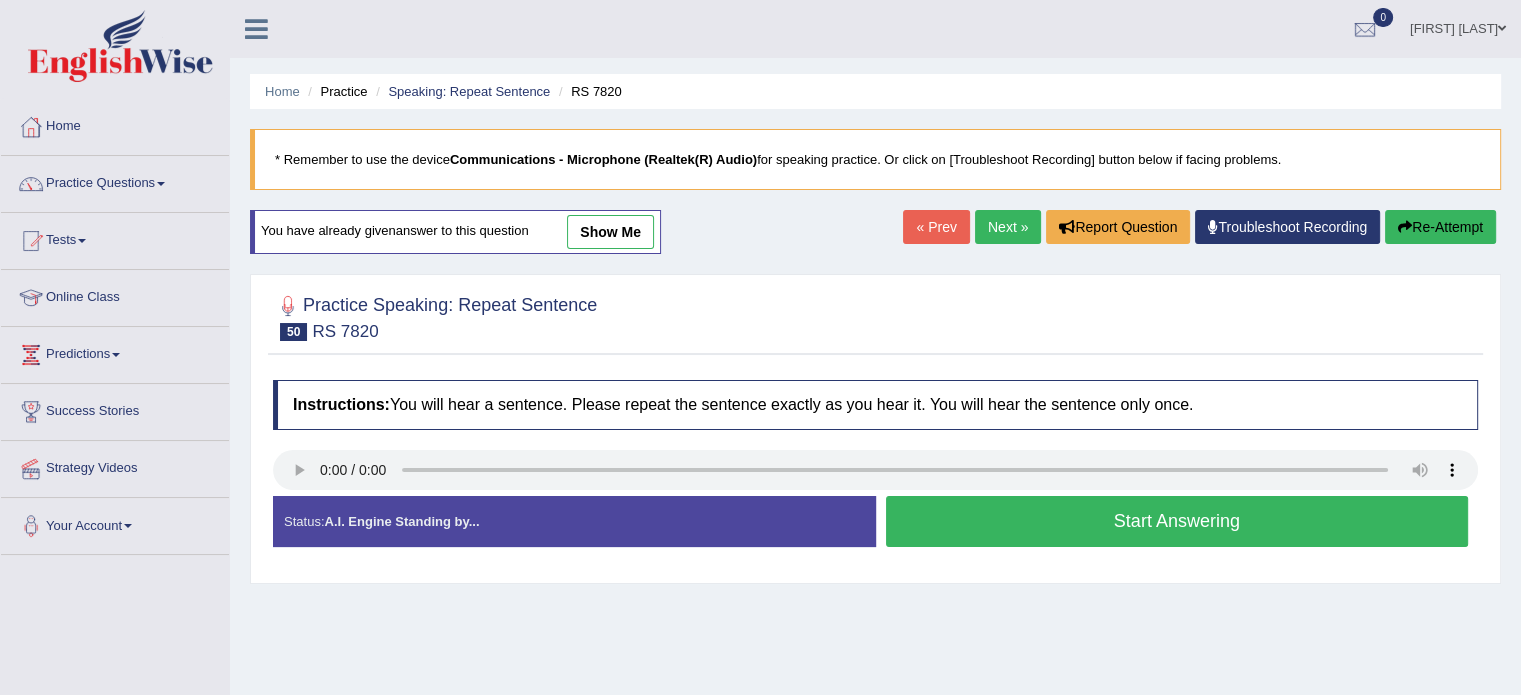click on "Start Answering" at bounding box center [1177, 521] 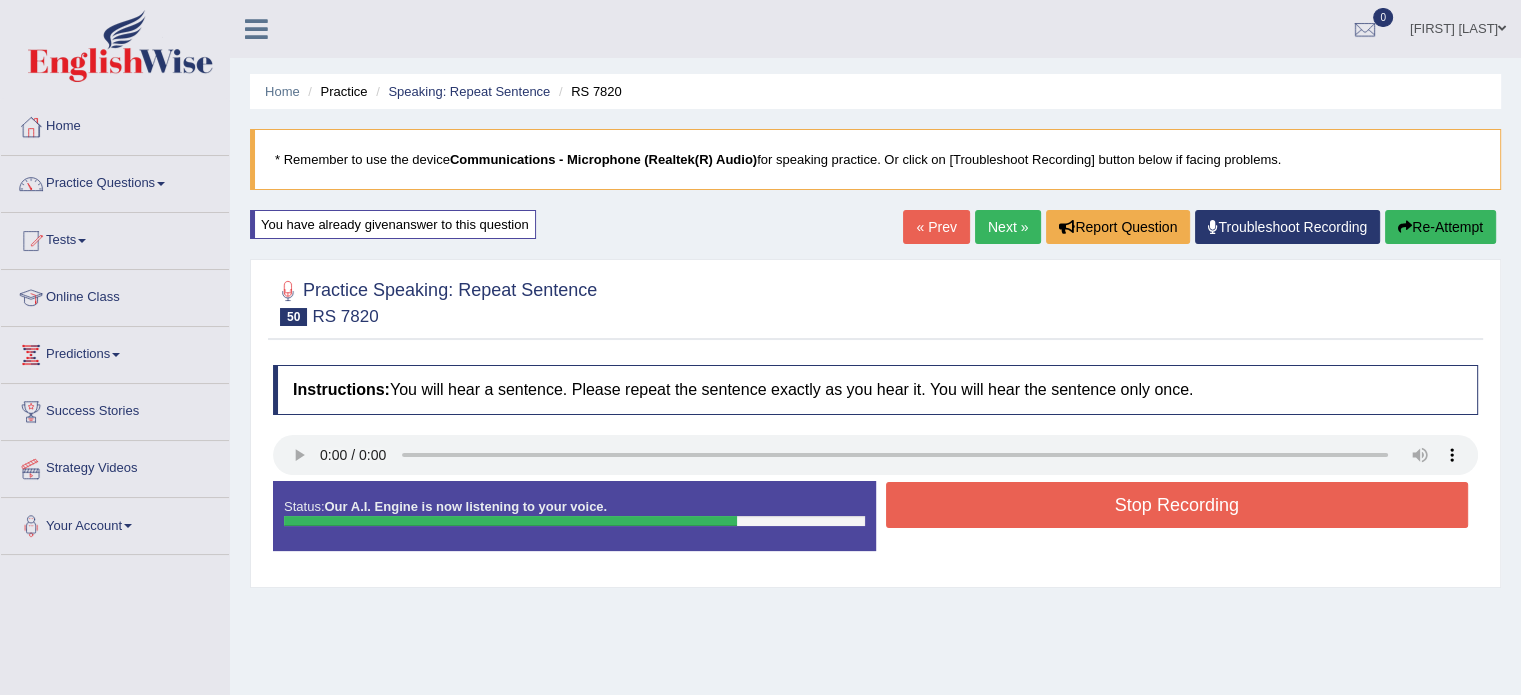 click on "Stop Recording" at bounding box center [1177, 505] 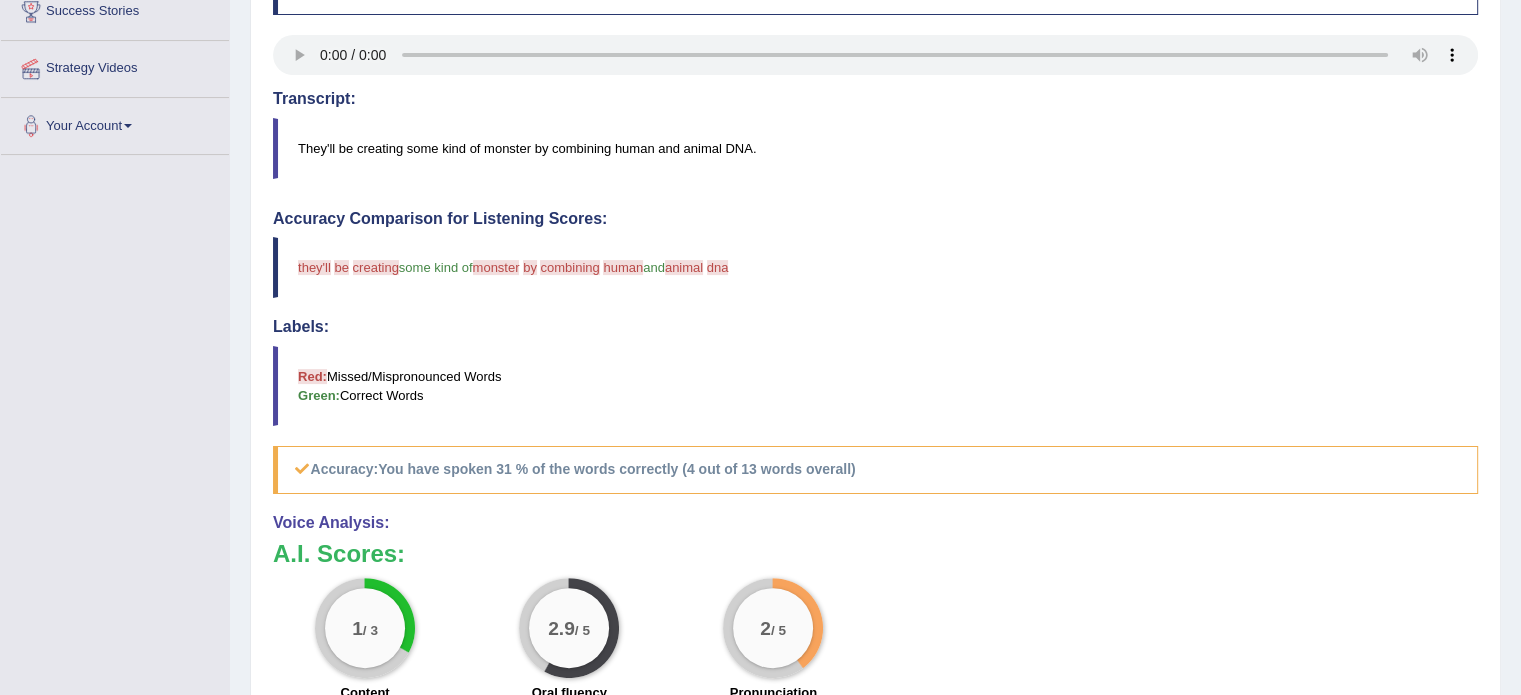 scroll, scrollTop: 0, scrollLeft: 0, axis: both 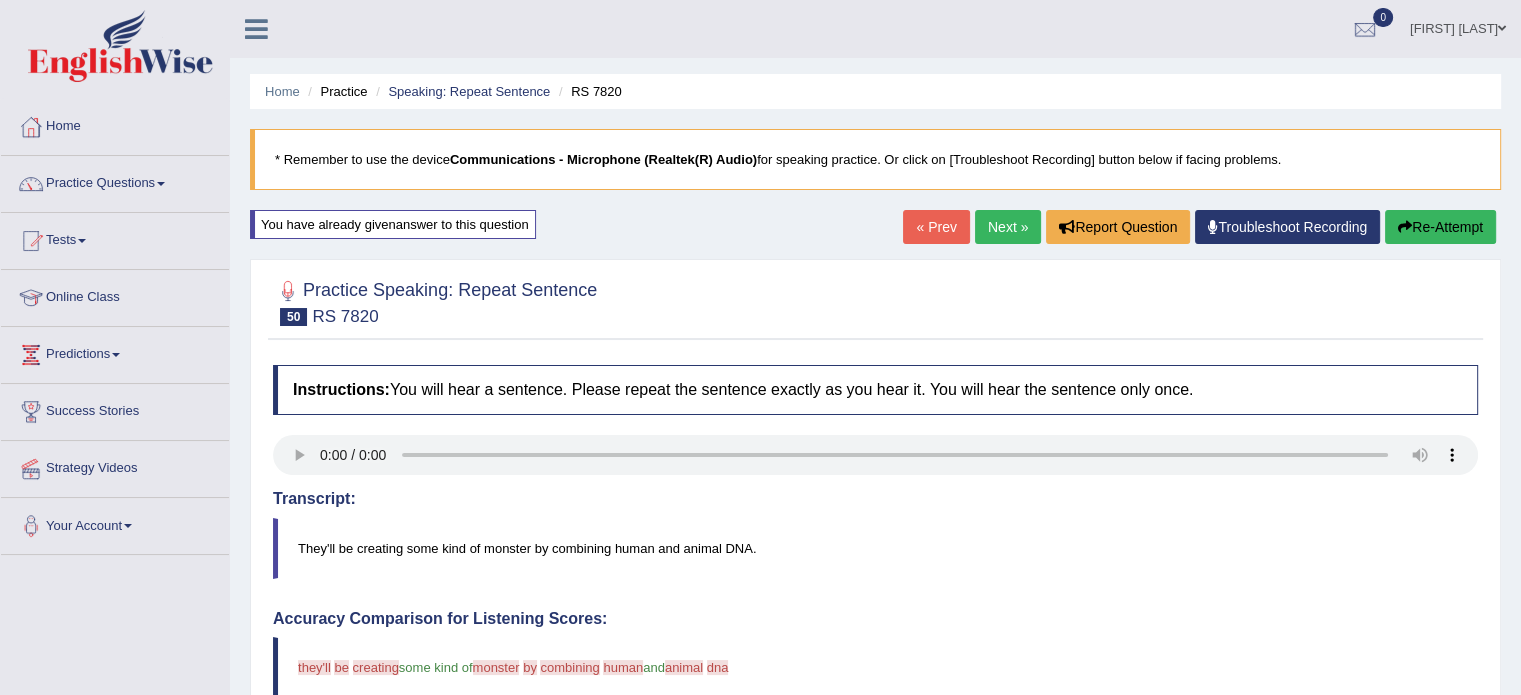 click on "Re-Attempt" at bounding box center [1440, 227] 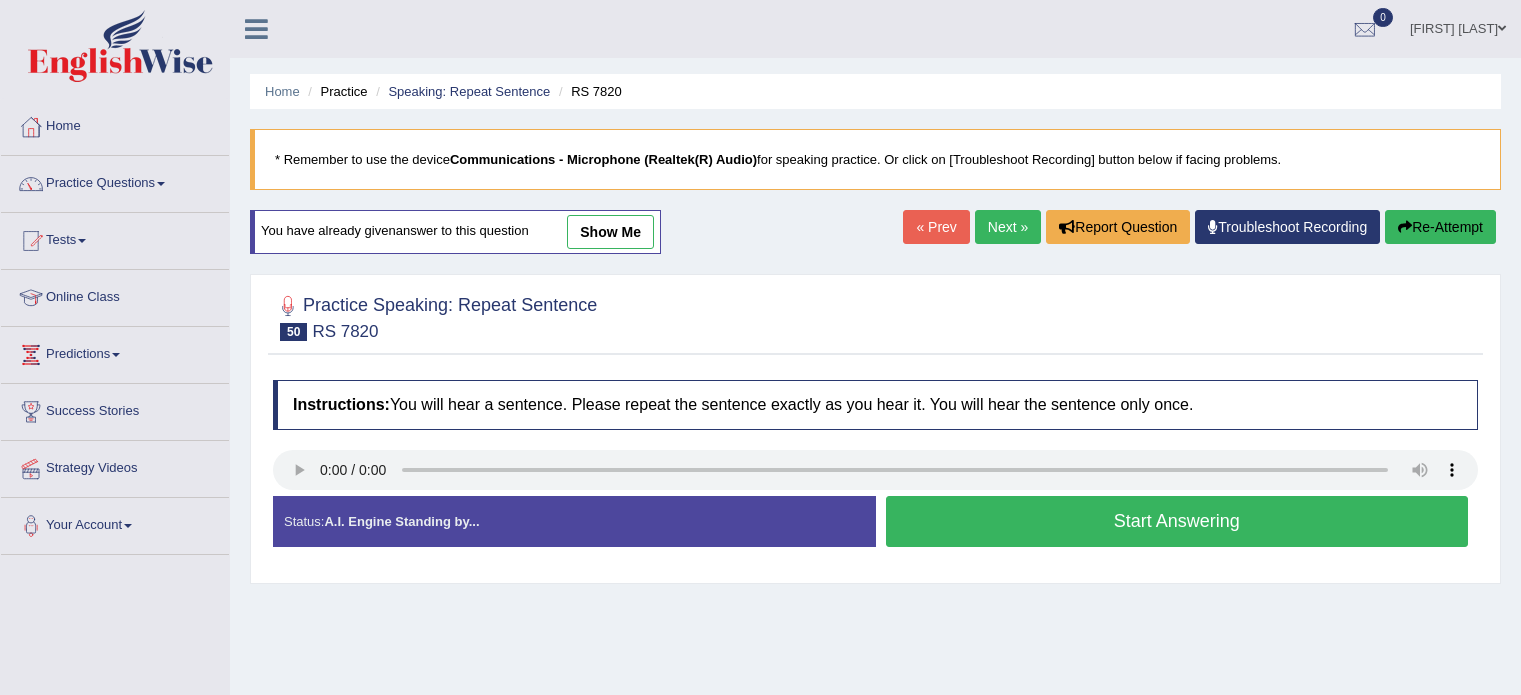 scroll, scrollTop: 0, scrollLeft: 0, axis: both 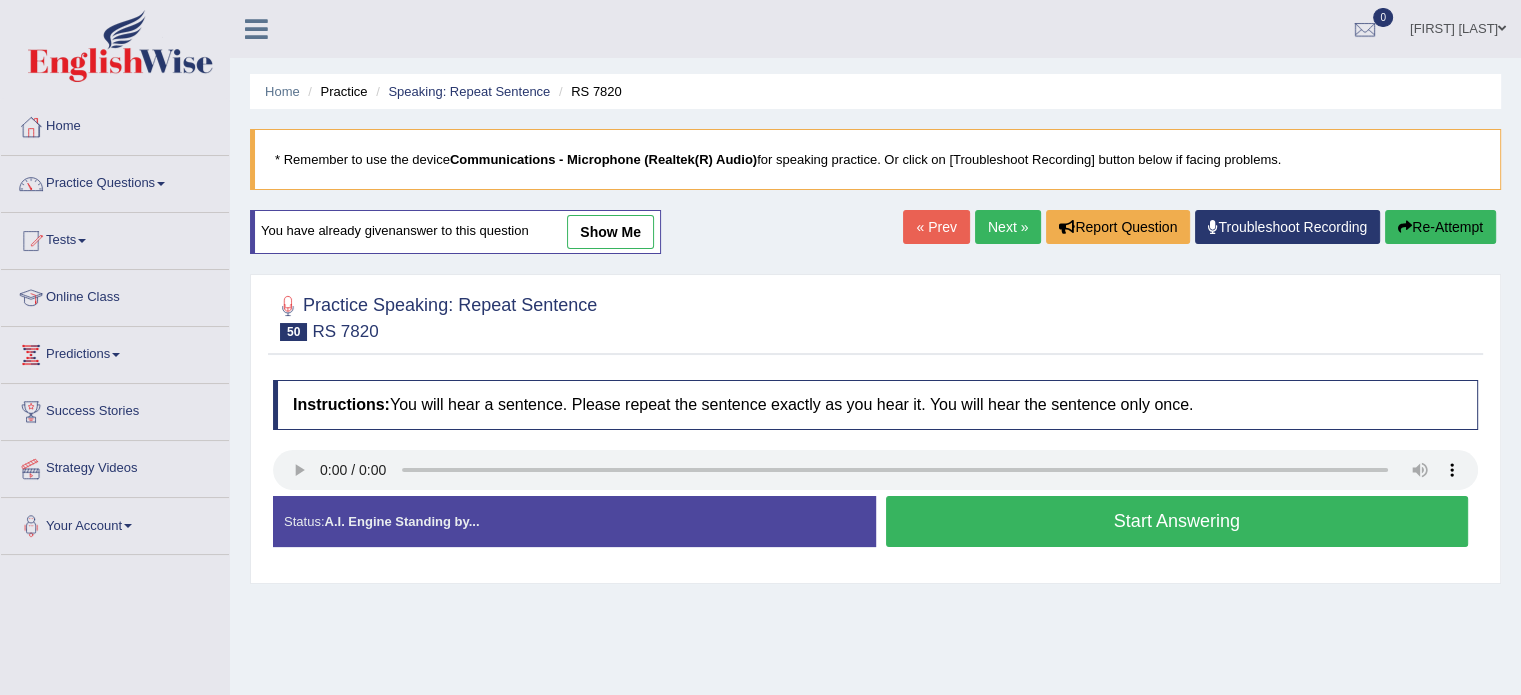 click on "Start Answering" at bounding box center [1177, 521] 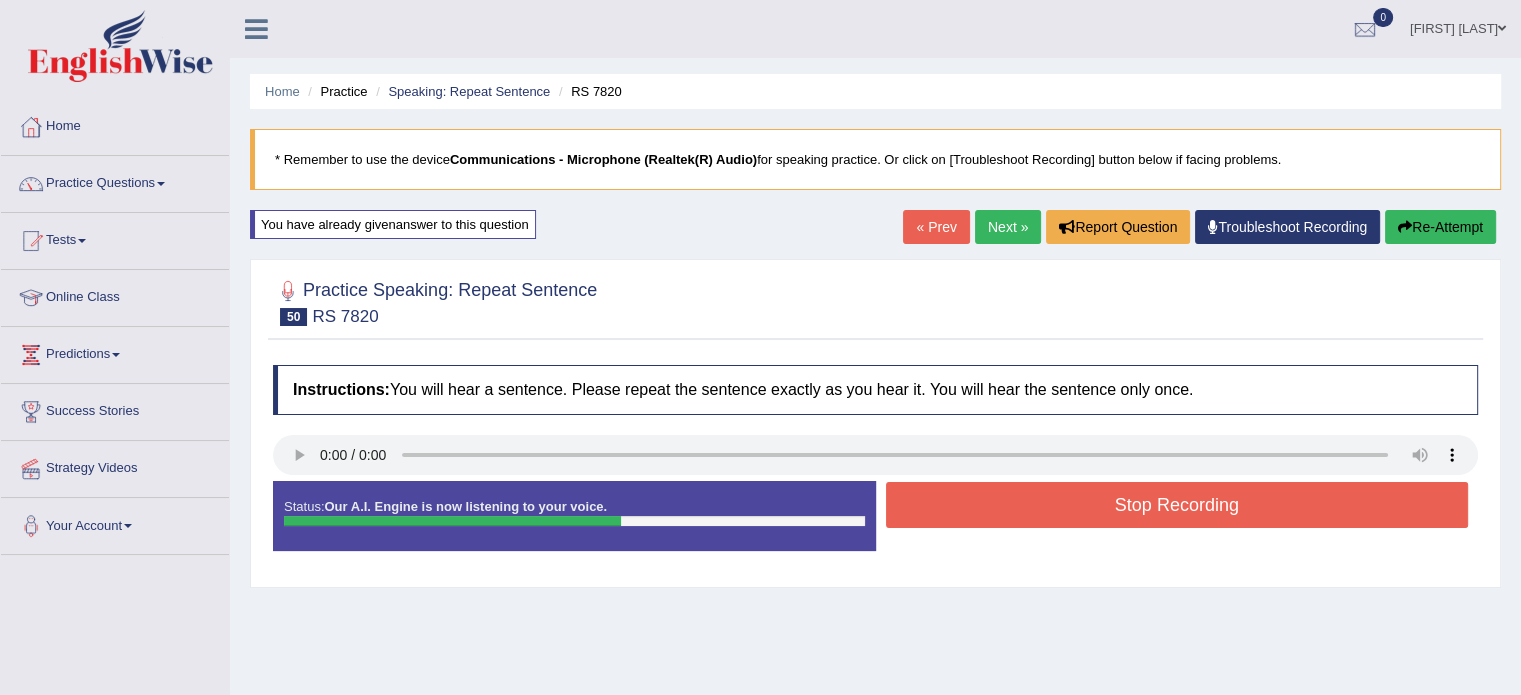 click on "Stop Recording" at bounding box center [1177, 505] 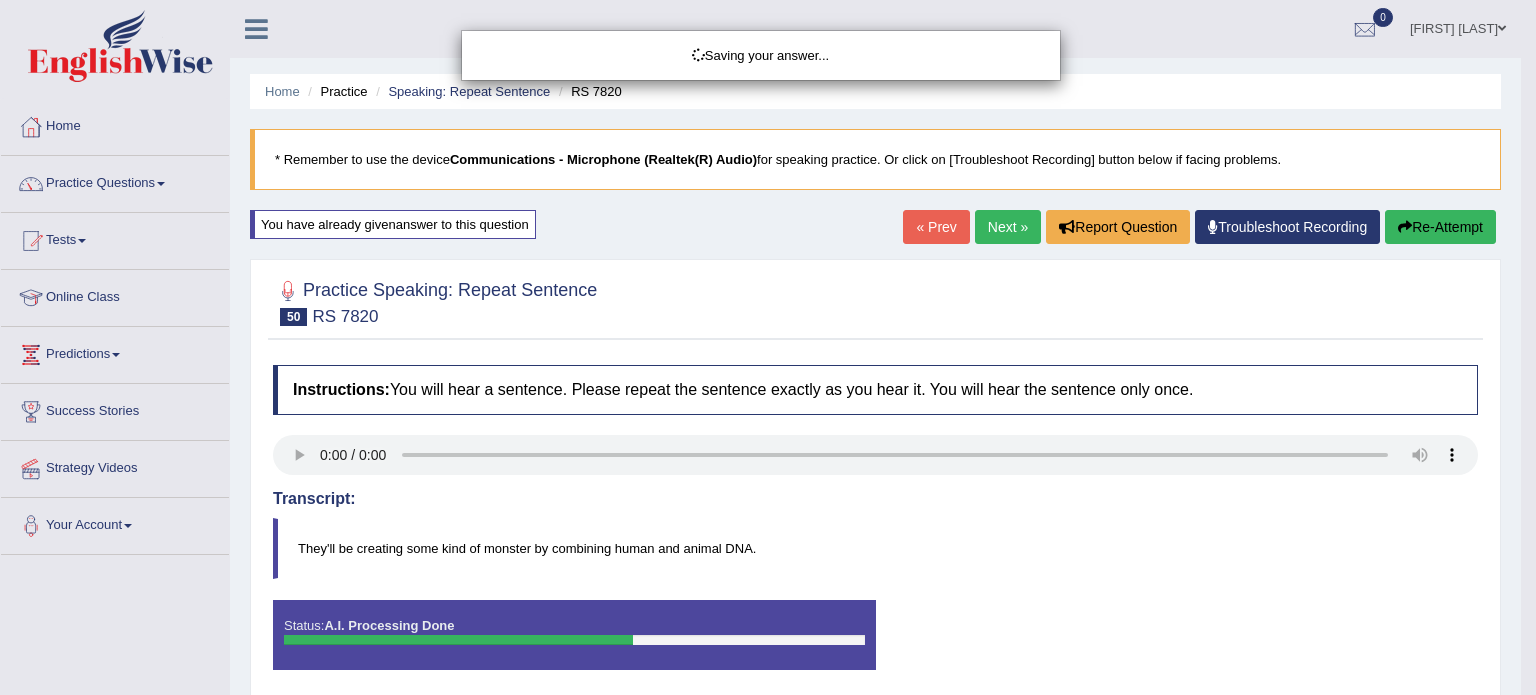 click on "Saving your answer..." at bounding box center [768, 347] 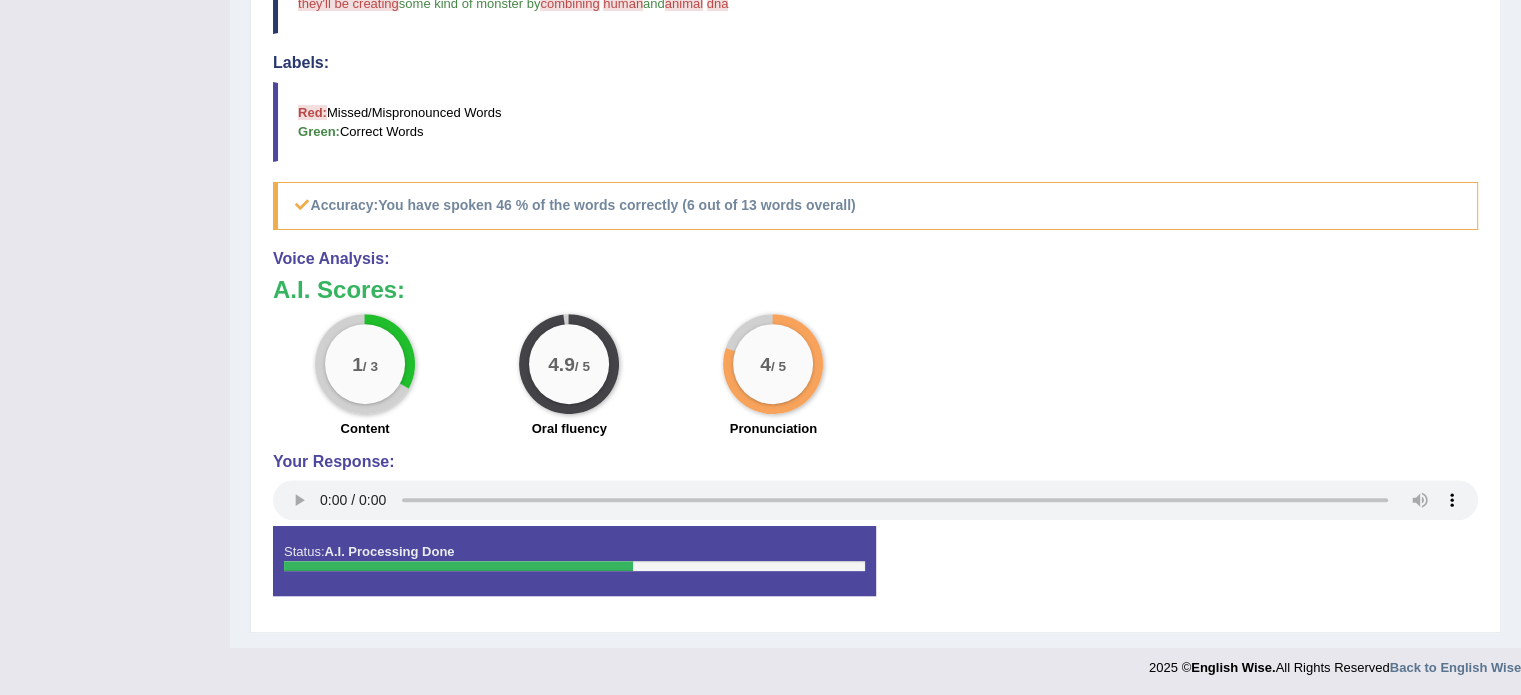 scroll, scrollTop: 663, scrollLeft: 0, axis: vertical 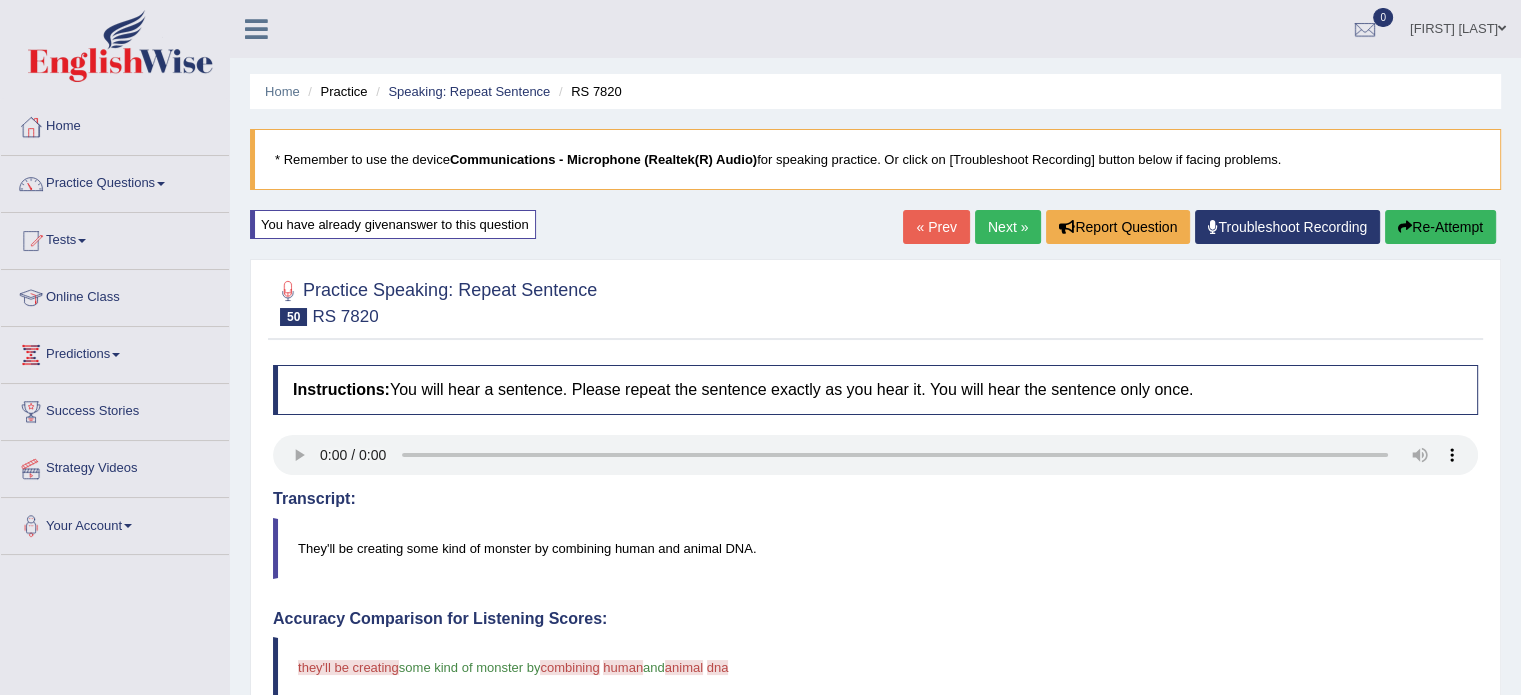 click on "Next »" at bounding box center (1008, 227) 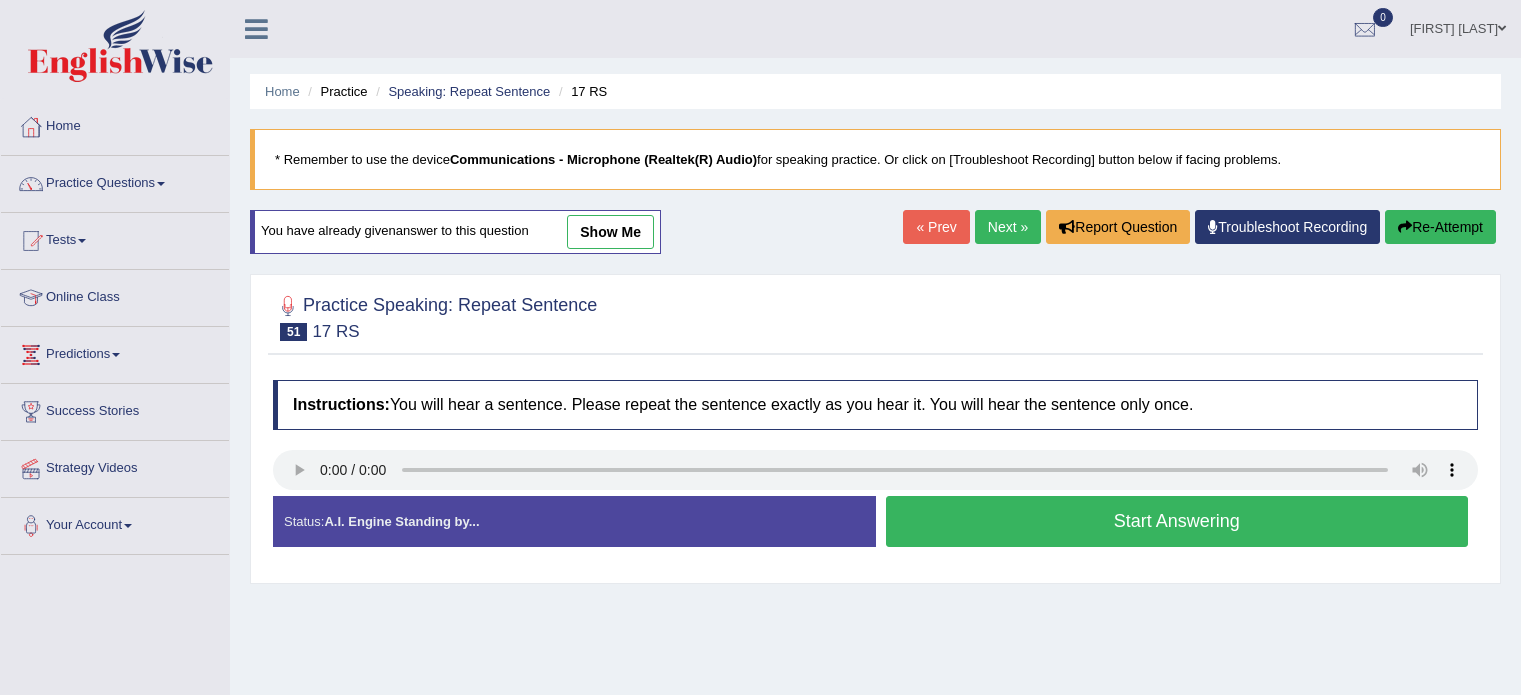 scroll, scrollTop: 0, scrollLeft: 0, axis: both 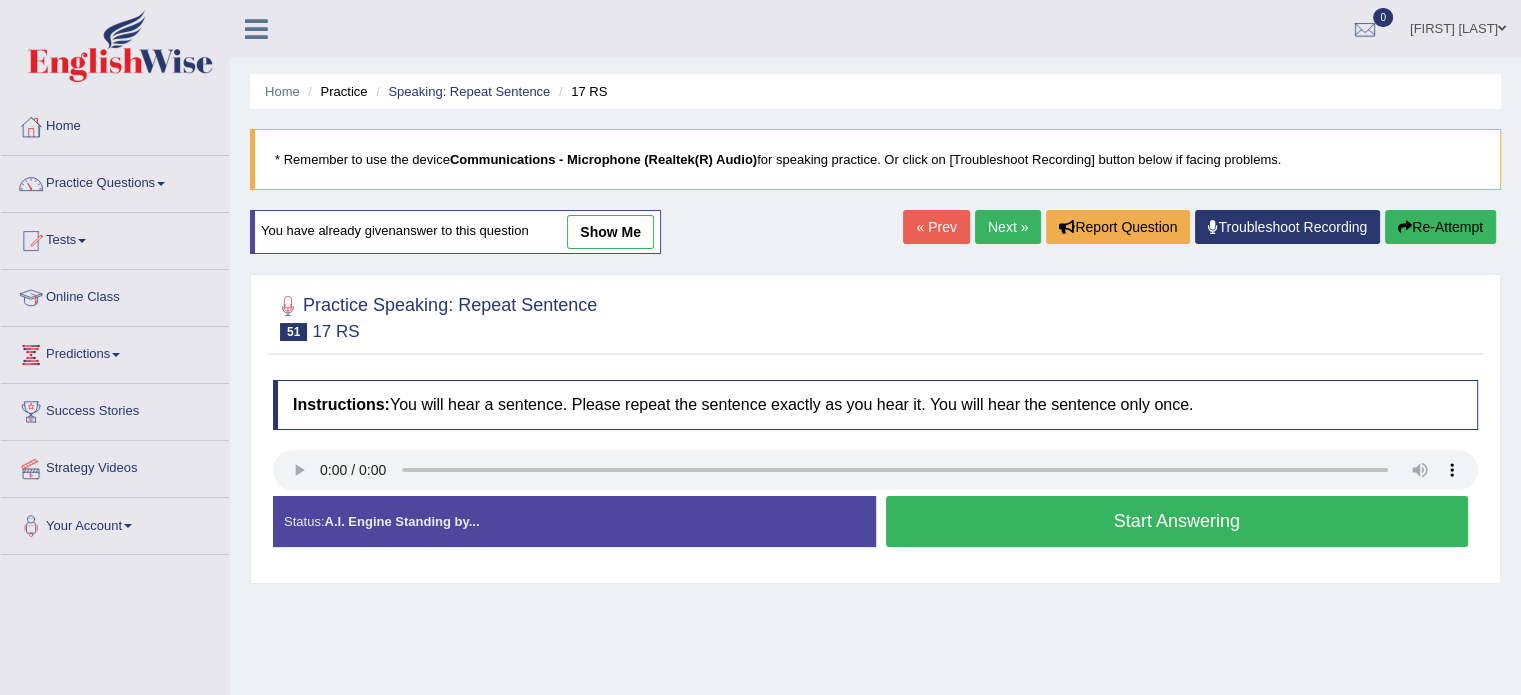 click on "Start Answering" at bounding box center (1177, 521) 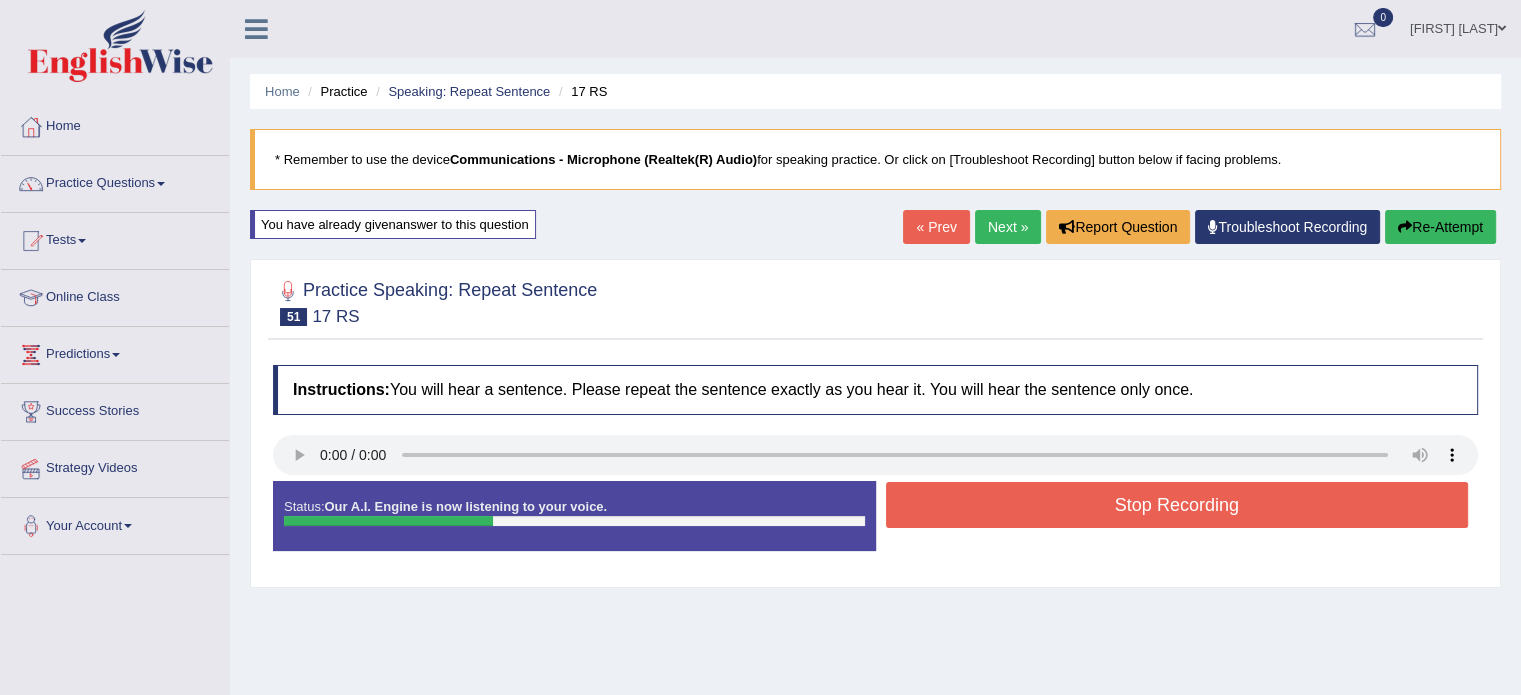 click on "Stop Recording" at bounding box center [1177, 505] 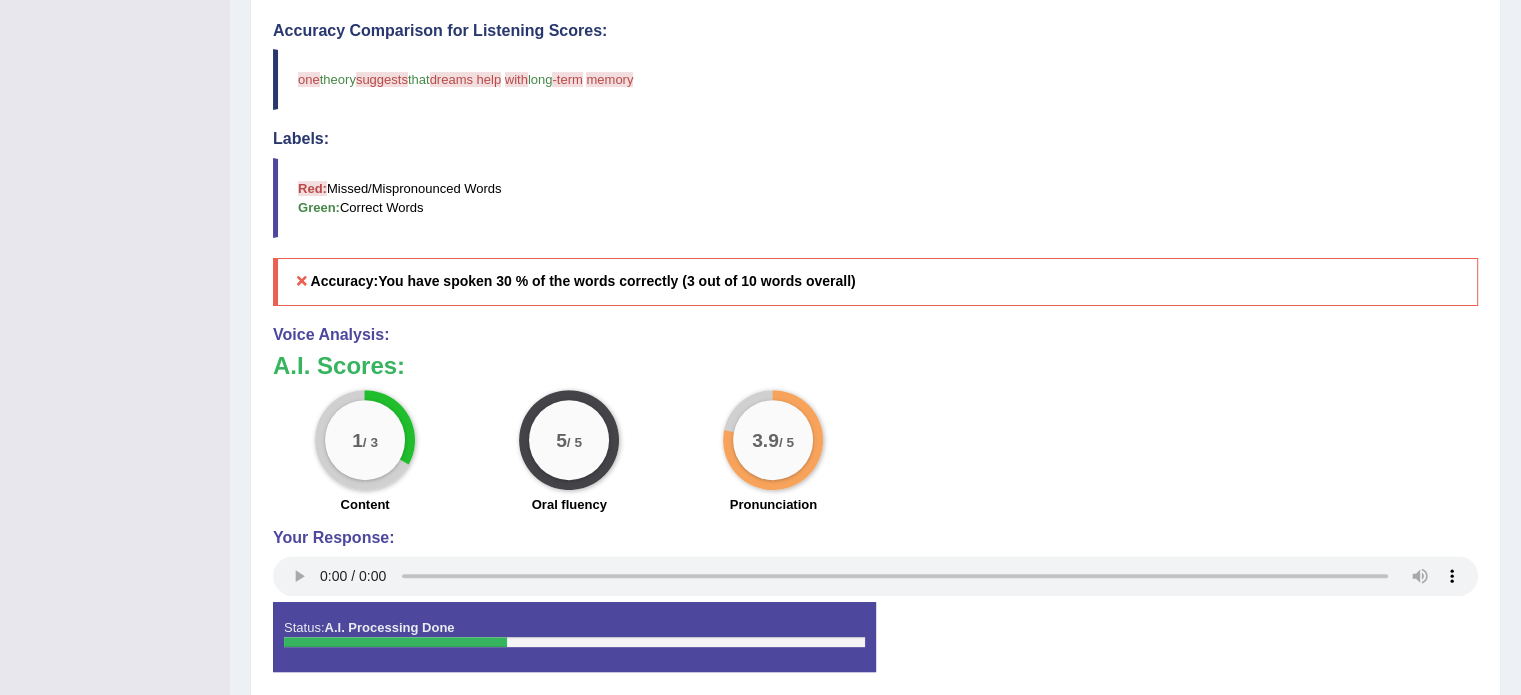 scroll, scrollTop: 664, scrollLeft: 0, axis: vertical 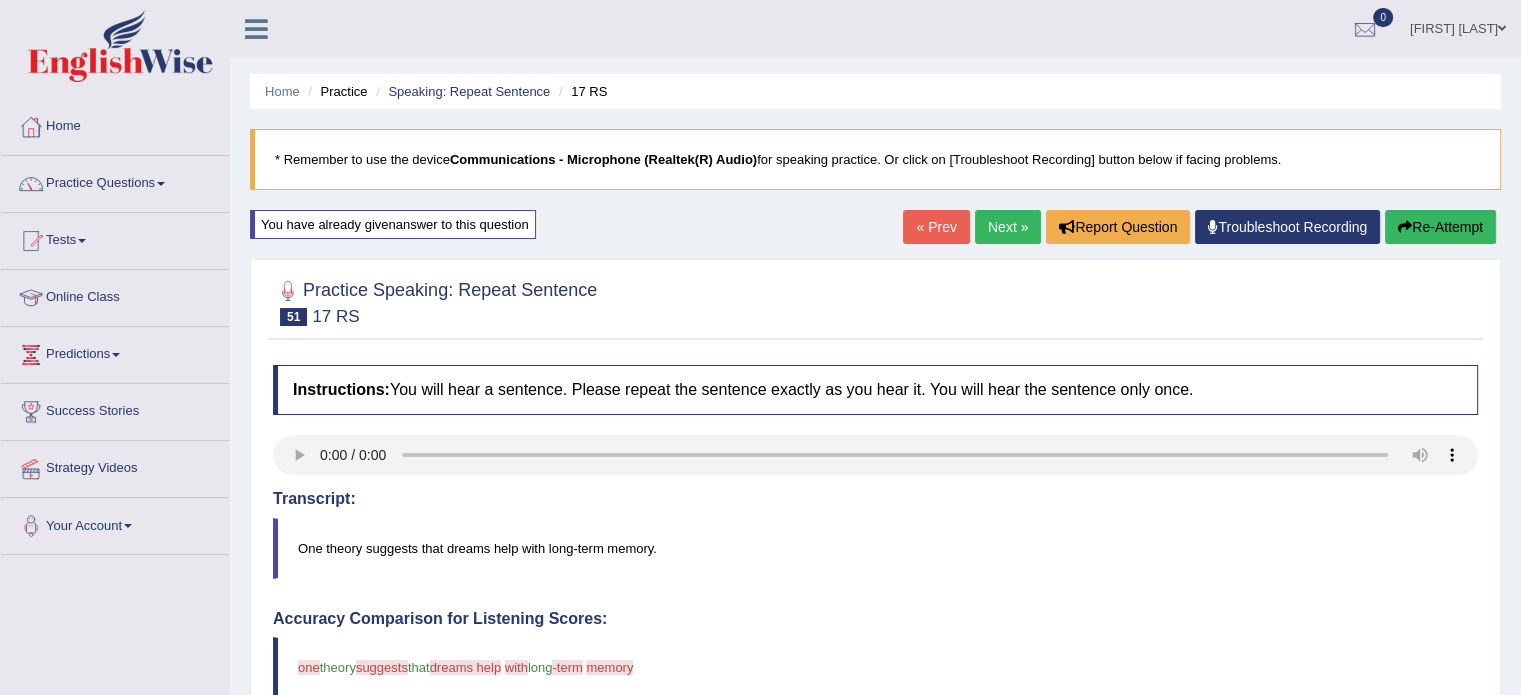 click on "Next »" at bounding box center (1008, 227) 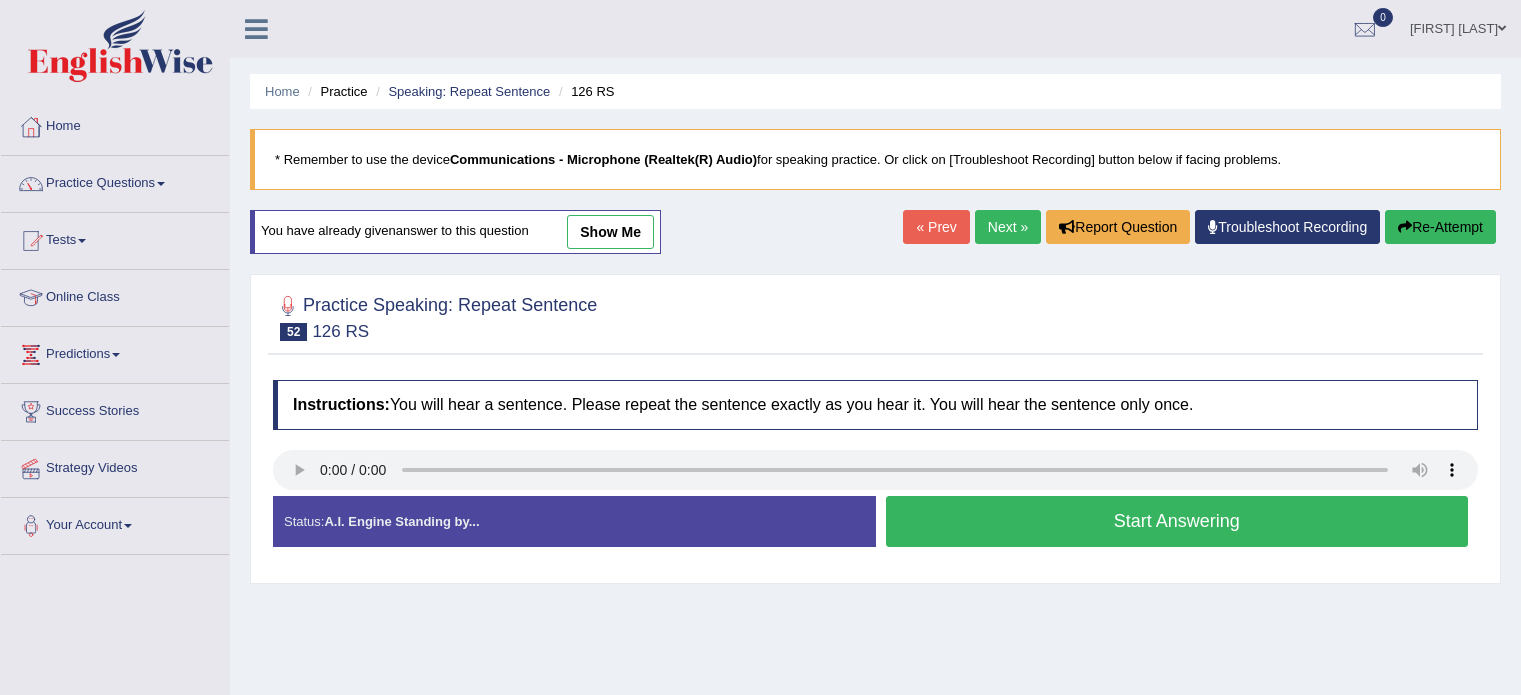 scroll, scrollTop: 0, scrollLeft: 0, axis: both 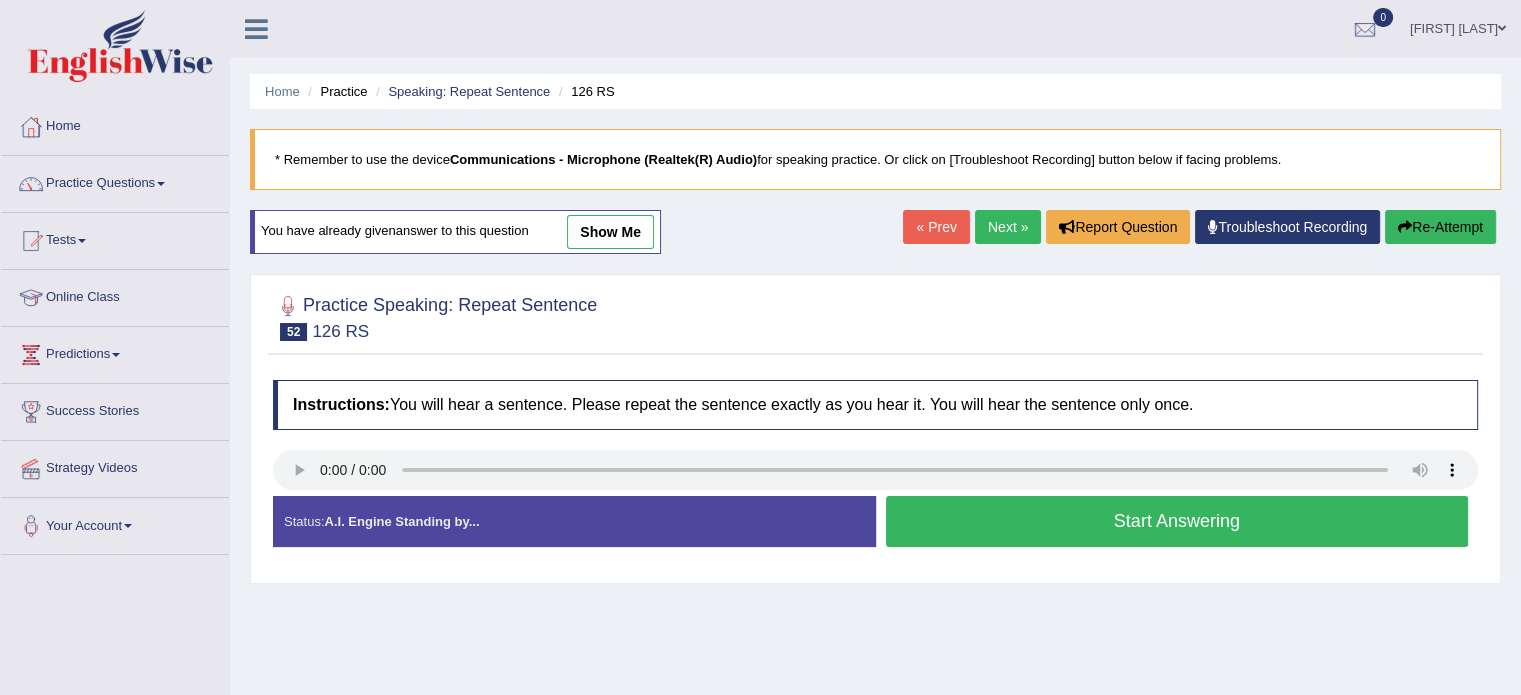 click on "Start Answering" at bounding box center (1177, 521) 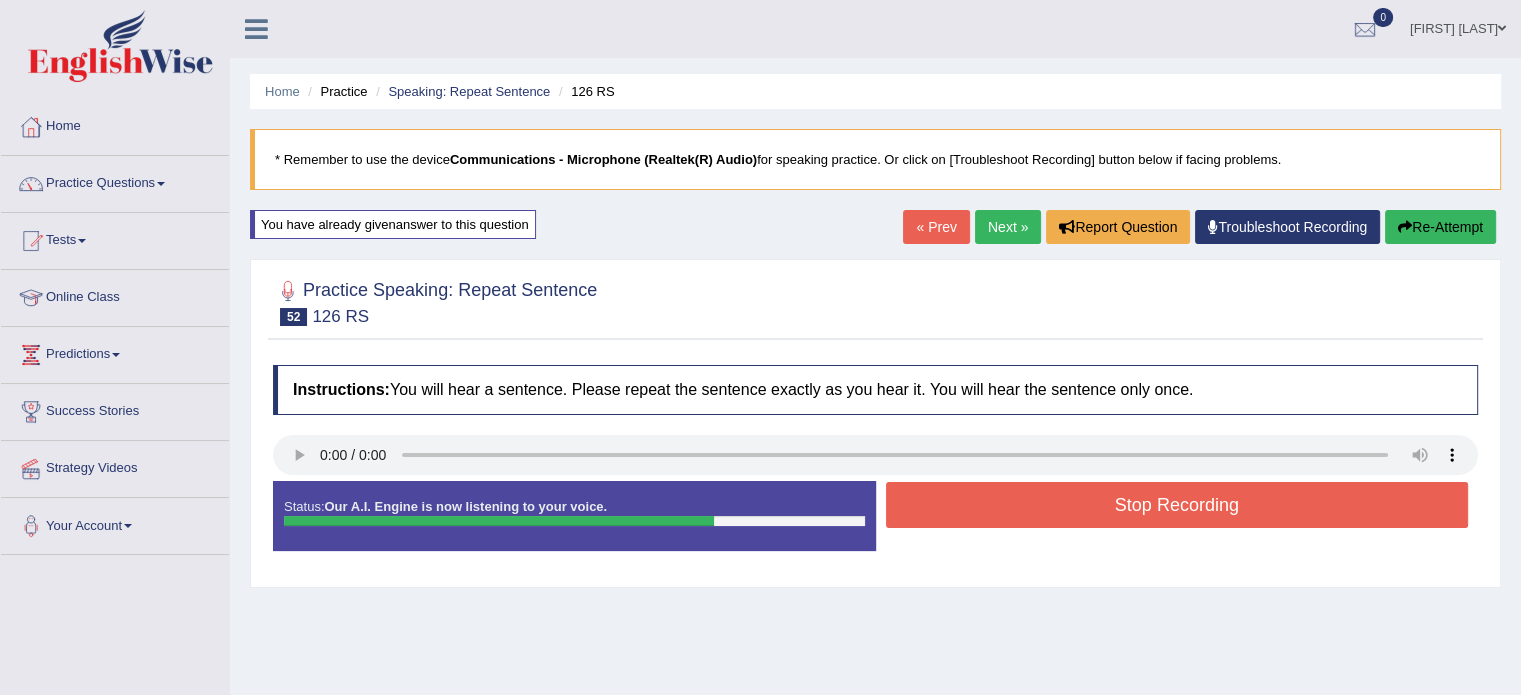 click on "Re-Attempt" at bounding box center (1440, 227) 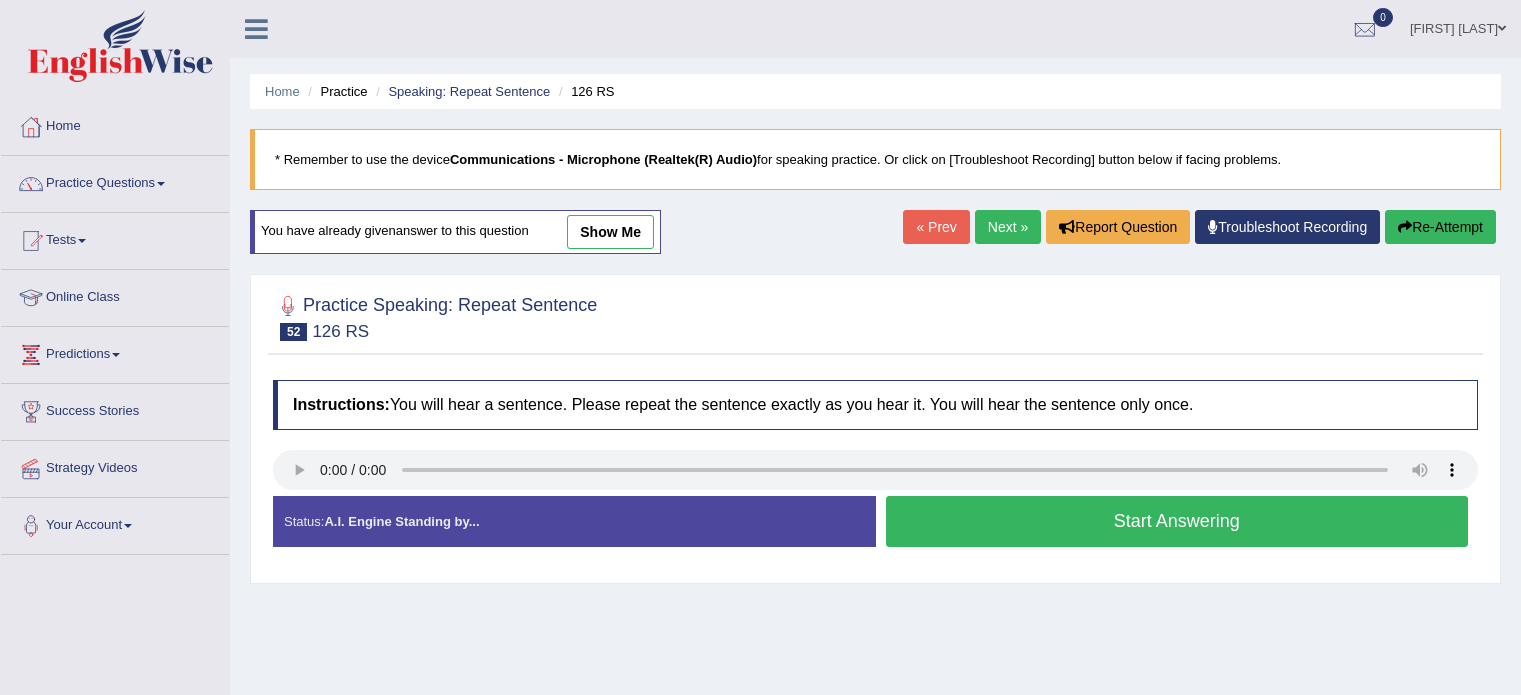 scroll, scrollTop: 0, scrollLeft: 0, axis: both 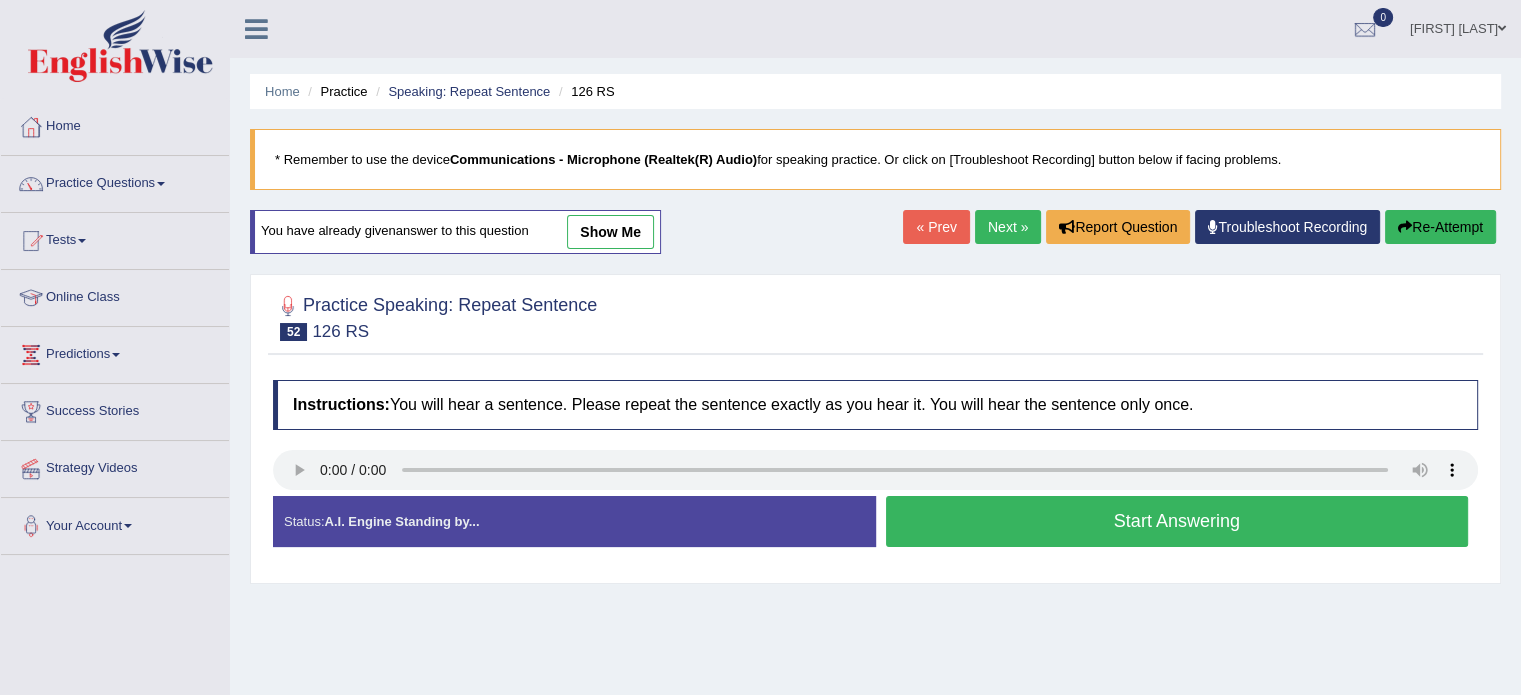 click on "Start Answering" at bounding box center [1177, 521] 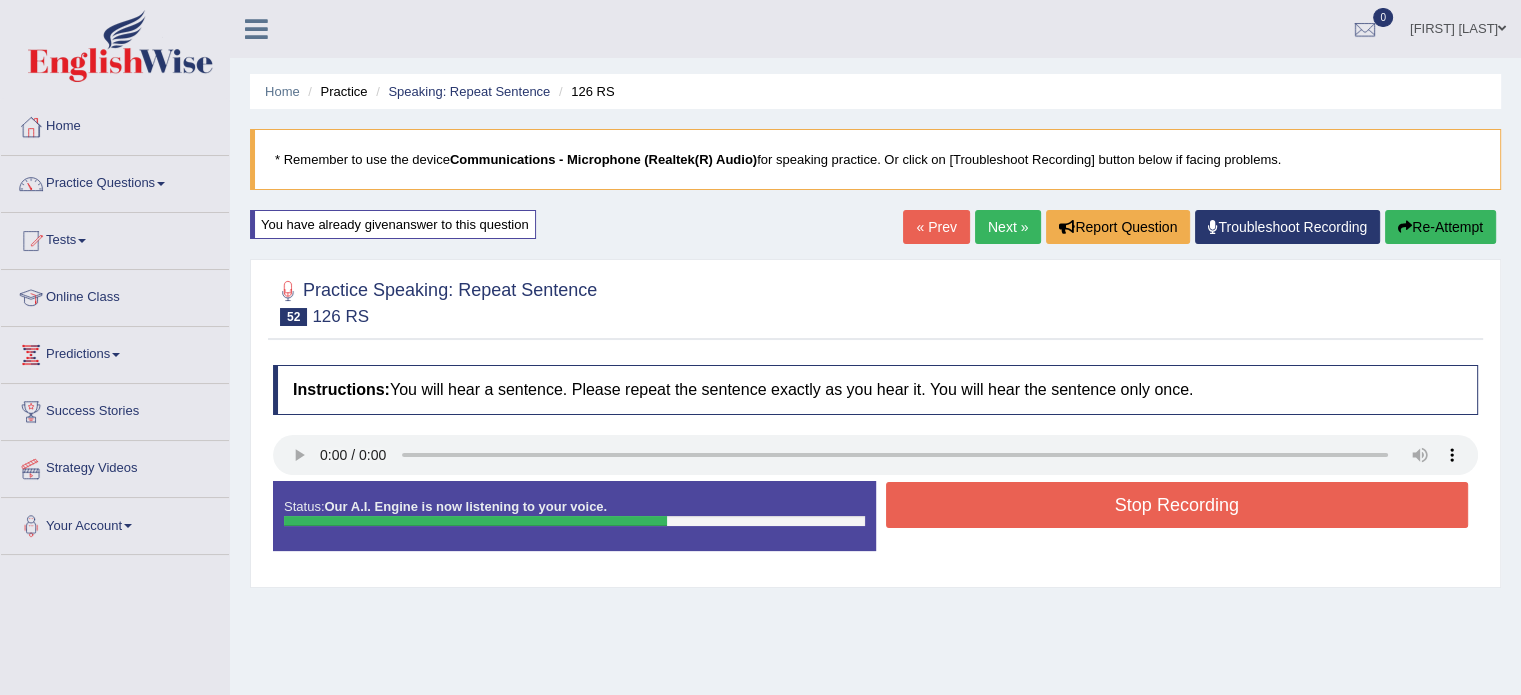 click on "Stop Recording" at bounding box center (1177, 505) 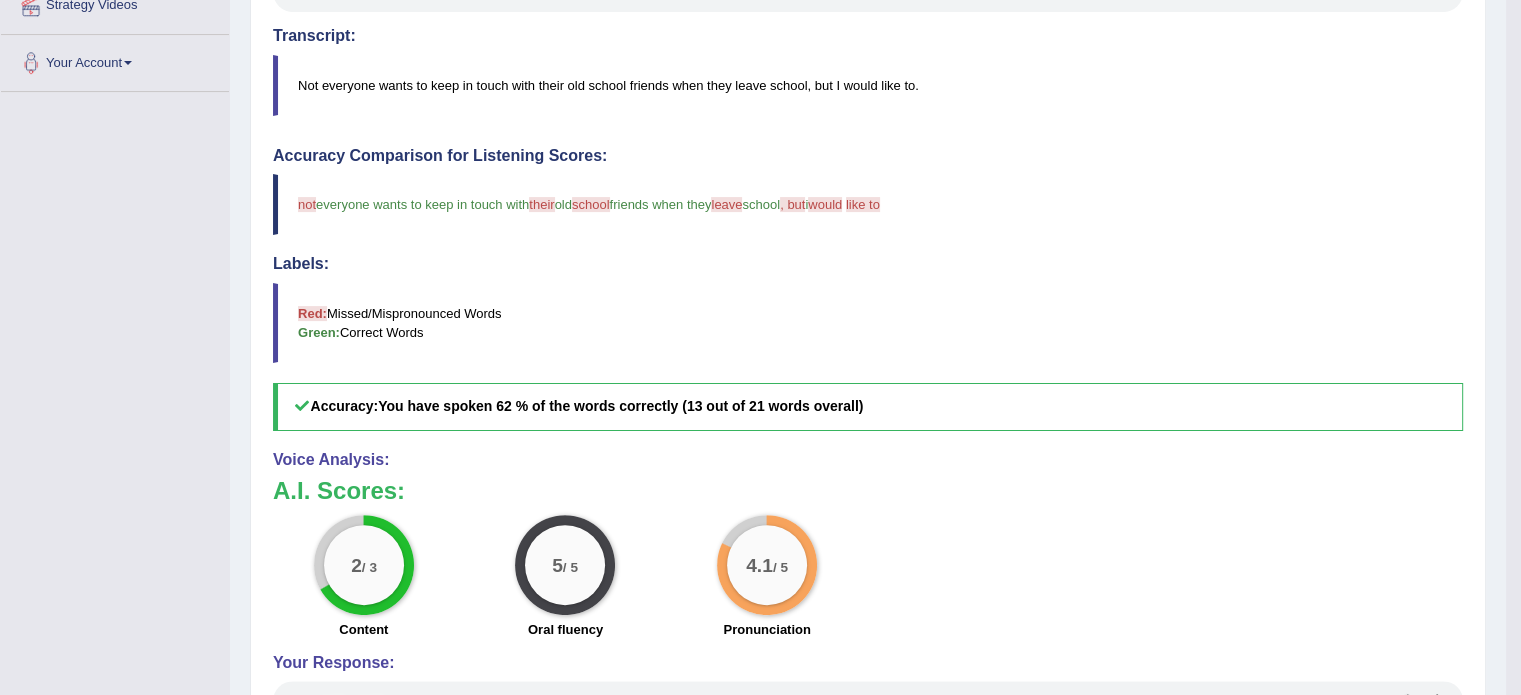 scroll, scrollTop: 664, scrollLeft: 0, axis: vertical 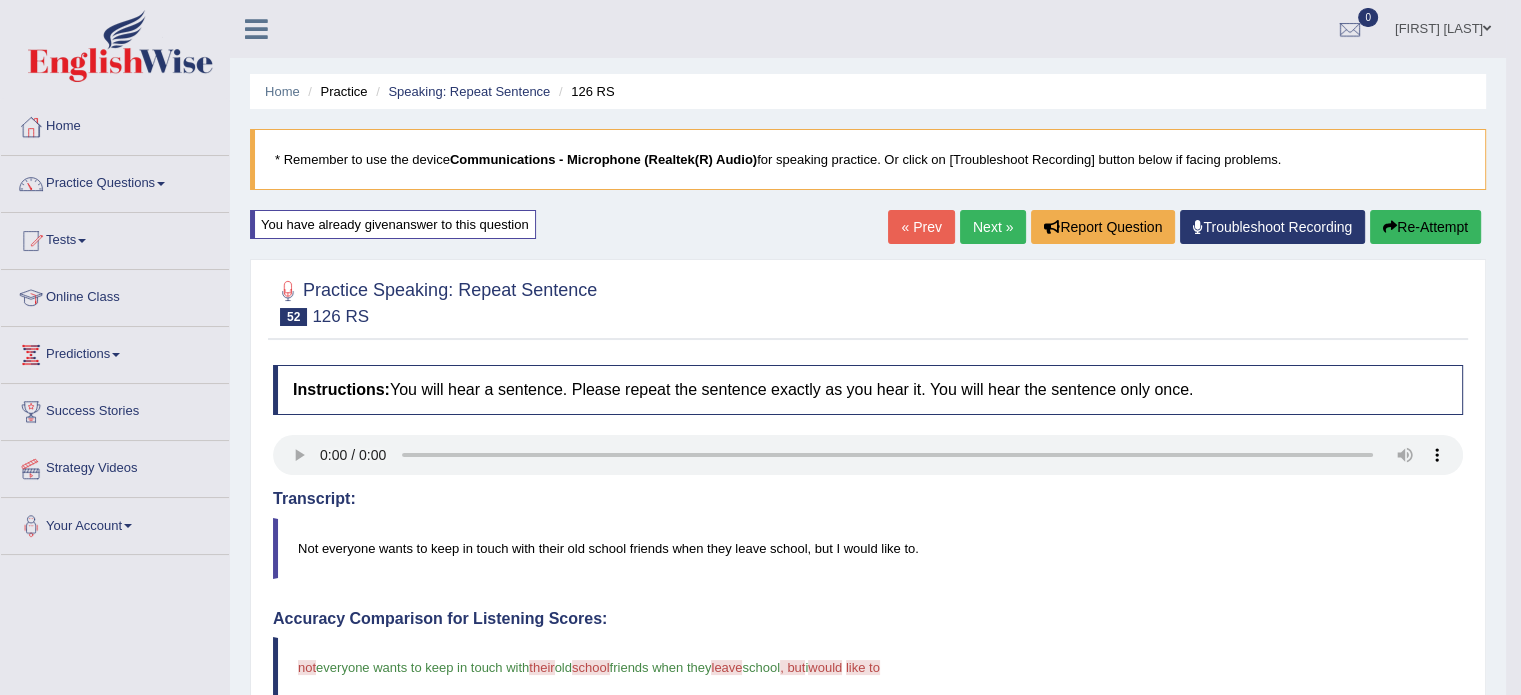 click on "Re-Attempt" at bounding box center [1425, 227] 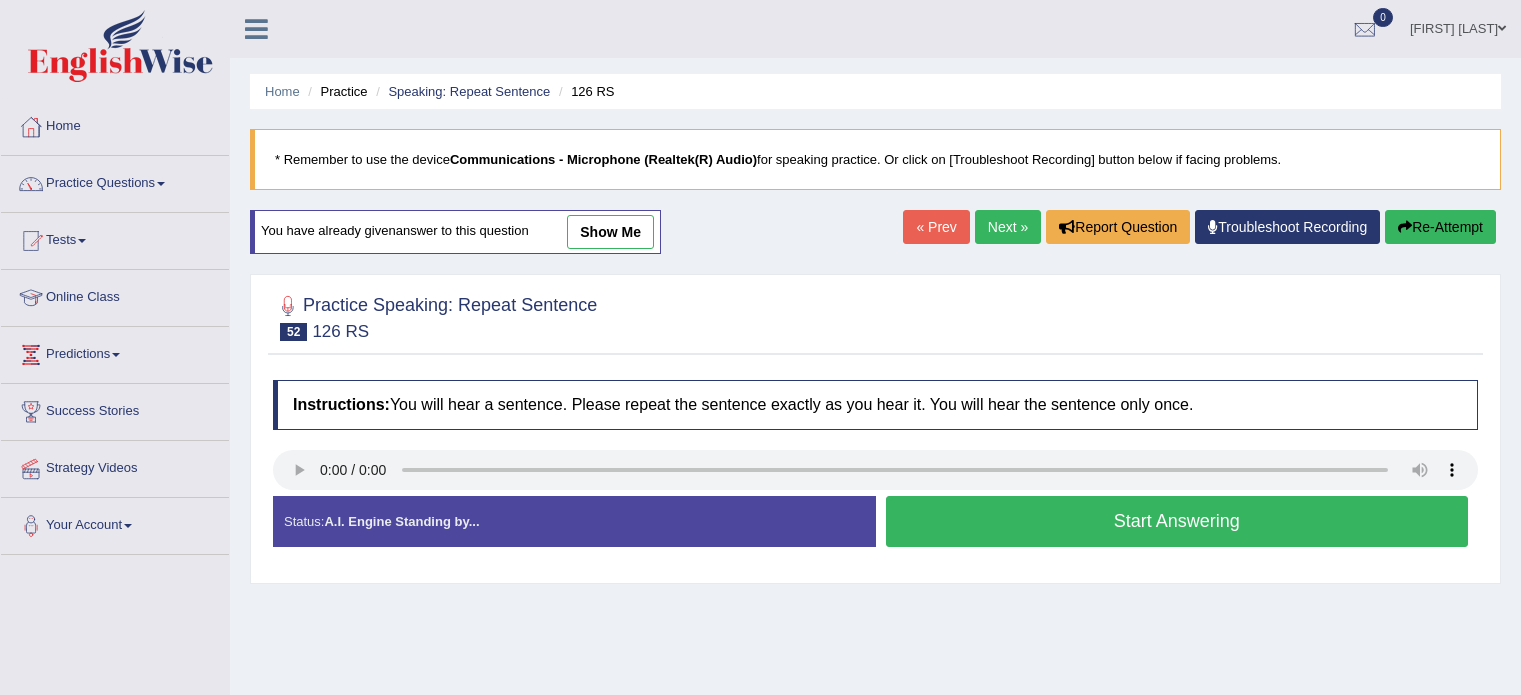 scroll, scrollTop: 0, scrollLeft: 0, axis: both 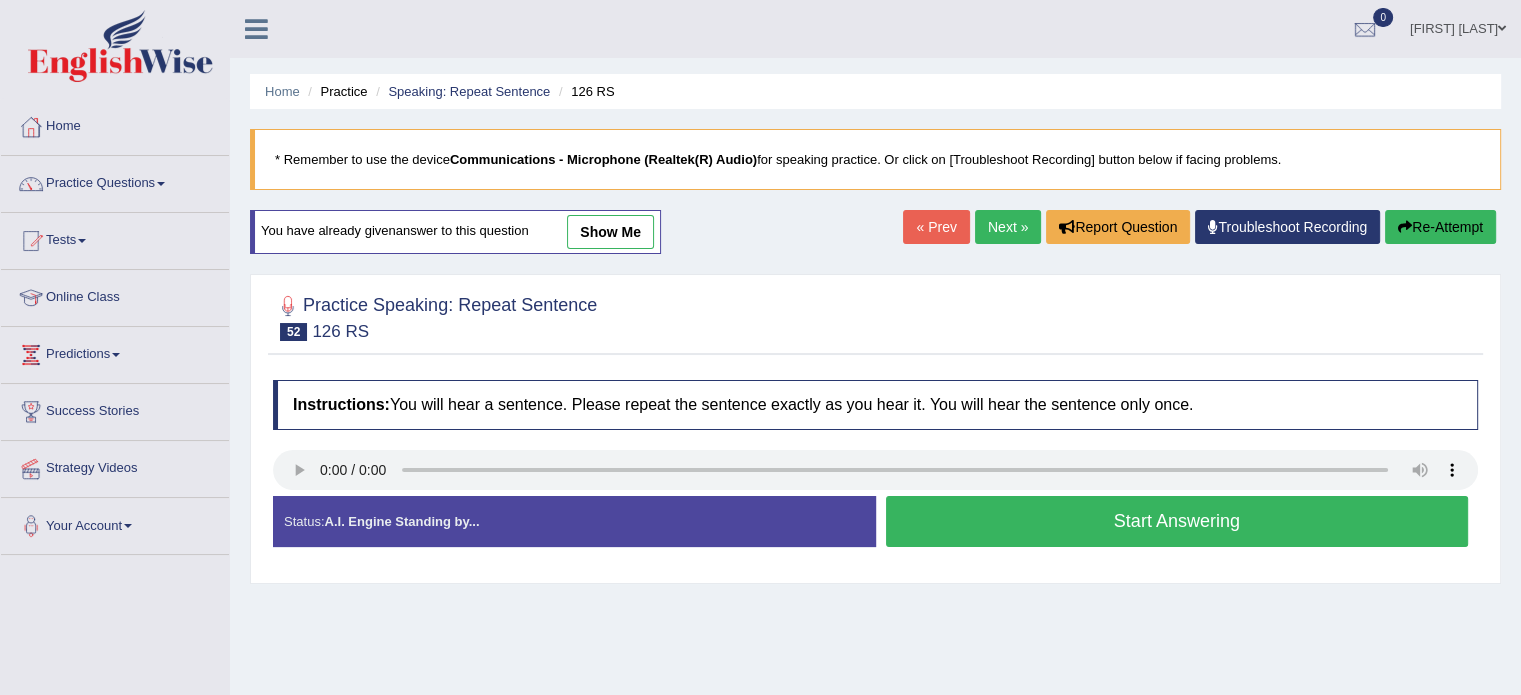 click on "Start Answering" at bounding box center [1177, 521] 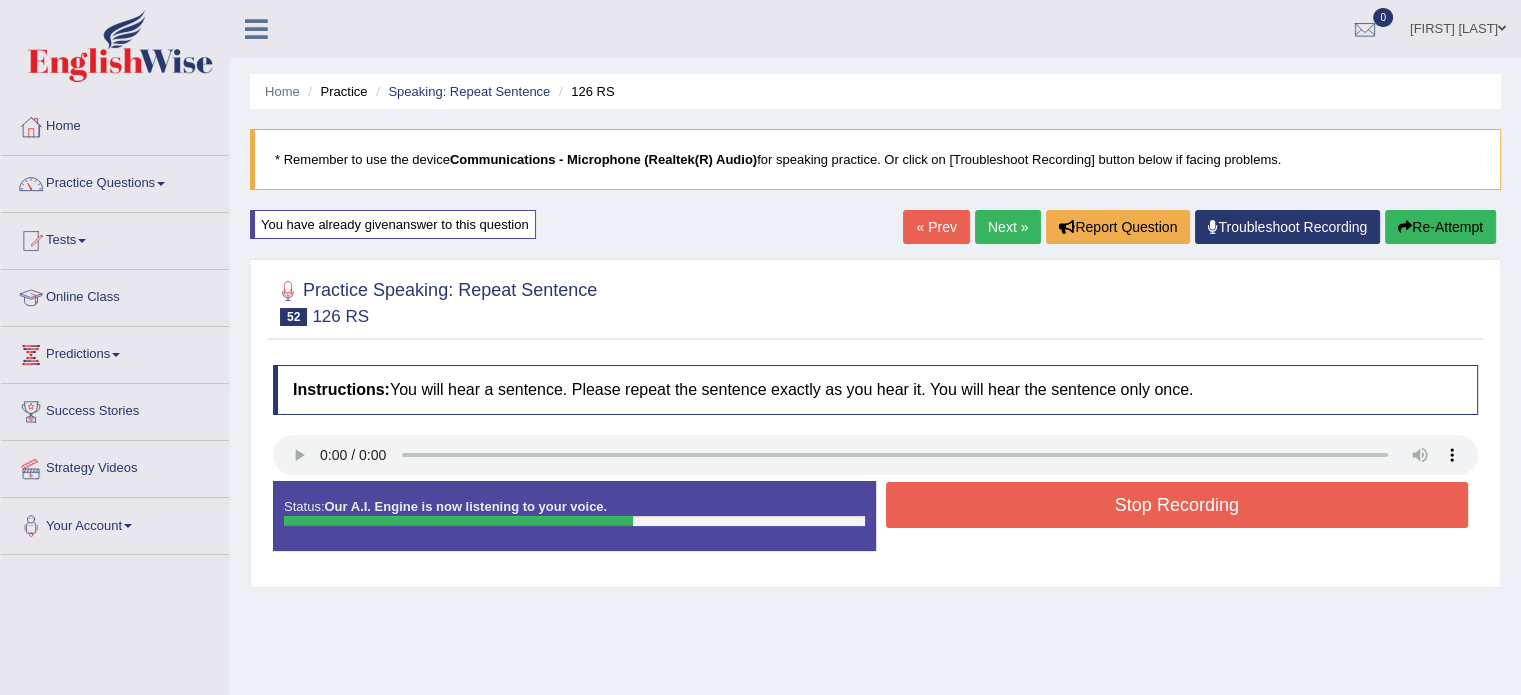 click on "Stop Recording" at bounding box center [1177, 505] 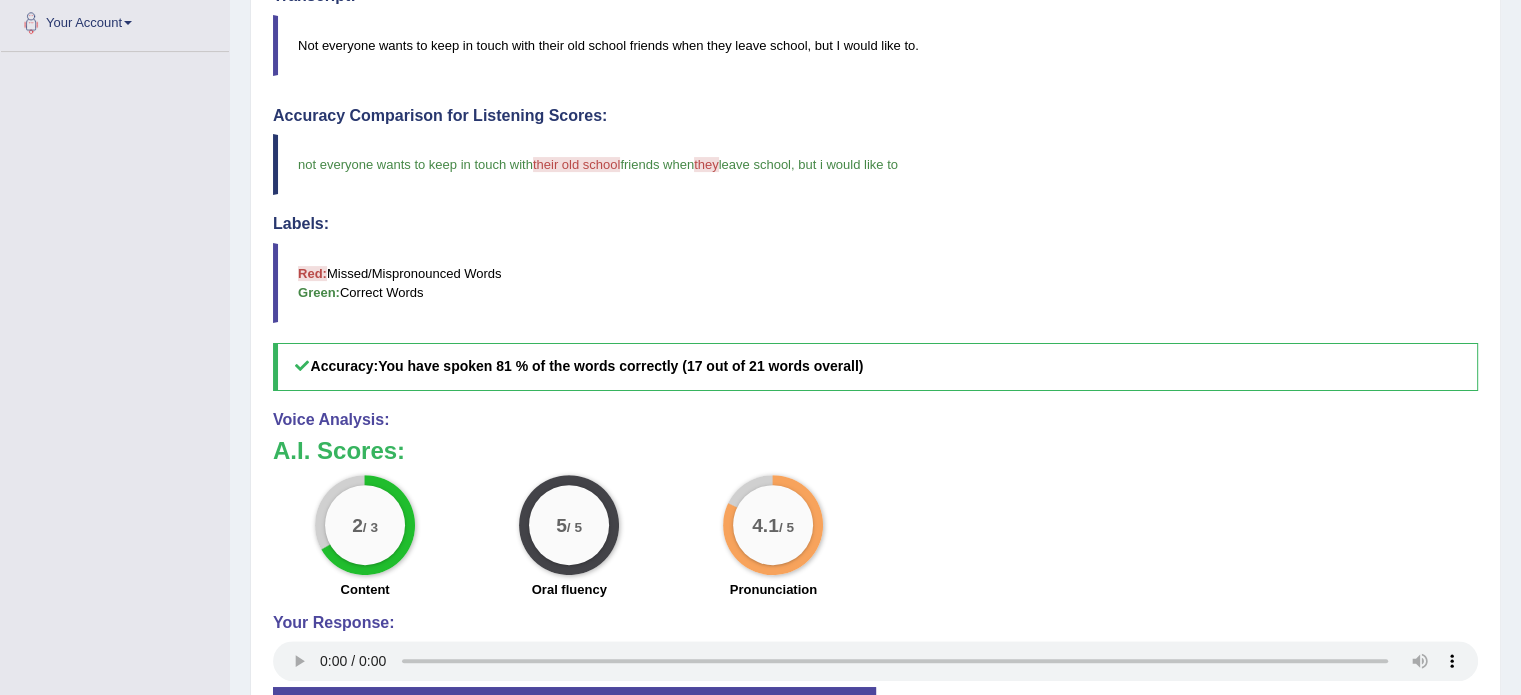 scroll, scrollTop: 664, scrollLeft: 0, axis: vertical 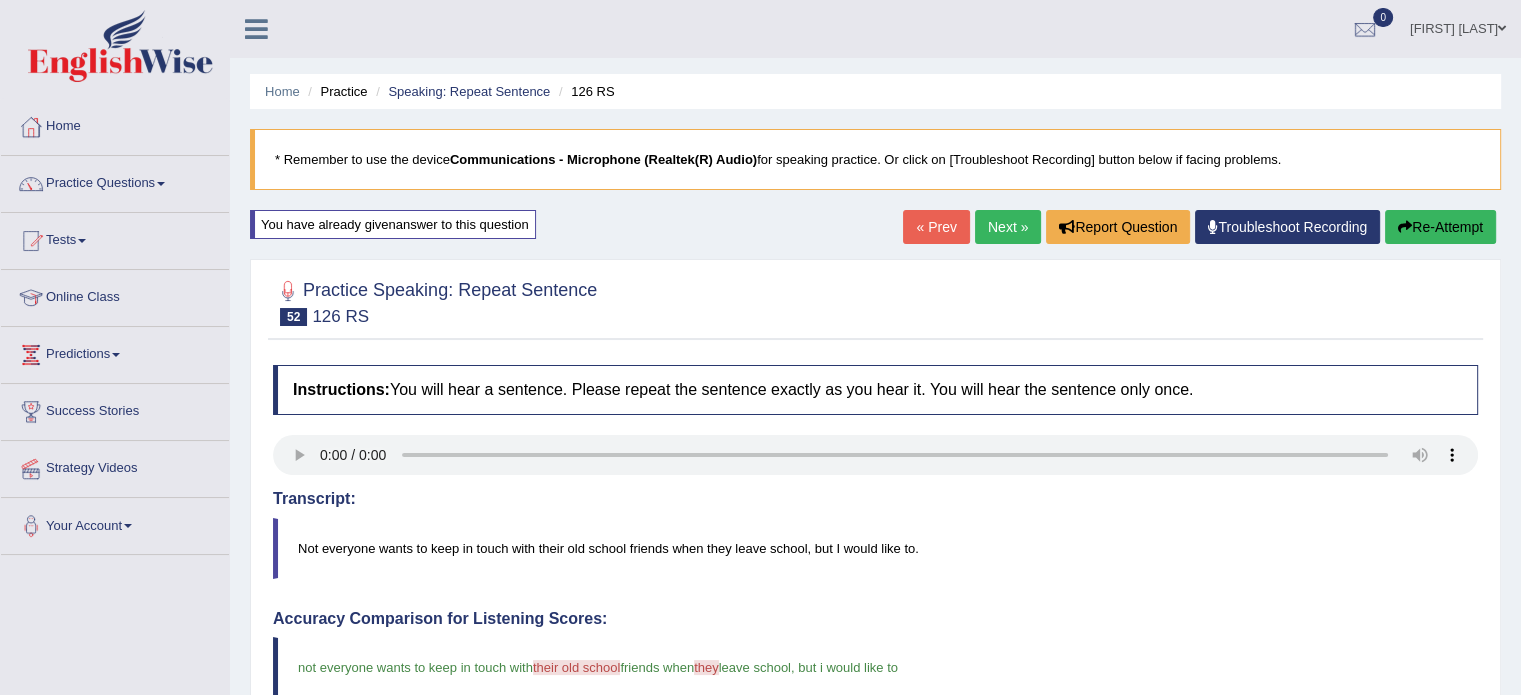click on "Next »" at bounding box center (1008, 227) 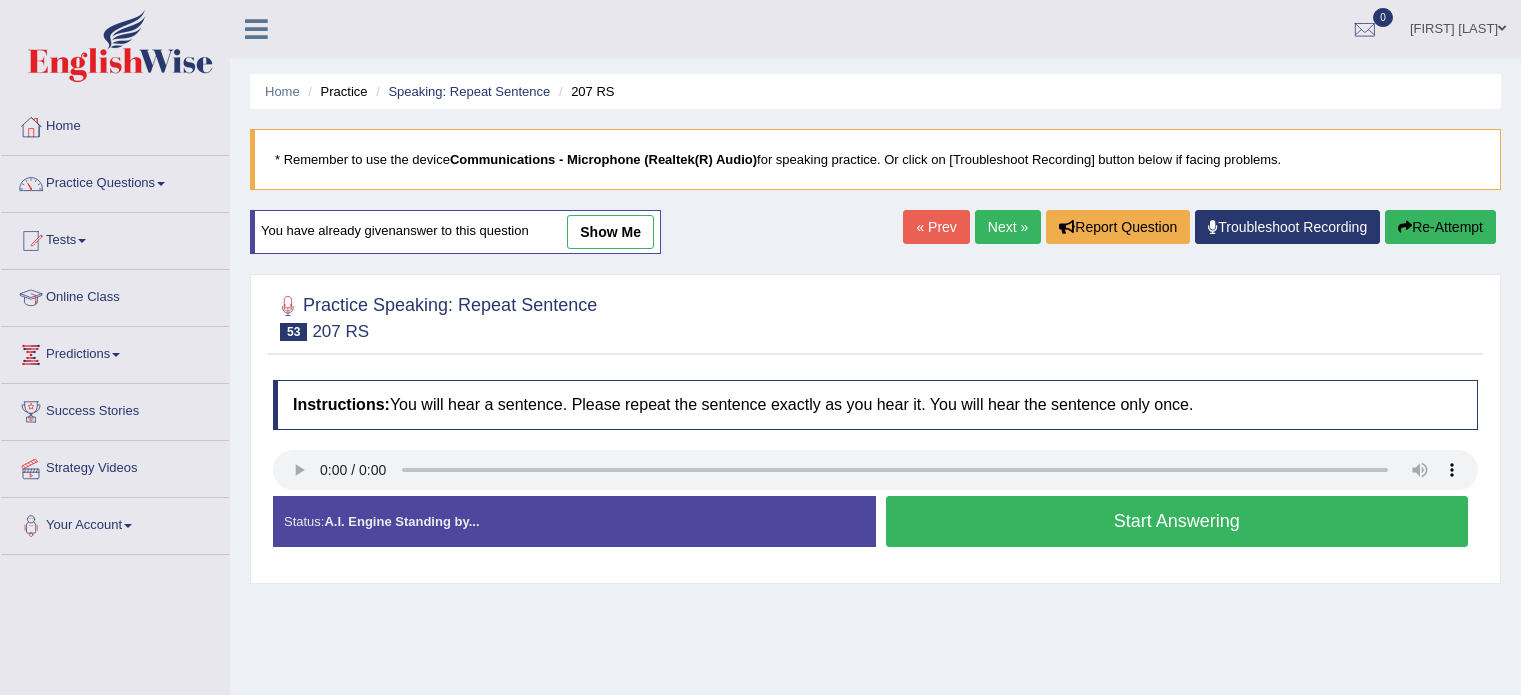 scroll, scrollTop: 0, scrollLeft: 0, axis: both 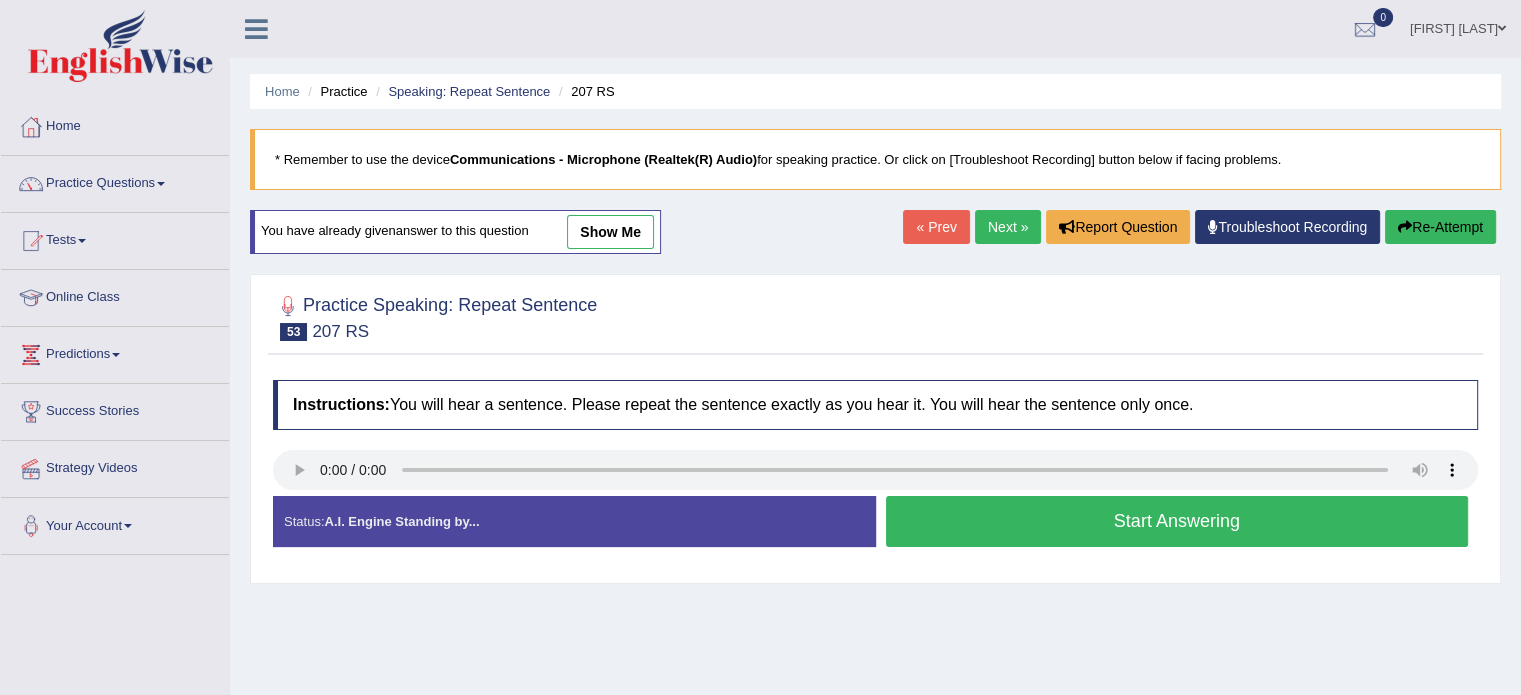 click on "Start Answering" at bounding box center [1177, 521] 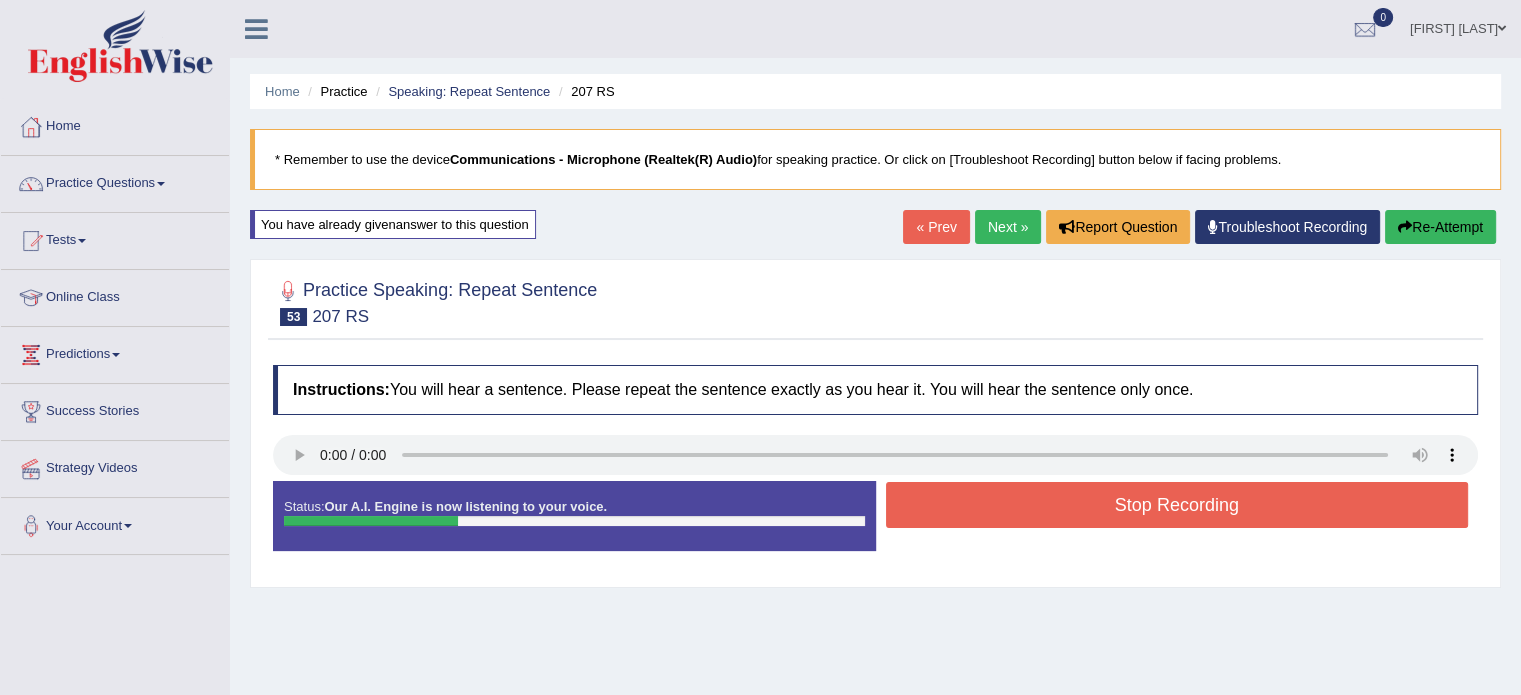 click on "Stop Recording" at bounding box center [1177, 505] 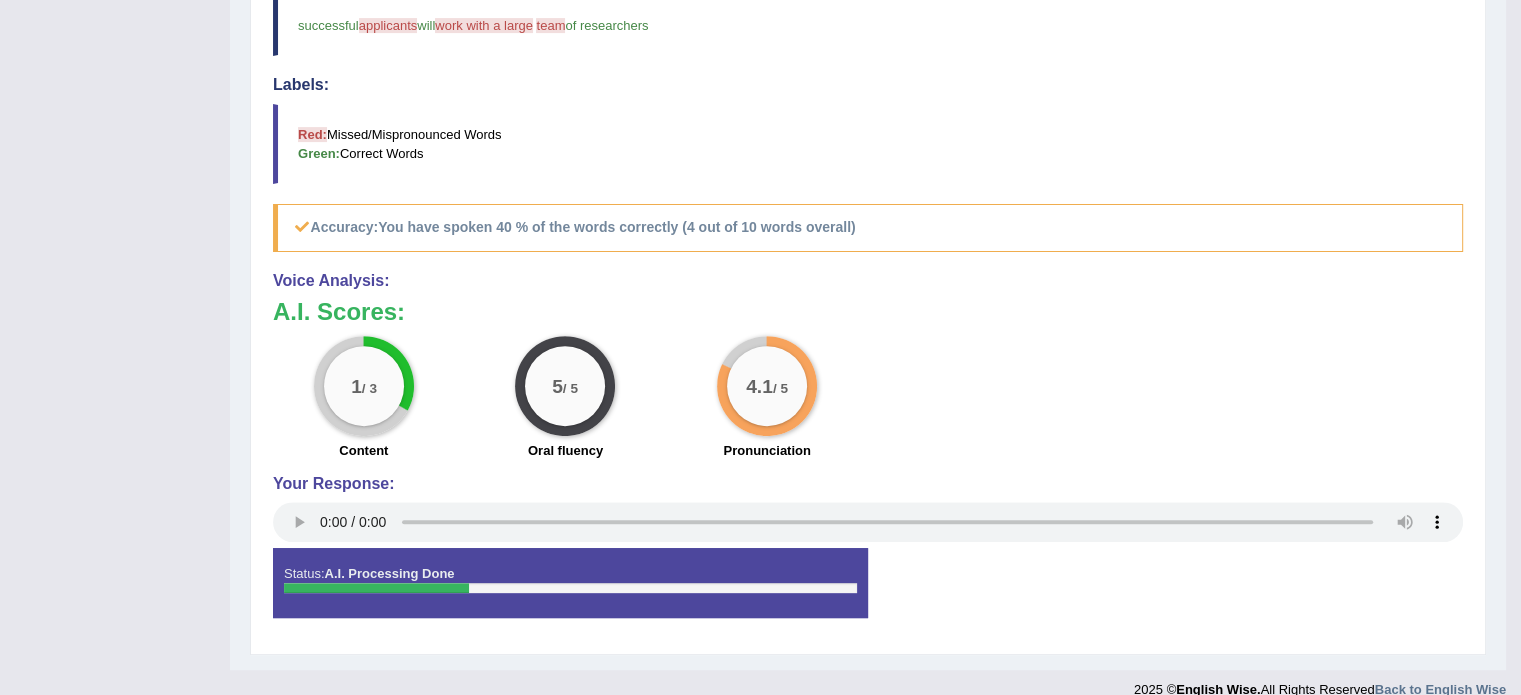 scroll, scrollTop: 0, scrollLeft: 0, axis: both 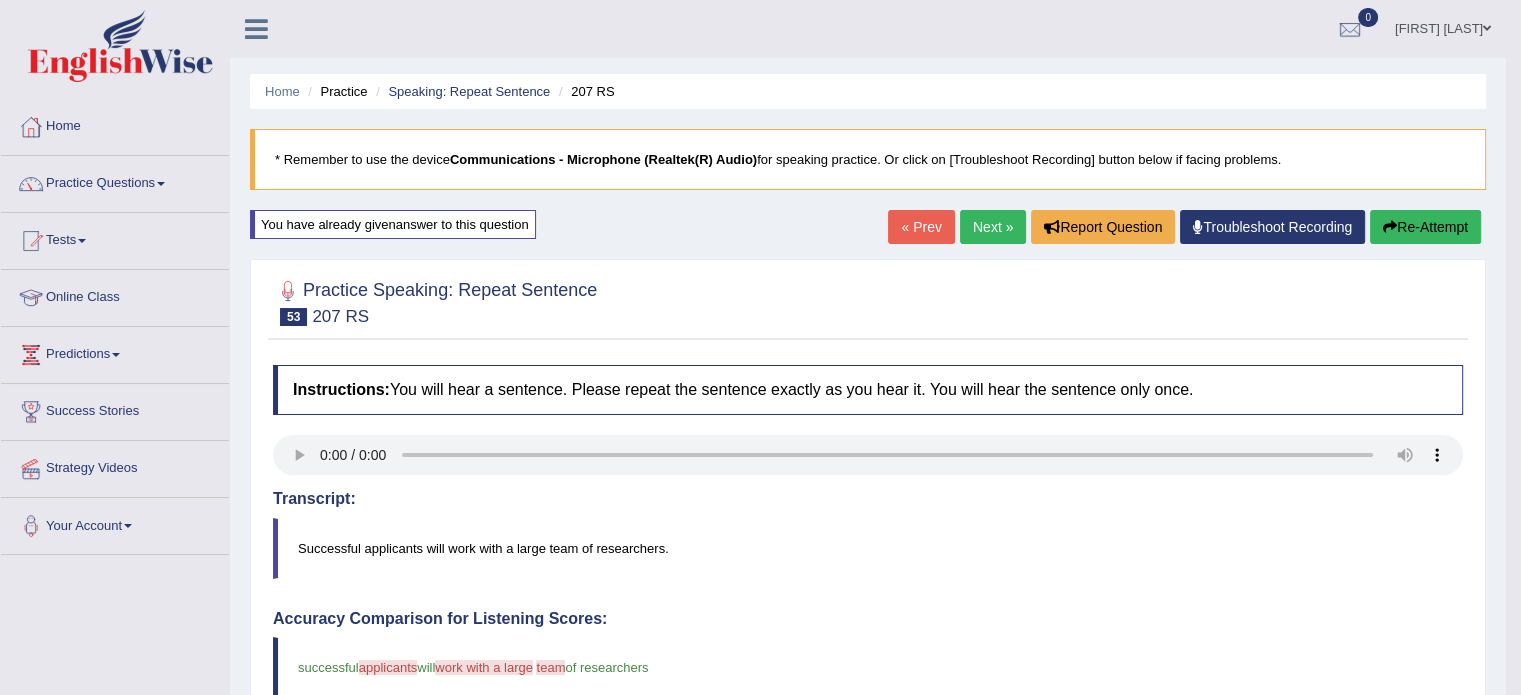 click on "Next »" at bounding box center (993, 227) 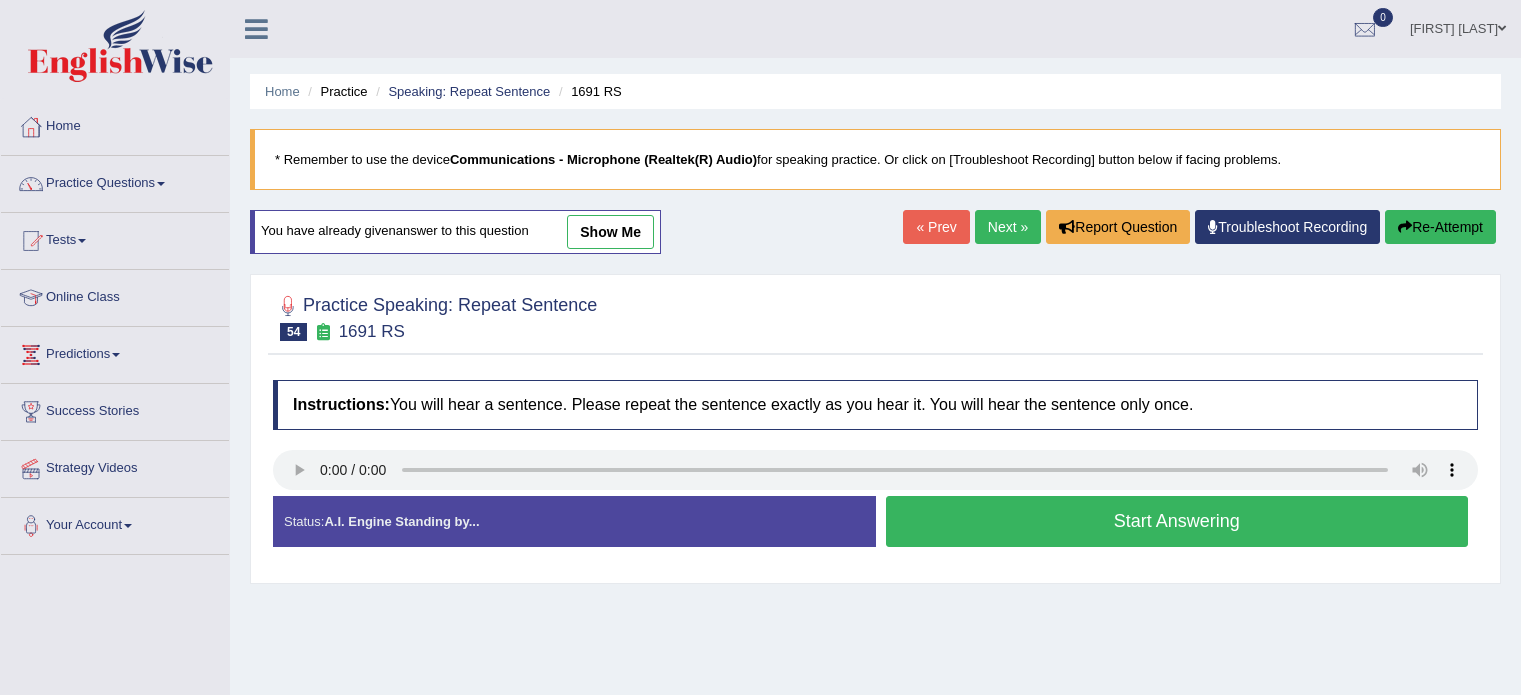 scroll, scrollTop: 0, scrollLeft: 0, axis: both 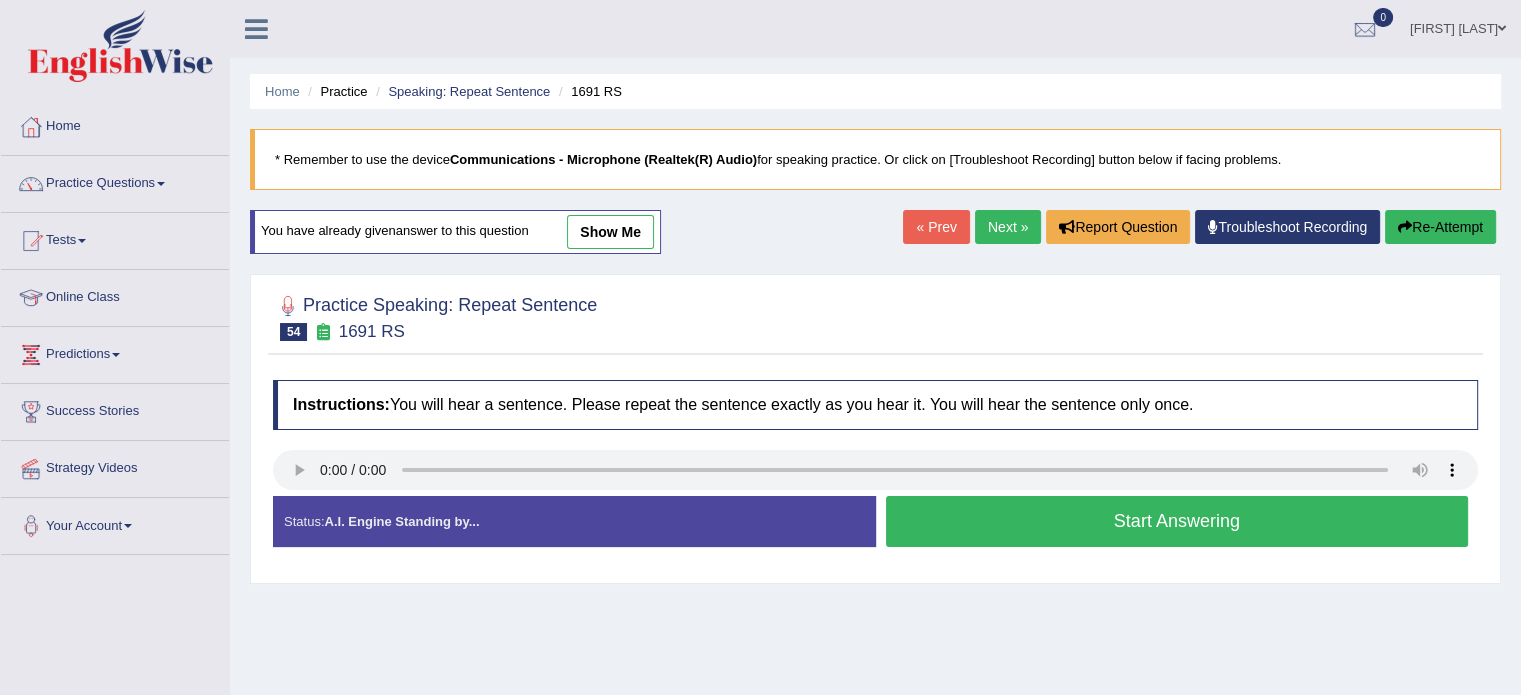 click on "Start Answering" at bounding box center [1177, 521] 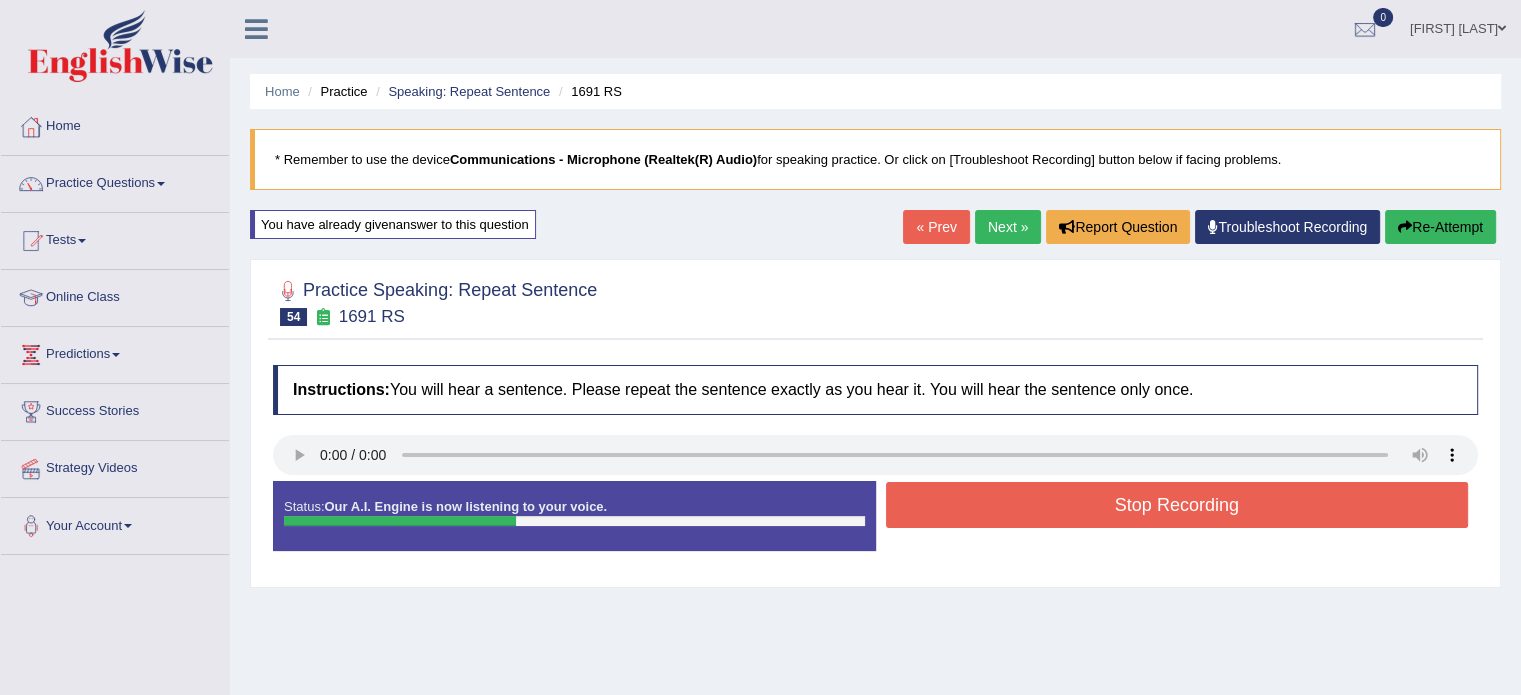 click on "Re-Attempt" at bounding box center [1440, 227] 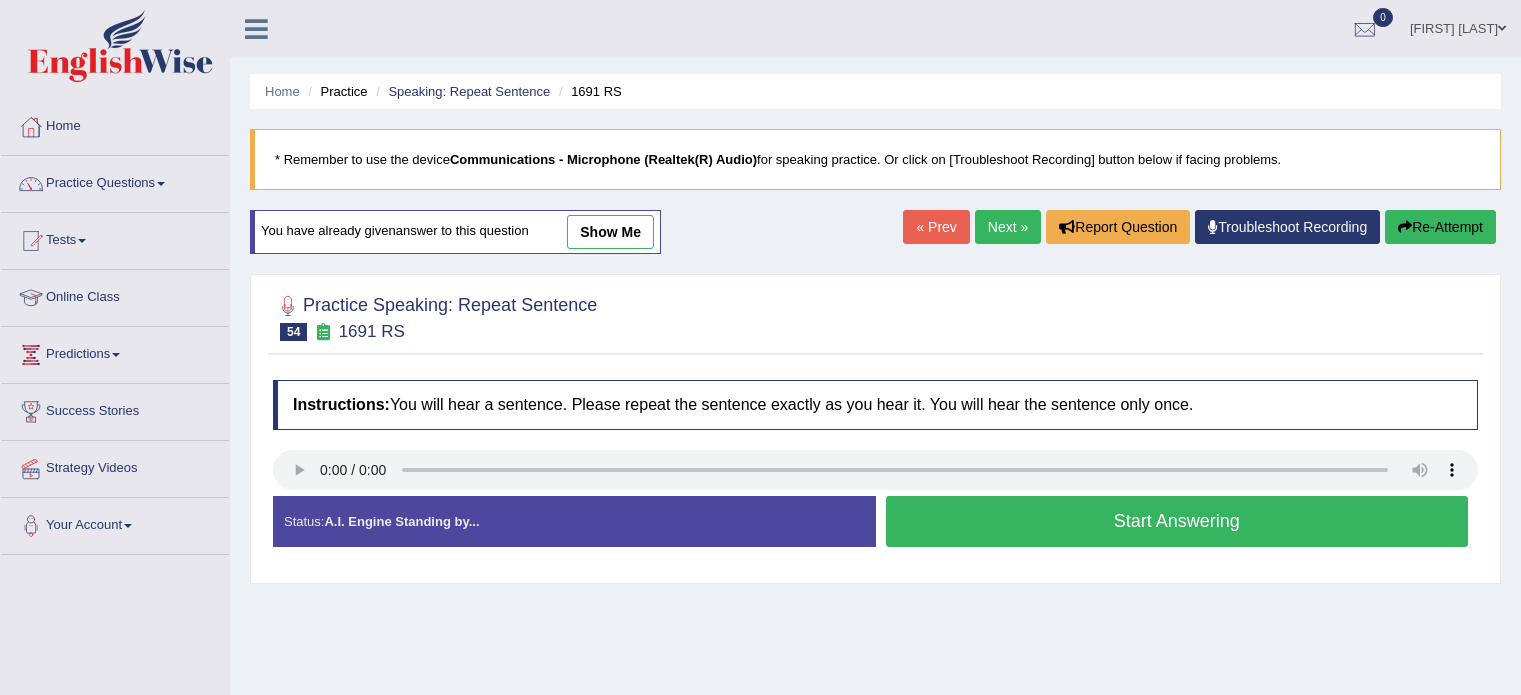 scroll, scrollTop: 0, scrollLeft: 0, axis: both 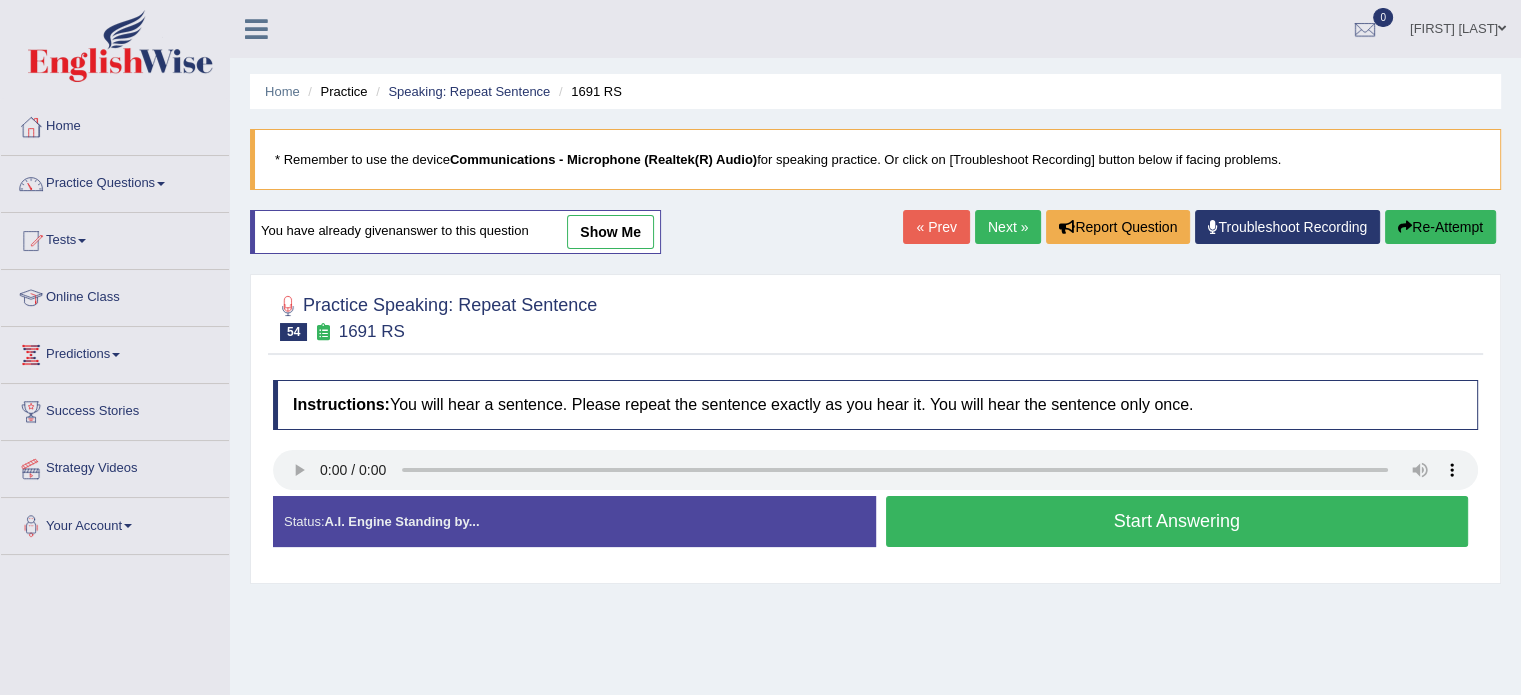 drag, startPoint x: 0, startPoint y: 0, endPoint x: 449, endPoint y: 232, distance: 505.39587 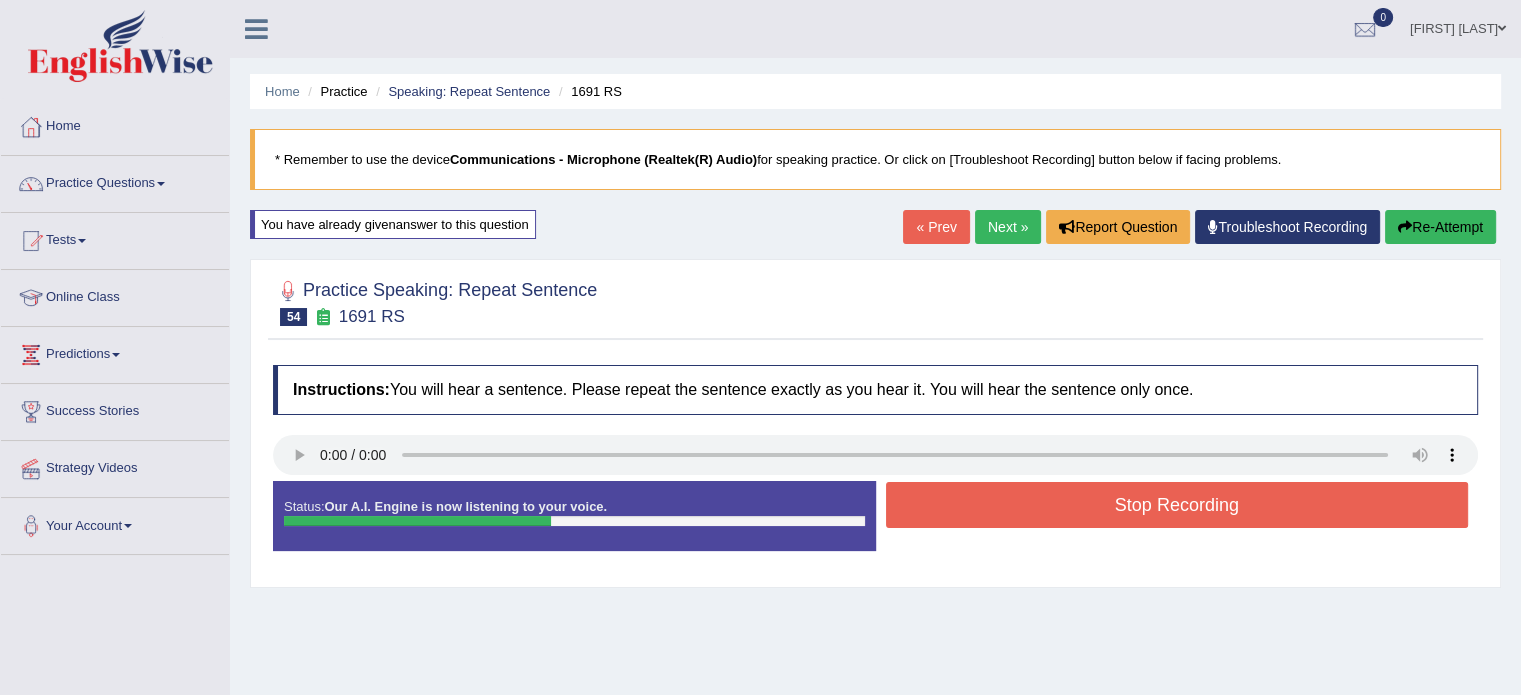 click on "Stop Recording" at bounding box center [1177, 505] 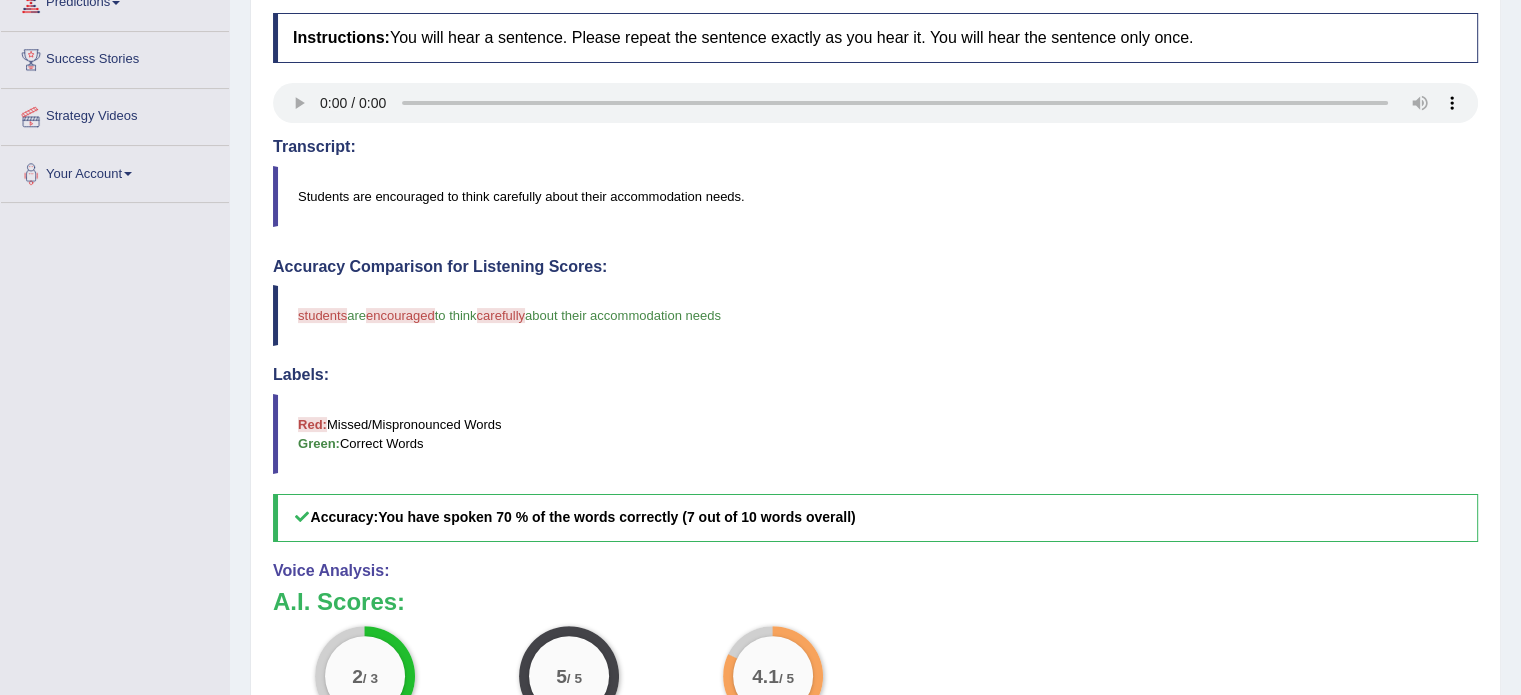 scroll, scrollTop: 664, scrollLeft: 0, axis: vertical 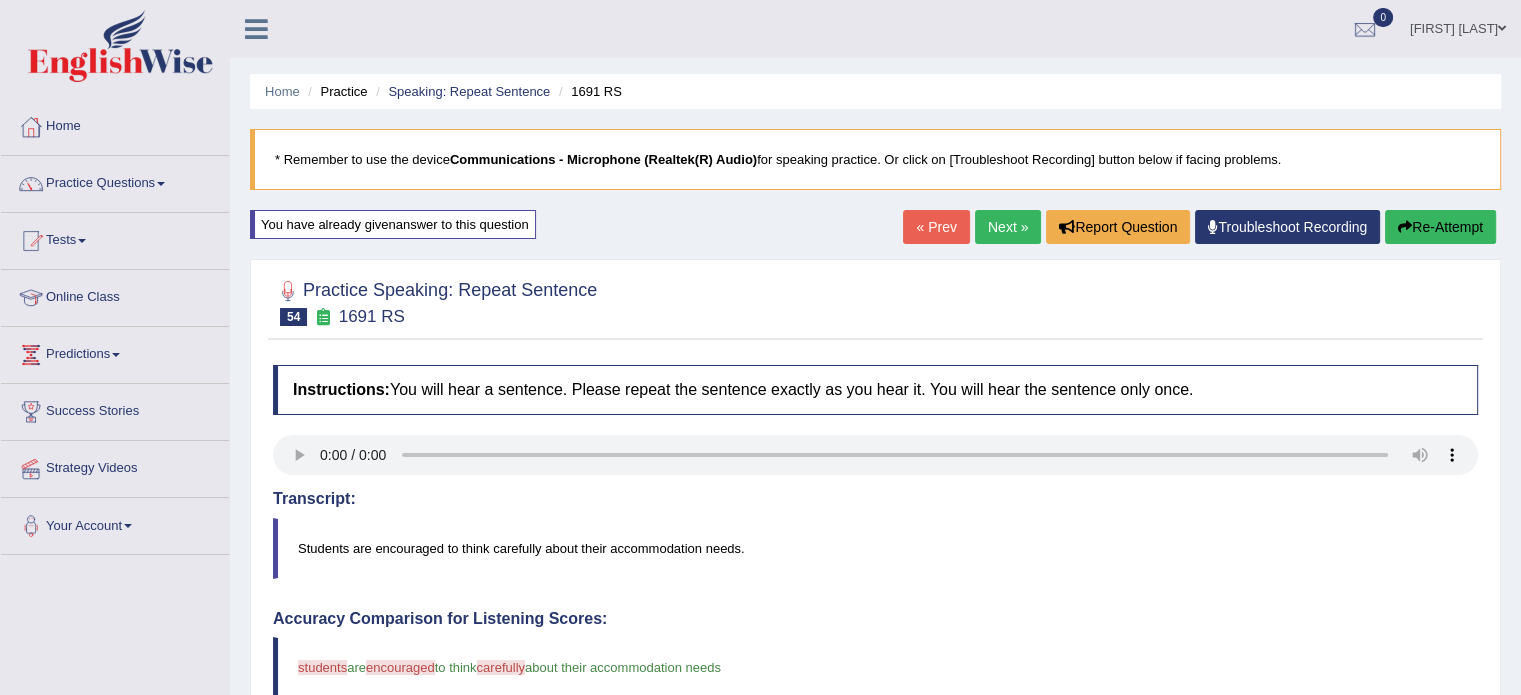 click on "Next »" at bounding box center [1008, 227] 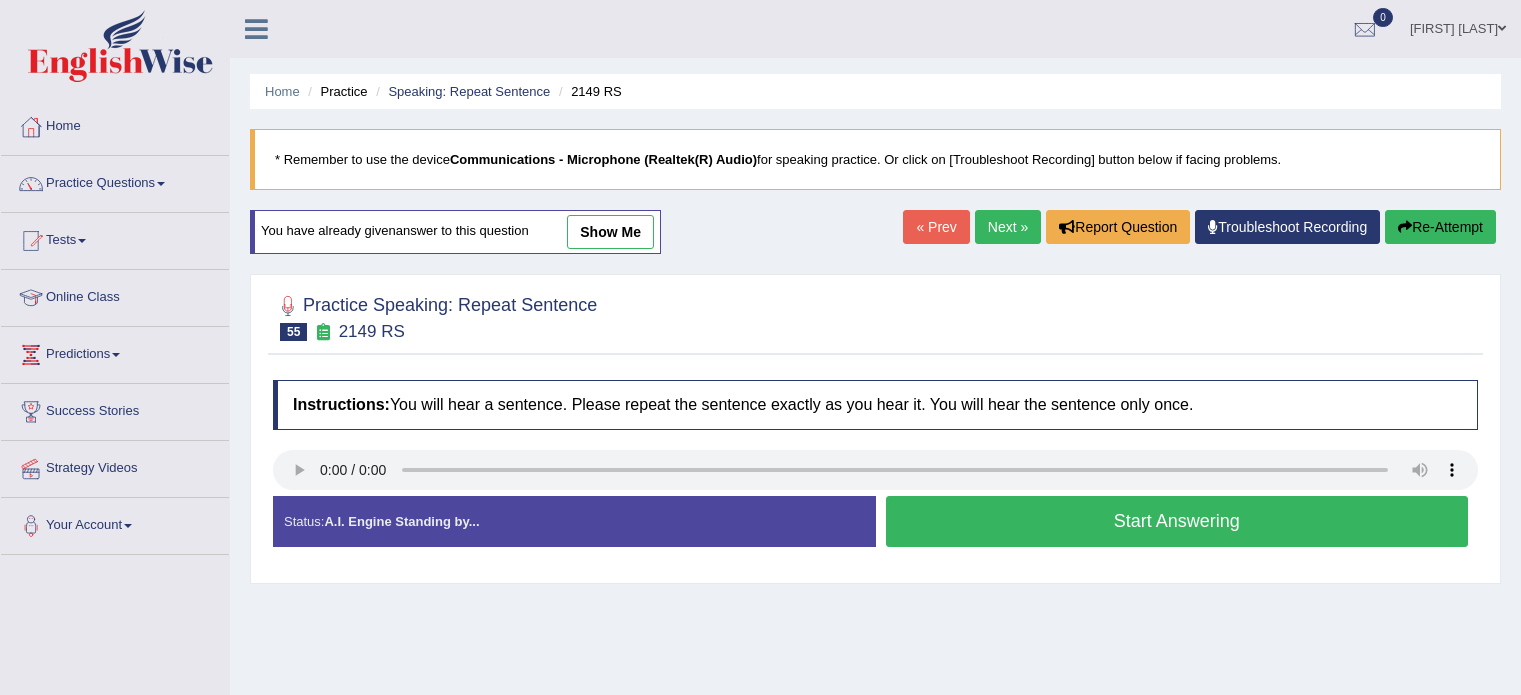 scroll, scrollTop: 0, scrollLeft: 0, axis: both 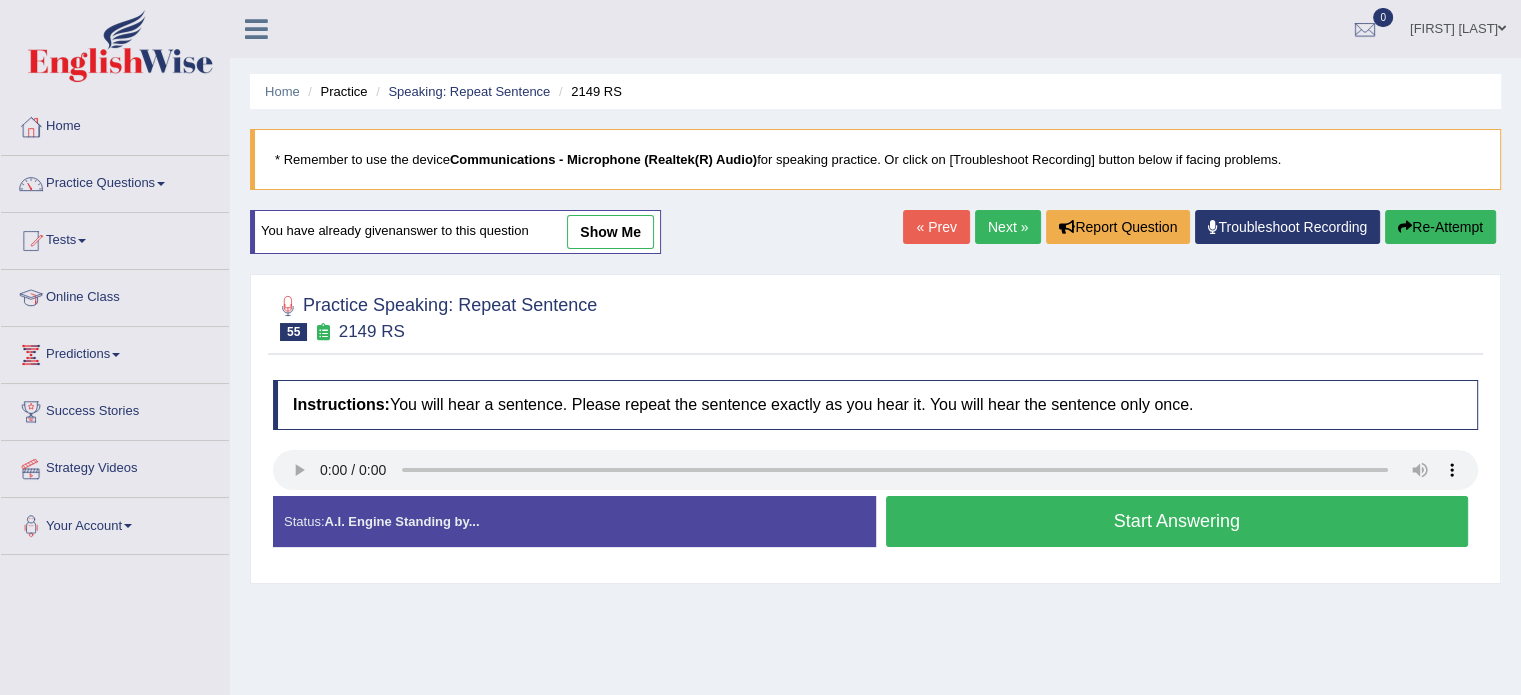 click on "Start Answering" at bounding box center (1177, 521) 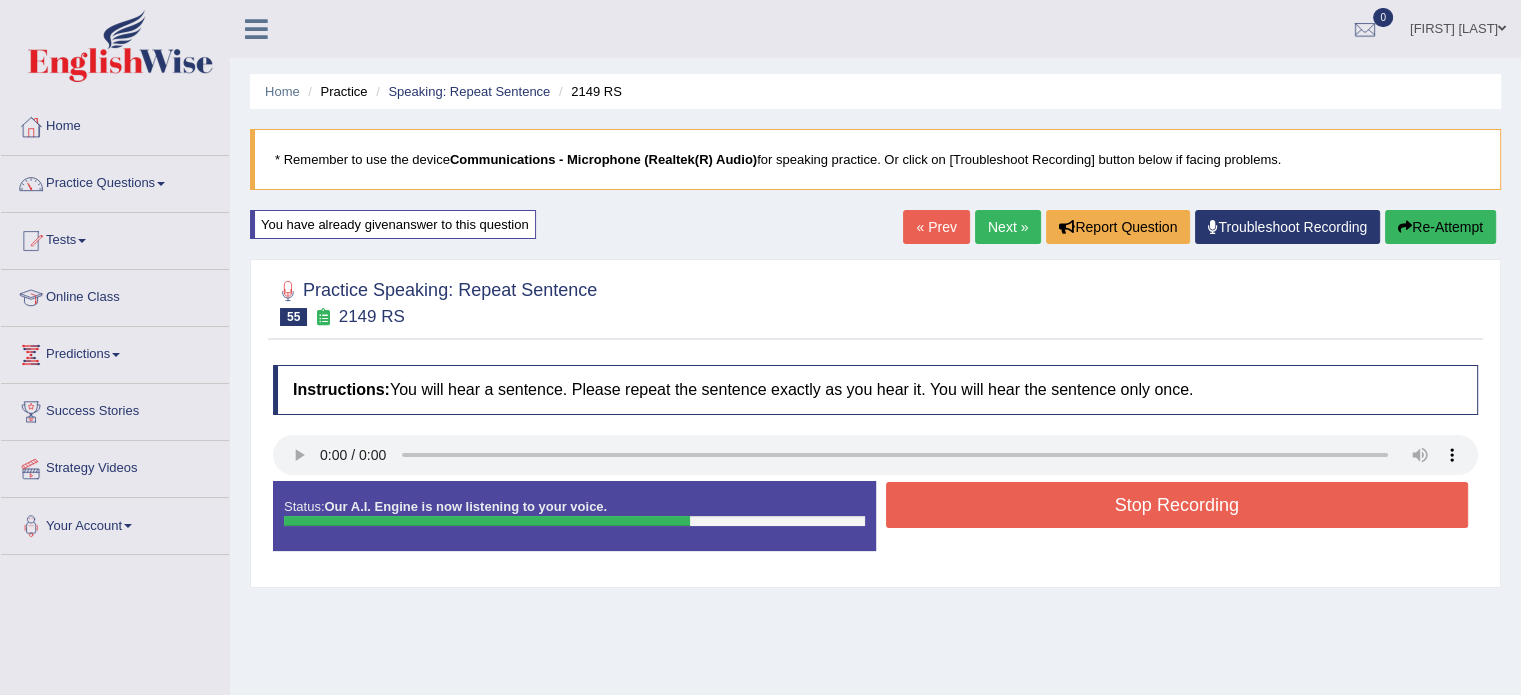 click on "Re-Attempt" at bounding box center (1440, 227) 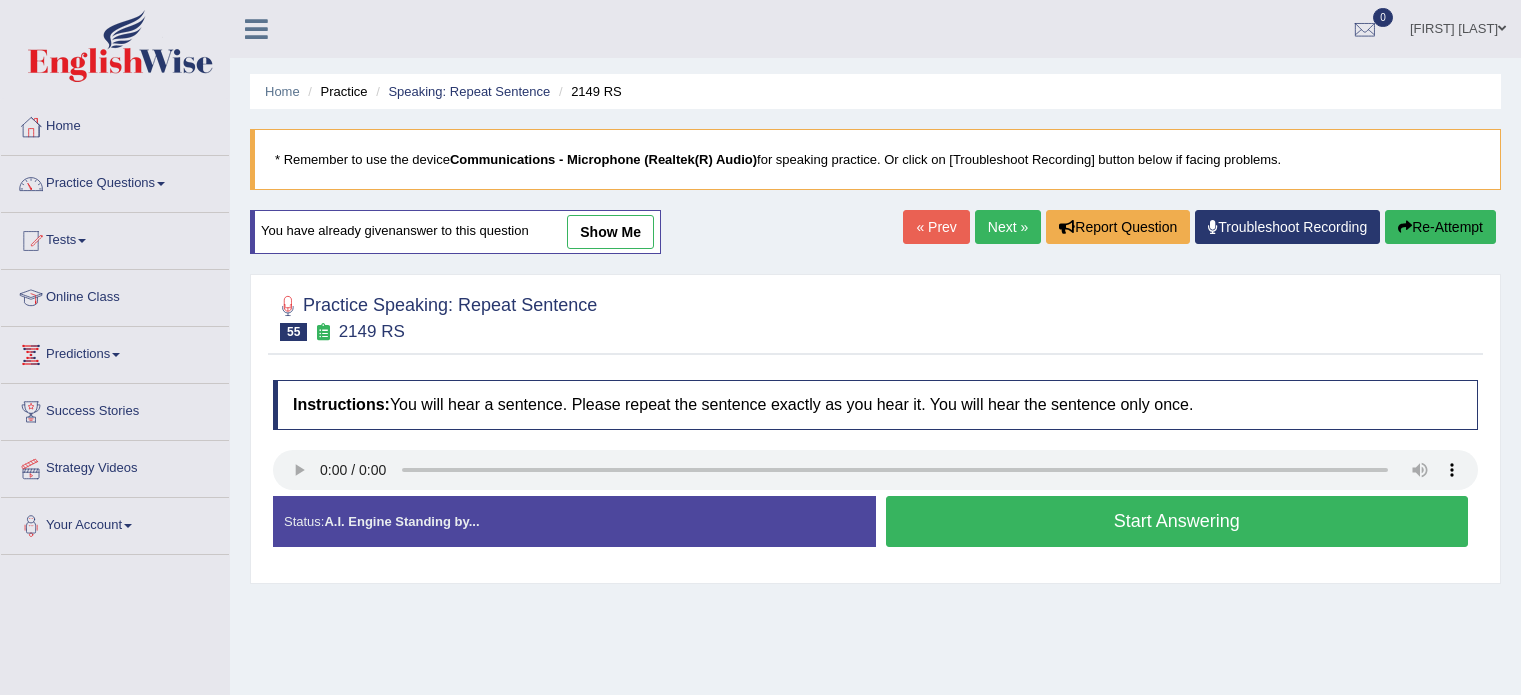 scroll, scrollTop: 0, scrollLeft: 0, axis: both 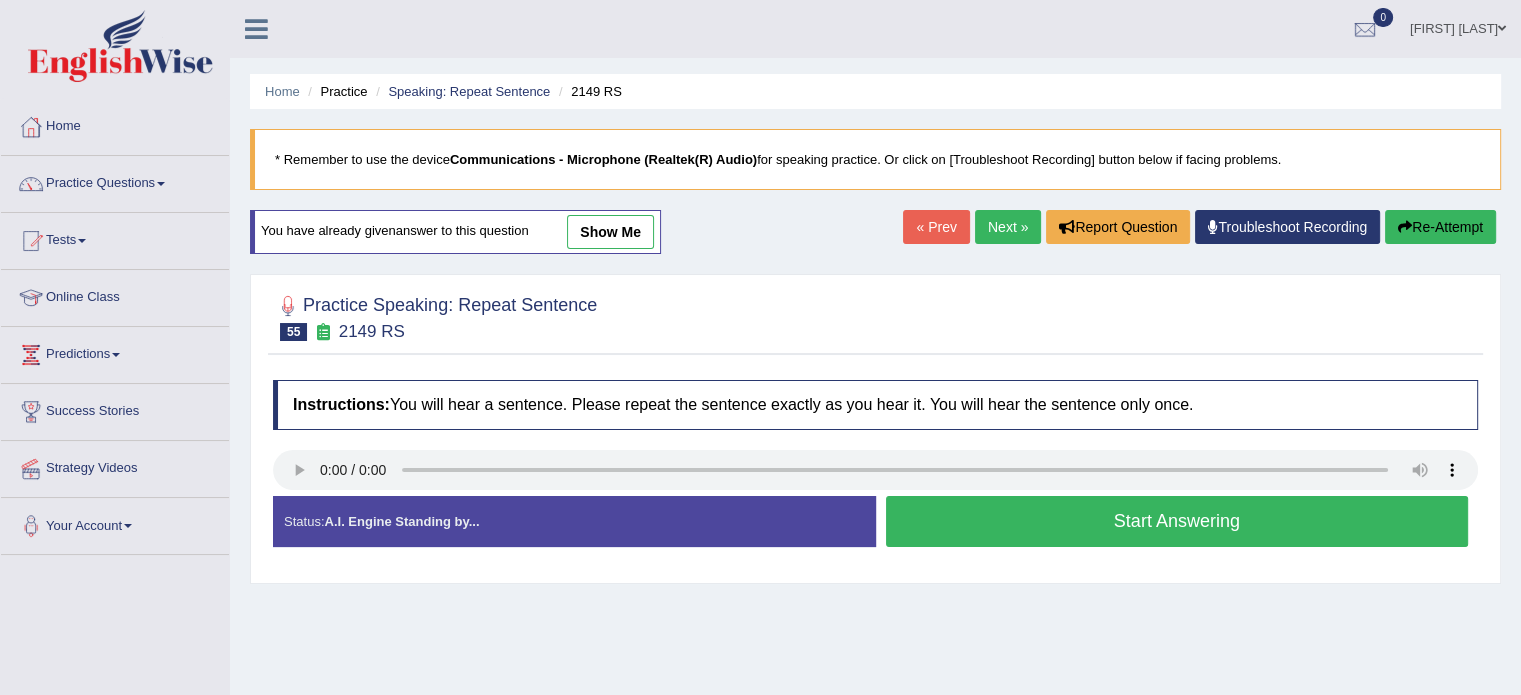 click on "Start Answering" at bounding box center (1177, 521) 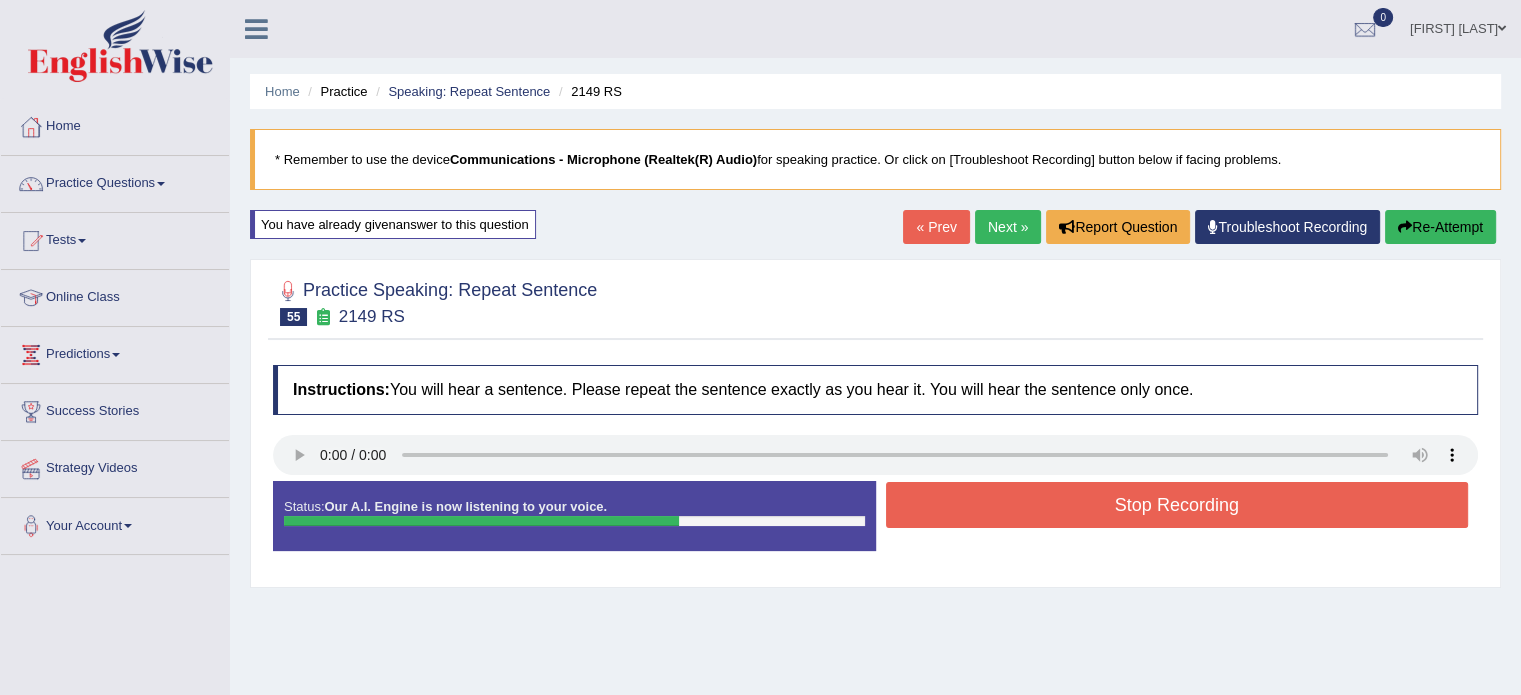 click on "Stop Recording" at bounding box center [1177, 505] 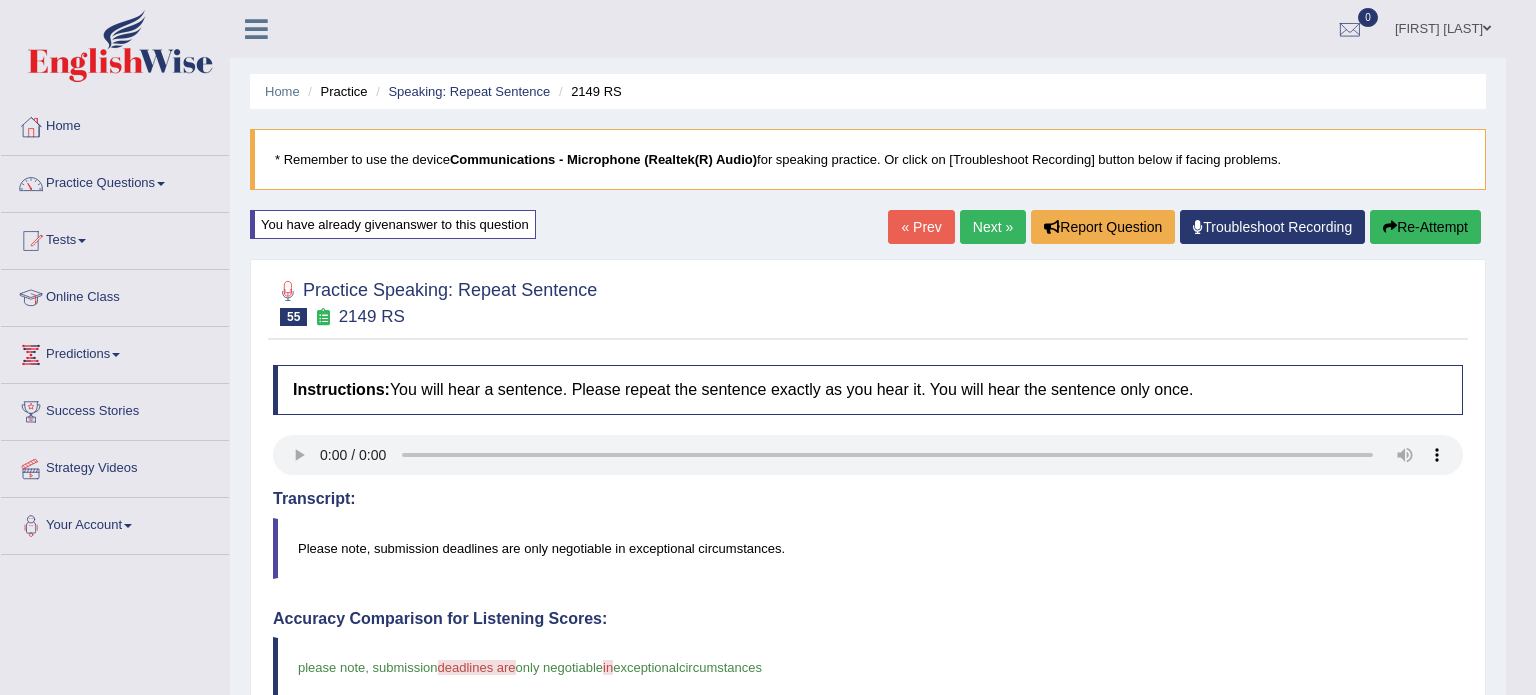 click on "Please note, submission deadlines are only negotiable in exceptional circumstances." at bounding box center [868, 548] 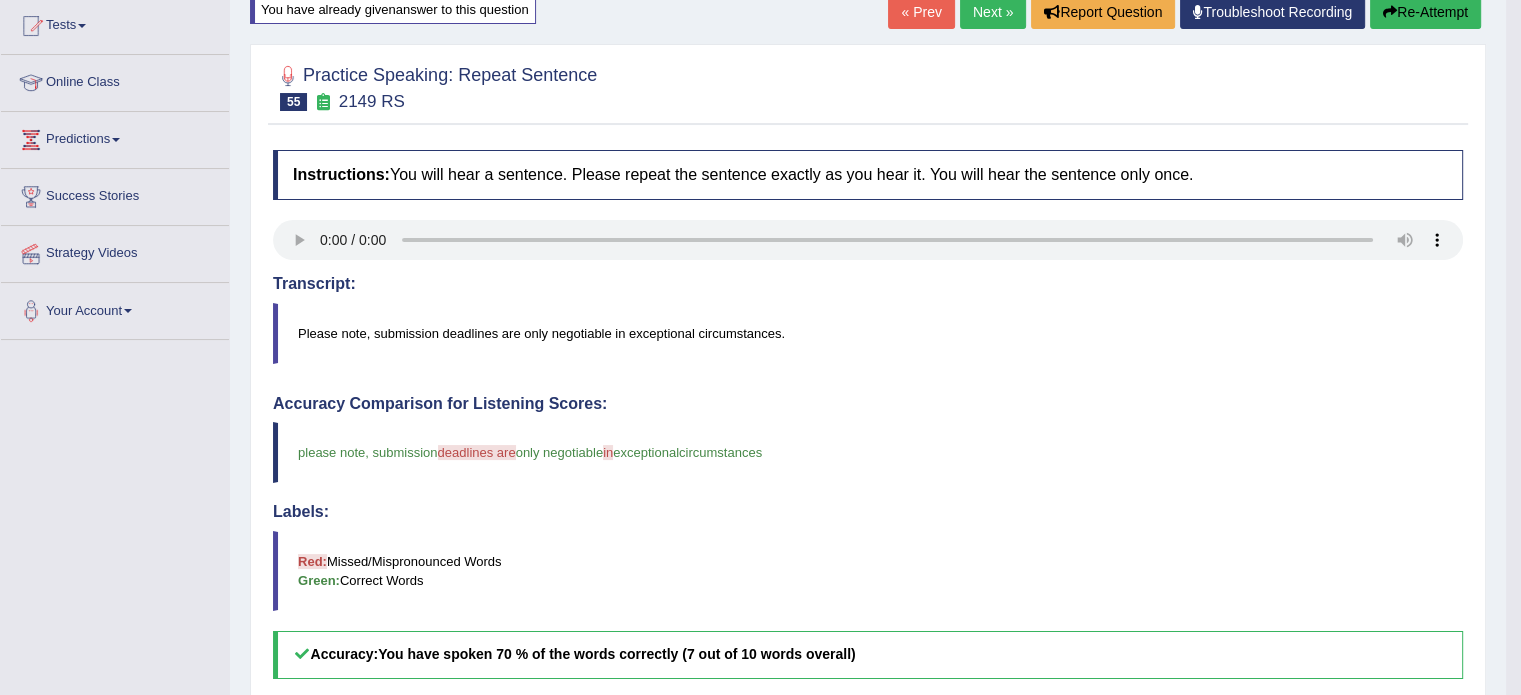 scroll, scrollTop: 24, scrollLeft: 0, axis: vertical 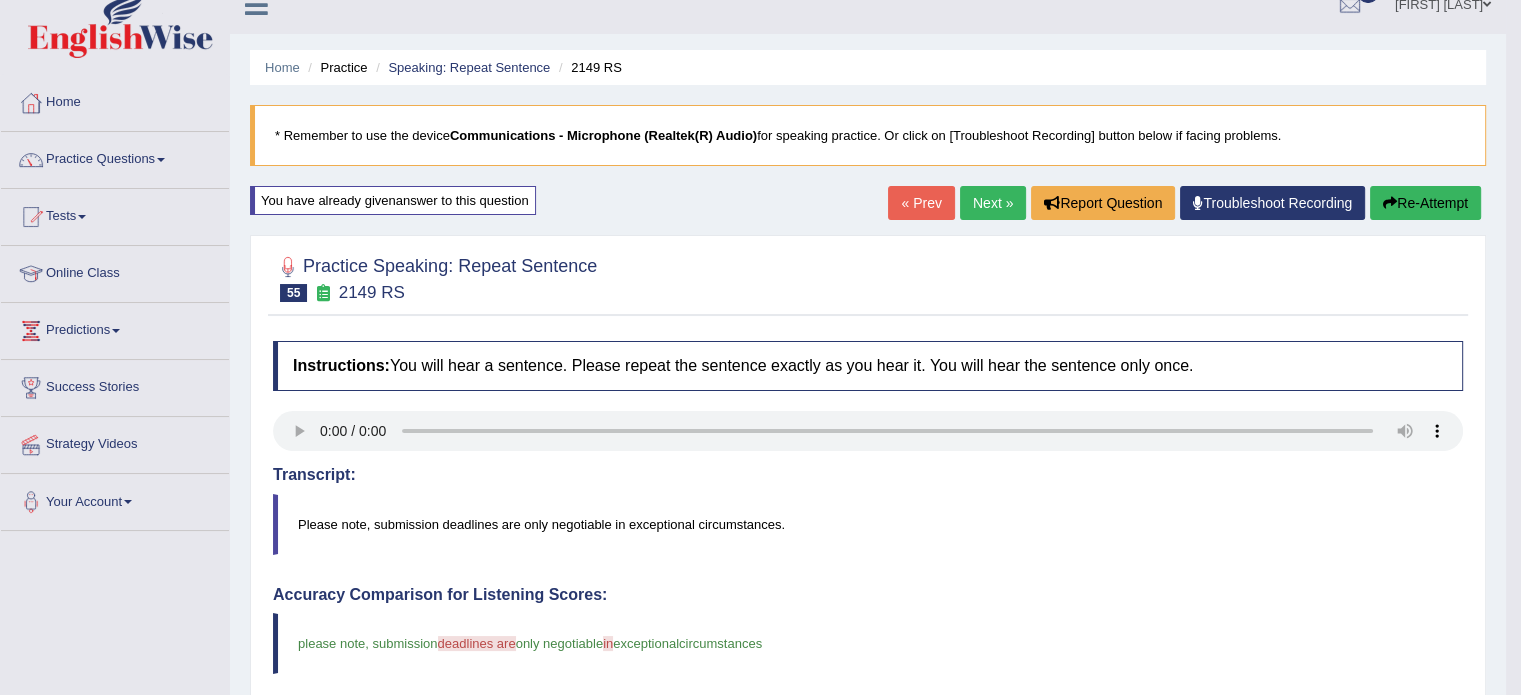 click on "Re-Attempt" at bounding box center (1425, 203) 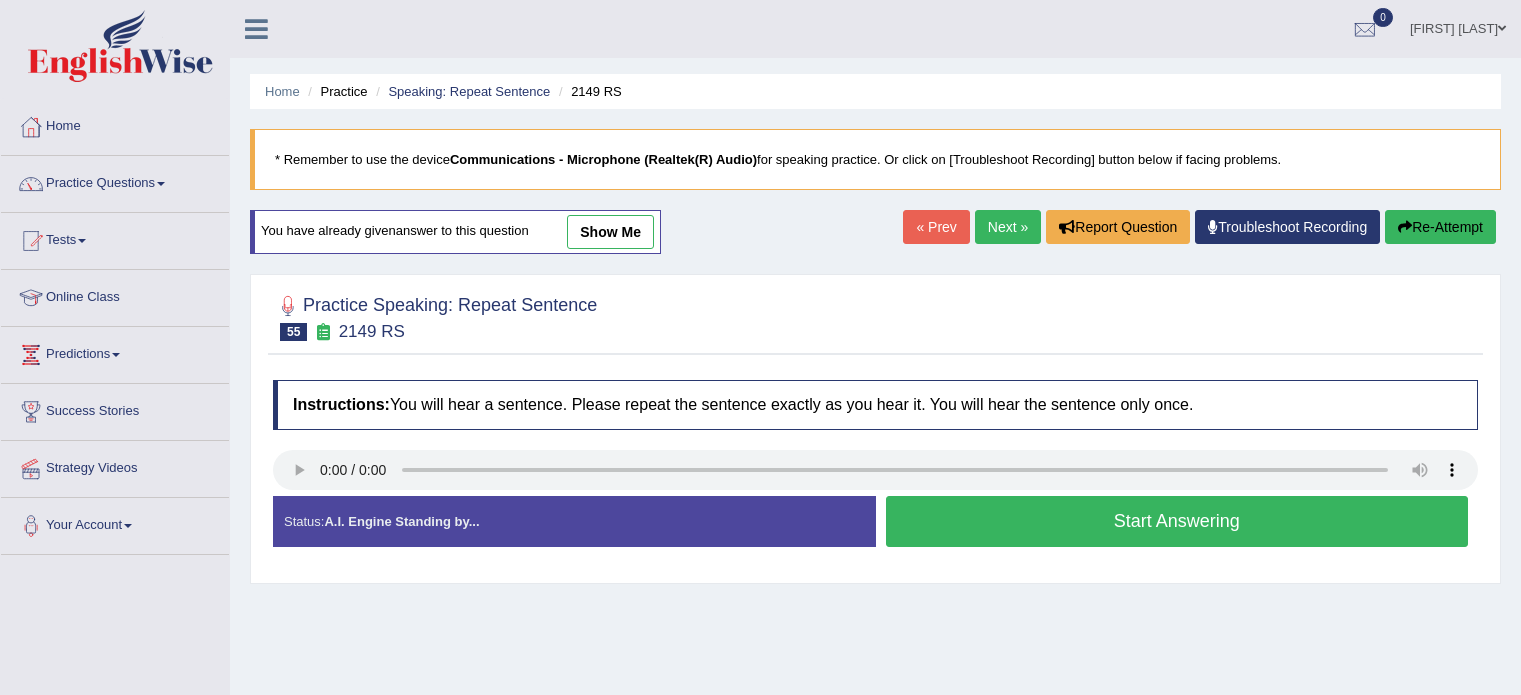 scroll, scrollTop: 136, scrollLeft: 0, axis: vertical 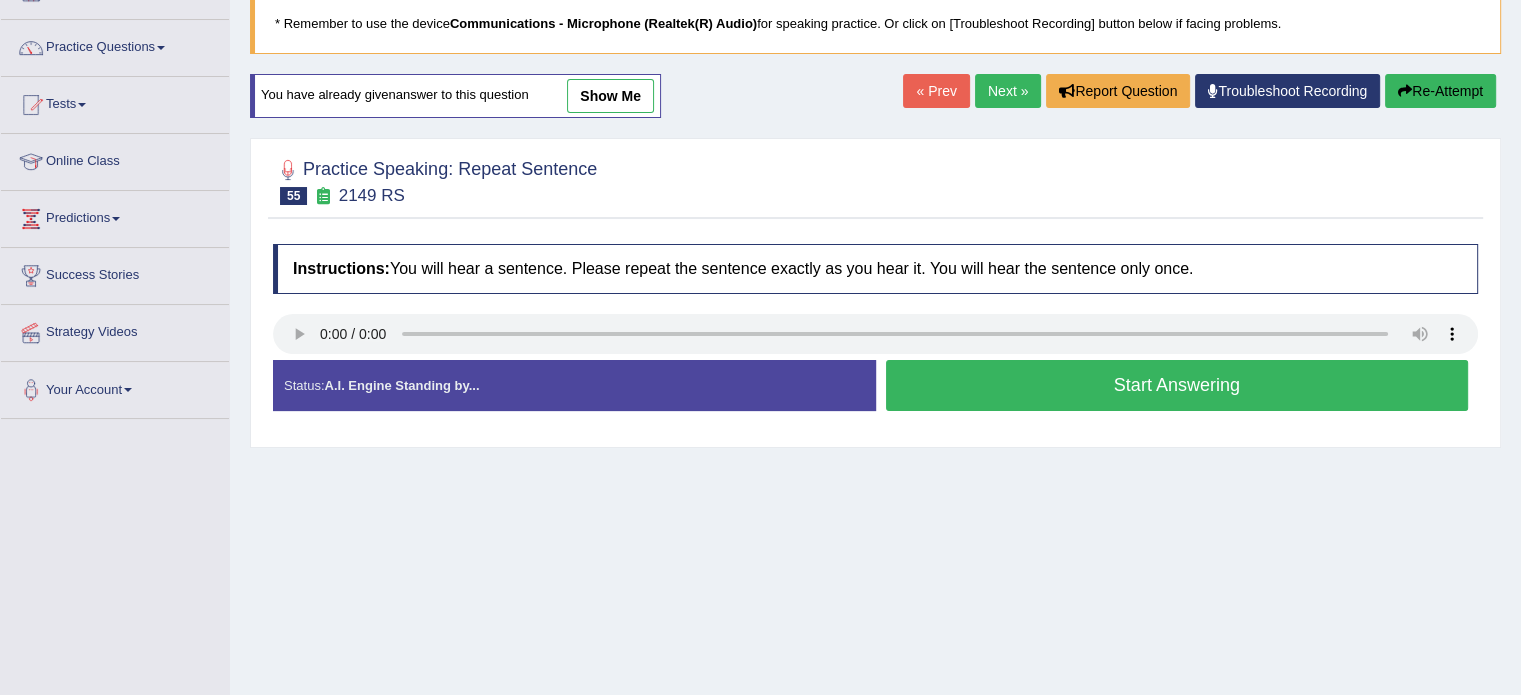 click on "Start Answering" at bounding box center (1177, 385) 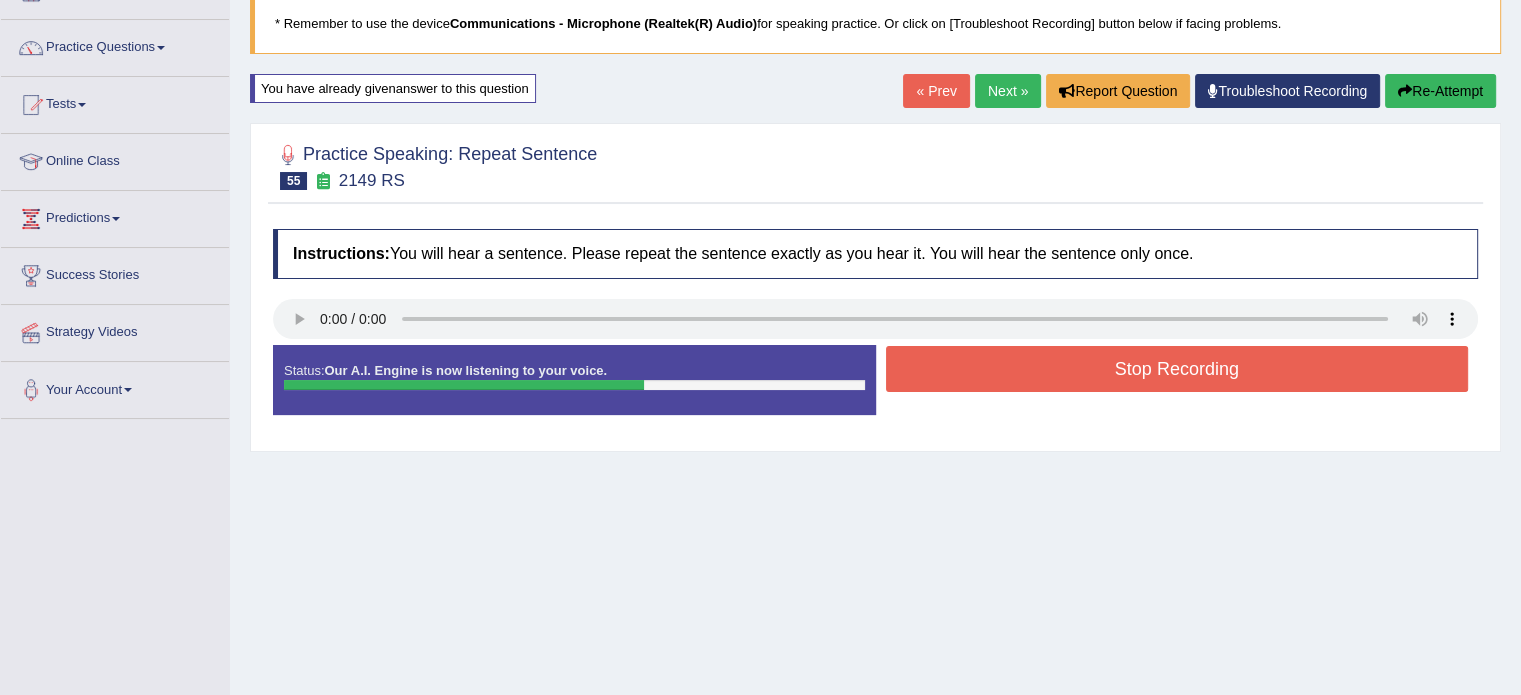 click on "Stop Recording" at bounding box center [1177, 369] 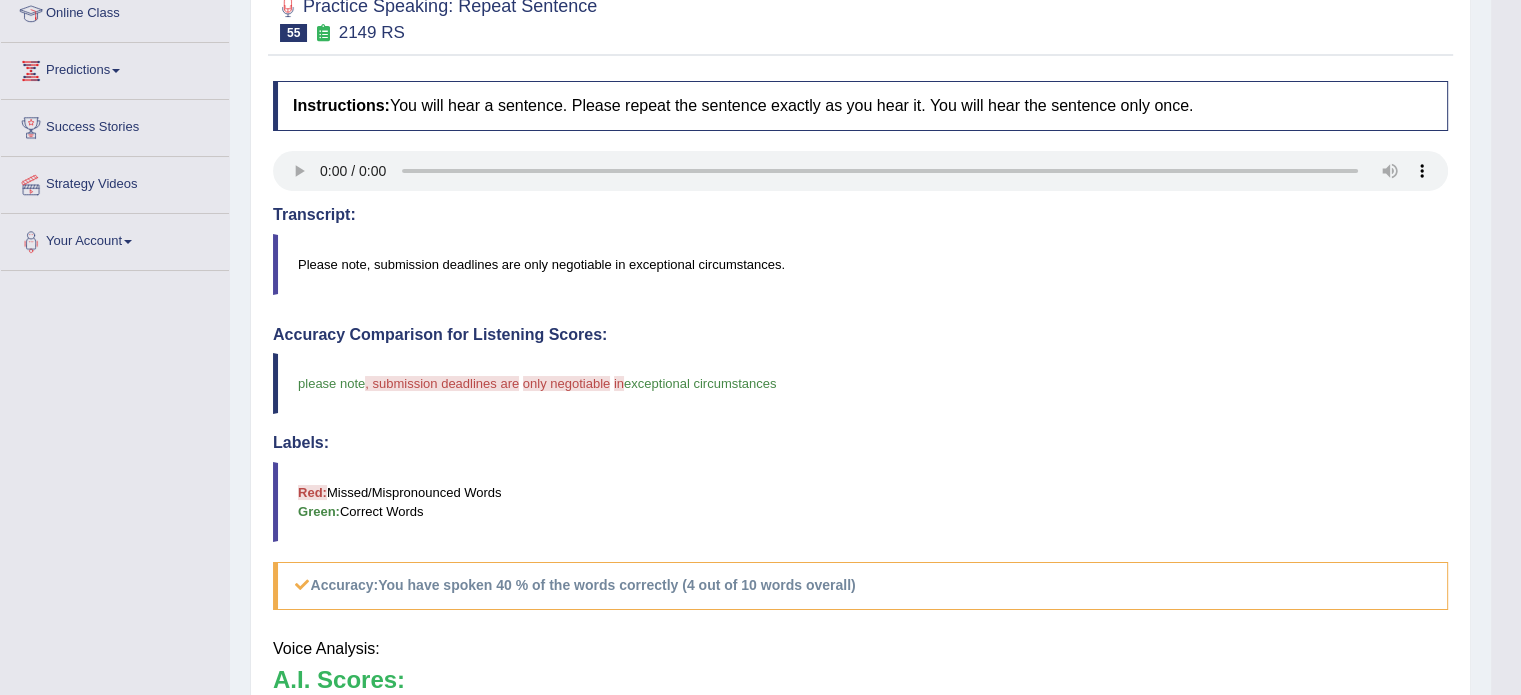 scroll, scrollTop: 387, scrollLeft: 0, axis: vertical 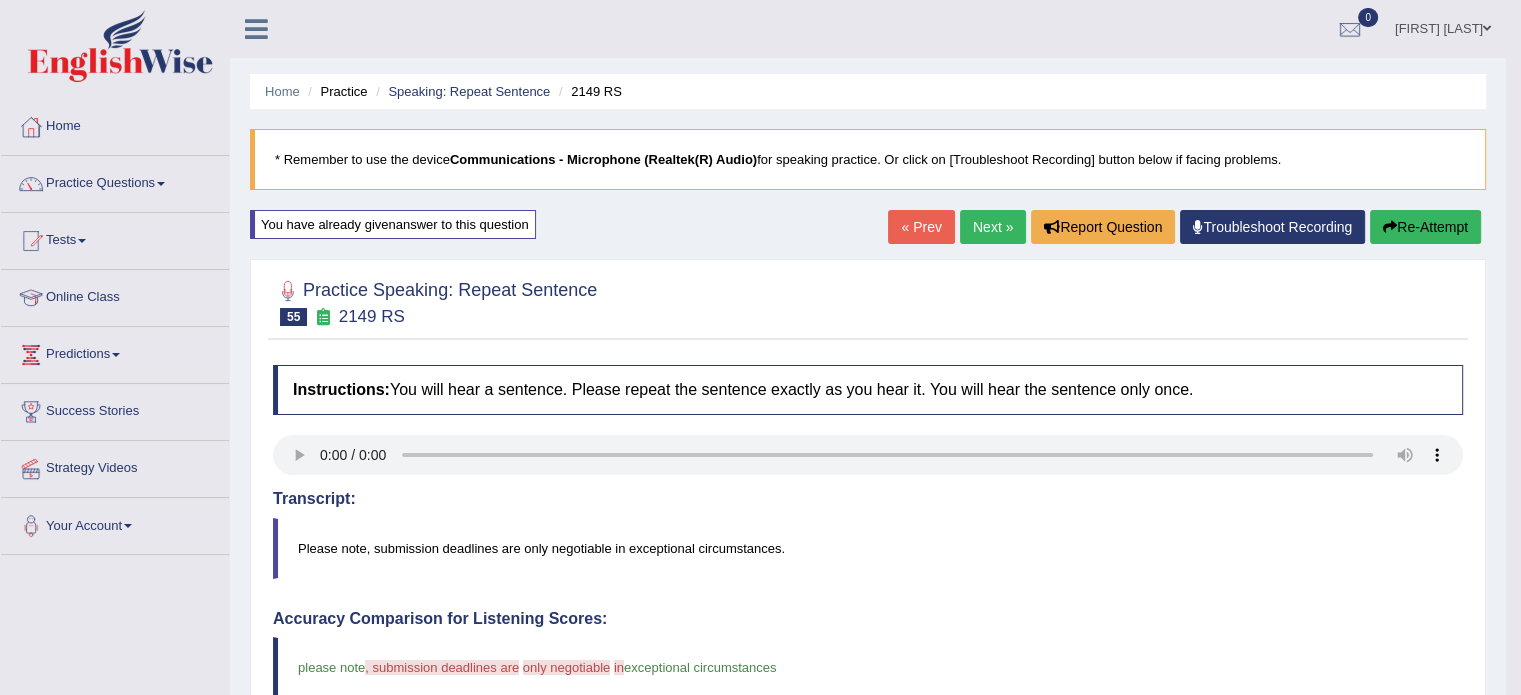 click on "Re-Attempt" at bounding box center [1425, 227] 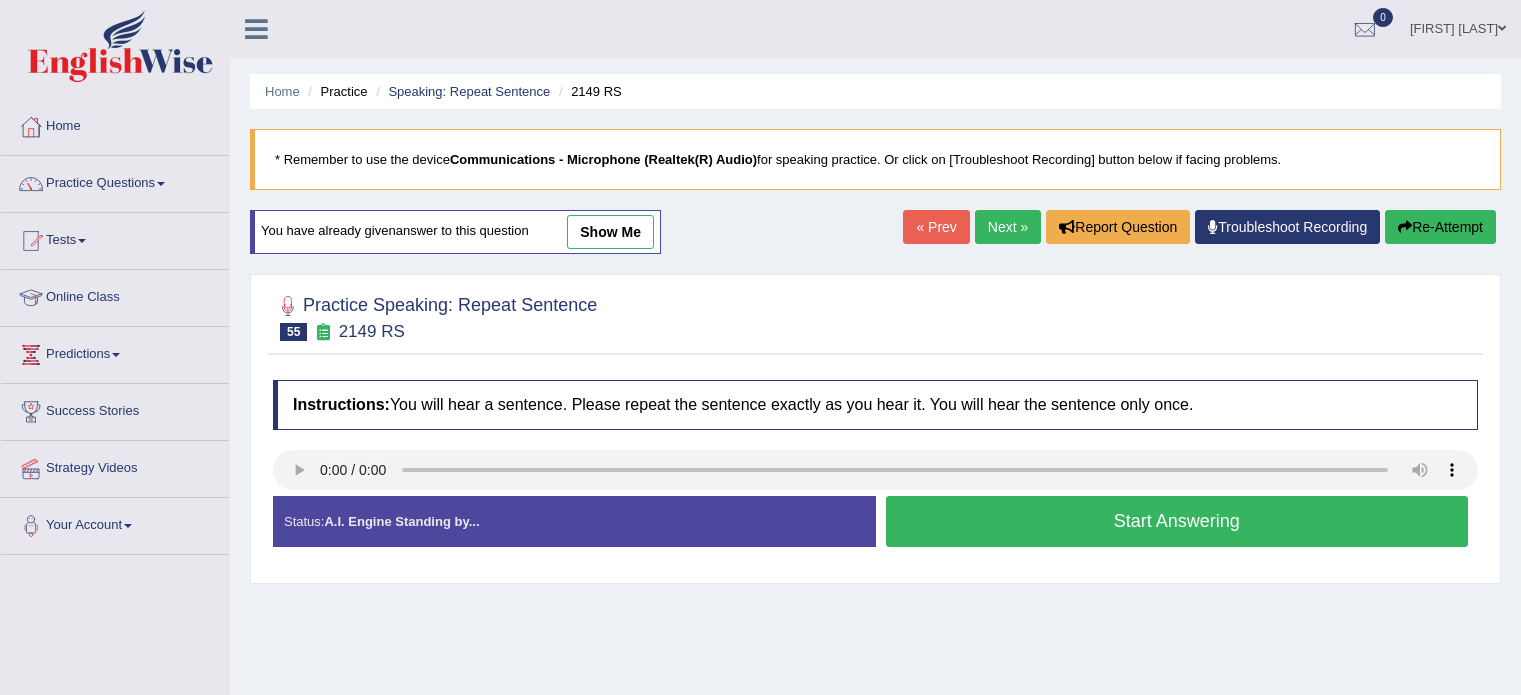 scroll, scrollTop: 0, scrollLeft: 0, axis: both 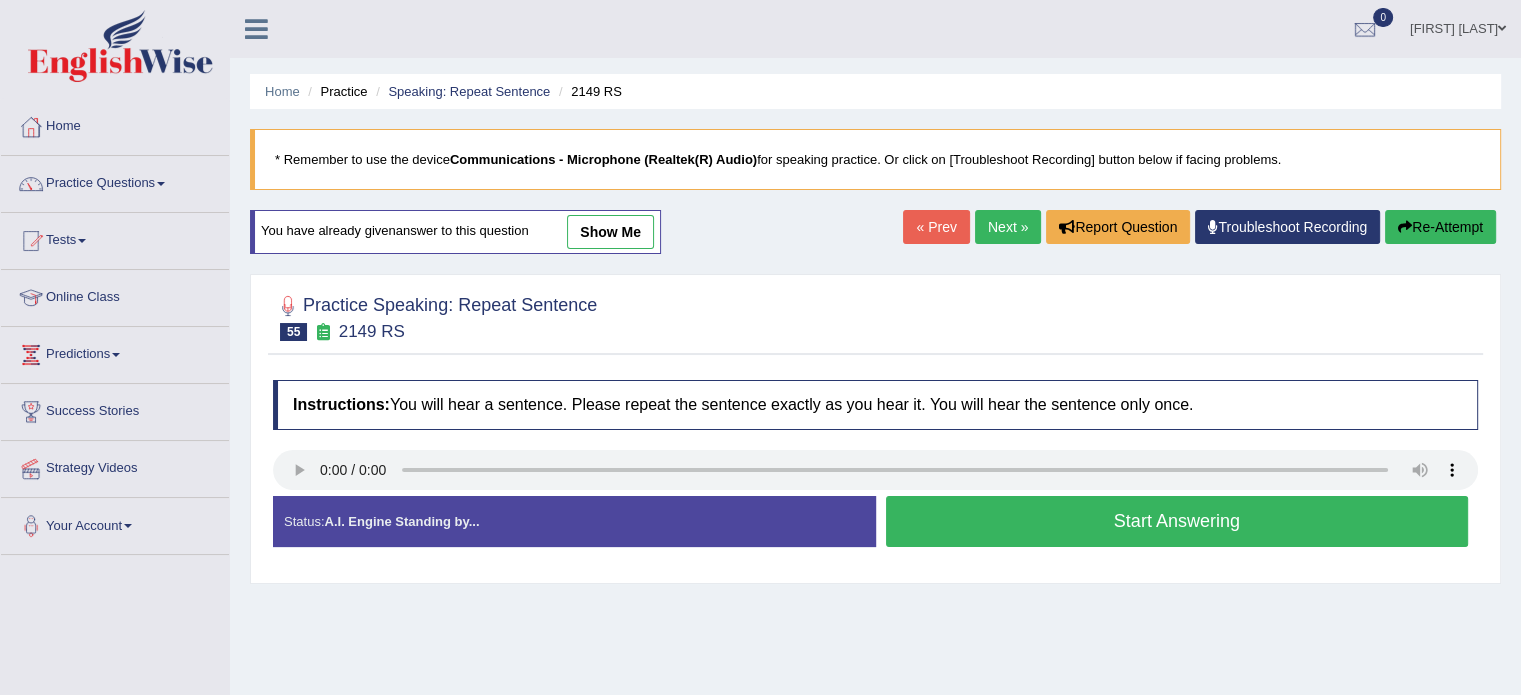 click on "Start Answering" at bounding box center [1177, 521] 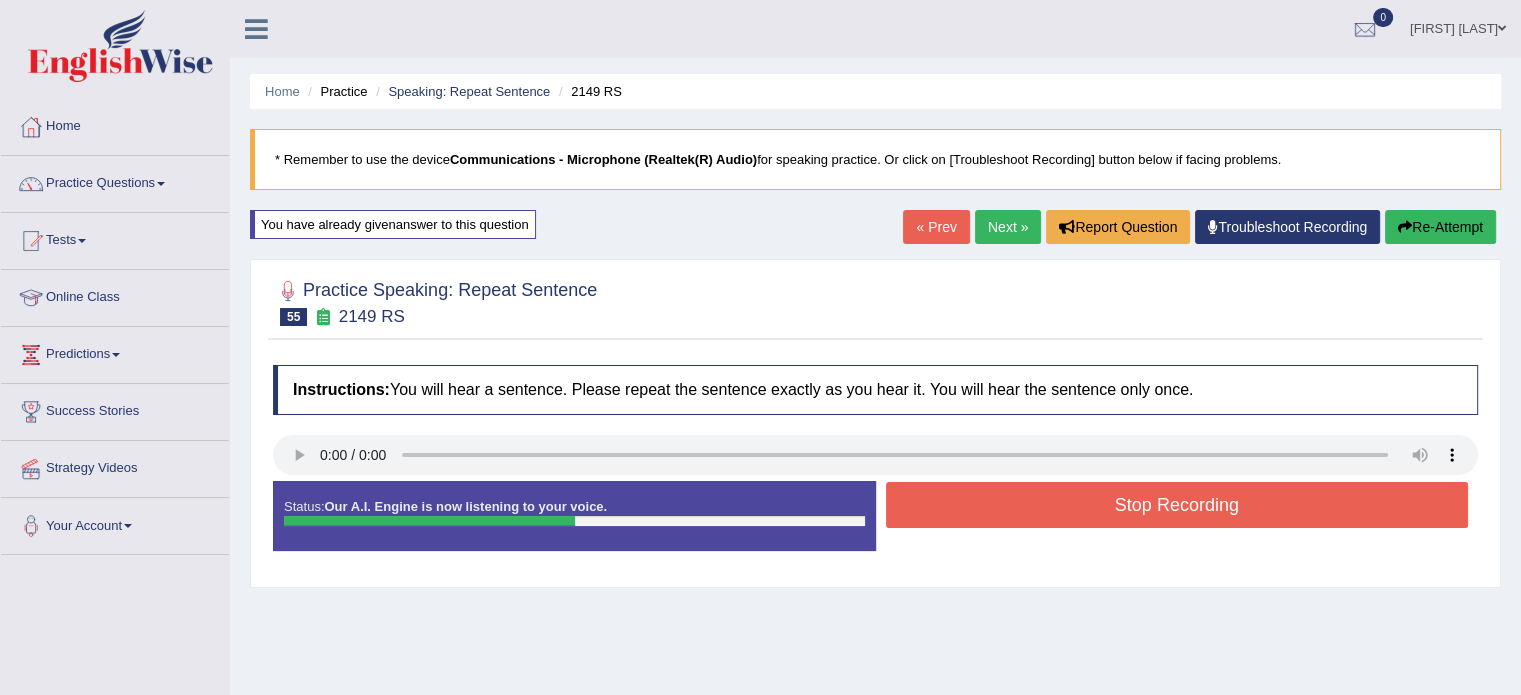 click on "Stop Recording" at bounding box center [1177, 505] 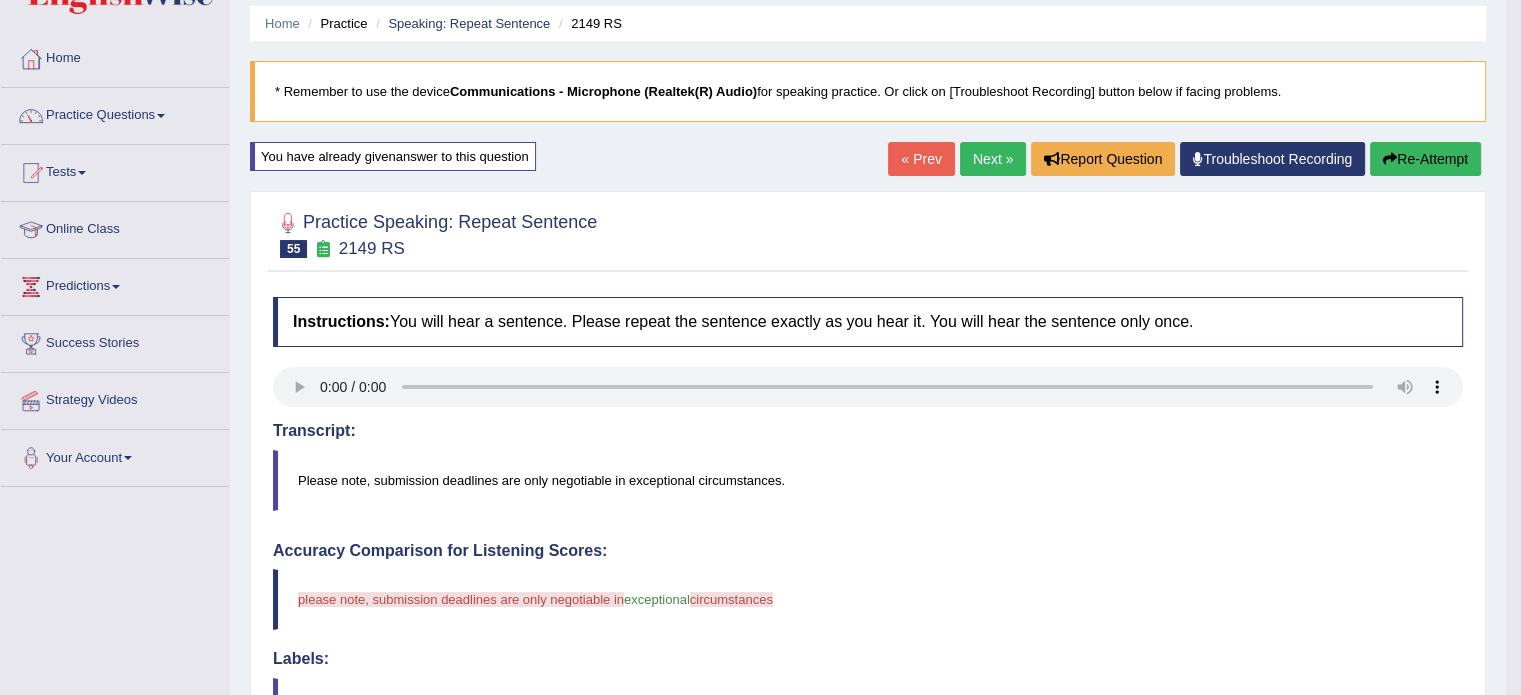 scroll, scrollTop: 134, scrollLeft: 0, axis: vertical 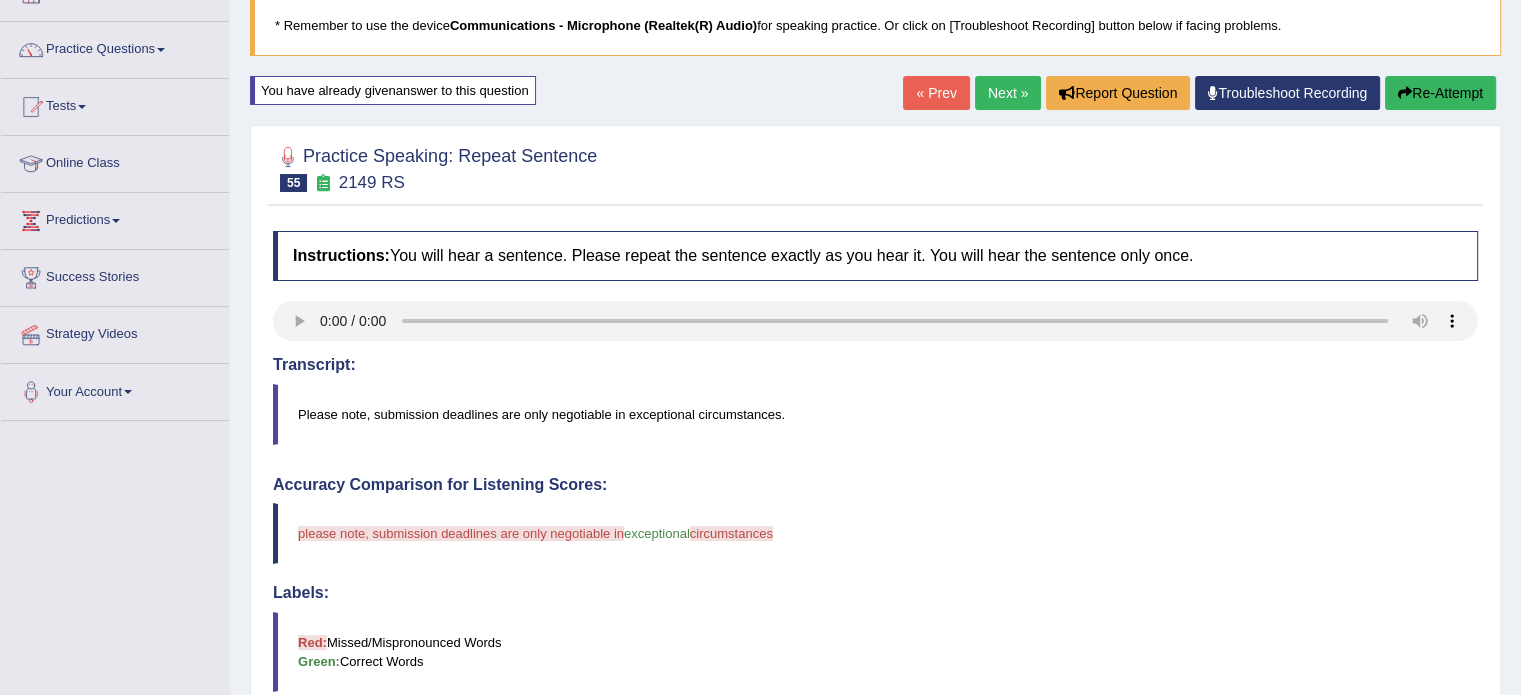 drag, startPoint x: 1456, startPoint y: 479, endPoint x: 1444, endPoint y: 338, distance: 141.50972 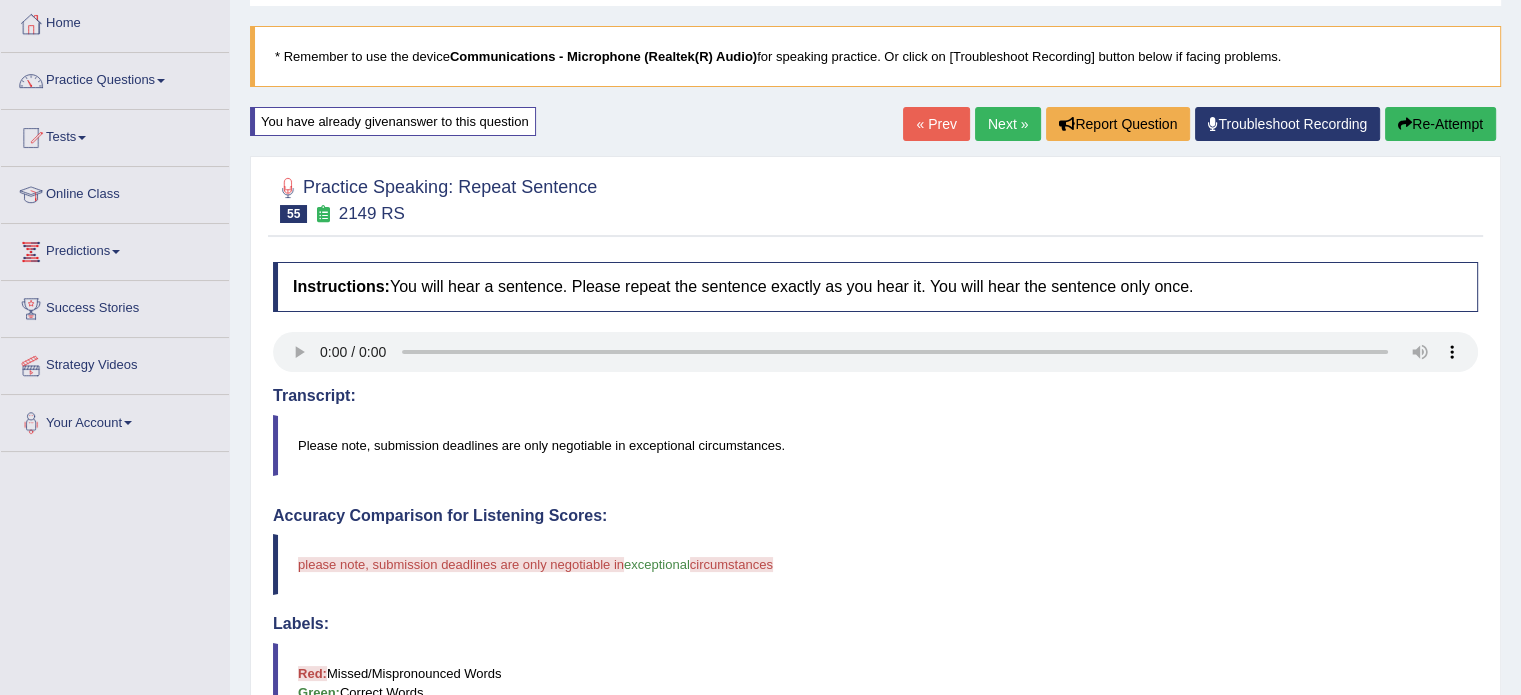 scroll, scrollTop: 0, scrollLeft: 0, axis: both 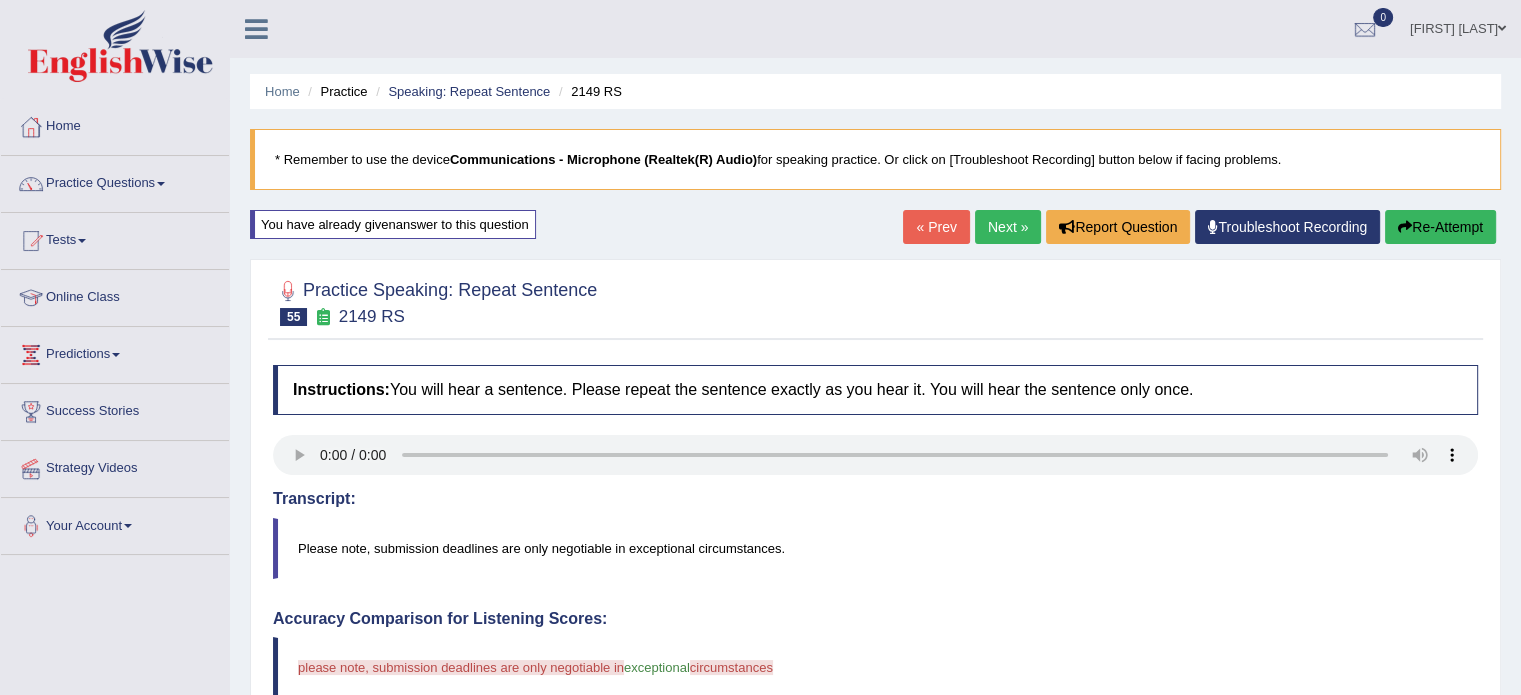 click on "Re-Attempt" at bounding box center (1440, 227) 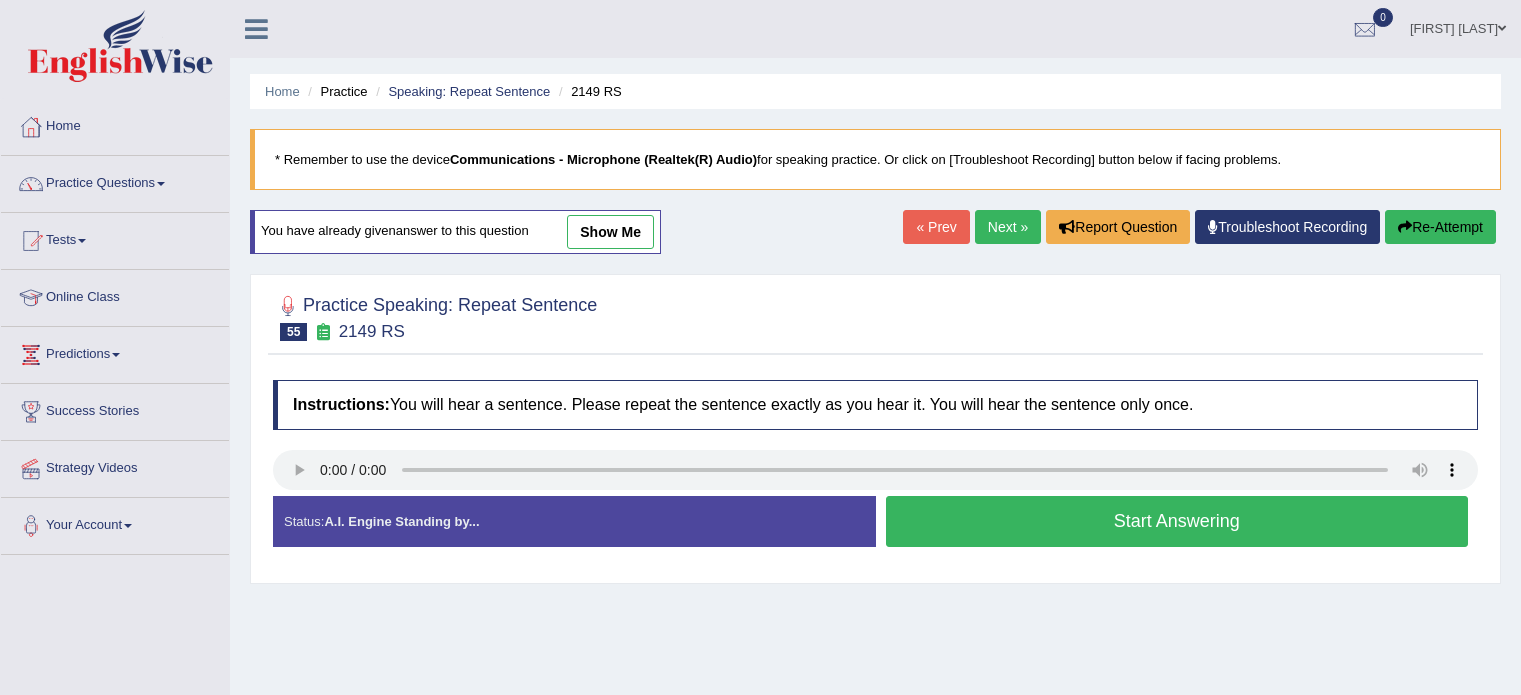 scroll, scrollTop: 0, scrollLeft: 0, axis: both 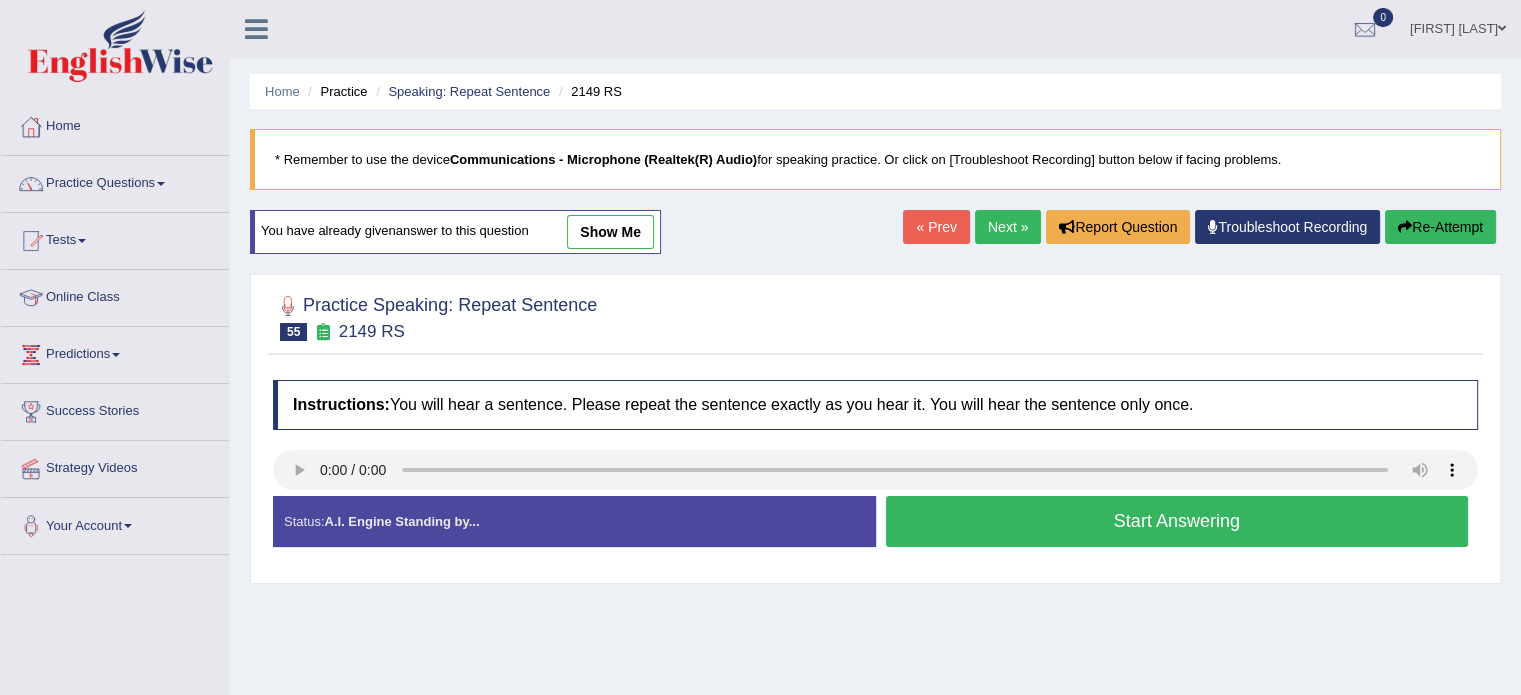 click on "Start Answering" at bounding box center [1177, 521] 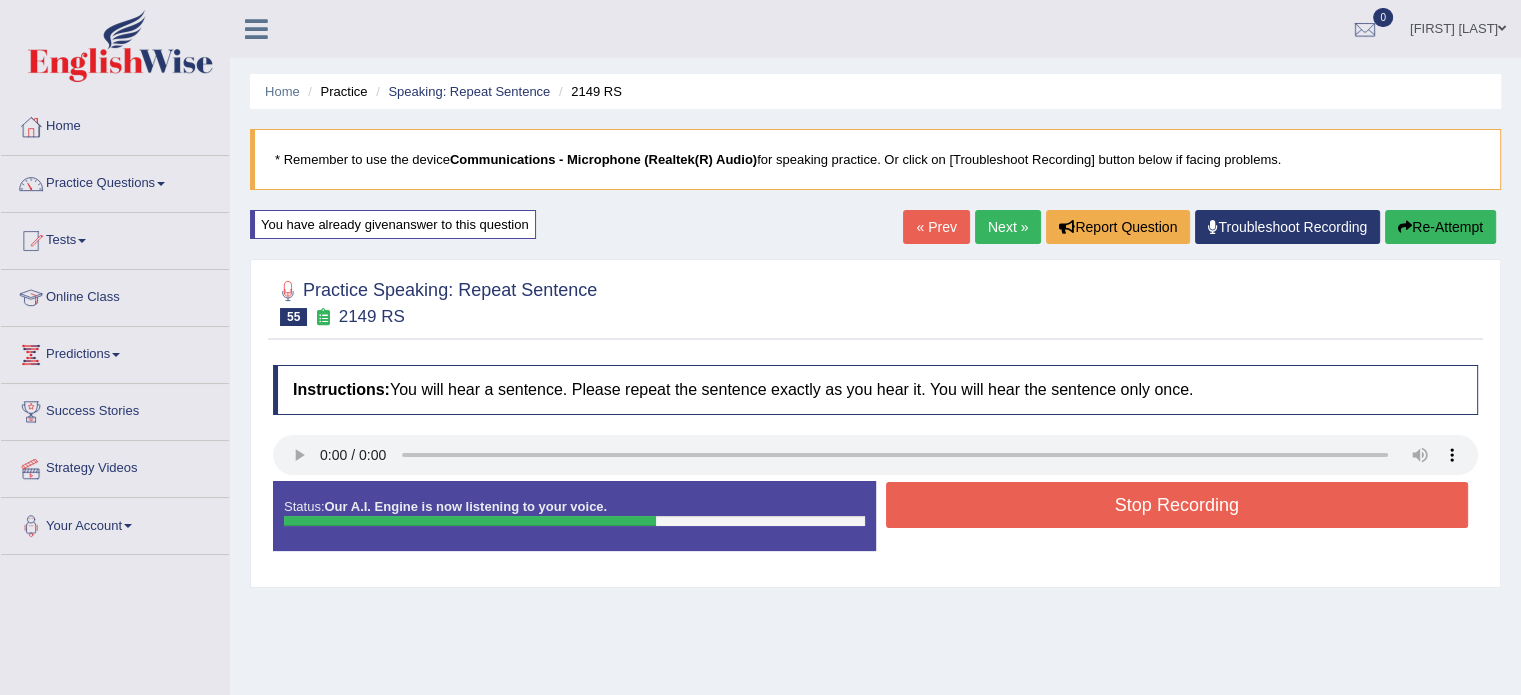 click on "Re-Attempt" at bounding box center [1440, 227] 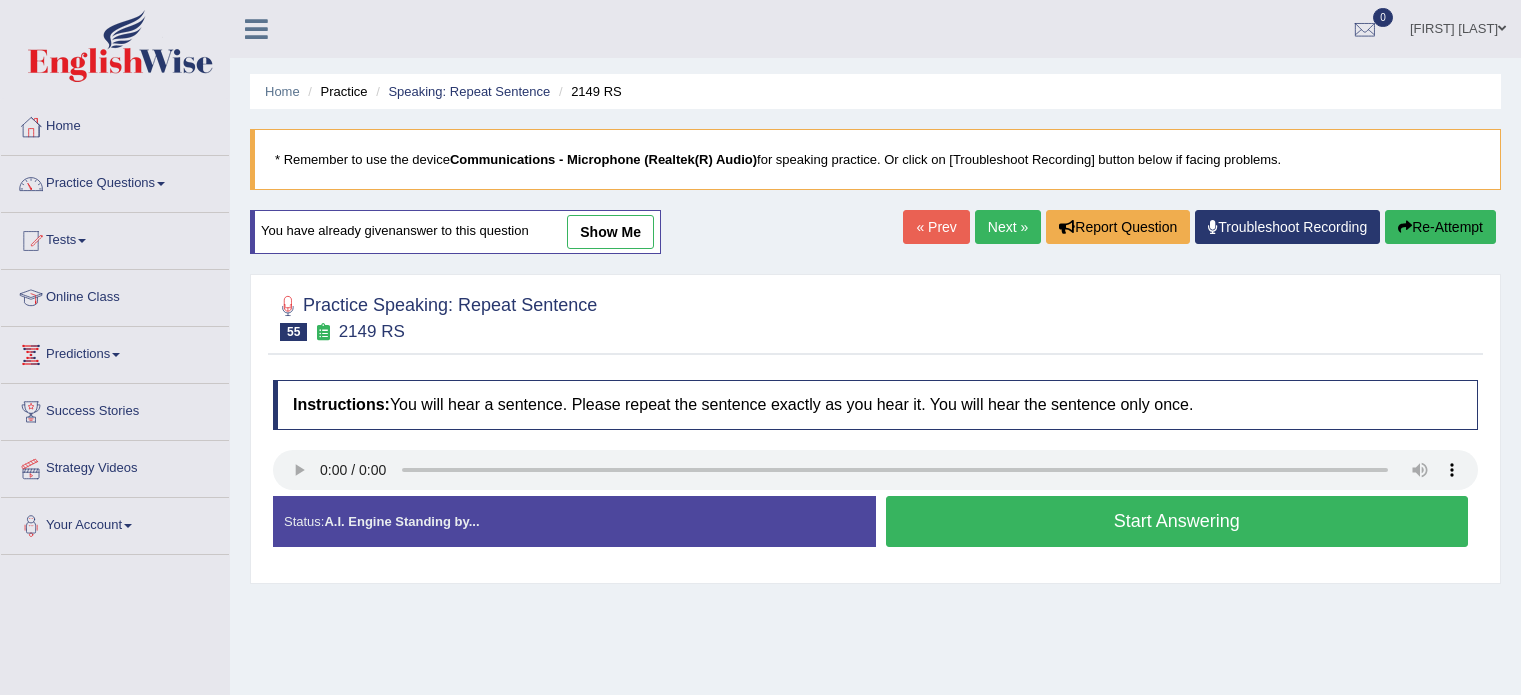 scroll, scrollTop: 0, scrollLeft: 0, axis: both 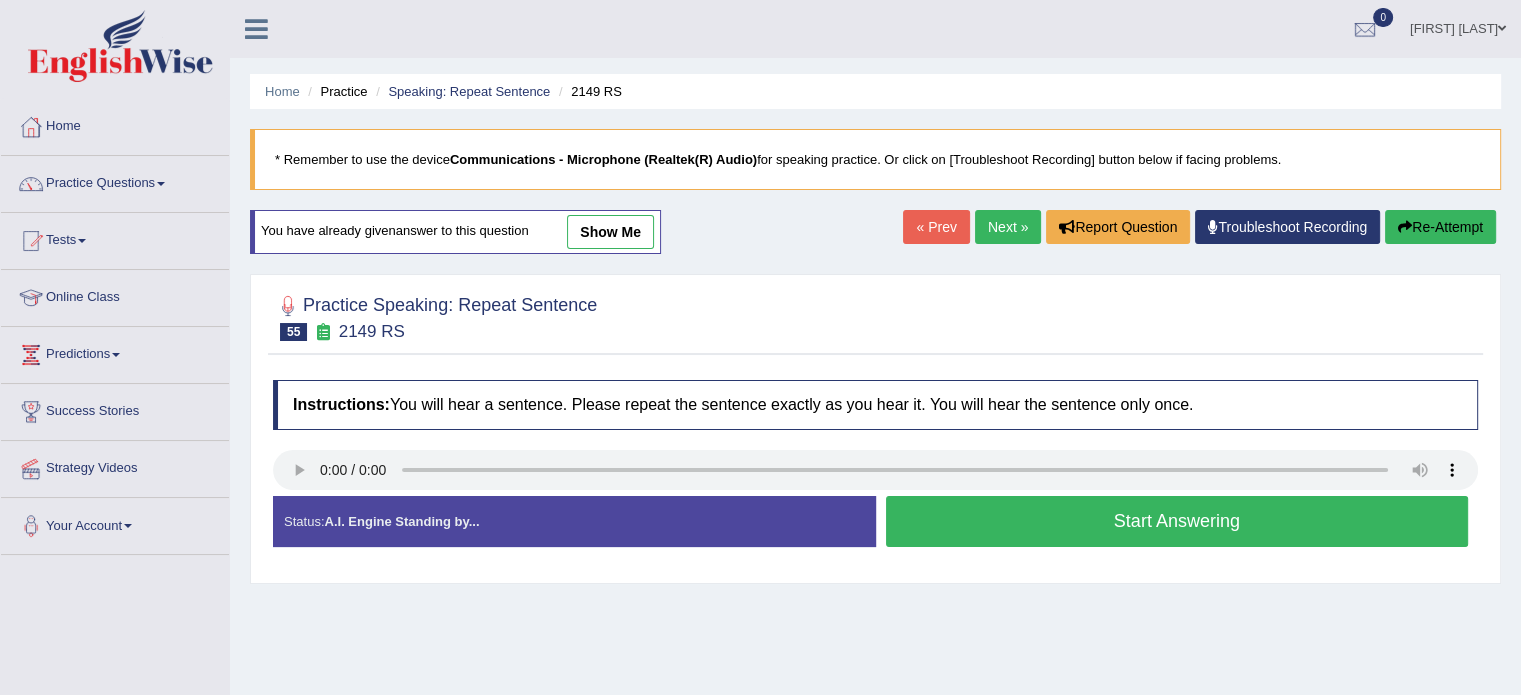 click on "Start Answering" at bounding box center (1177, 521) 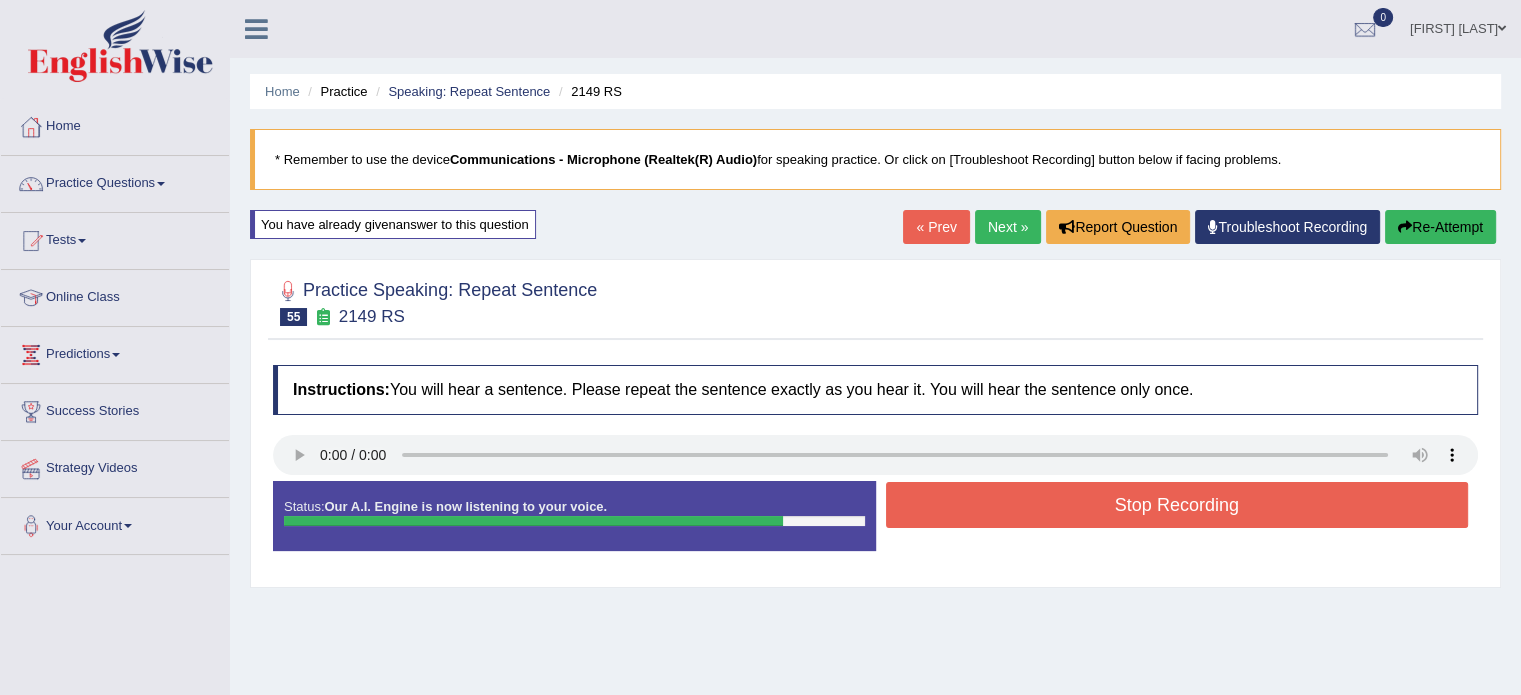 click at bounding box center (1405, 227) 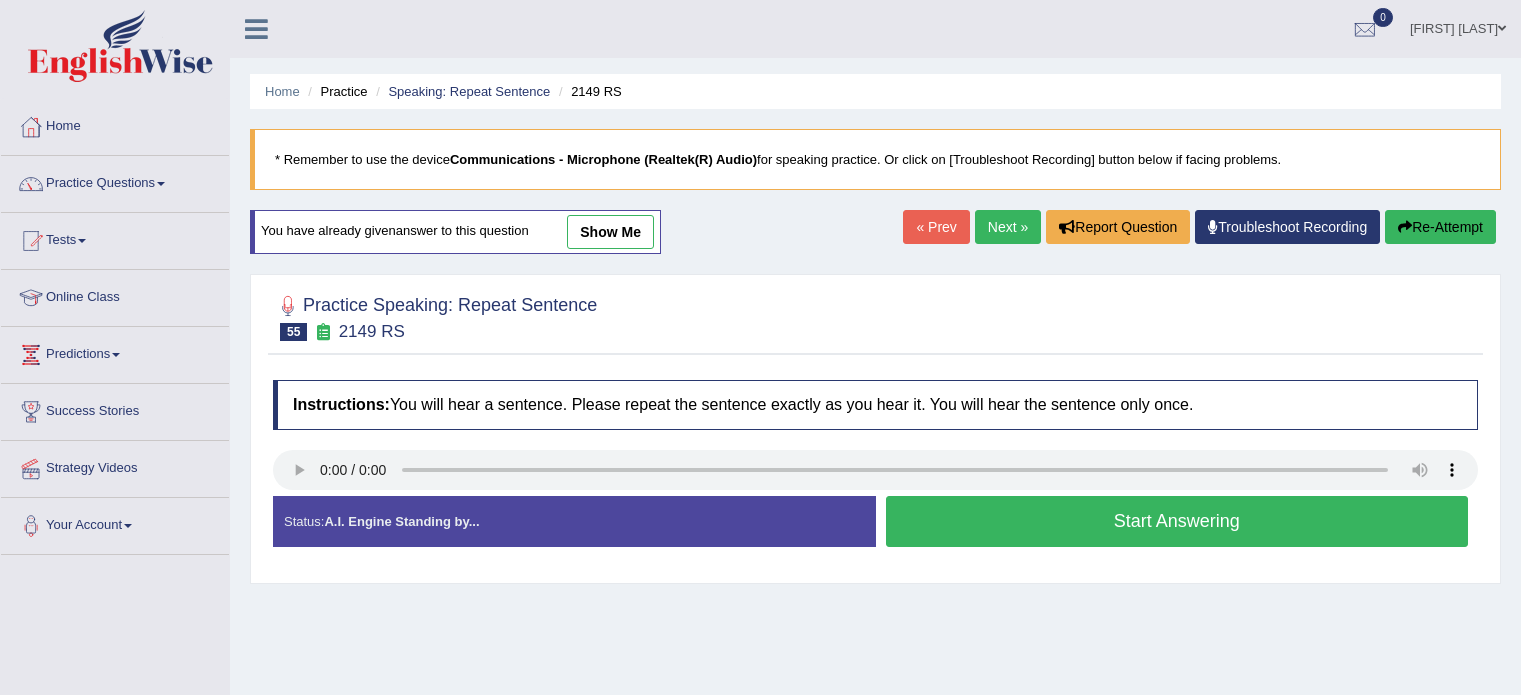 scroll, scrollTop: 0, scrollLeft: 0, axis: both 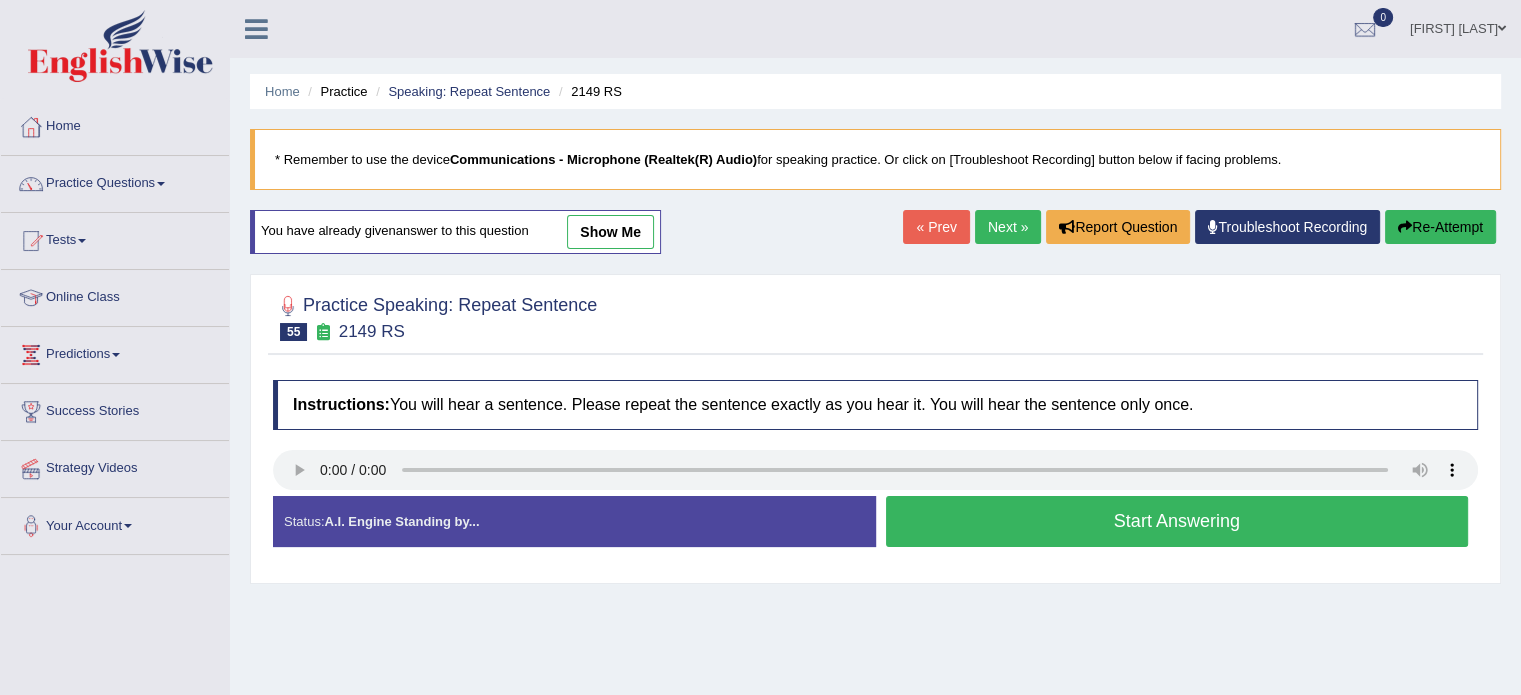 click on "Start Answering" at bounding box center [1177, 521] 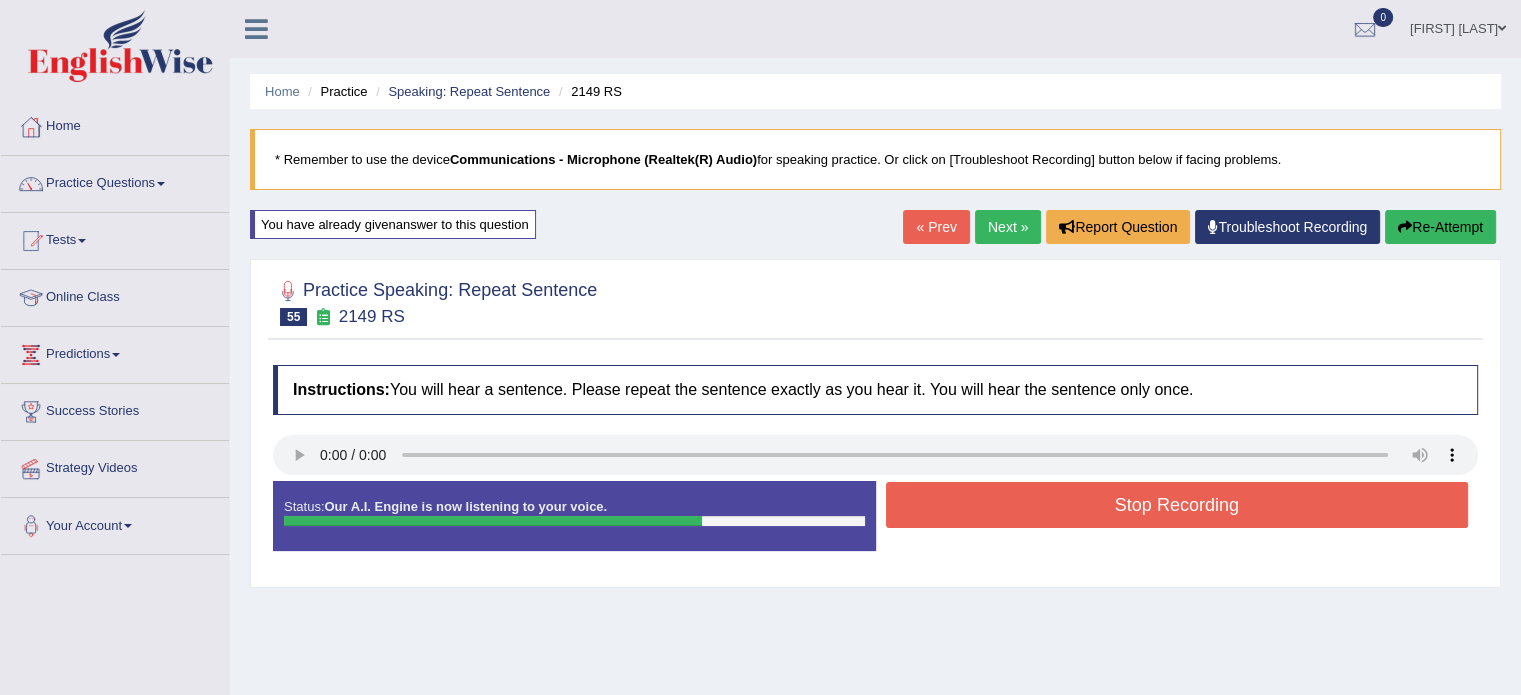 click on "Stop Recording" at bounding box center (1177, 505) 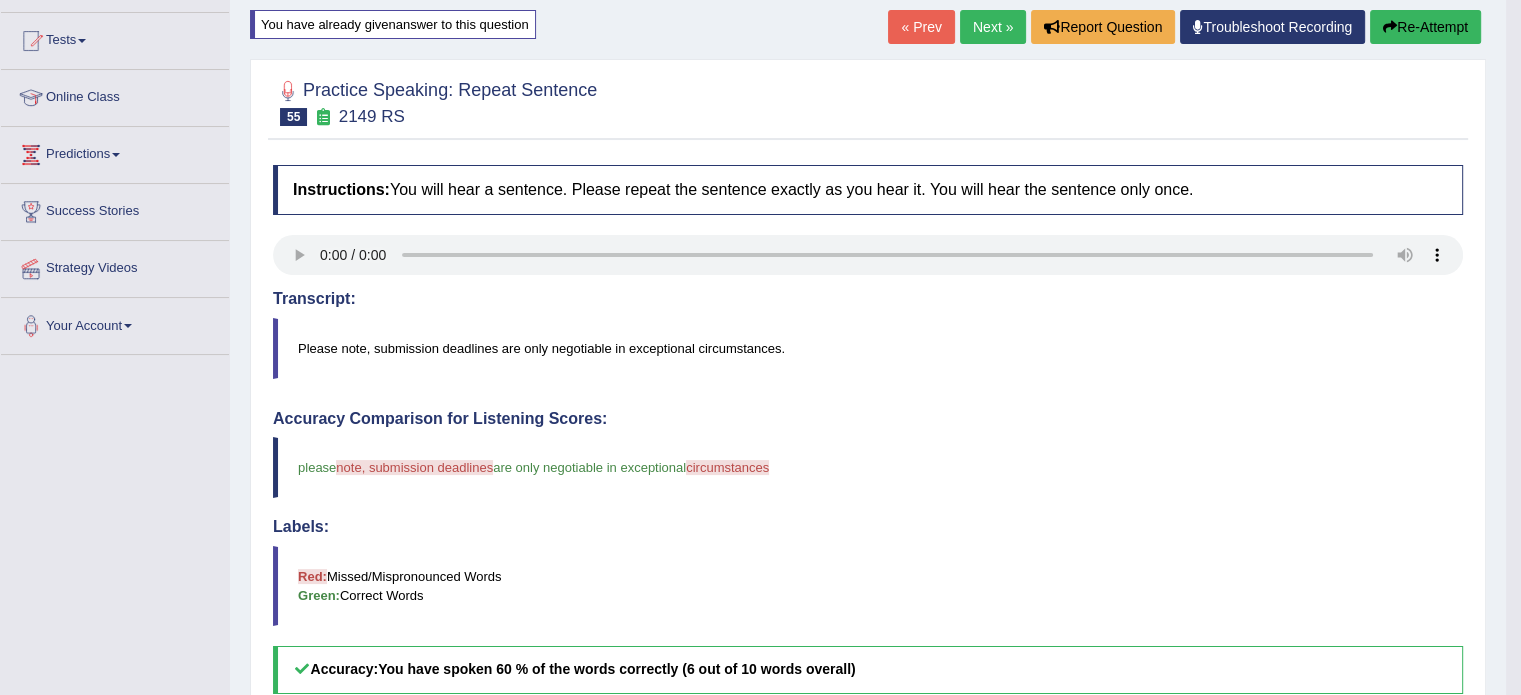 scroll, scrollTop: 0, scrollLeft: 0, axis: both 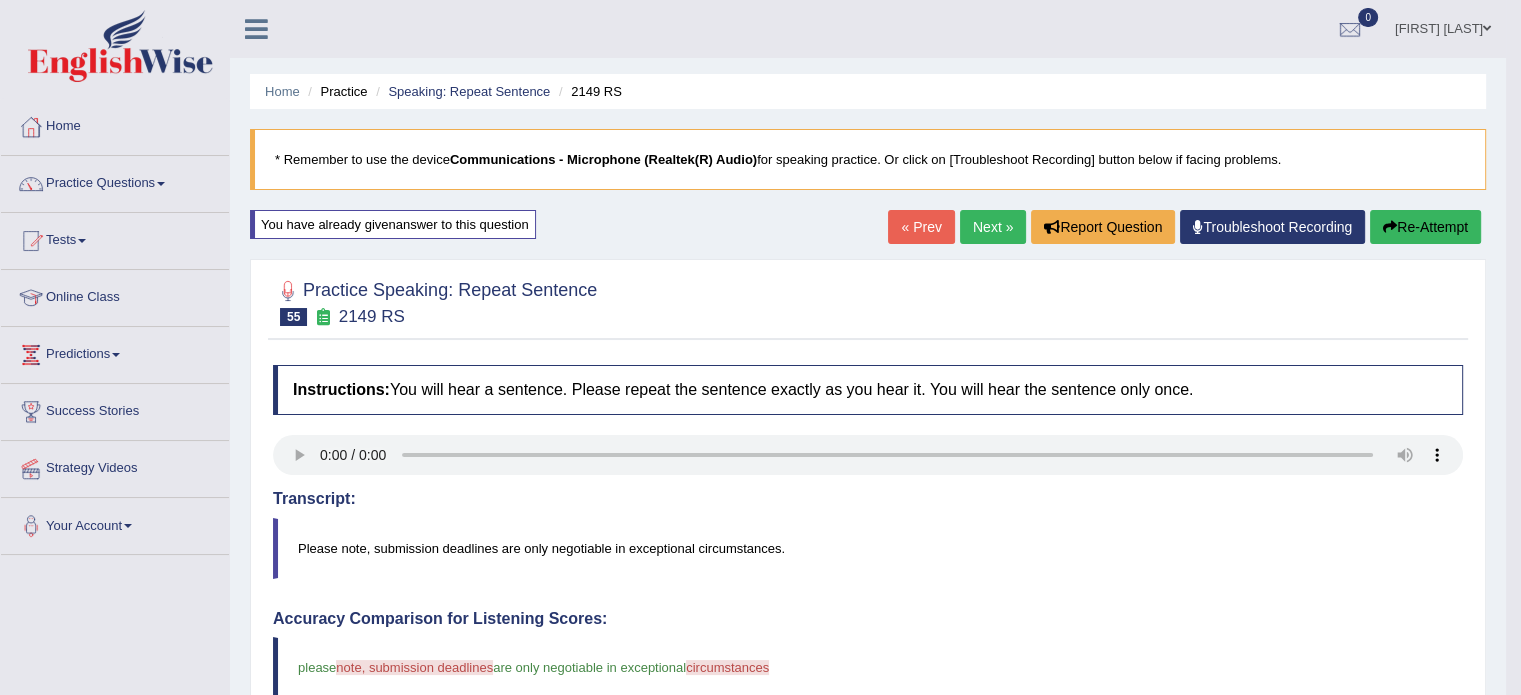 click on "Re-Attempt" at bounding box center (1425, 227) 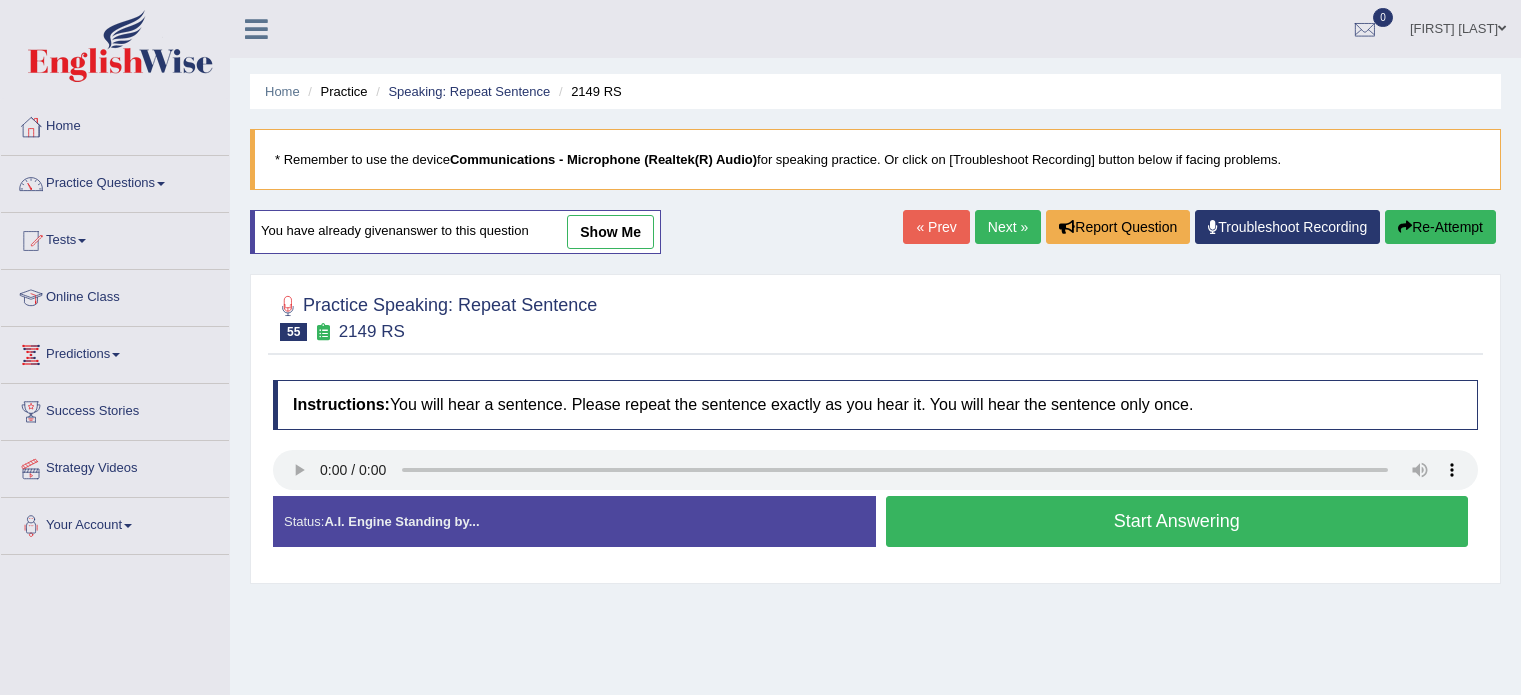 scroll, scrollTop: 0, scrollLeft: 0, axis: both 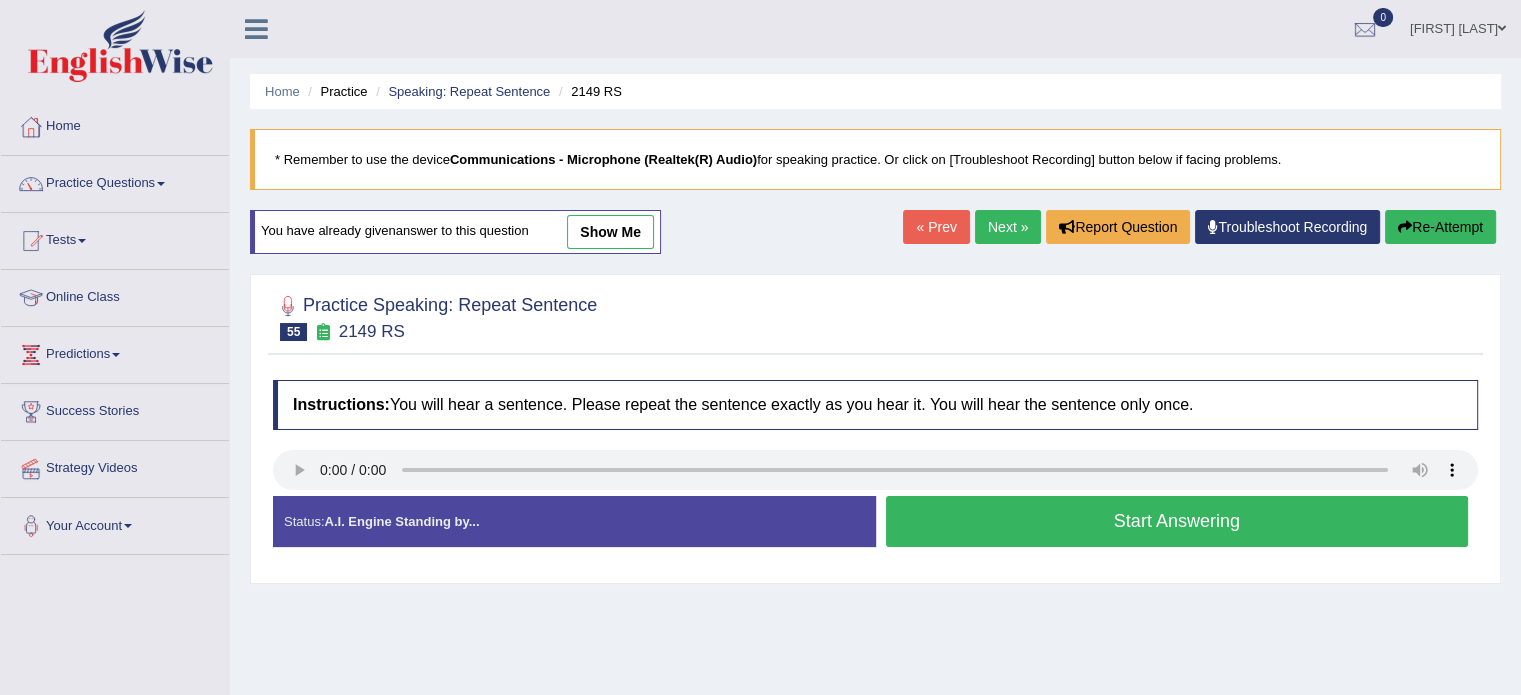 click on "Start Answering" at bounding box center [1177, 521] 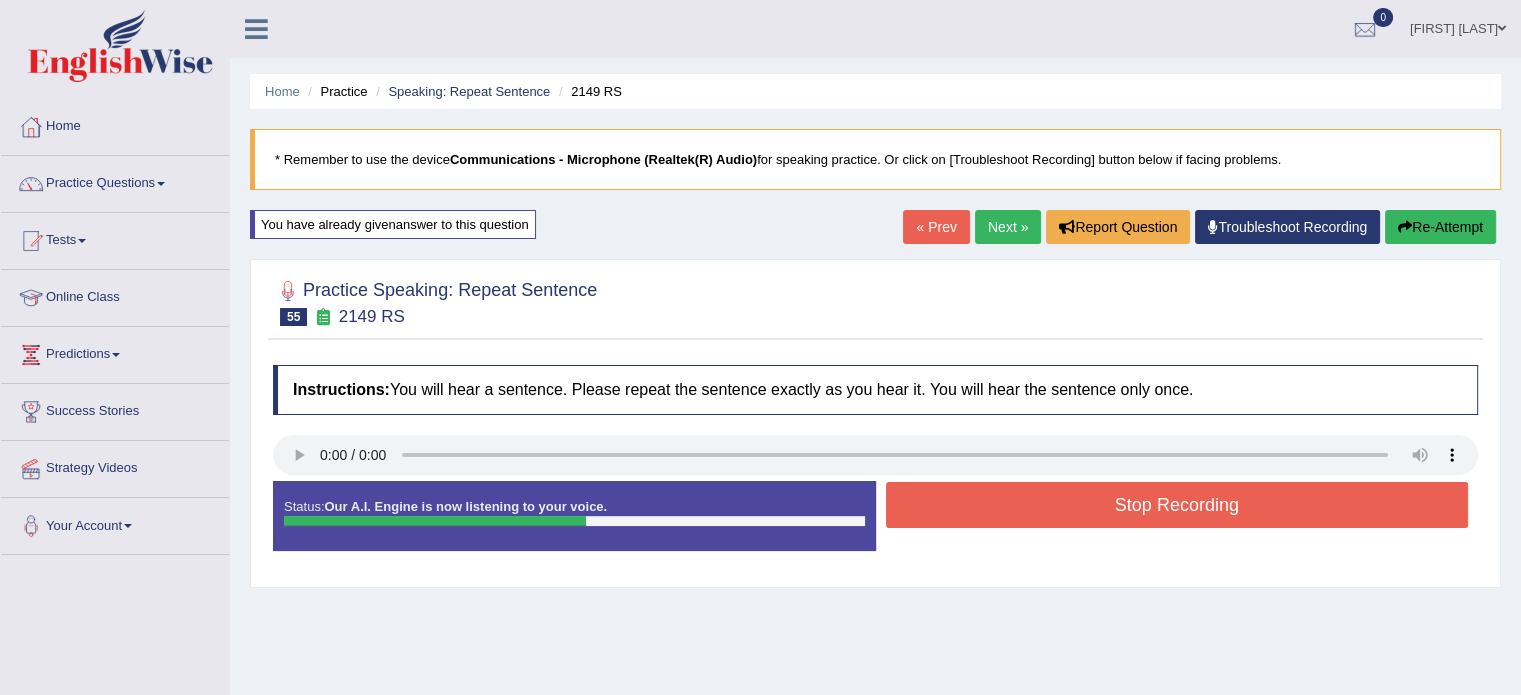 click on "Stop Recording" at bounding box center [1177, 505] 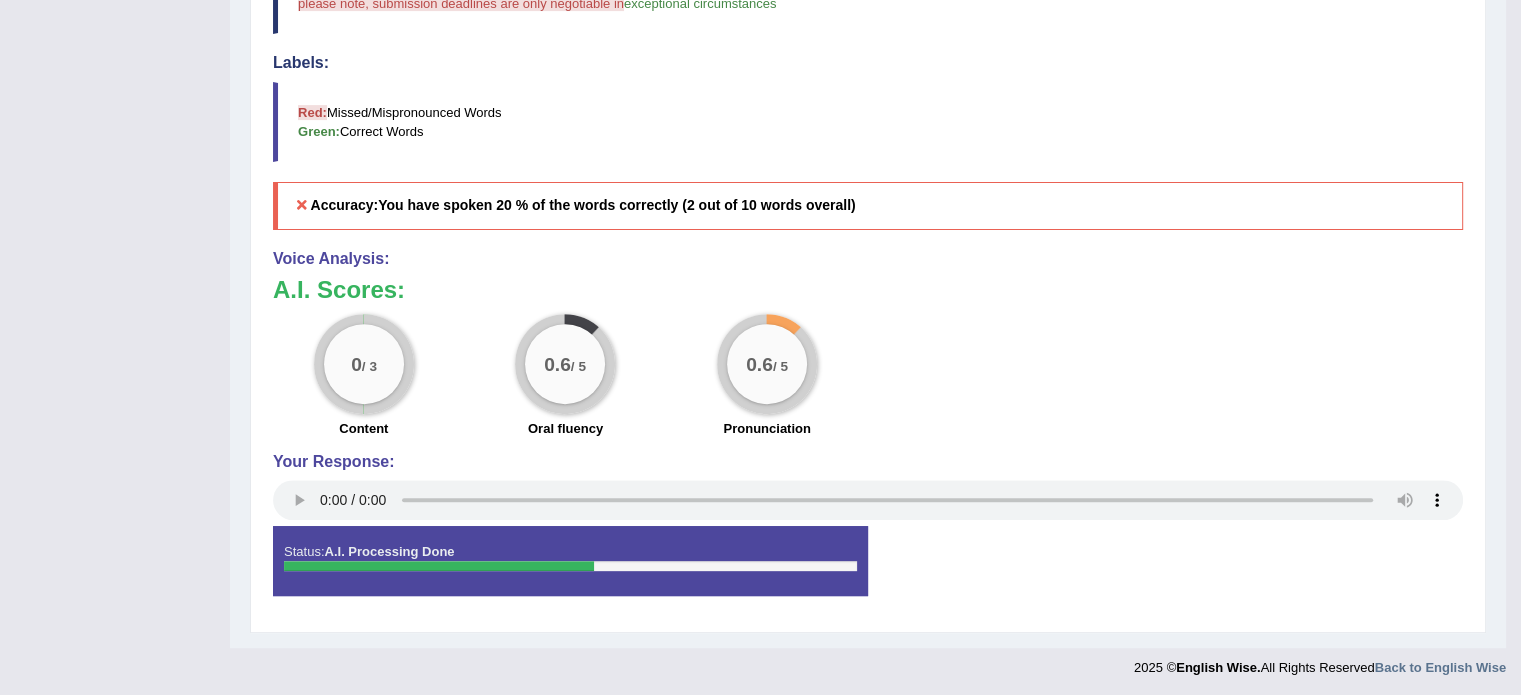 scroll, scrollTop: 0, scrollLeft: 0, axis: both 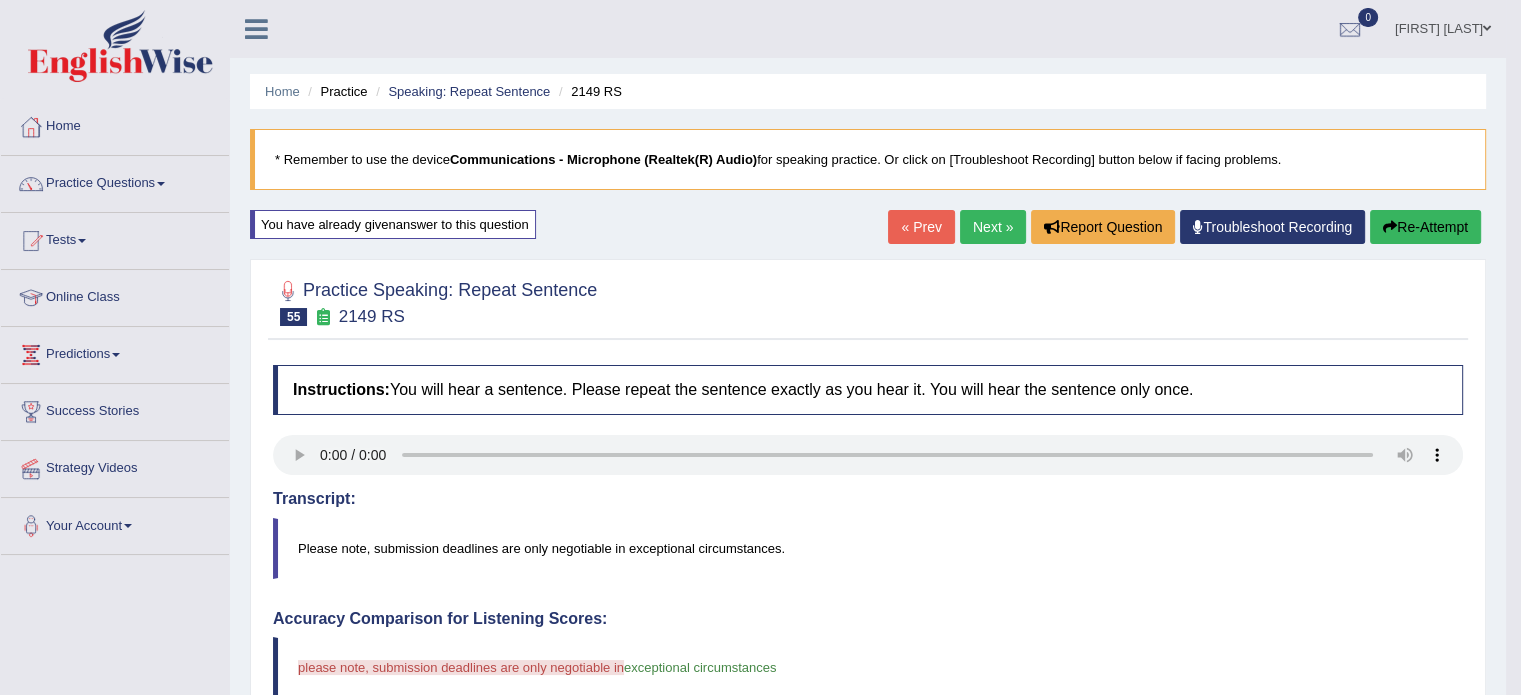 click at bounding box center (1390, 227) 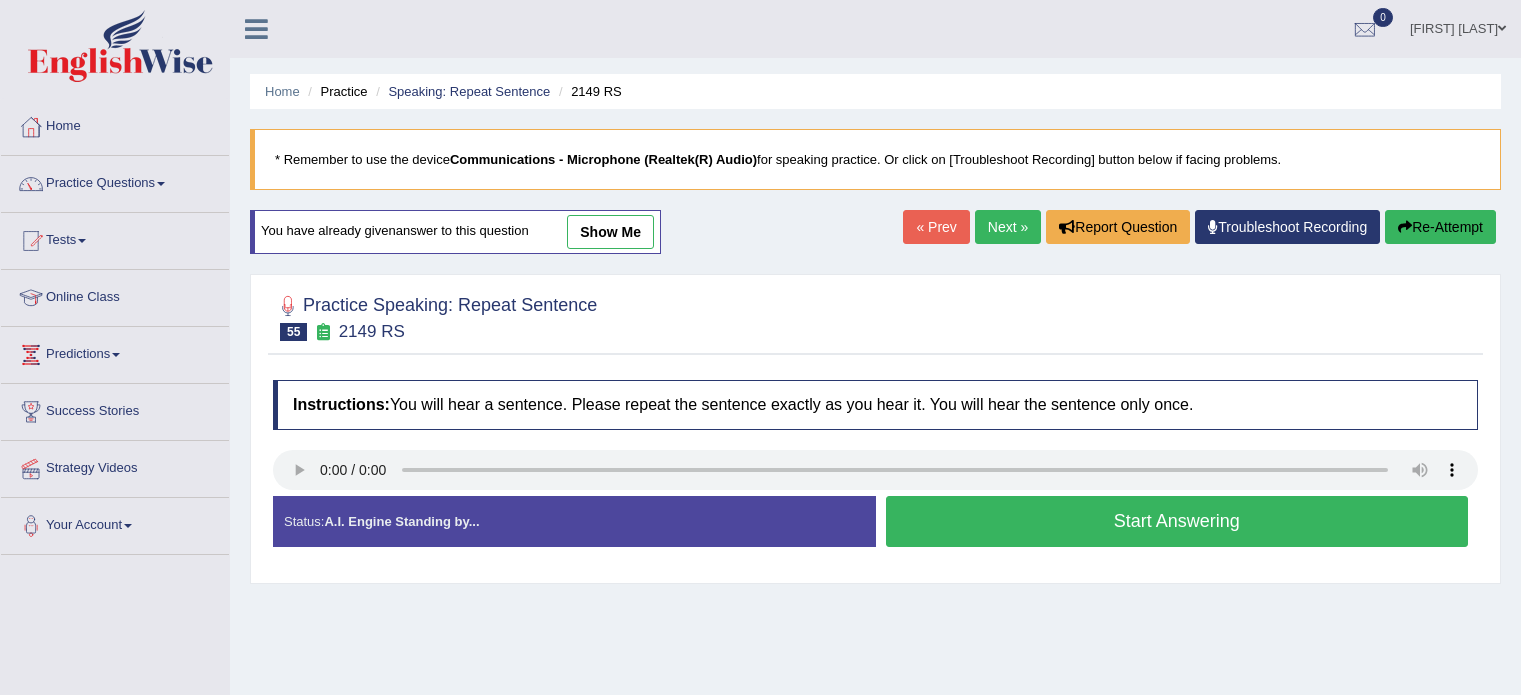 scroll, scrollTop: 0, scrollLeft: 0, axis: both 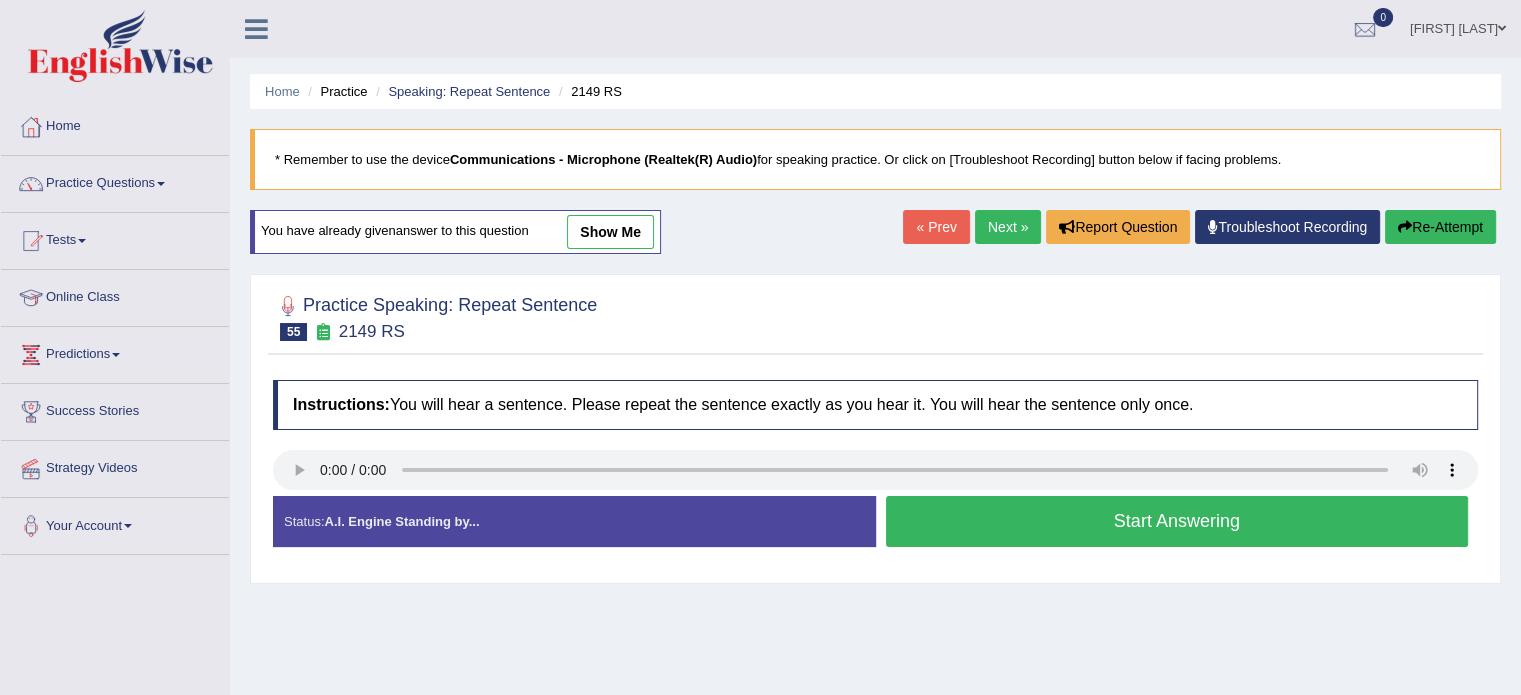 click on "Start Answering" at bounding box center [1177, 521] 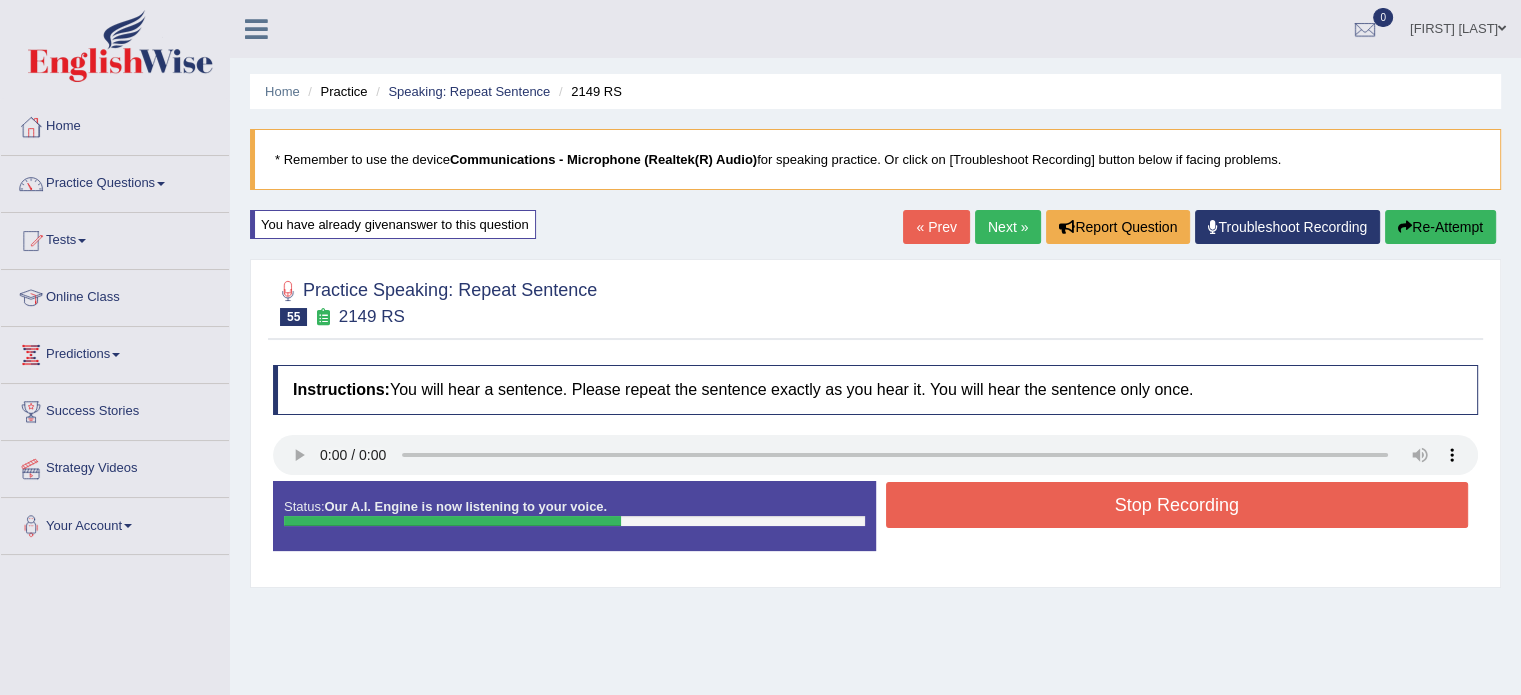 click on "Stop Recording" at bounding box center (1177, 505) 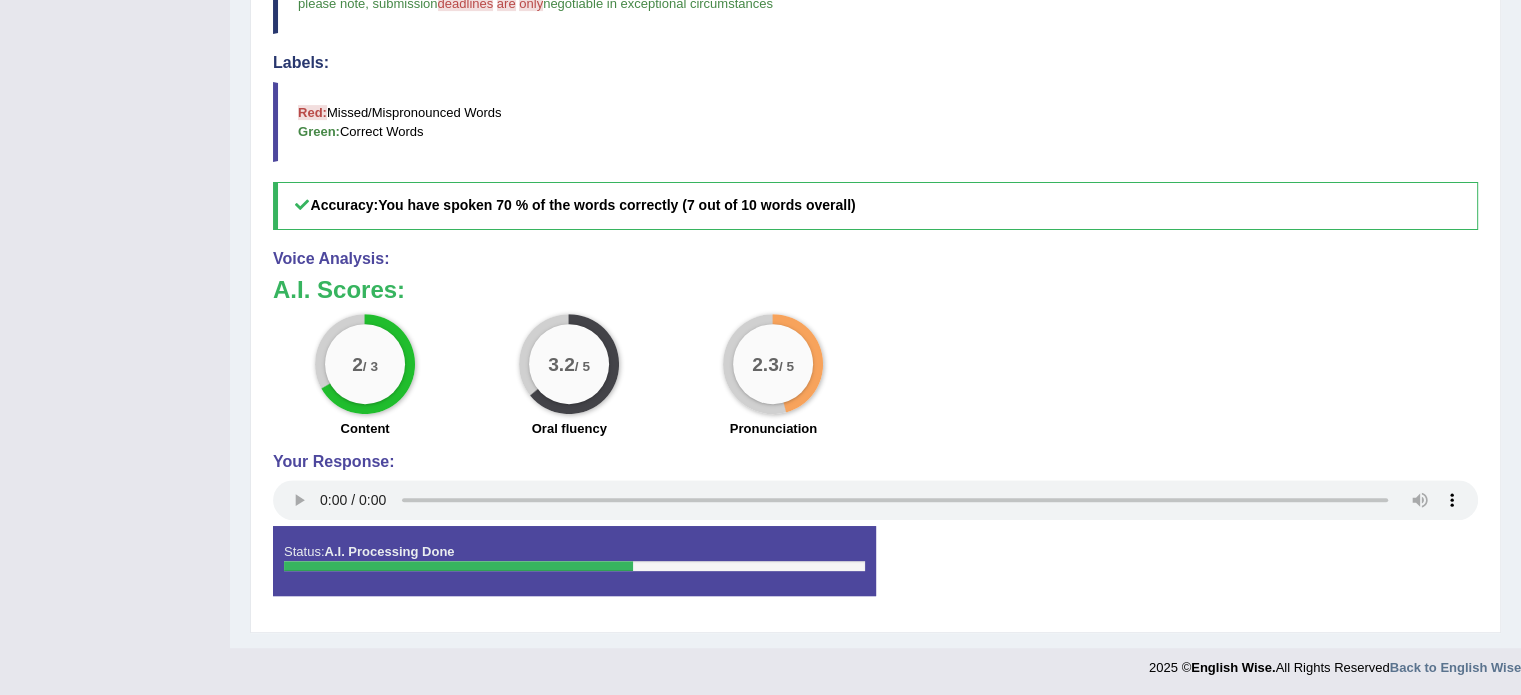scroll, scrollTop: 0, scrollLeft: 0, axis: both 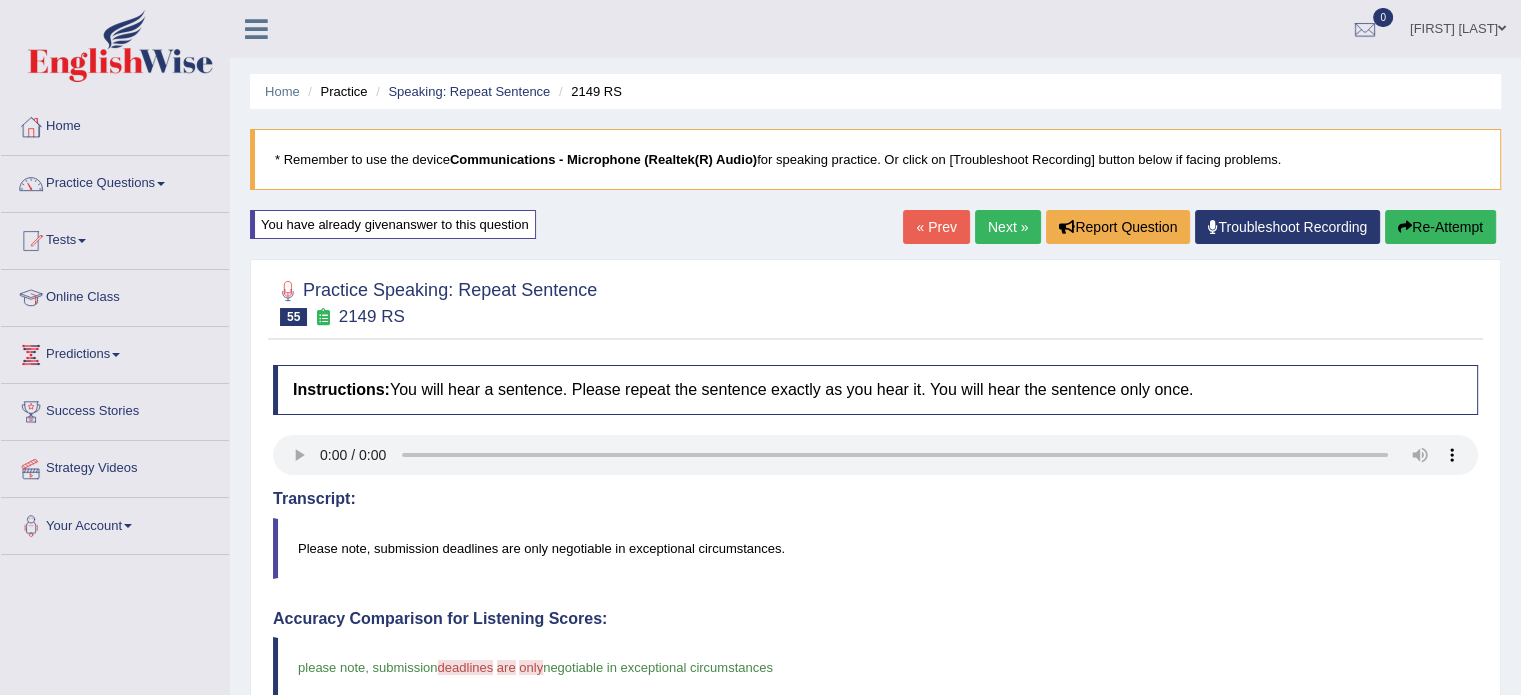 click on "Next »" at bounding box center [1008, 227] 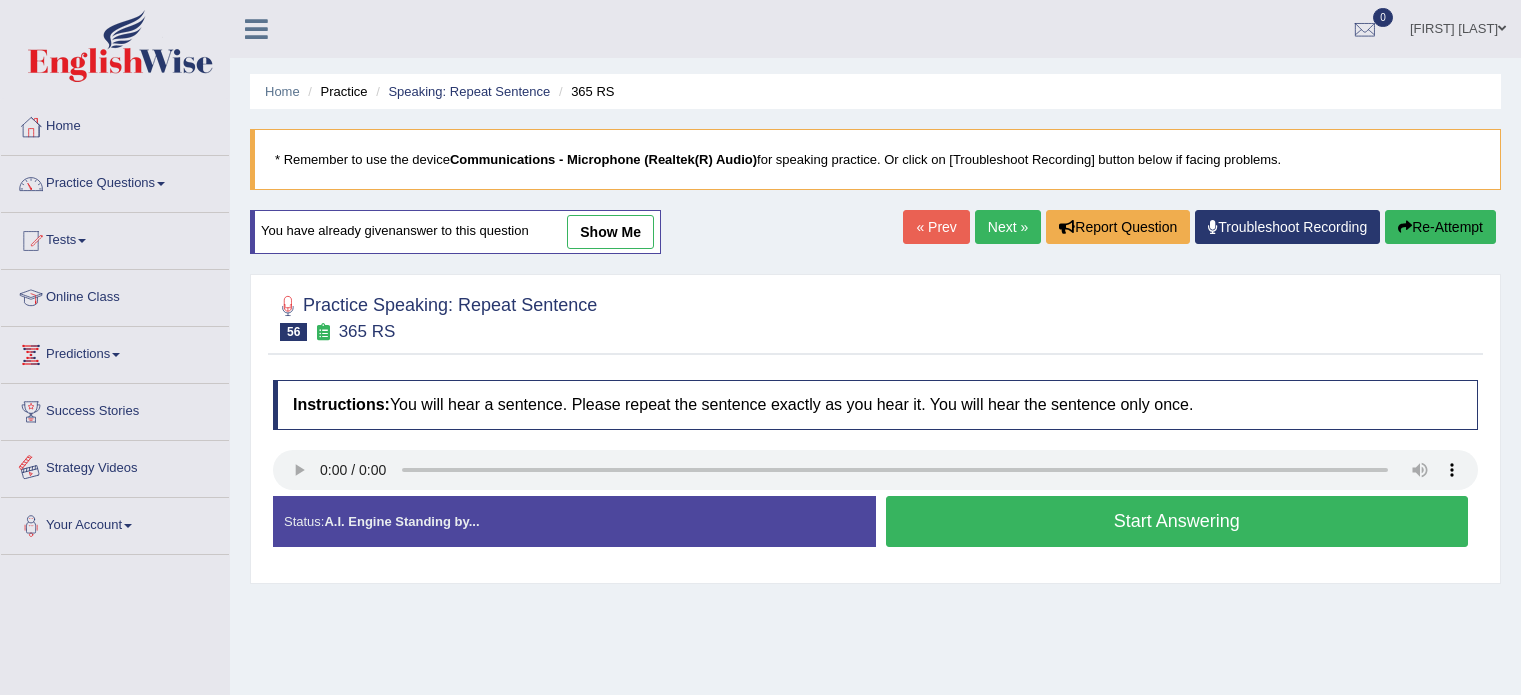scroll, scrollTop: 0, scrollLeft: 0, axis: both 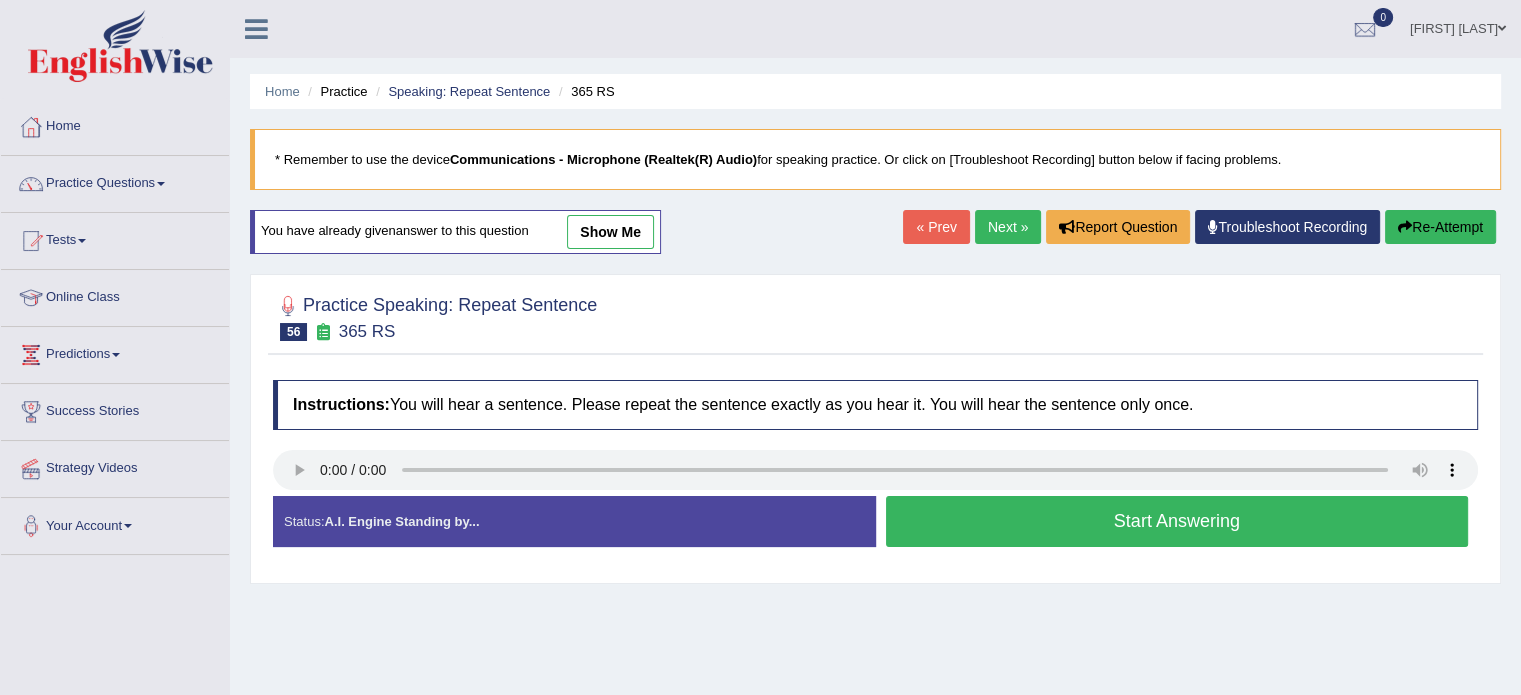click on "Start Answering" at bounding box center [1177, 521] 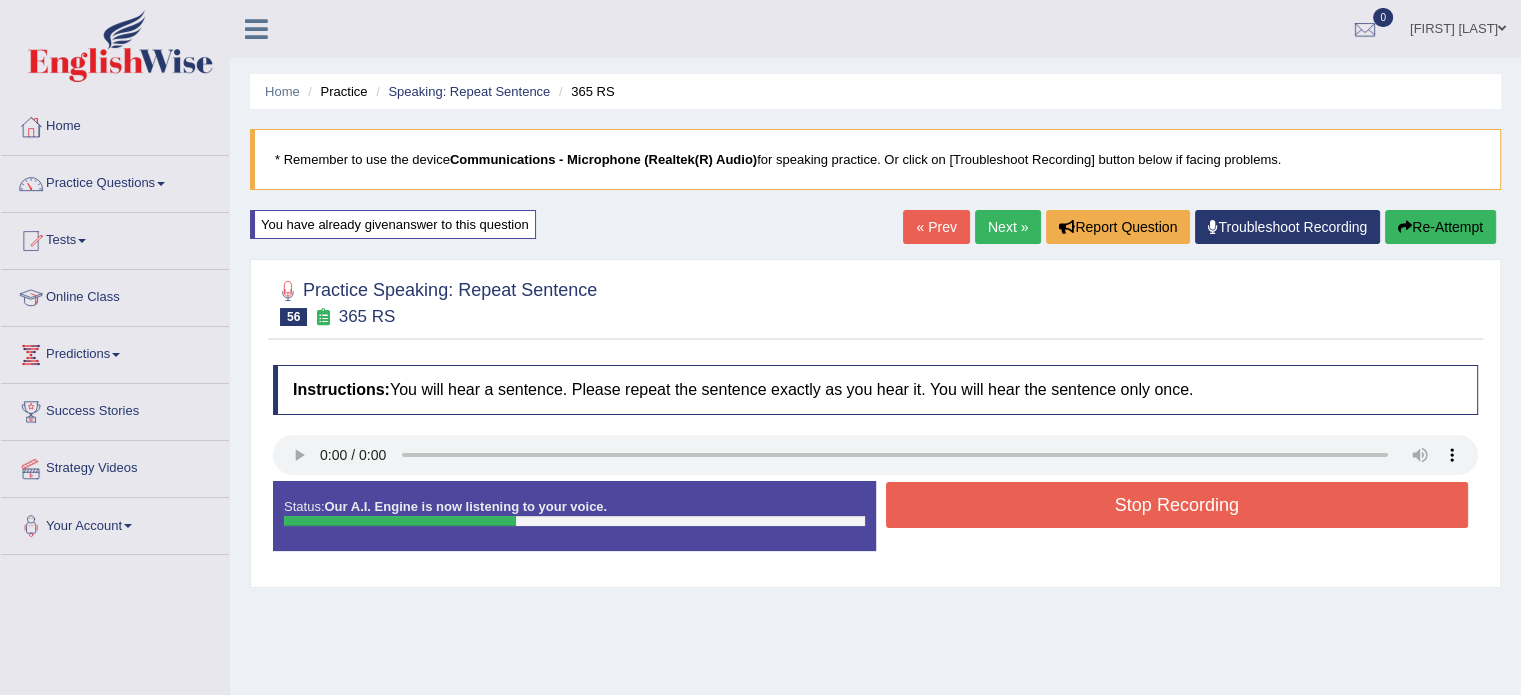 click on "Stop Recording" at bounding box center [1177, 505] 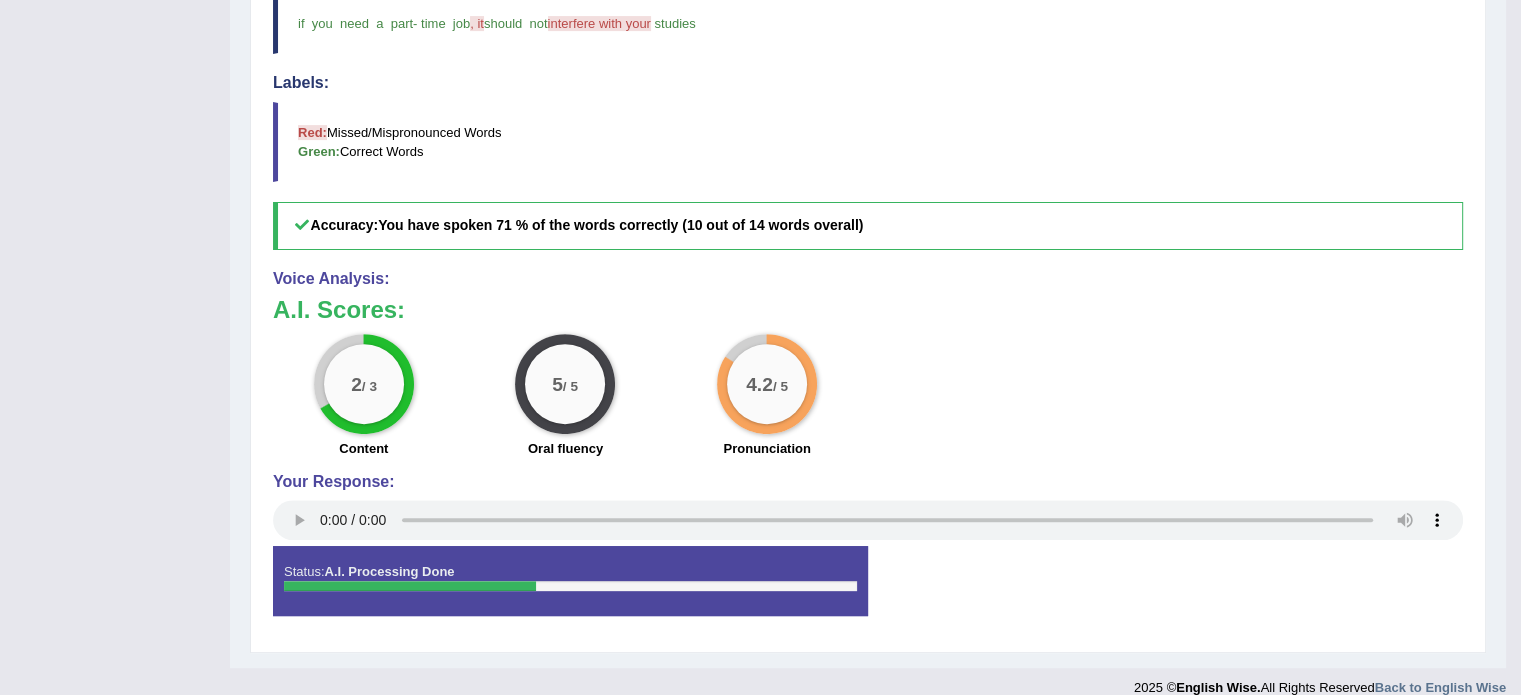scroll, scrollTop: 664, scrollLeft: 0, axis: vertical 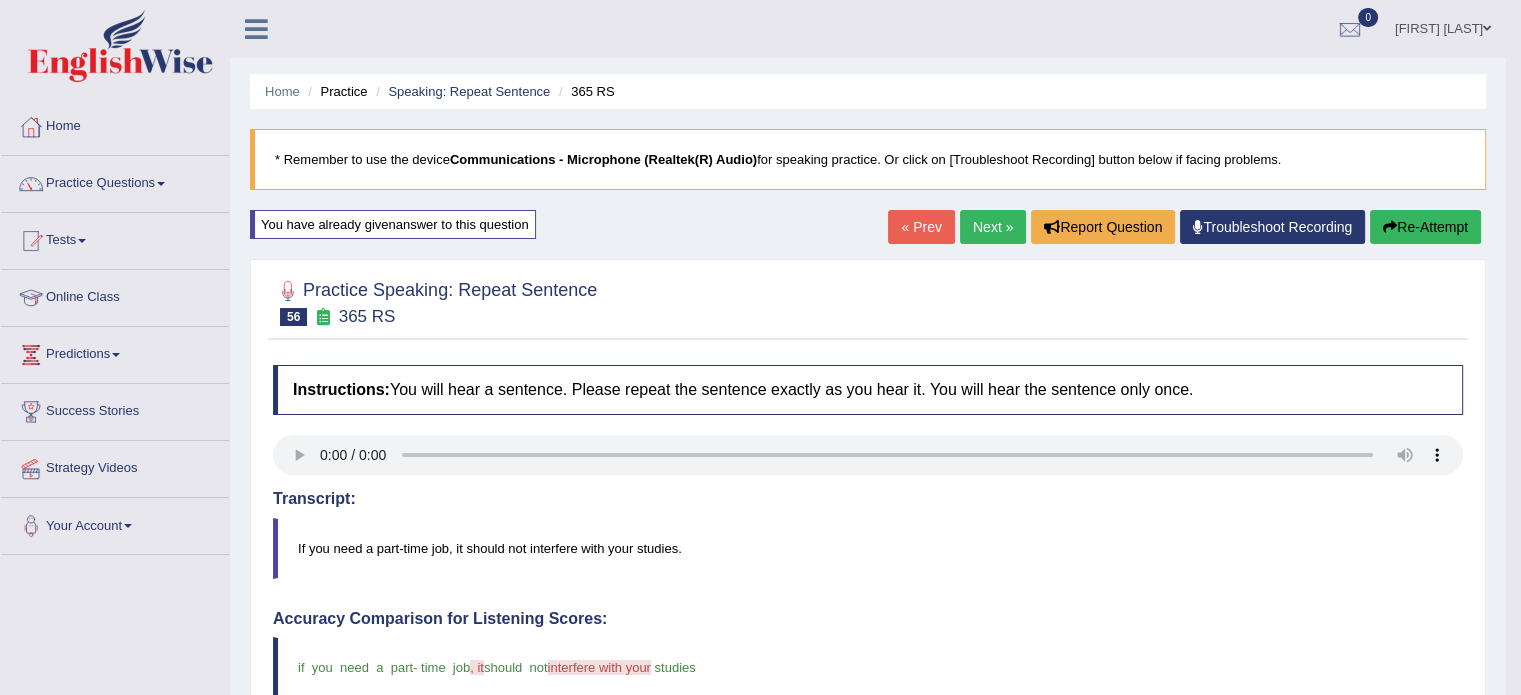 click on "Re-Attempt" at bounding box center (1425, 227) 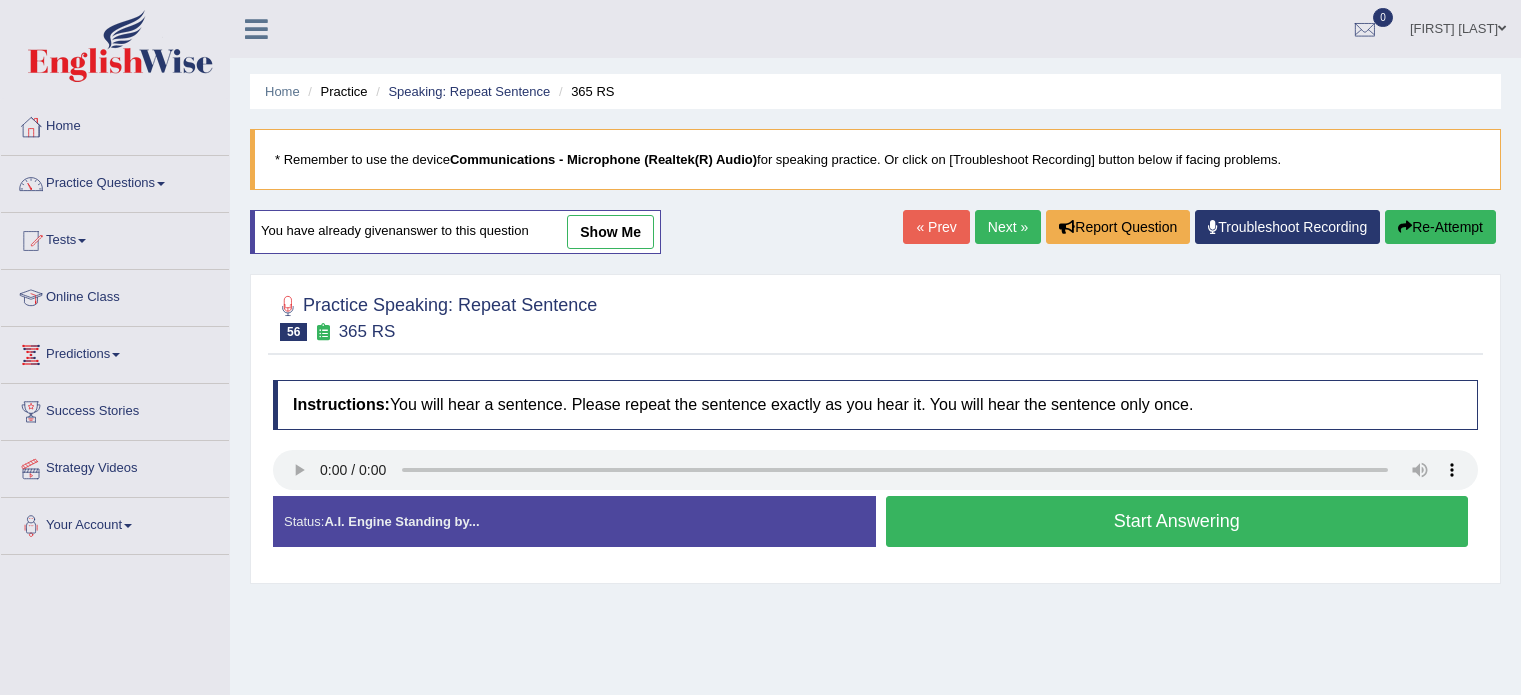 scroll, scrollTop: 0, scrollLeft: 0, axis: both 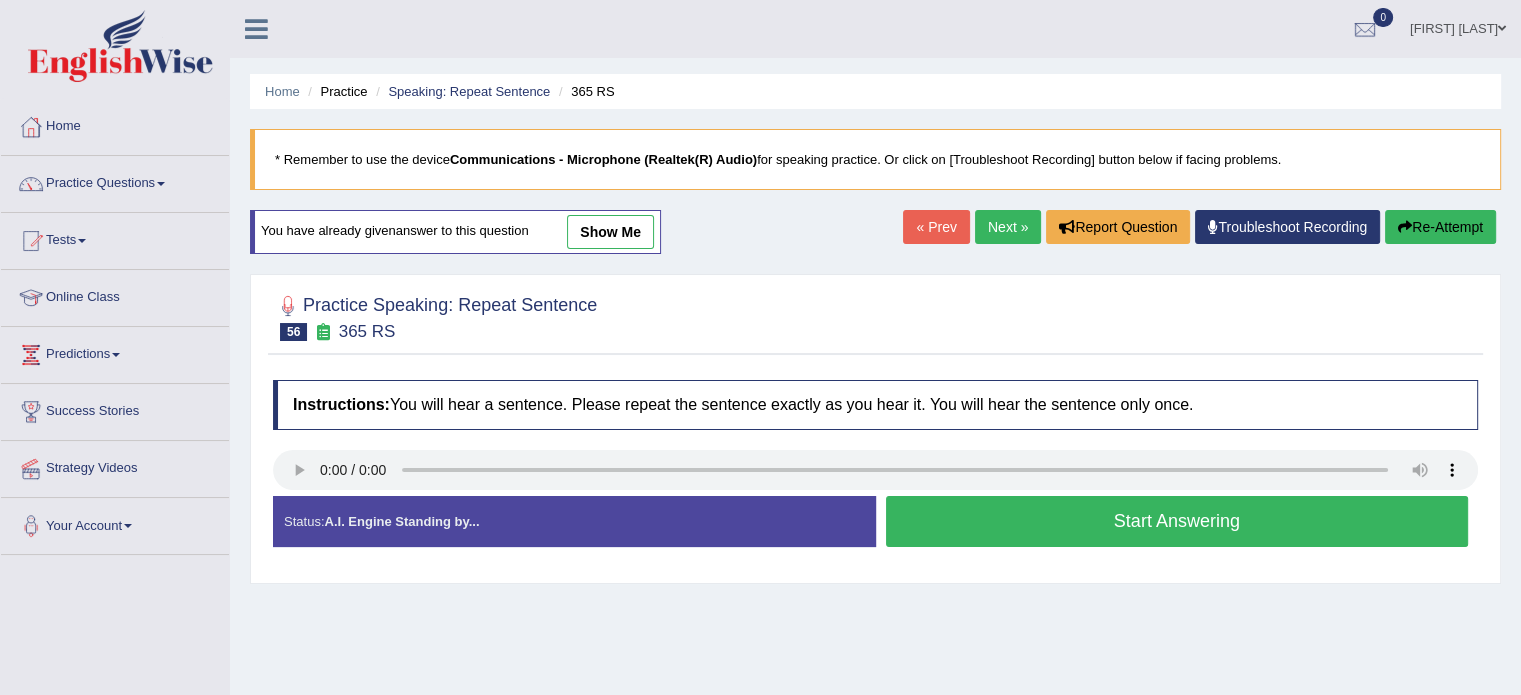 click on "Start Answering" at bounding box center [1177, 521] 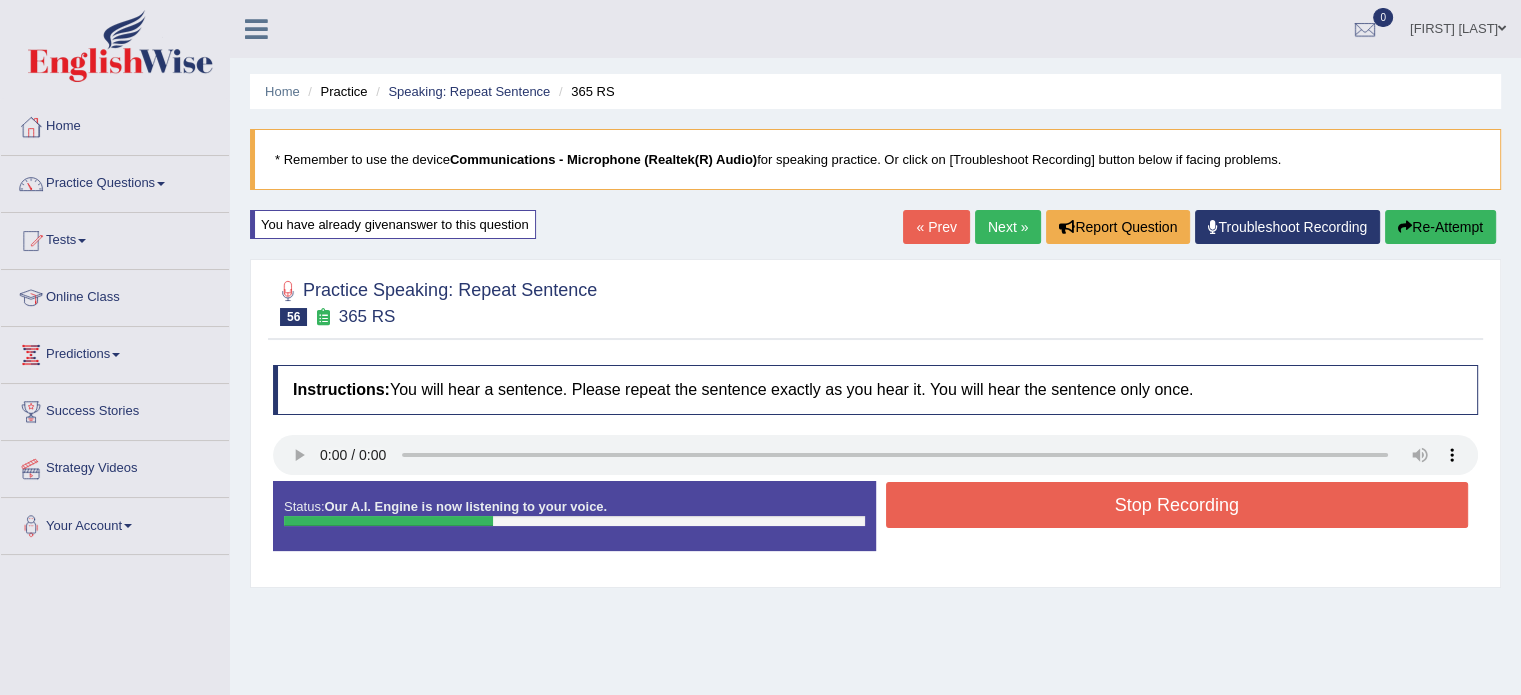 click on "Stop Recording" at bounding box center [1177, 505] 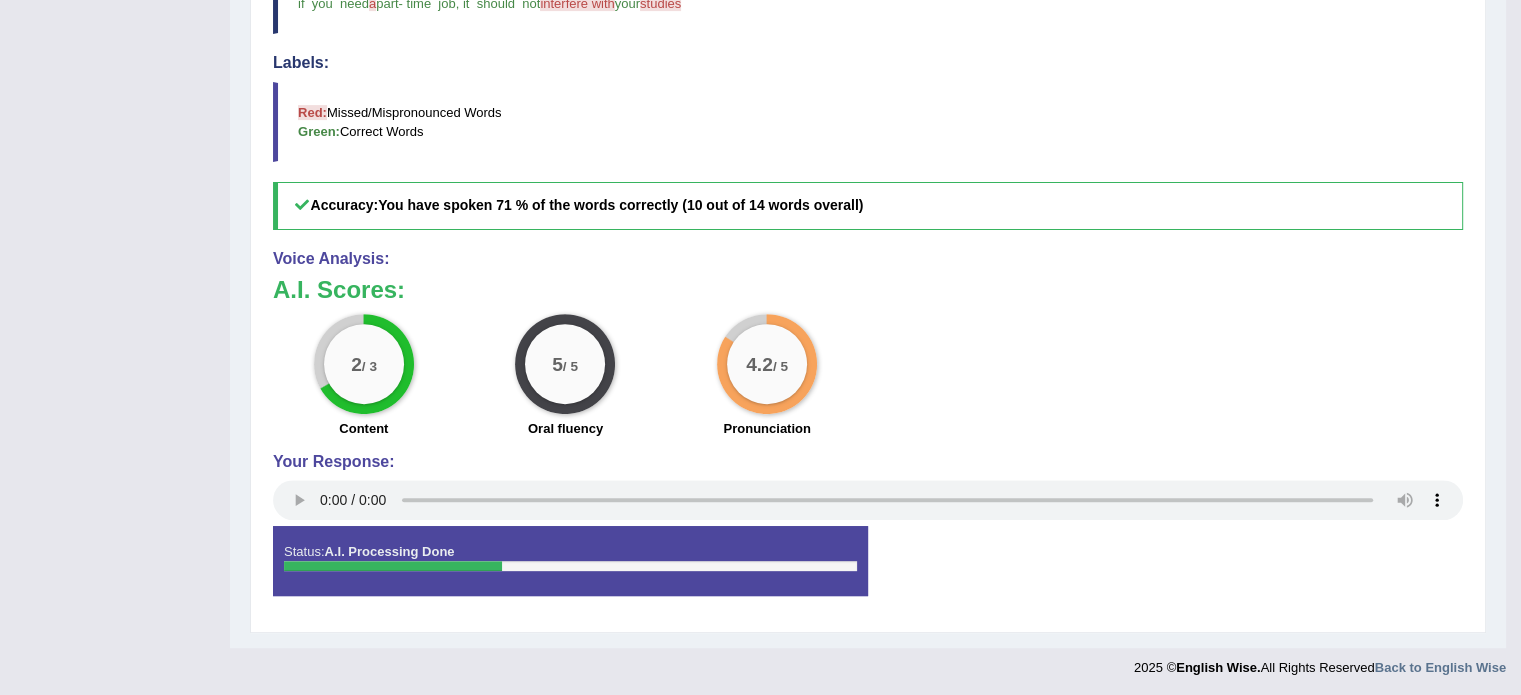 scroll, scrollTop: 0, scrollLeft: 0, axis: both 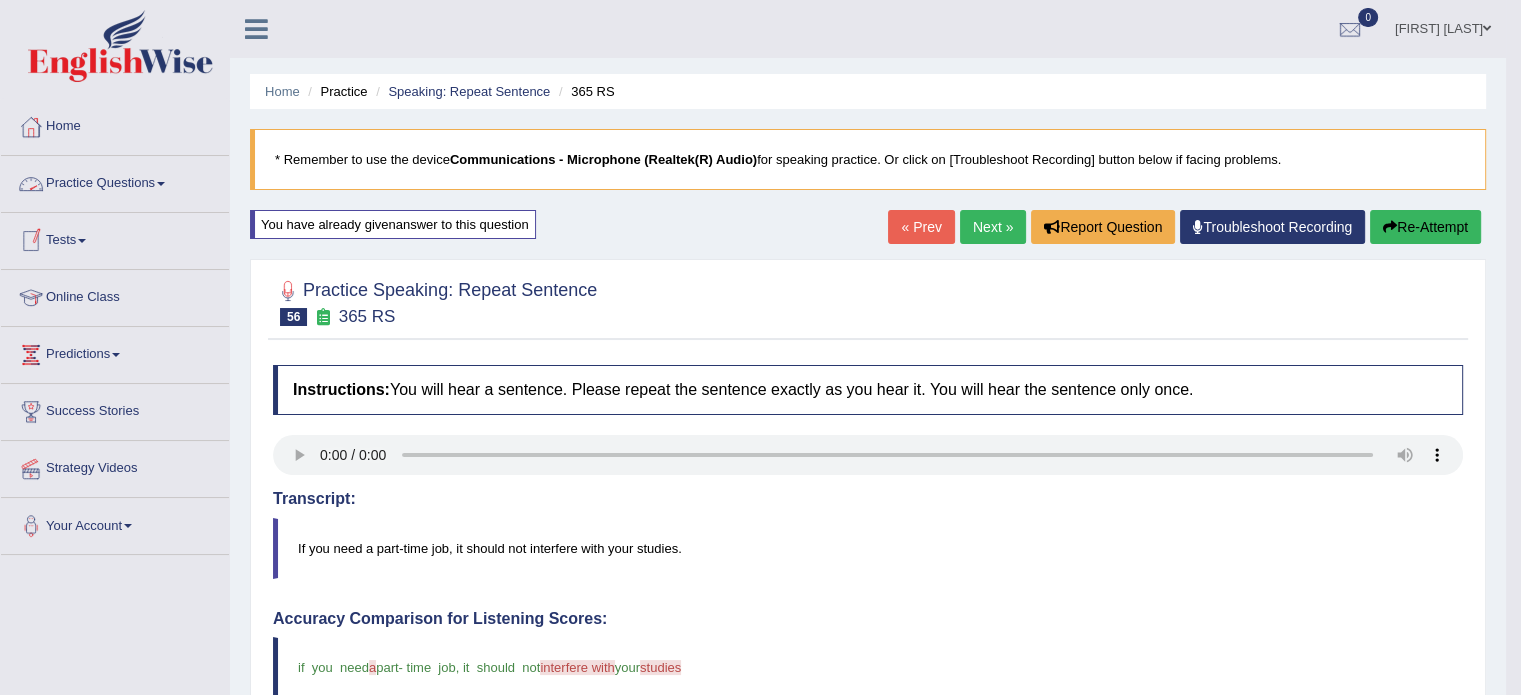 click on "Practice Questions" at bounding box center [115, 181] 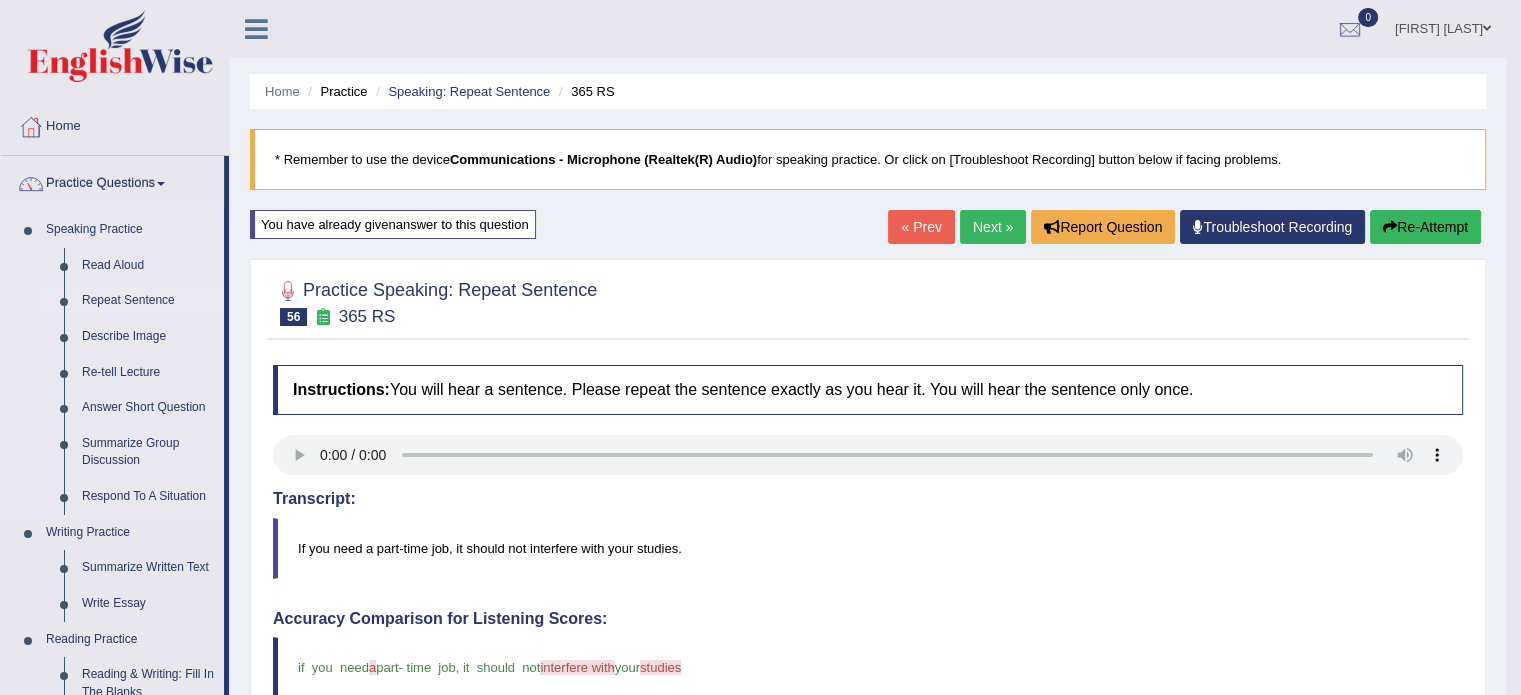 click on "Repeat Sentence" at bounding box center (148, 301) 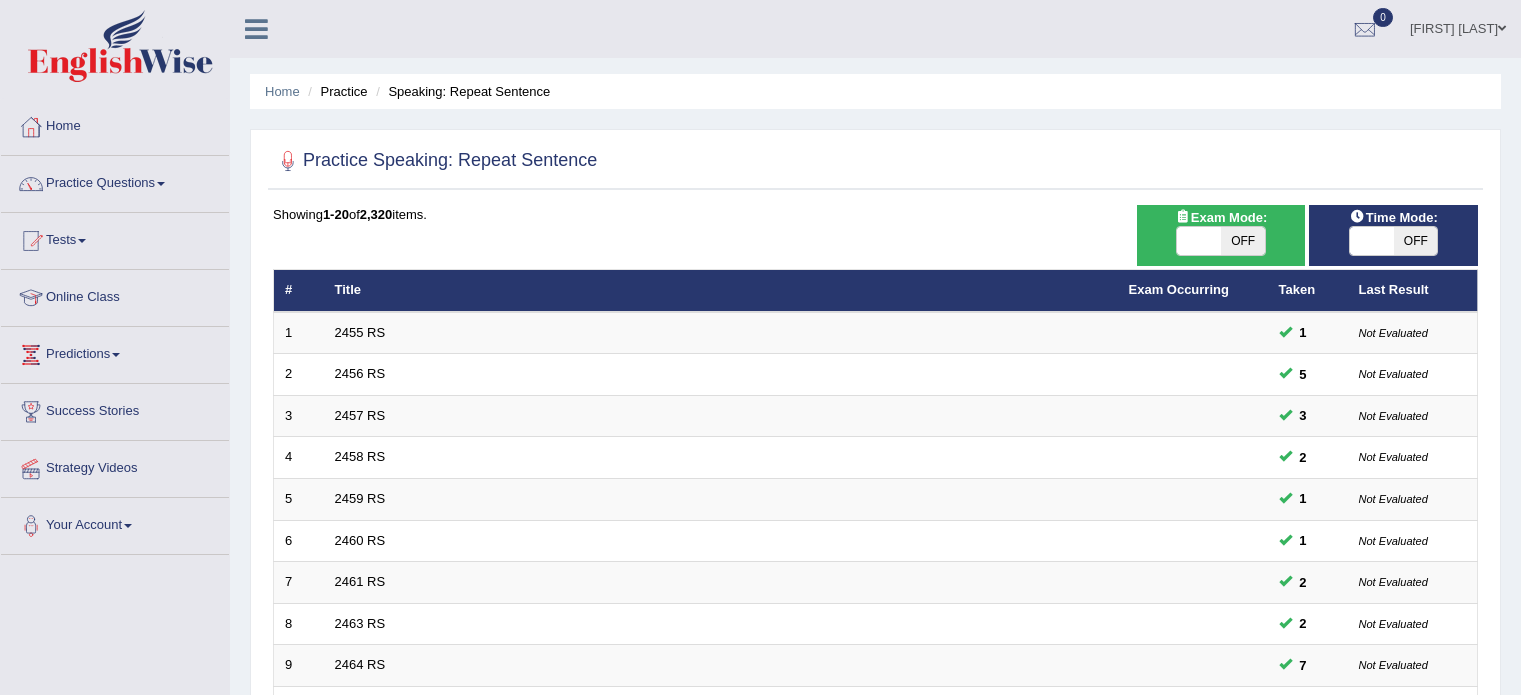 scroll, scrollTop: 623, scrollLeft: 0, axis: vertical 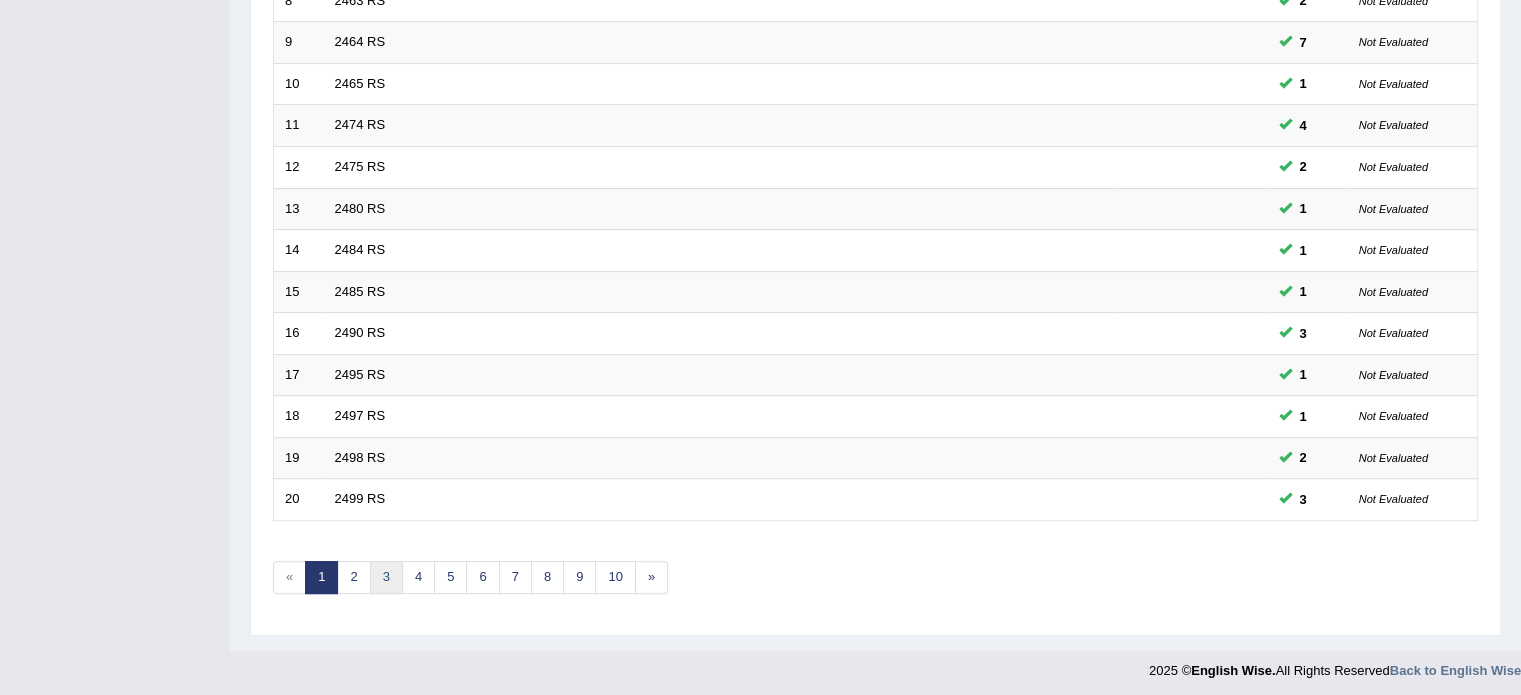 click on "3" at bounding box center [386, 577] 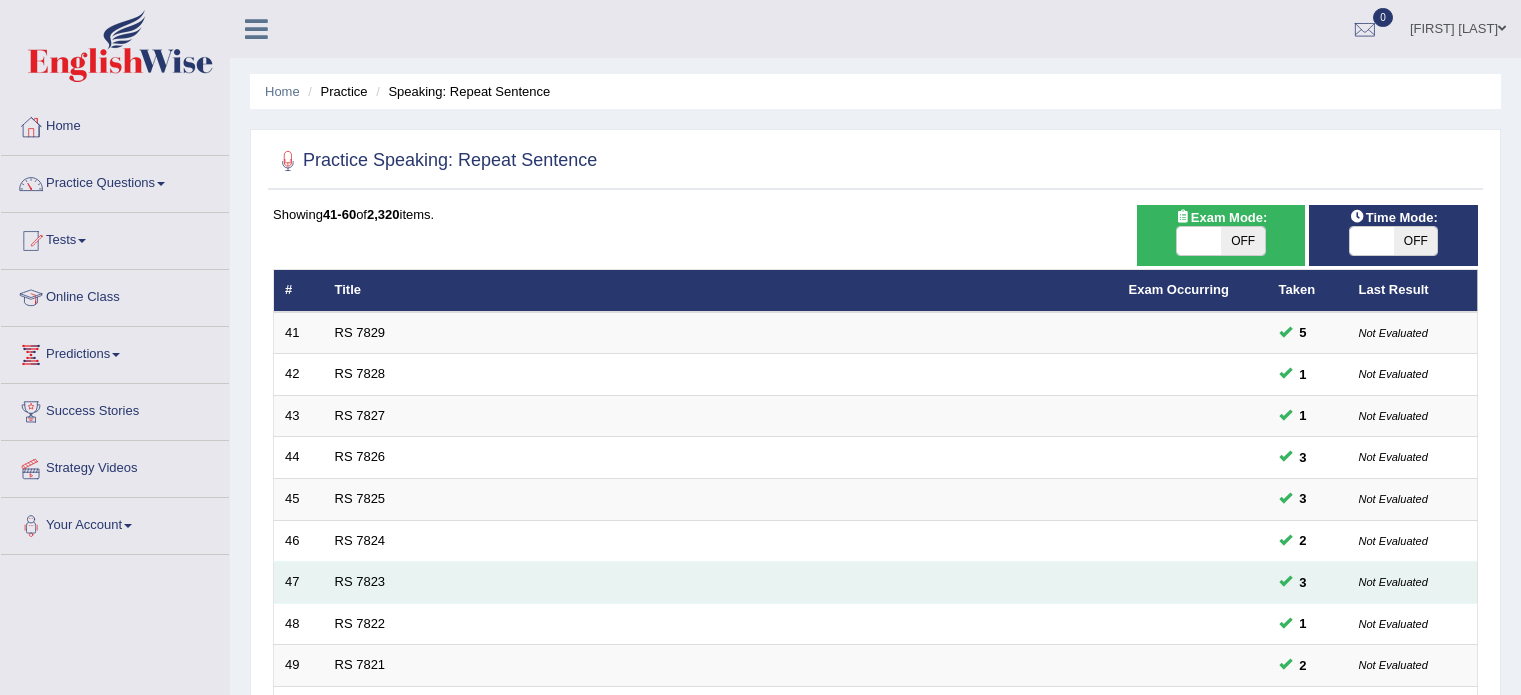 scroll, scrollTop: 0, scrollLeft: 0, axis: both 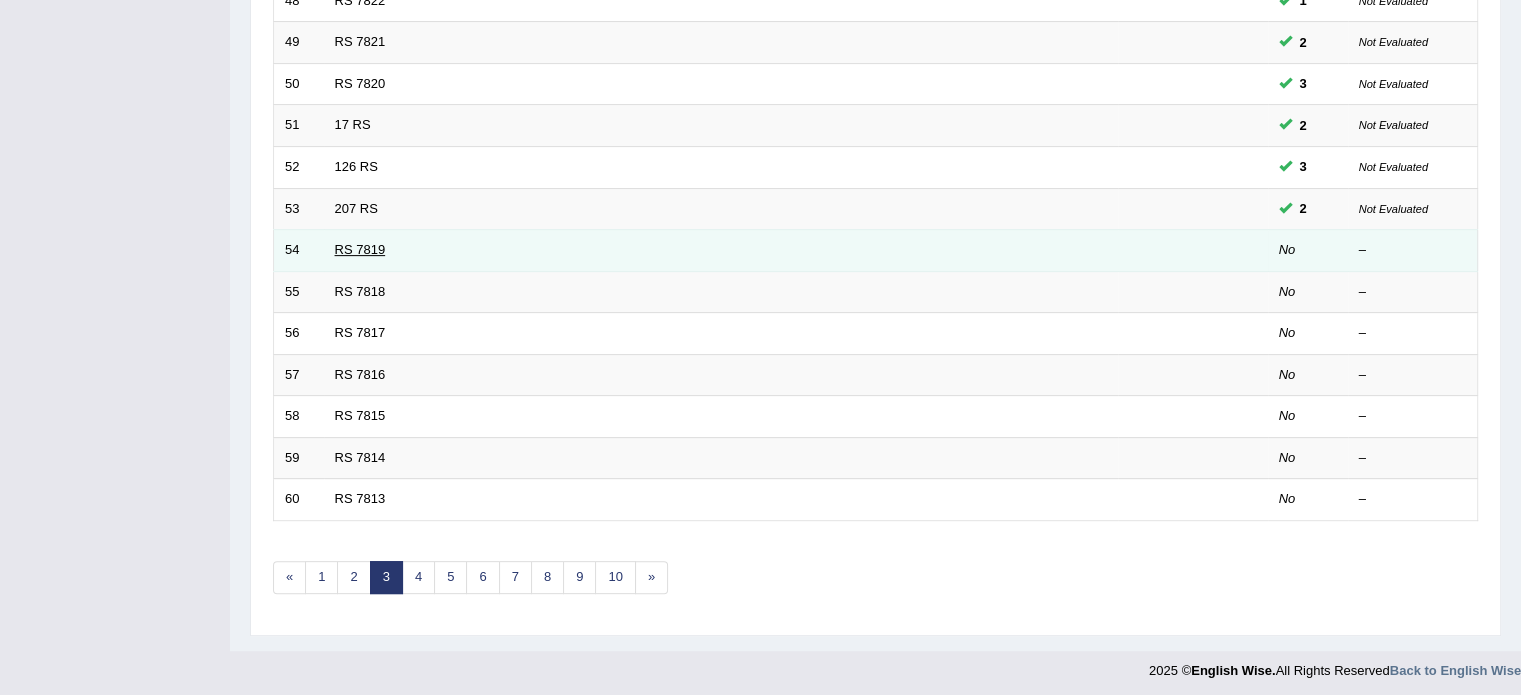 click on "RS 7819" at bounding box center (360, 249) 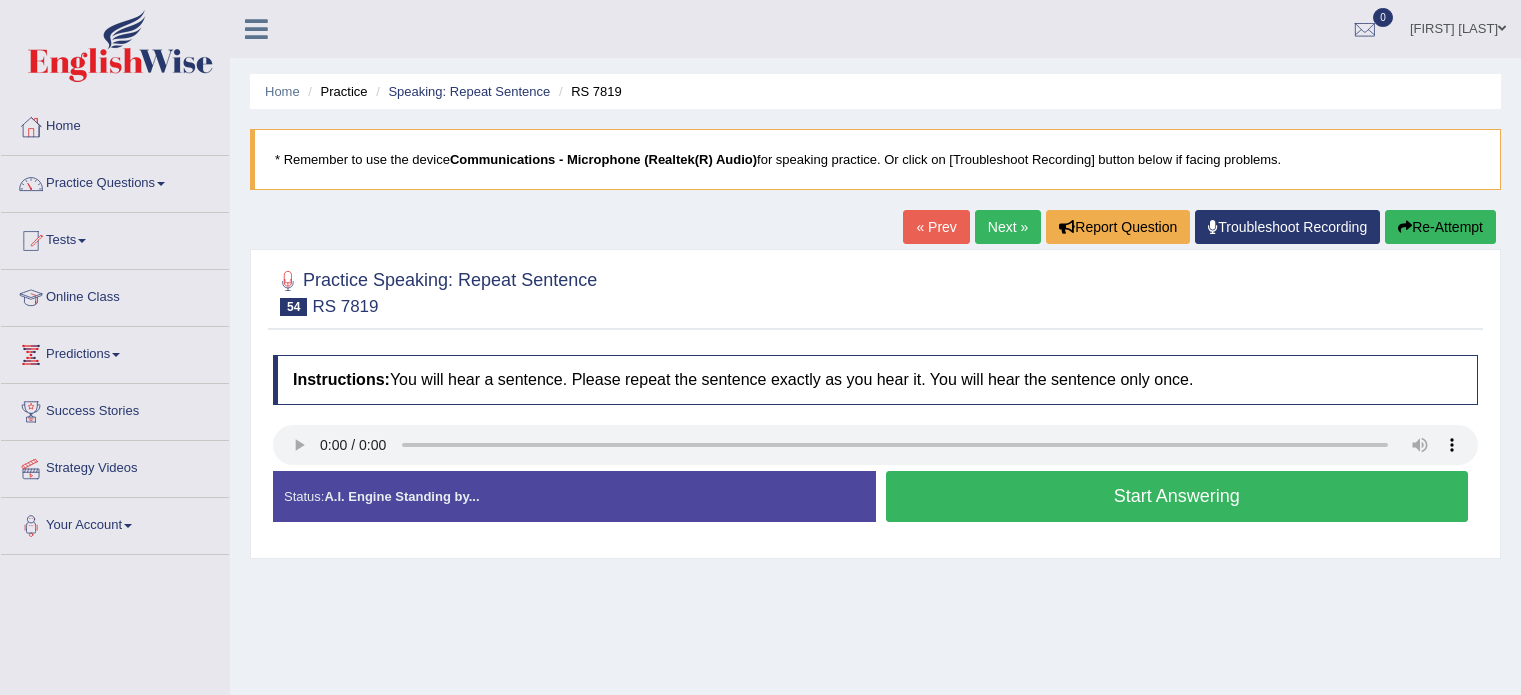 scroll, scrollTop: 0, scrollLeft: 0, axis: both 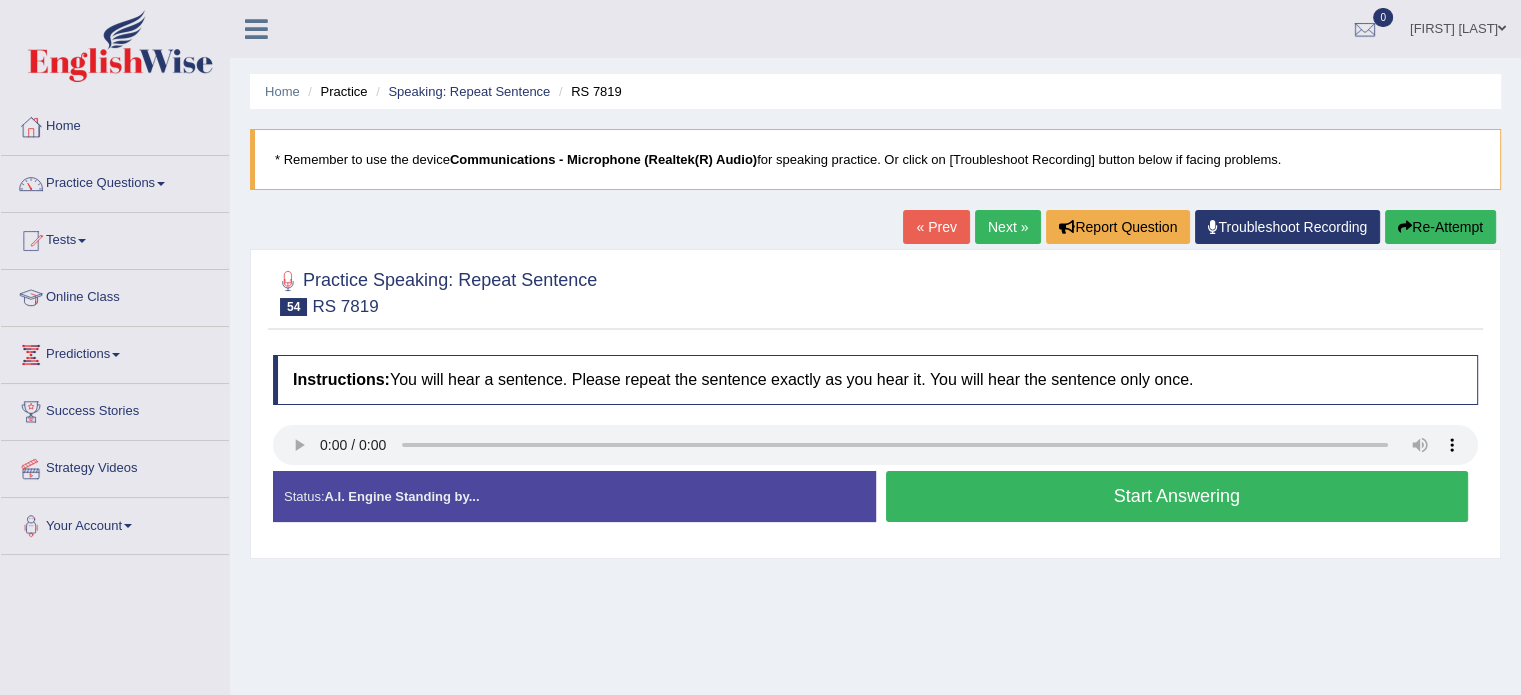 click on "Start Answering" at bounding box center (1177, 496) 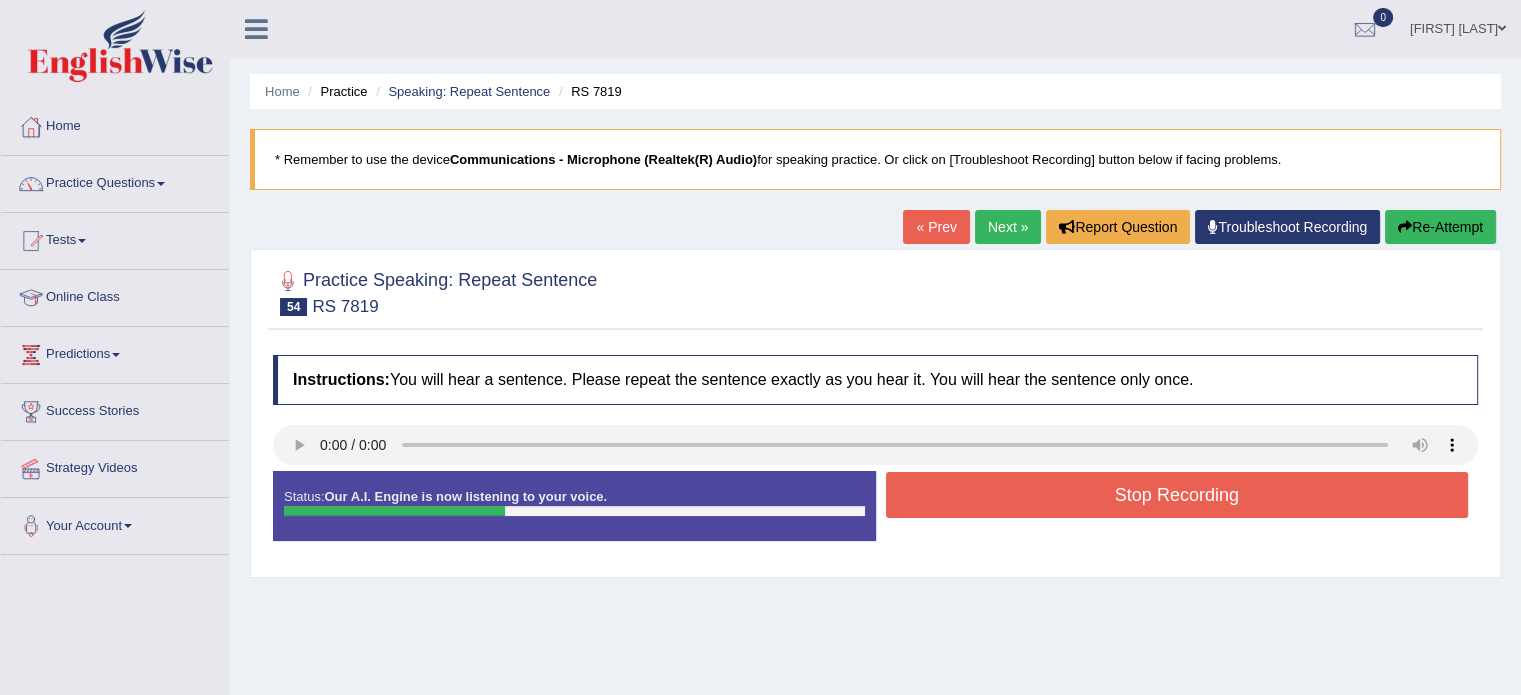 click on "Stop Recording" at bounding box center [1177, 495] 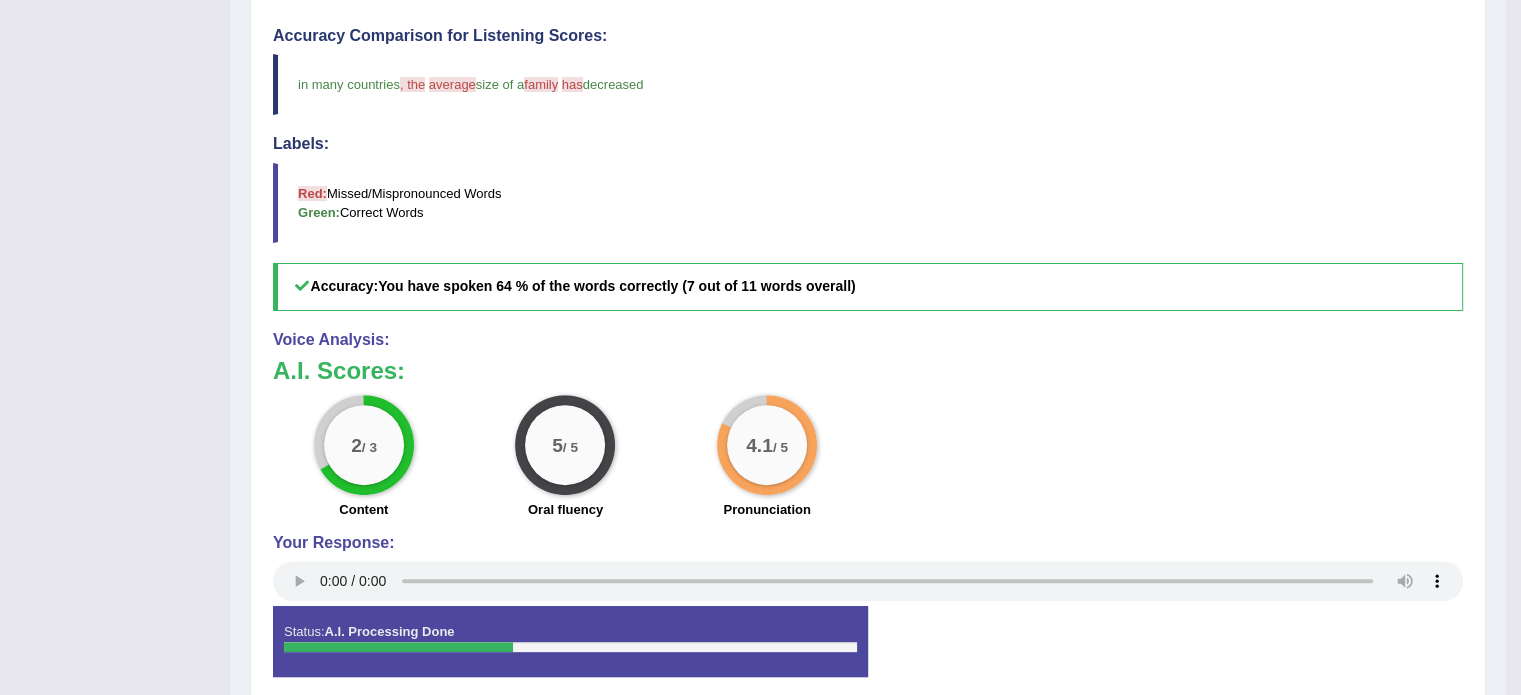 scroll, scrollTop: 0, scrollLeft: 0, axis: both 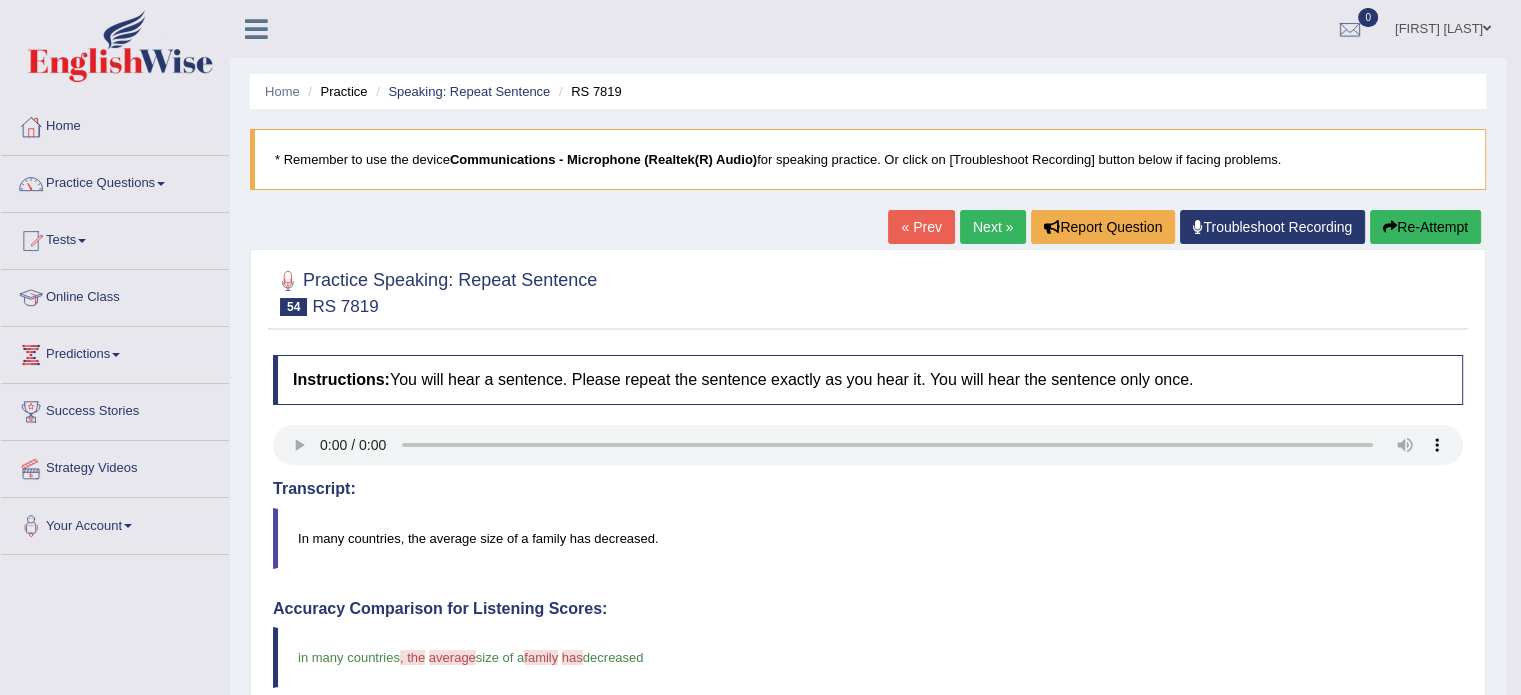 click on "Next »" at bounding box center (993, 227) 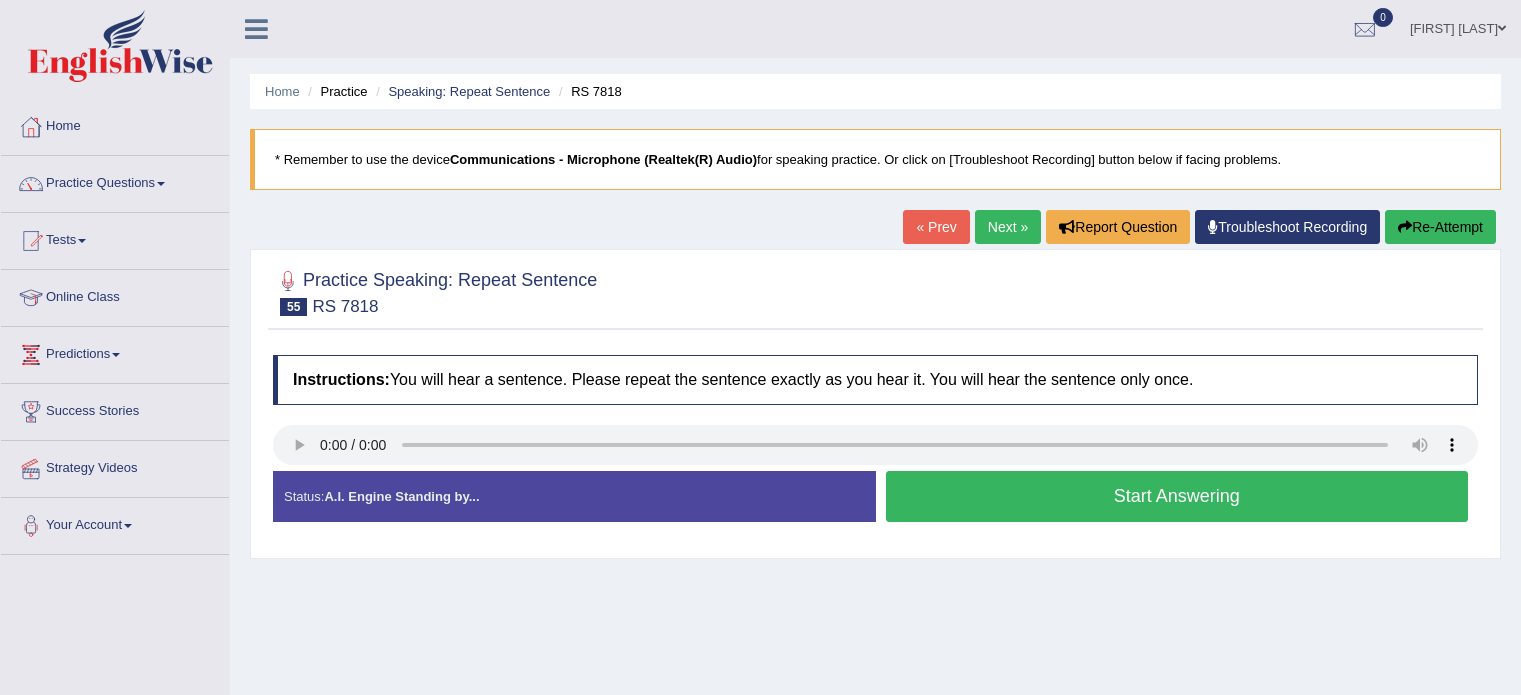 scroll, scrollTop: 0, scrollLeft: 0, axis: both 